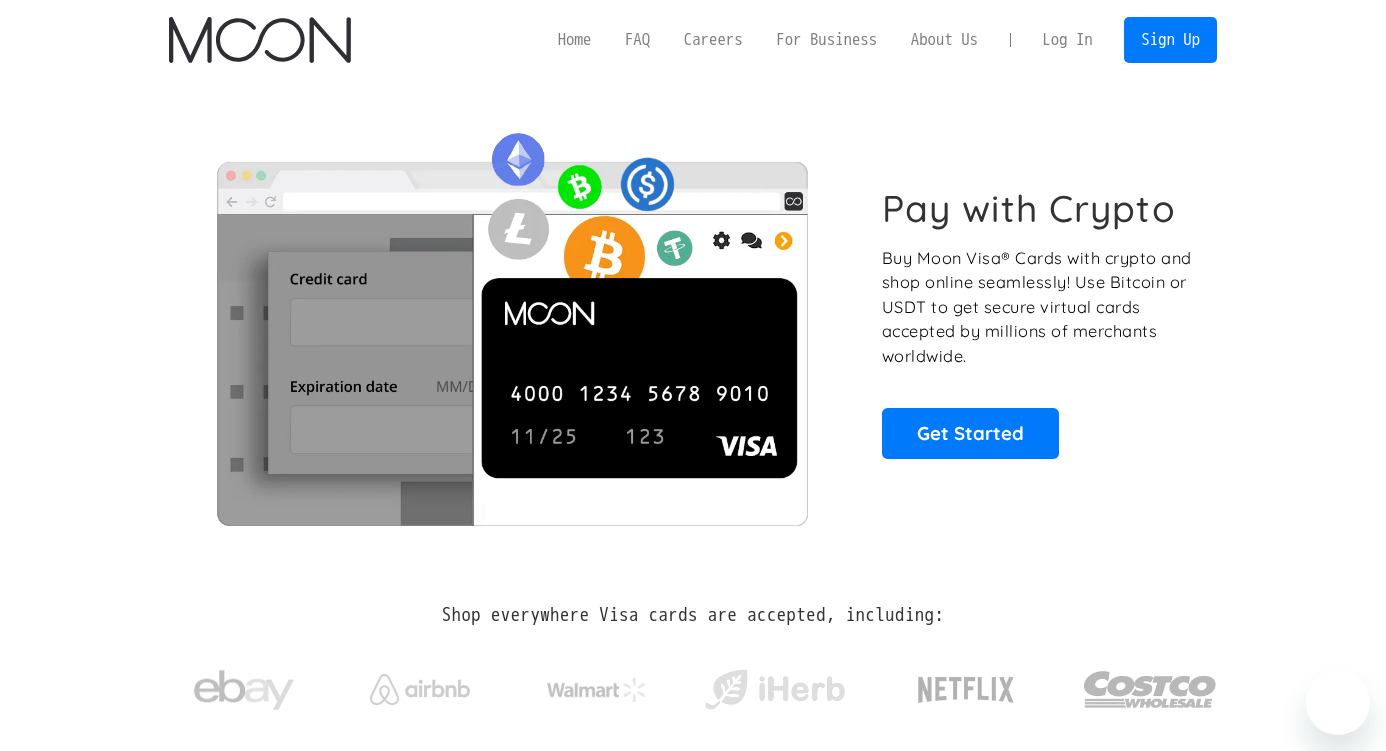scroll, scrollTop: 0, scrollLeft: 0, axis: both 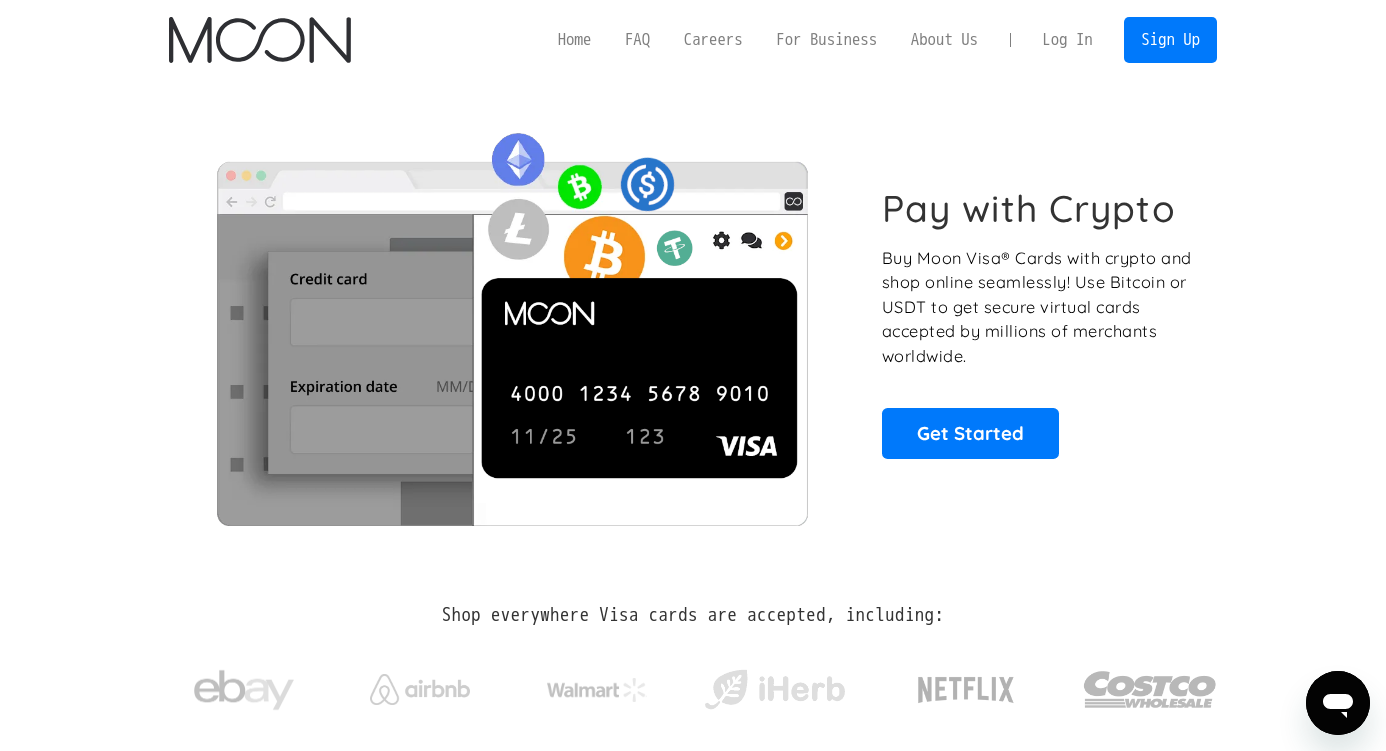click on "Log In" at bounding box center [1067, 40] 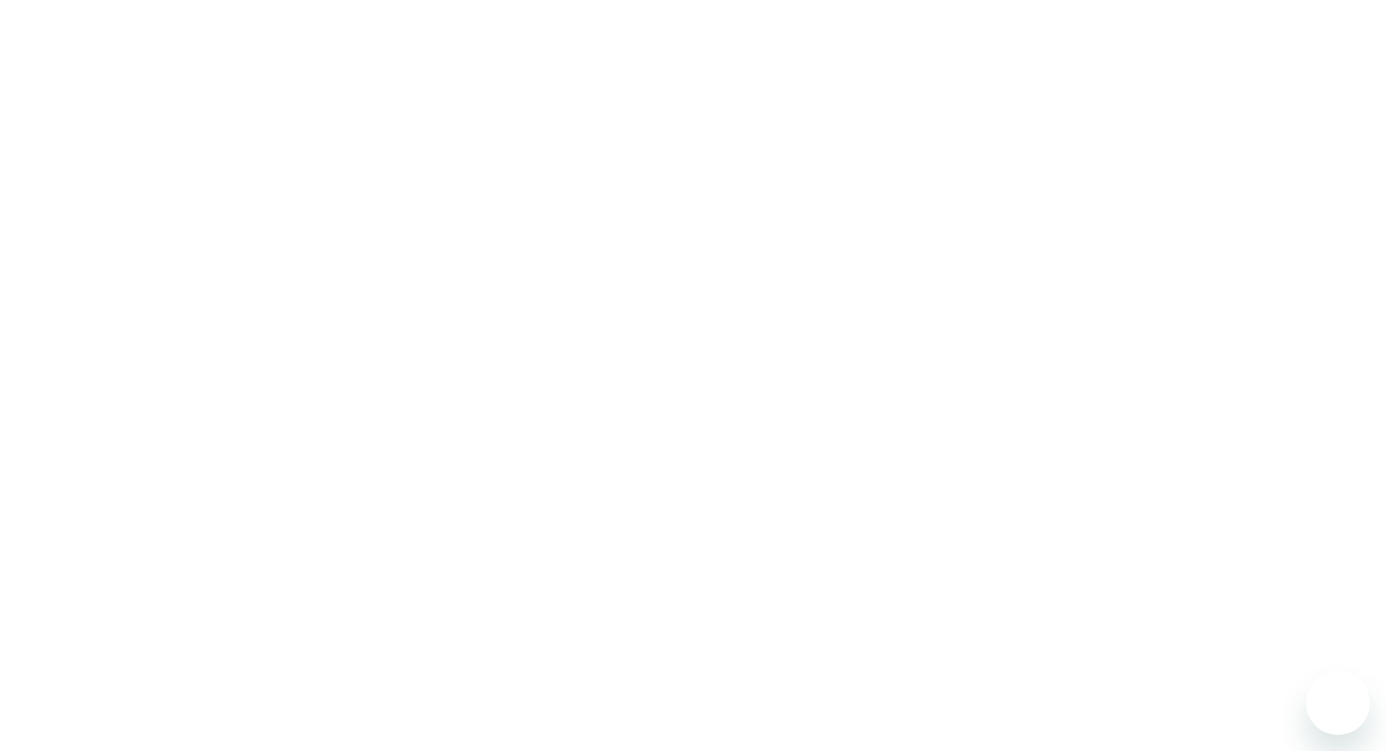 scroll, scrollTop: 0, scrollLeft: 0, axis: both 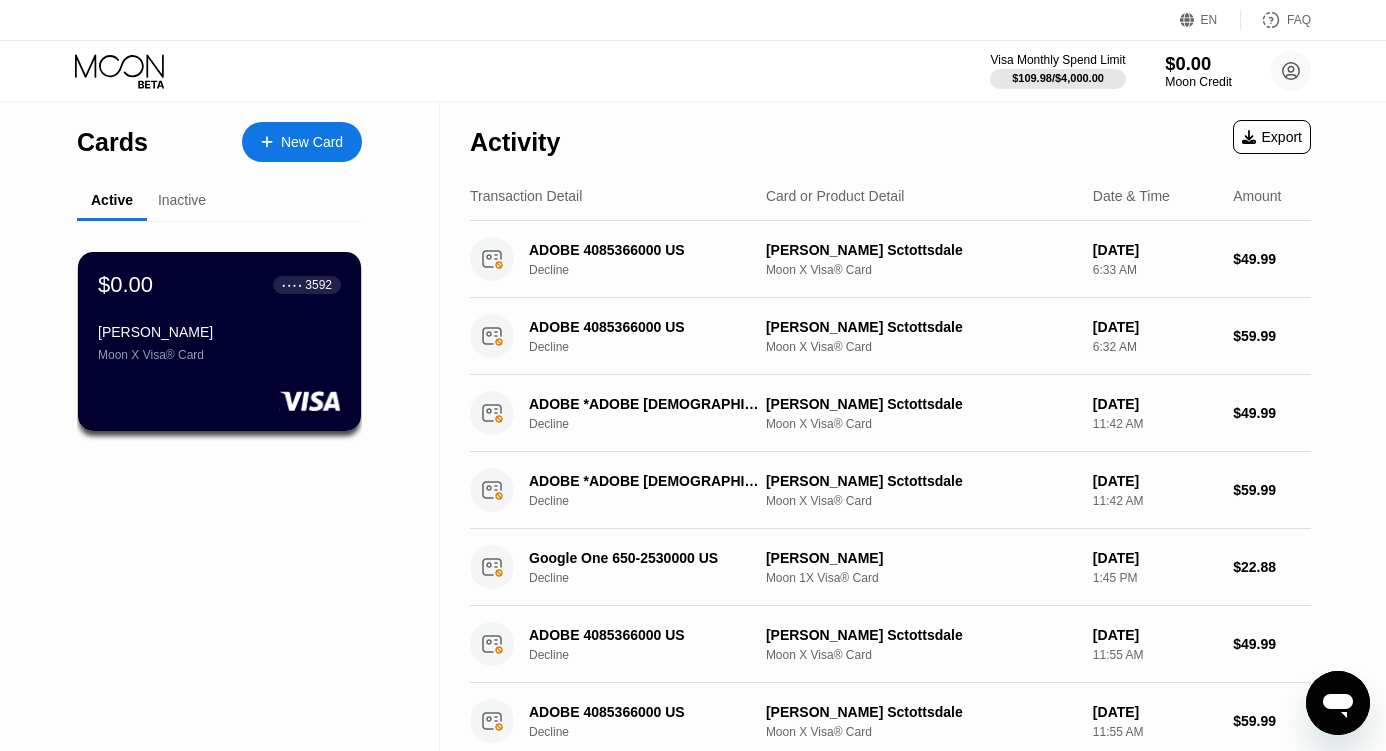 click on "$0.00" at bounding box center [1198, 63] 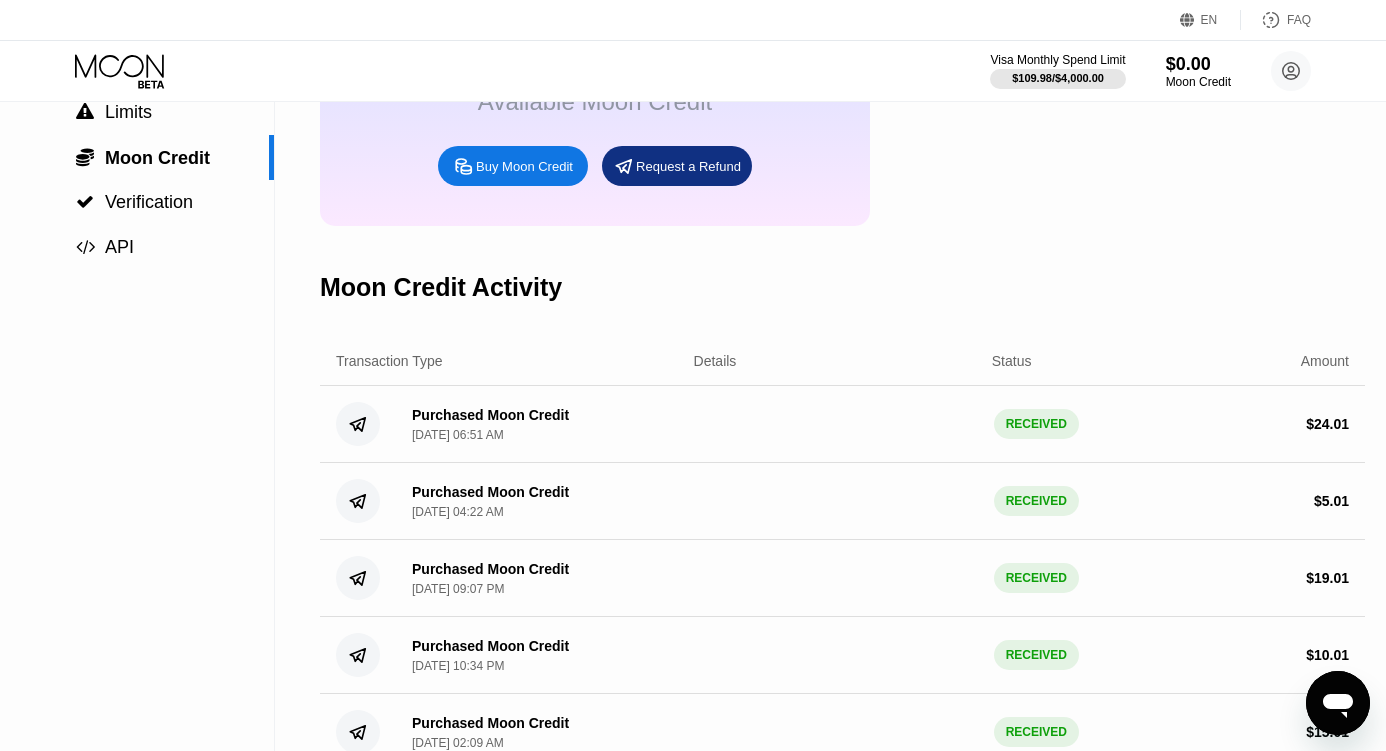 scroll, scrollTop: 205, scrollLeft: 0, axis: vertical 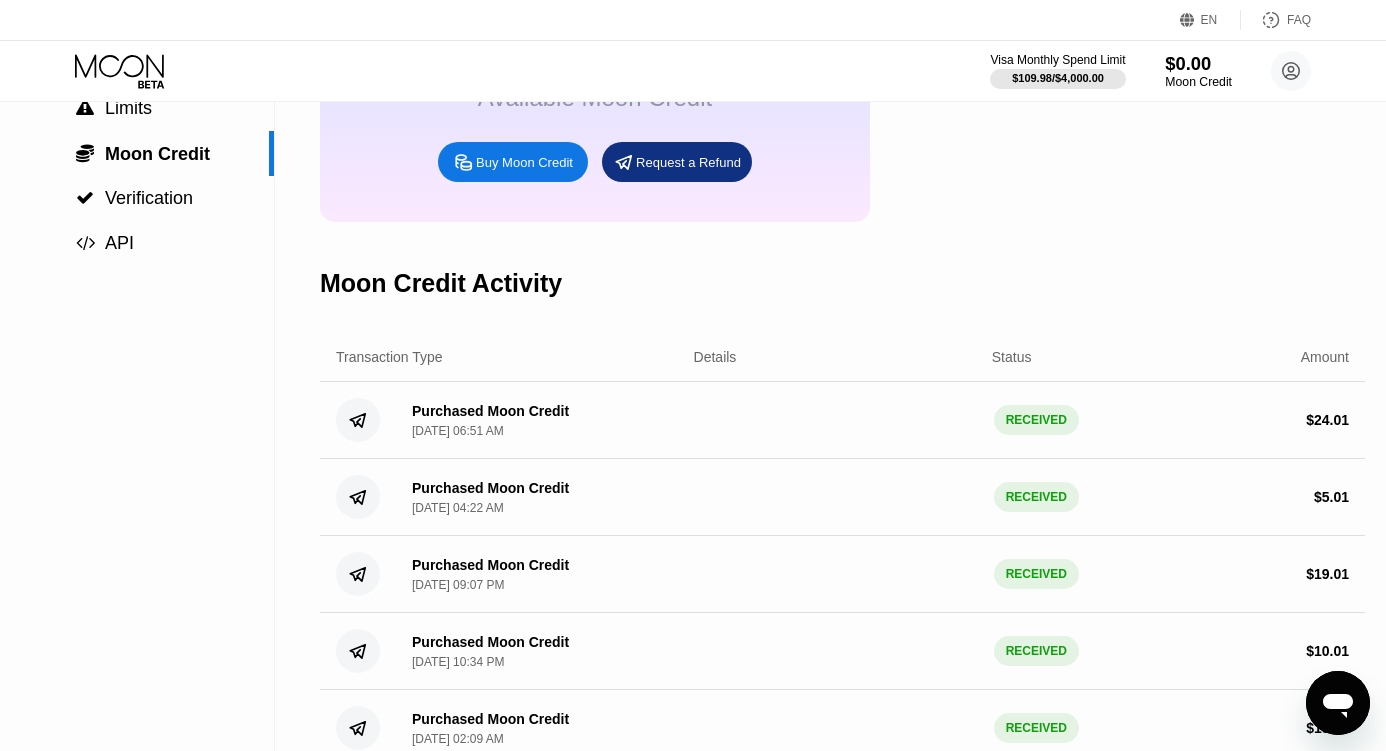 click on "$0.00" at bounding box center [1198, 63] 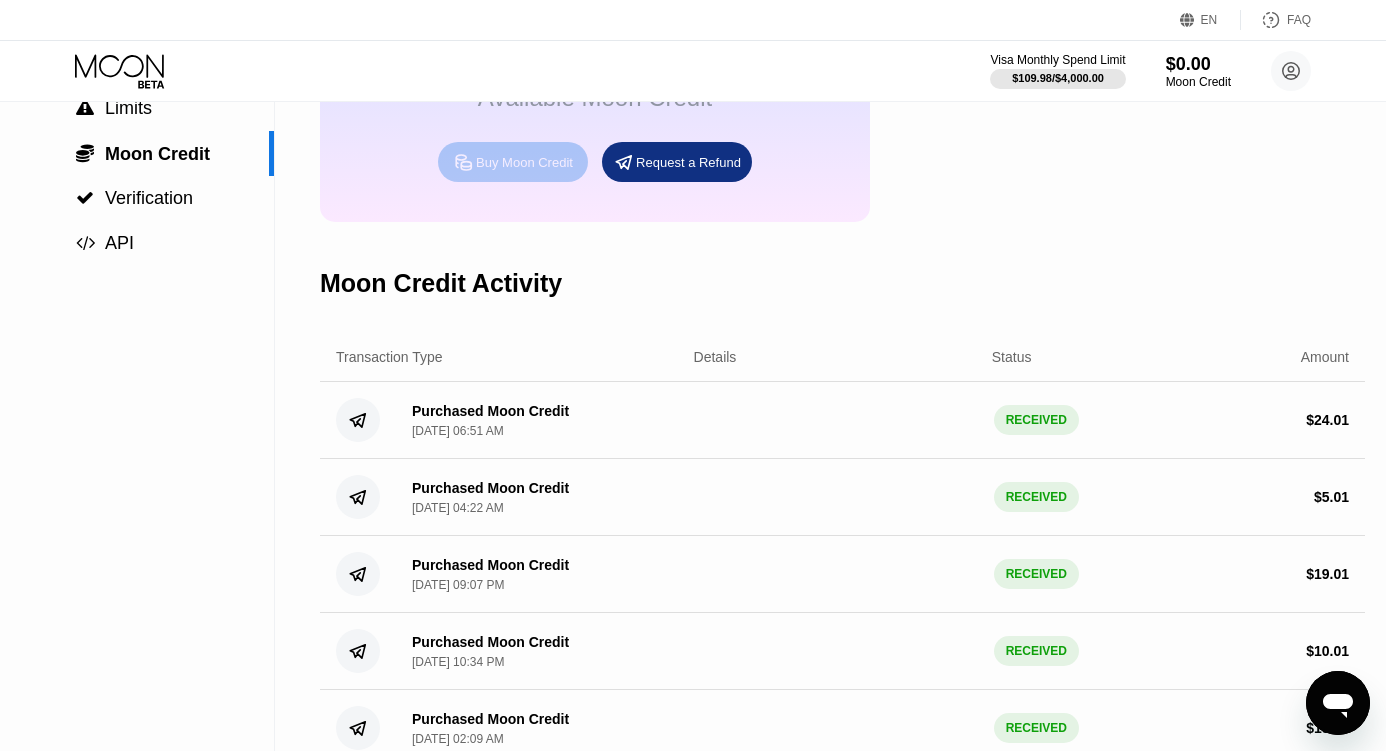 click on "Buy Moon Credit" at bounding box center (524, 162) 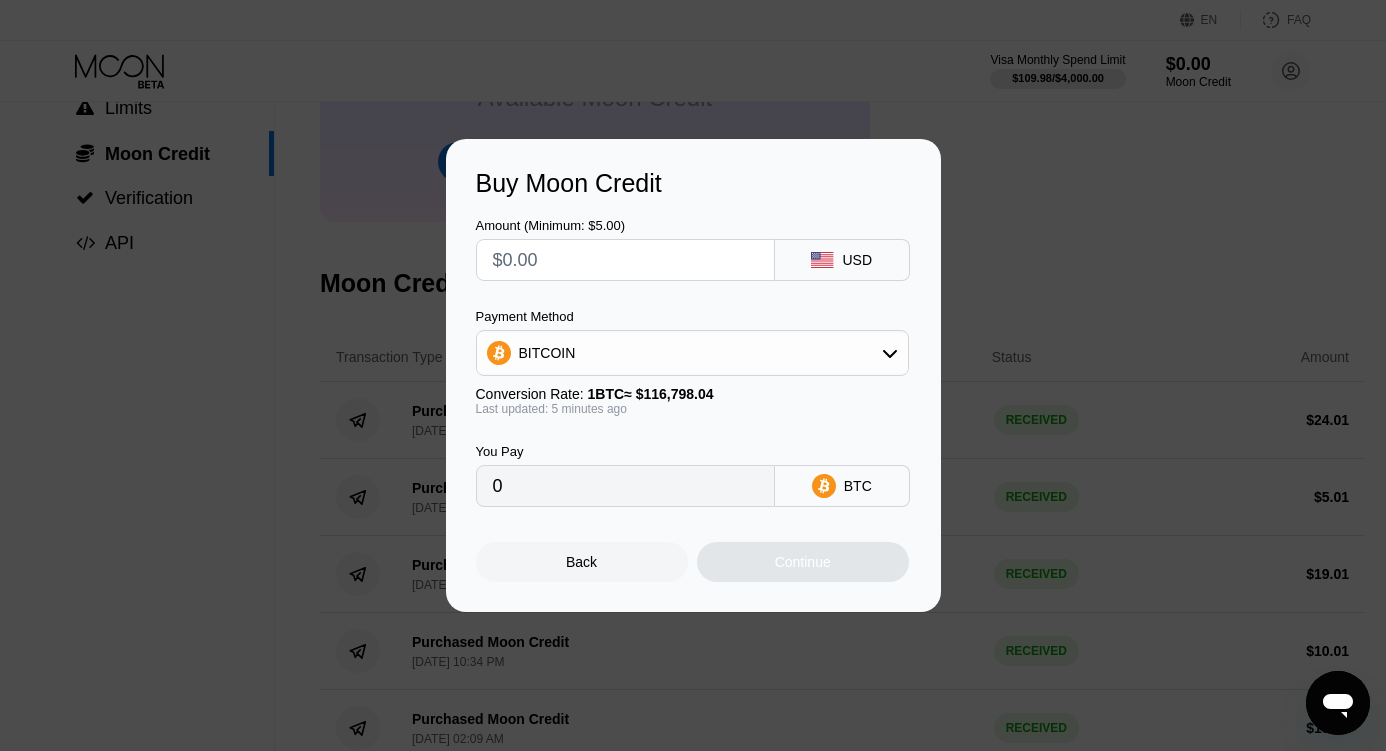 click at bounding box center [625, 260] 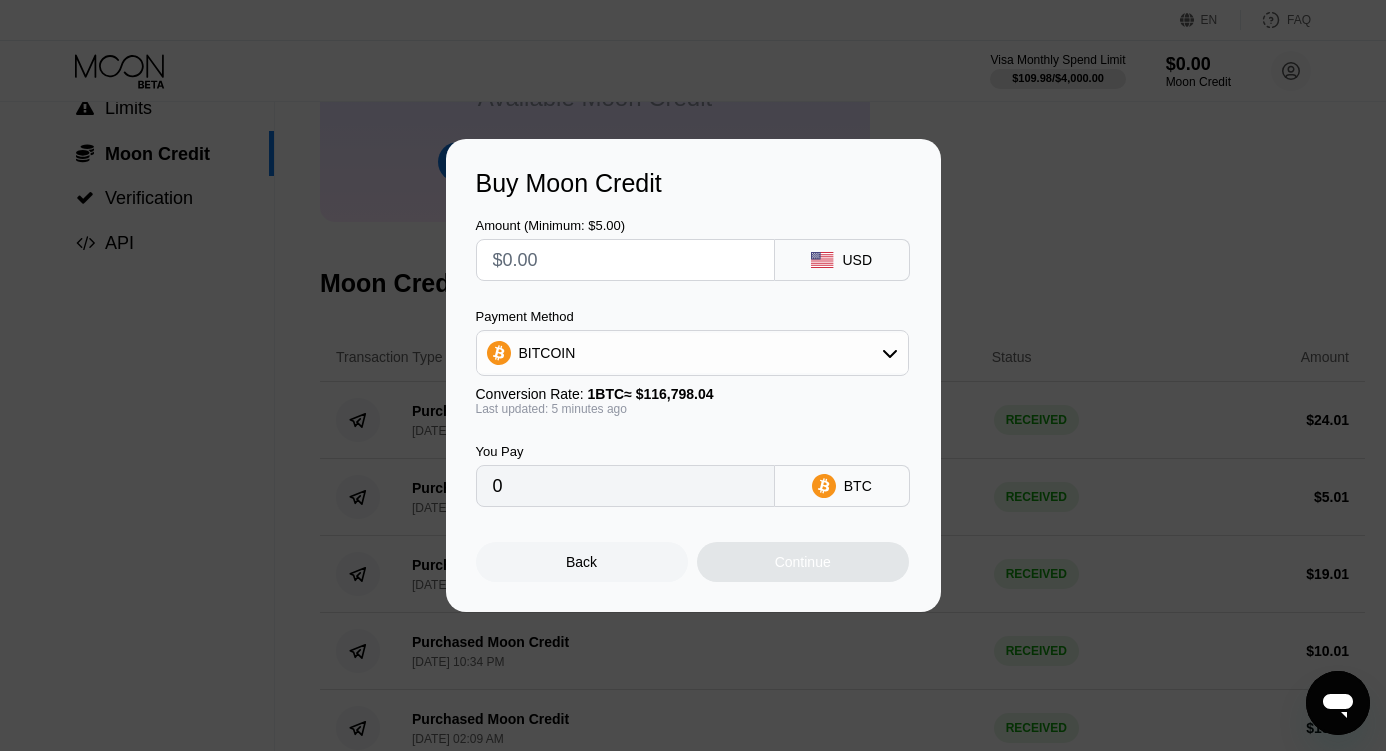 type on "$9" 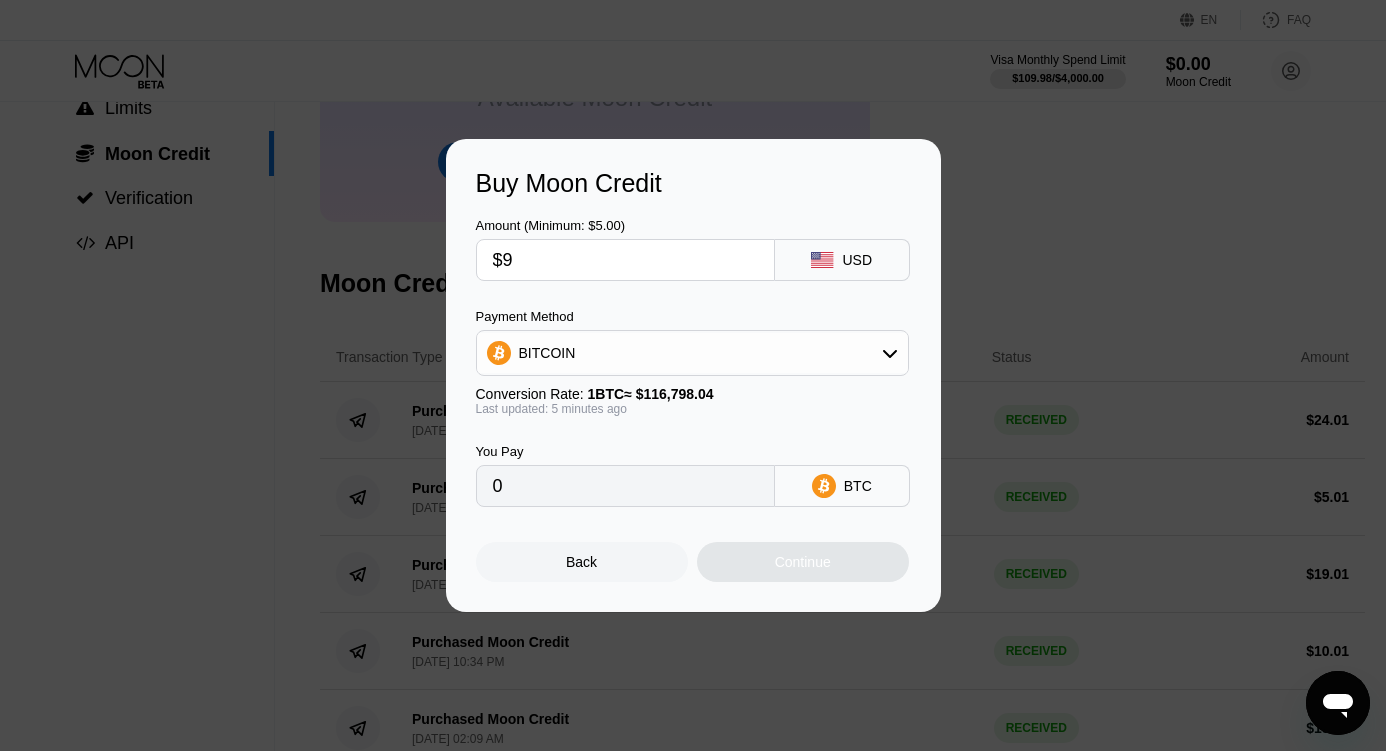type on "0.00007704" 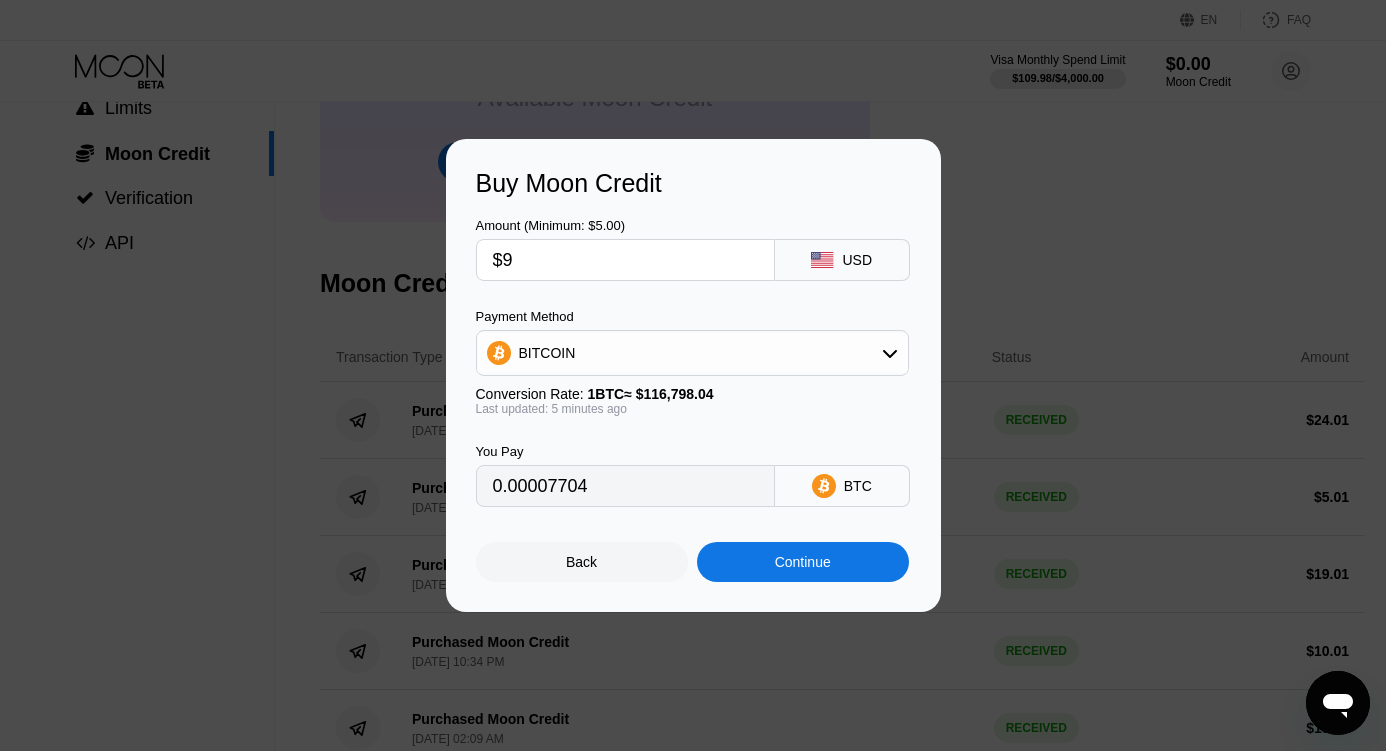 type 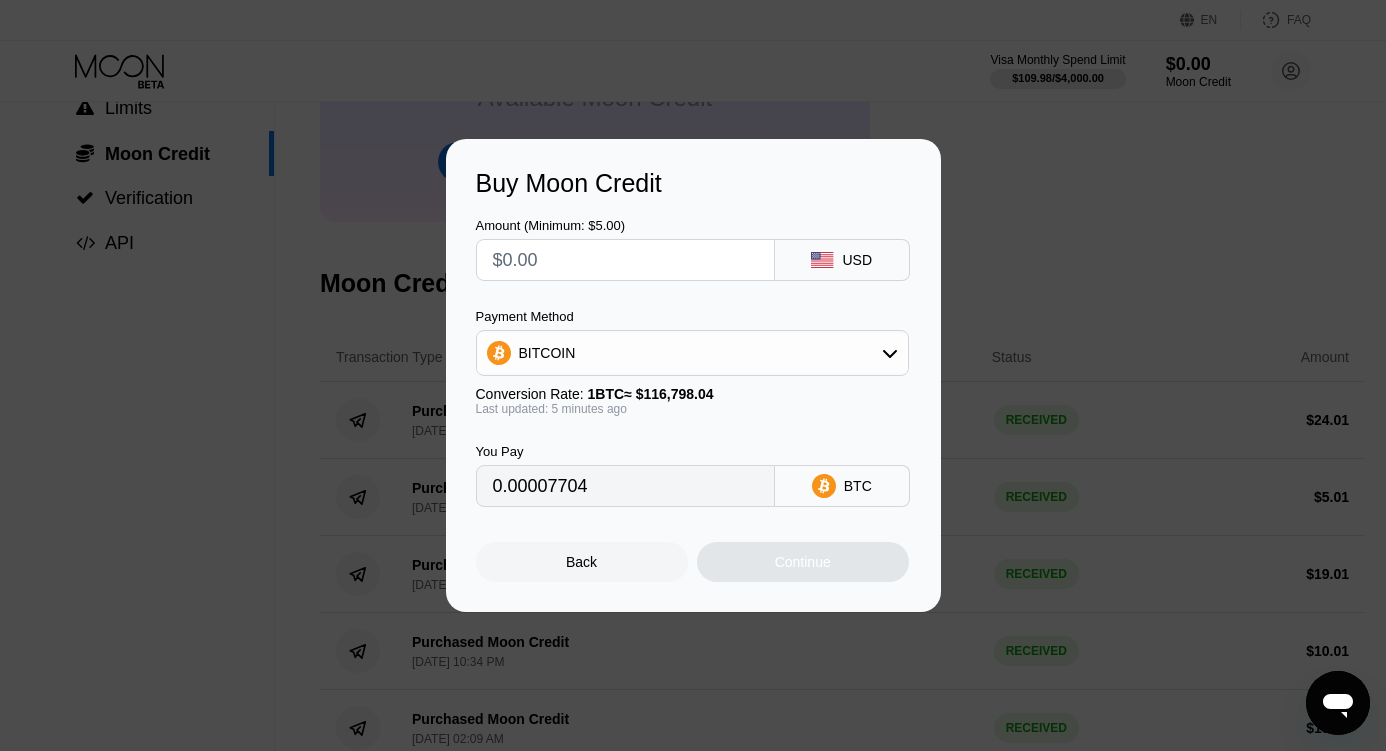 type on "0" 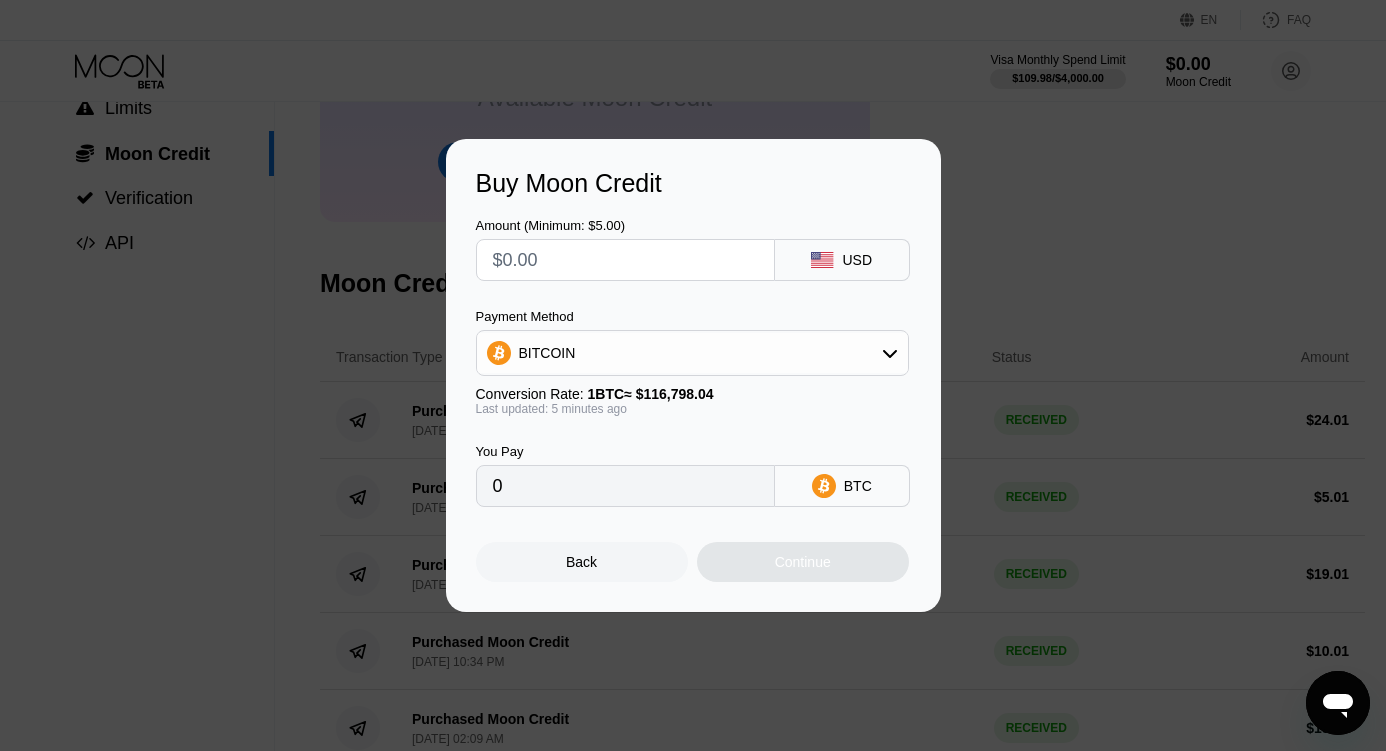 type on "$1" 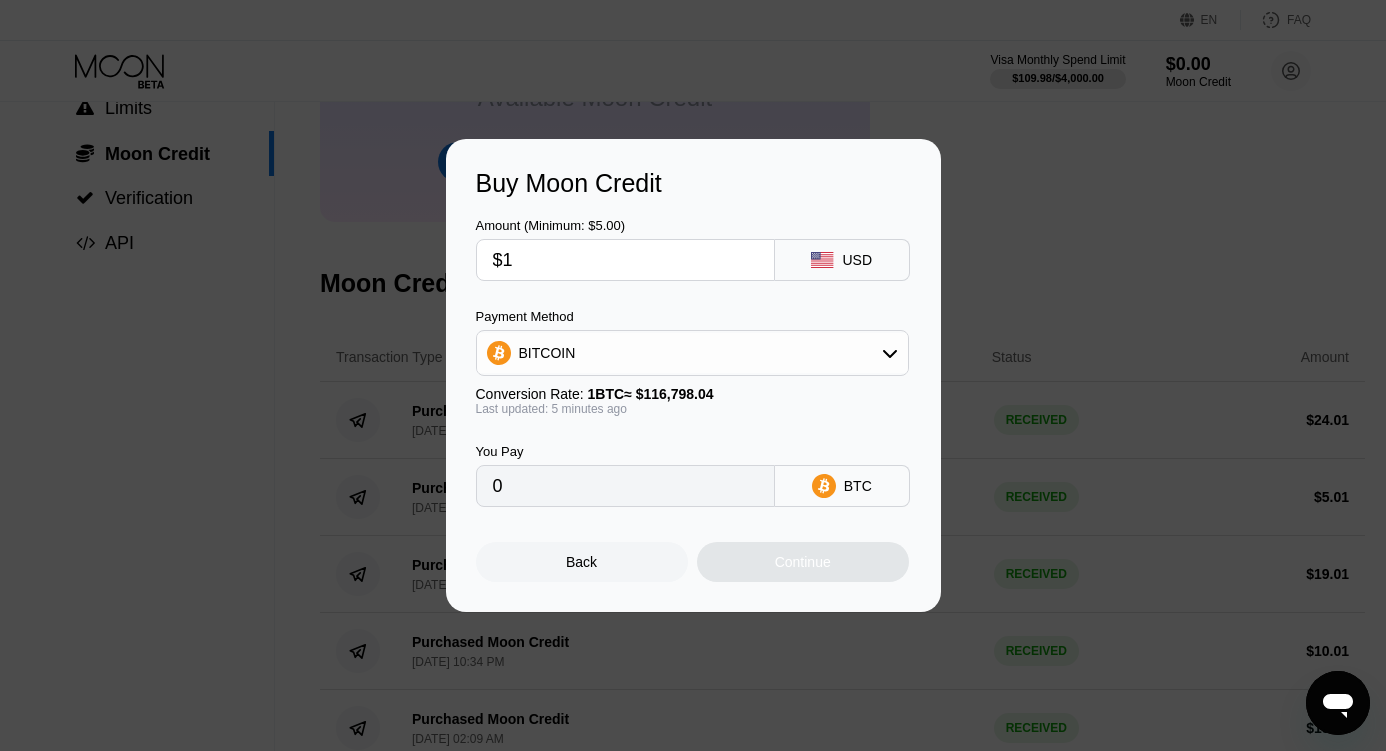 type on "0.00000856" 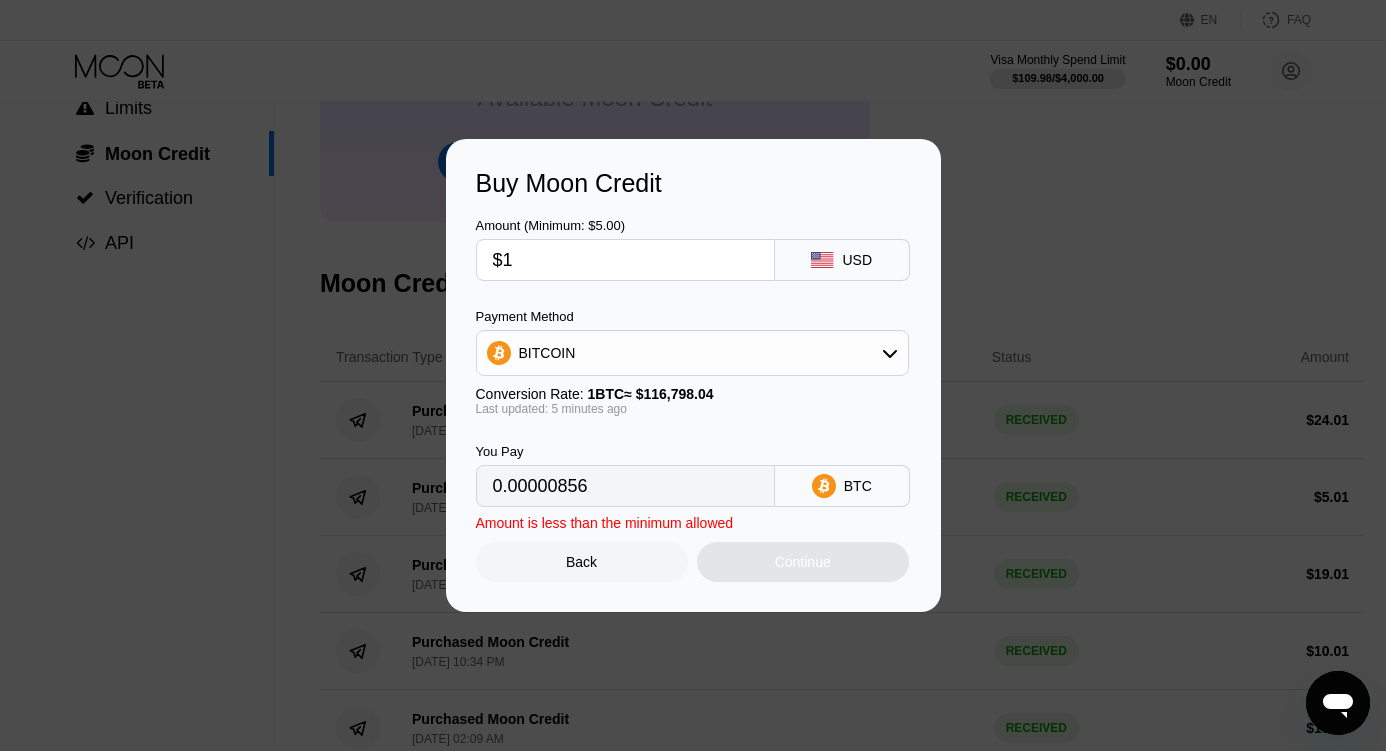 type on "$10" 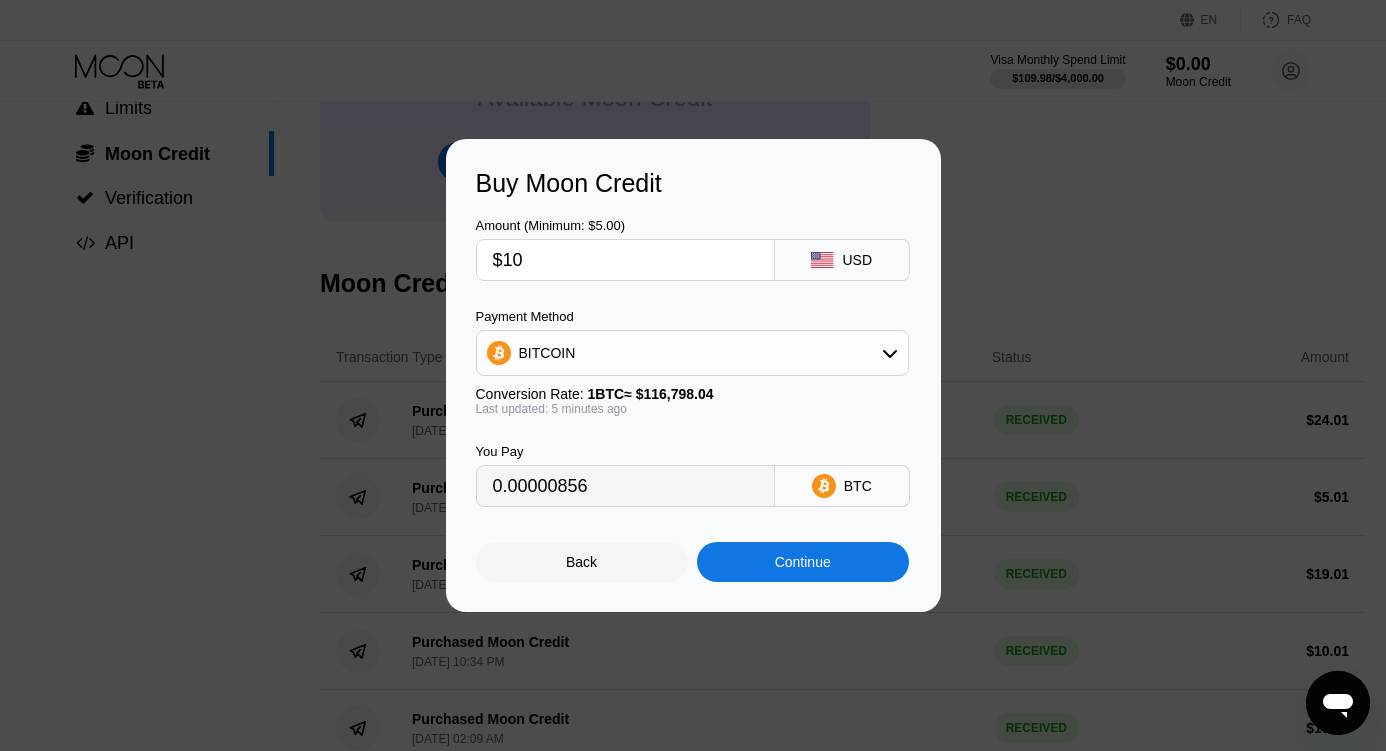 type on "0.00008560" 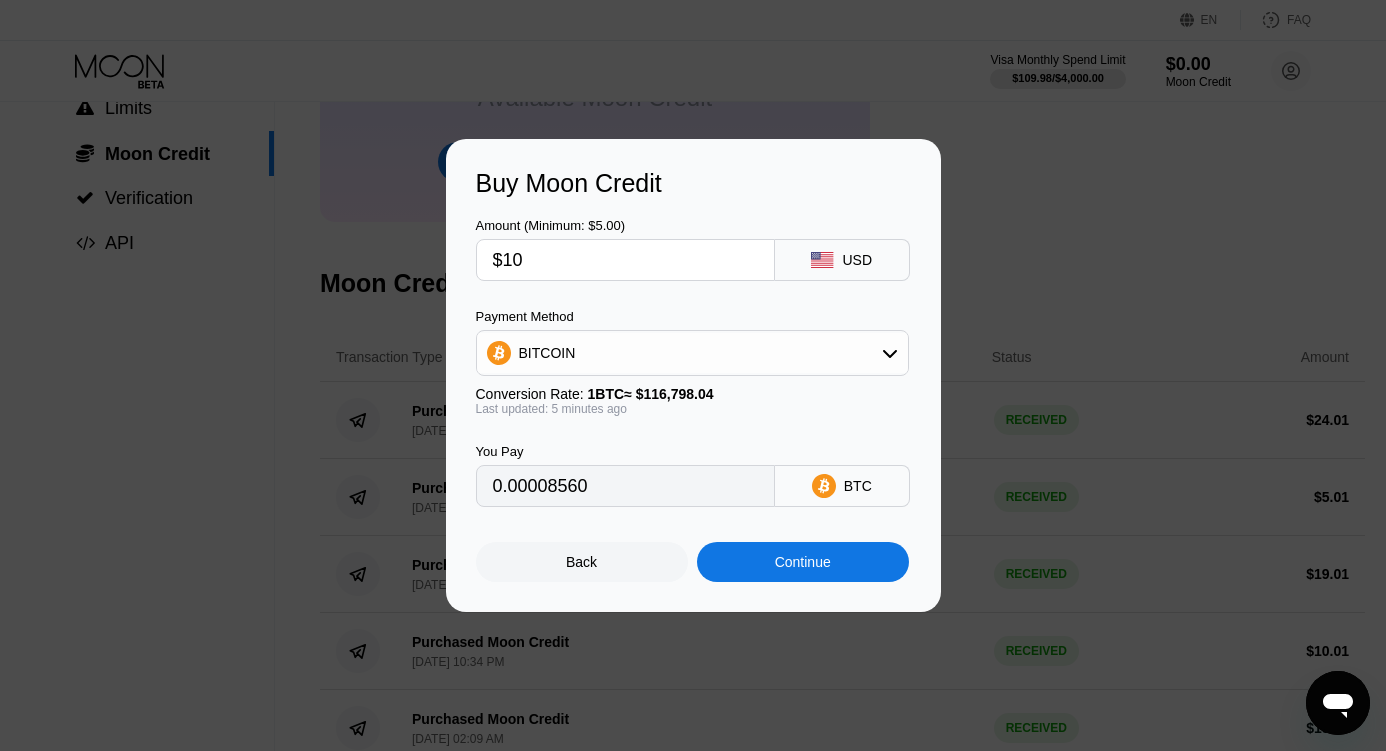 type on "$1" 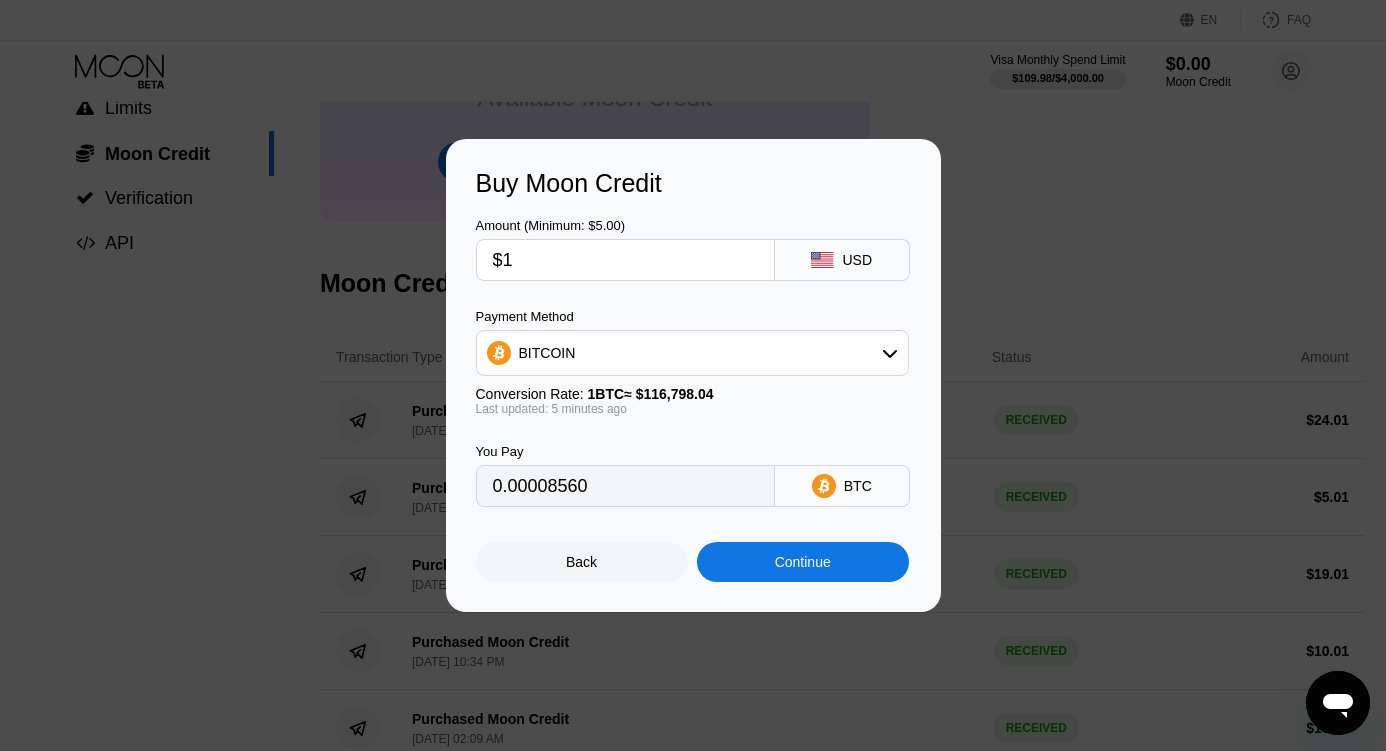 type on "0.00000856" 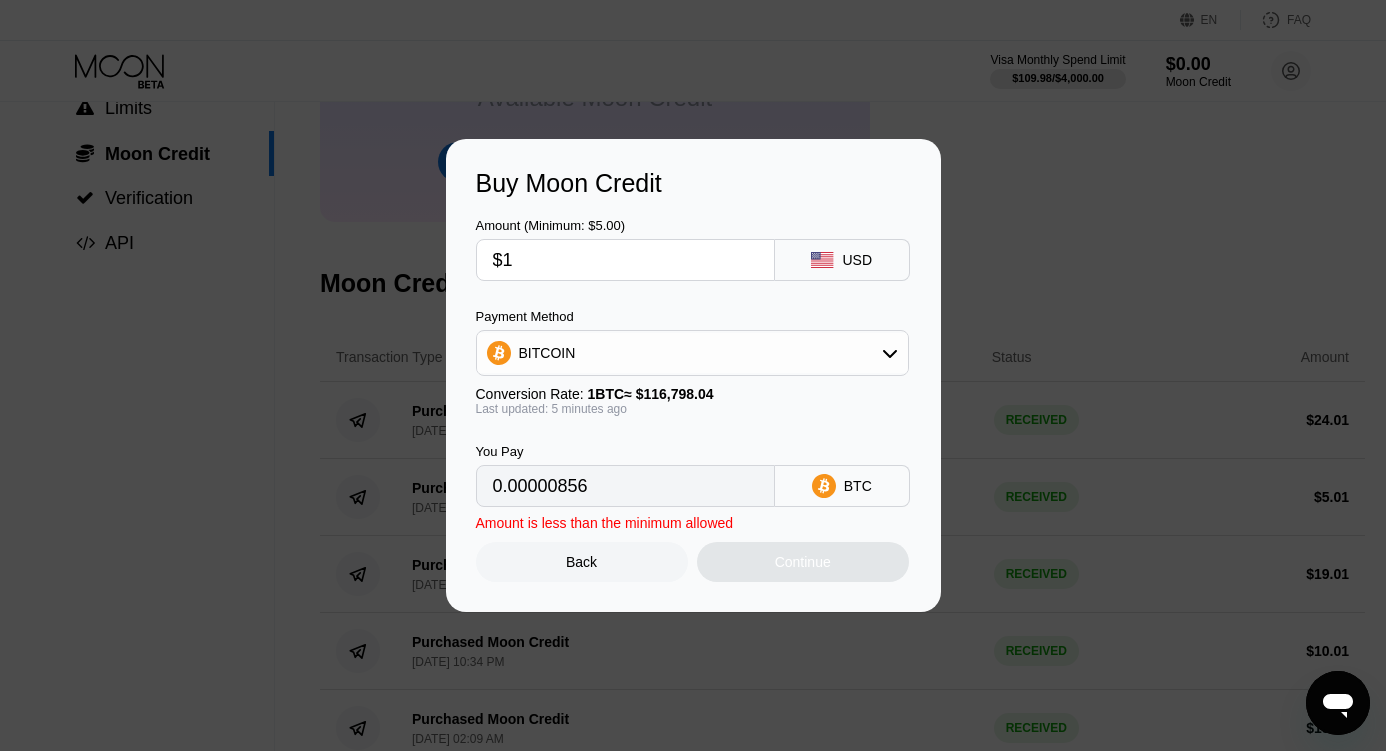 type 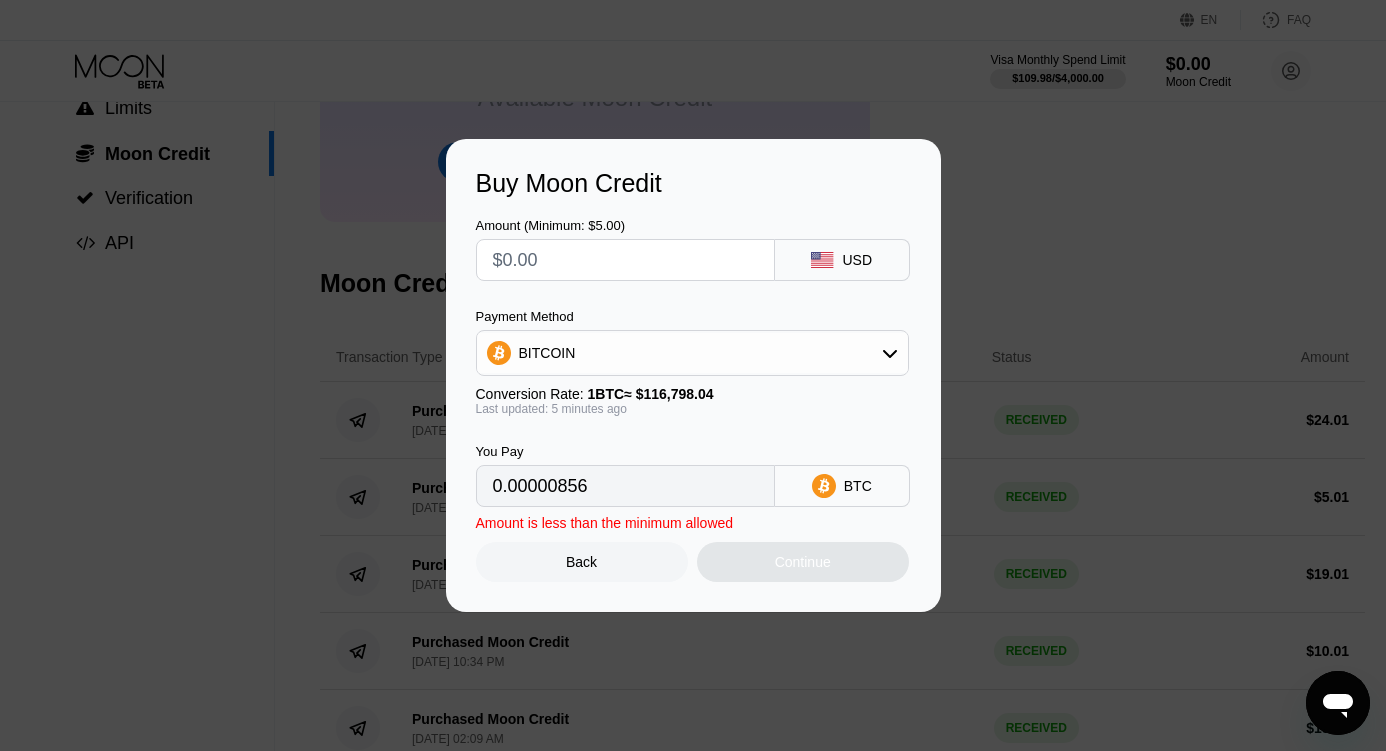 type on "0" 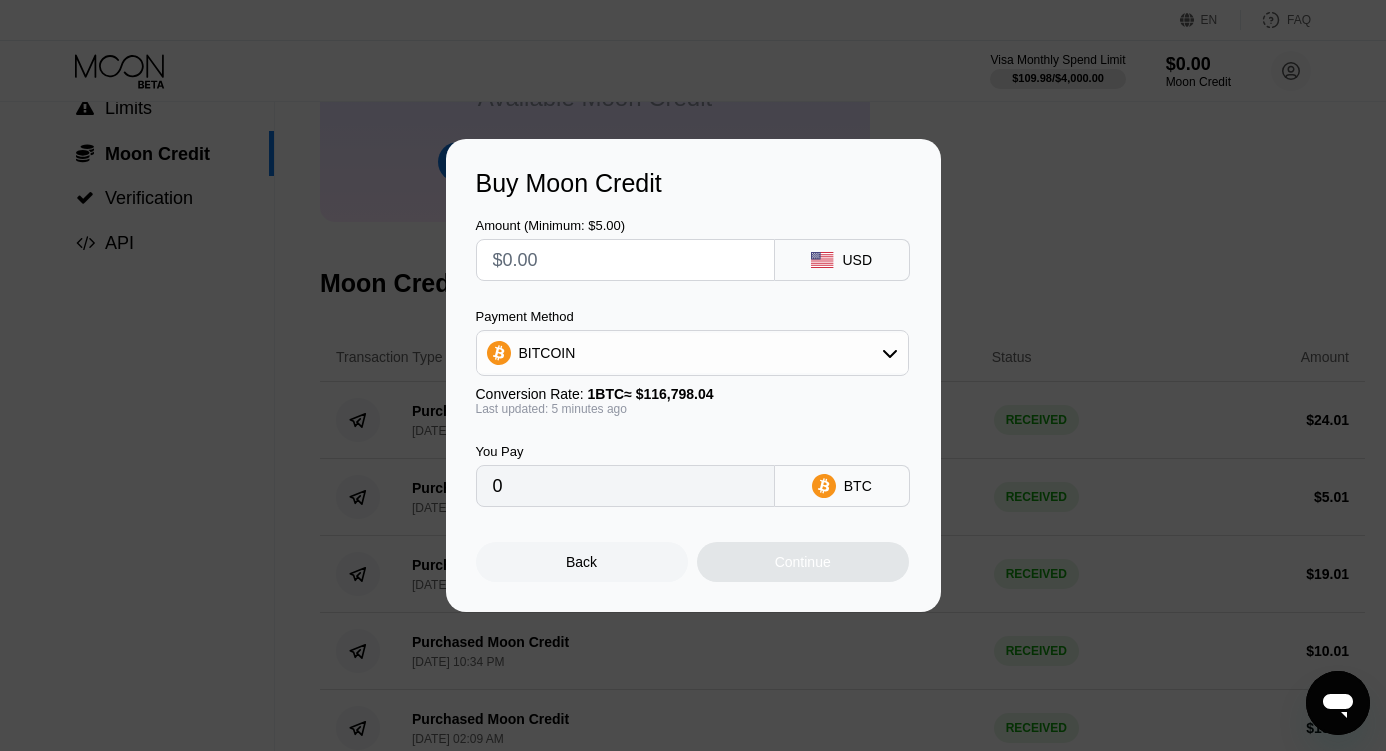 type on "$1" 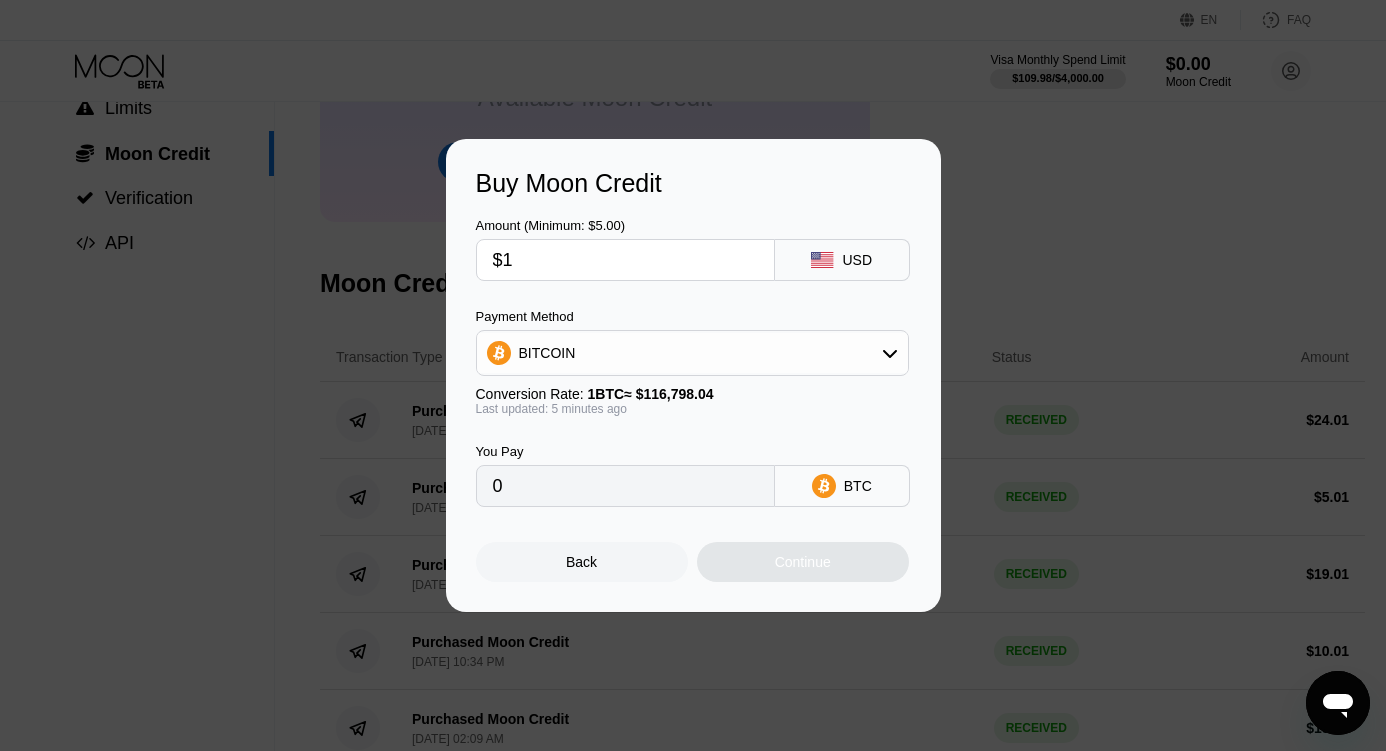 type on "0.00000856" 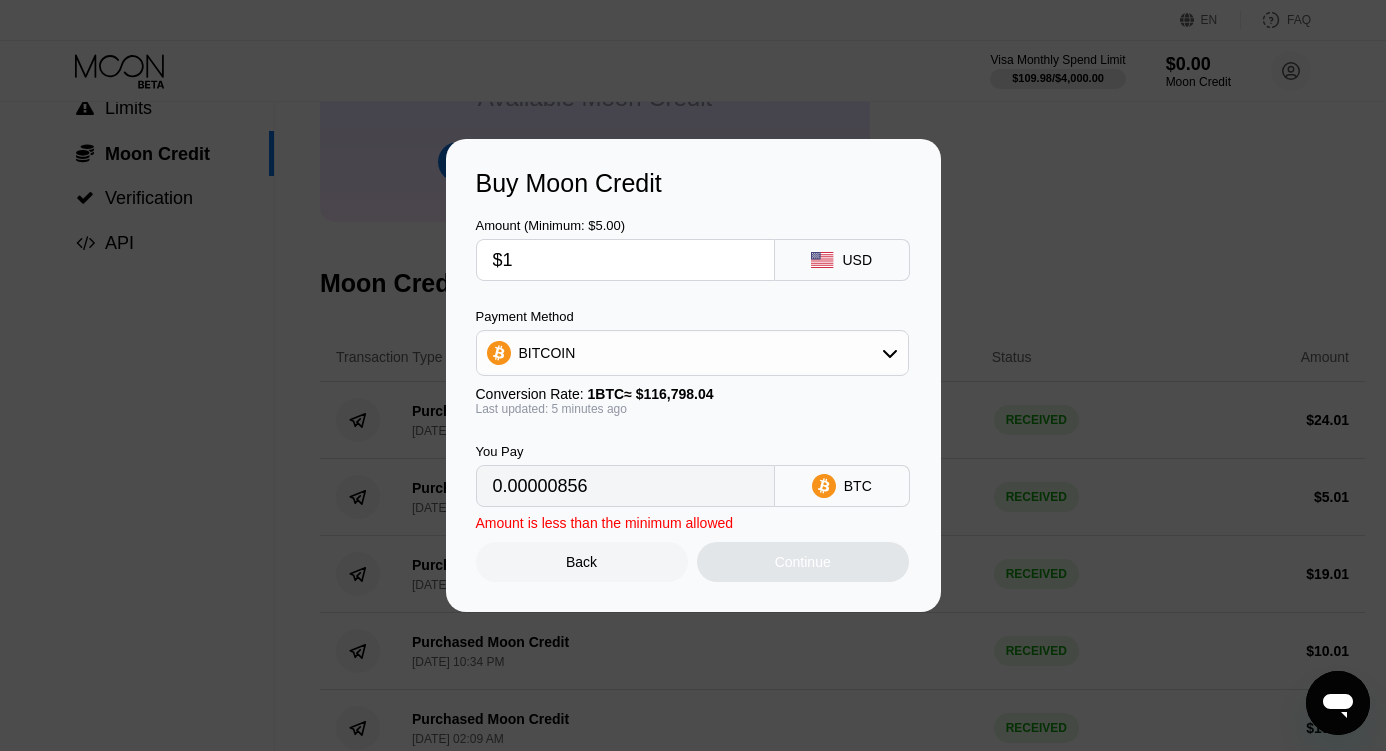 type on "$10" 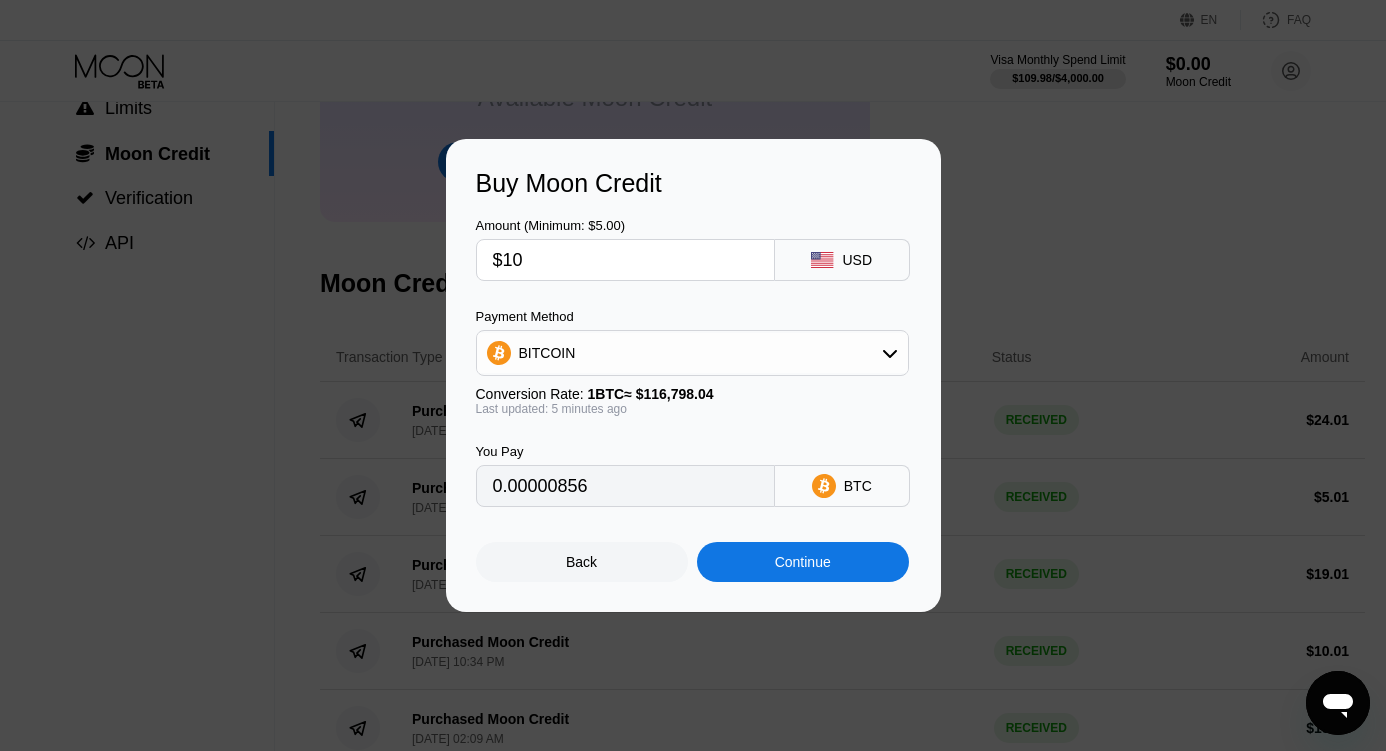 type on "0.00008560" 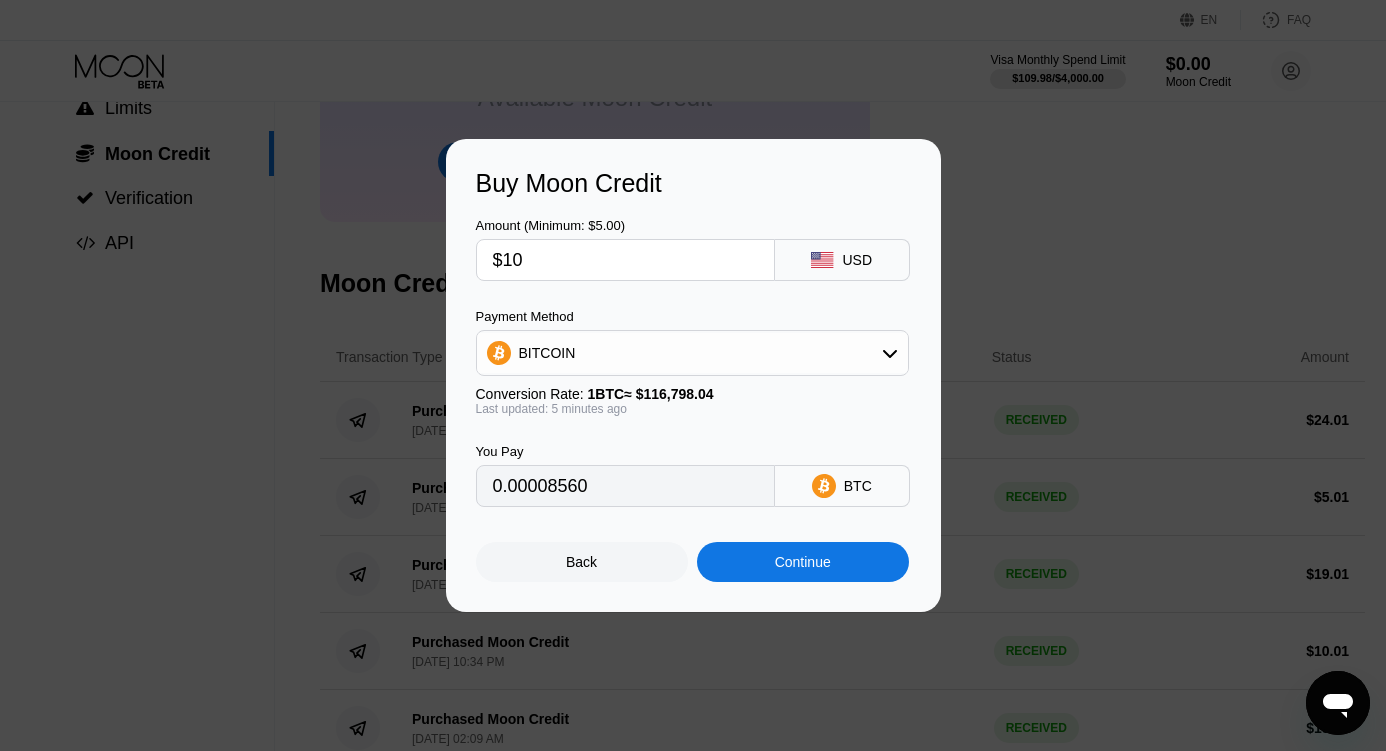 type on "$10" 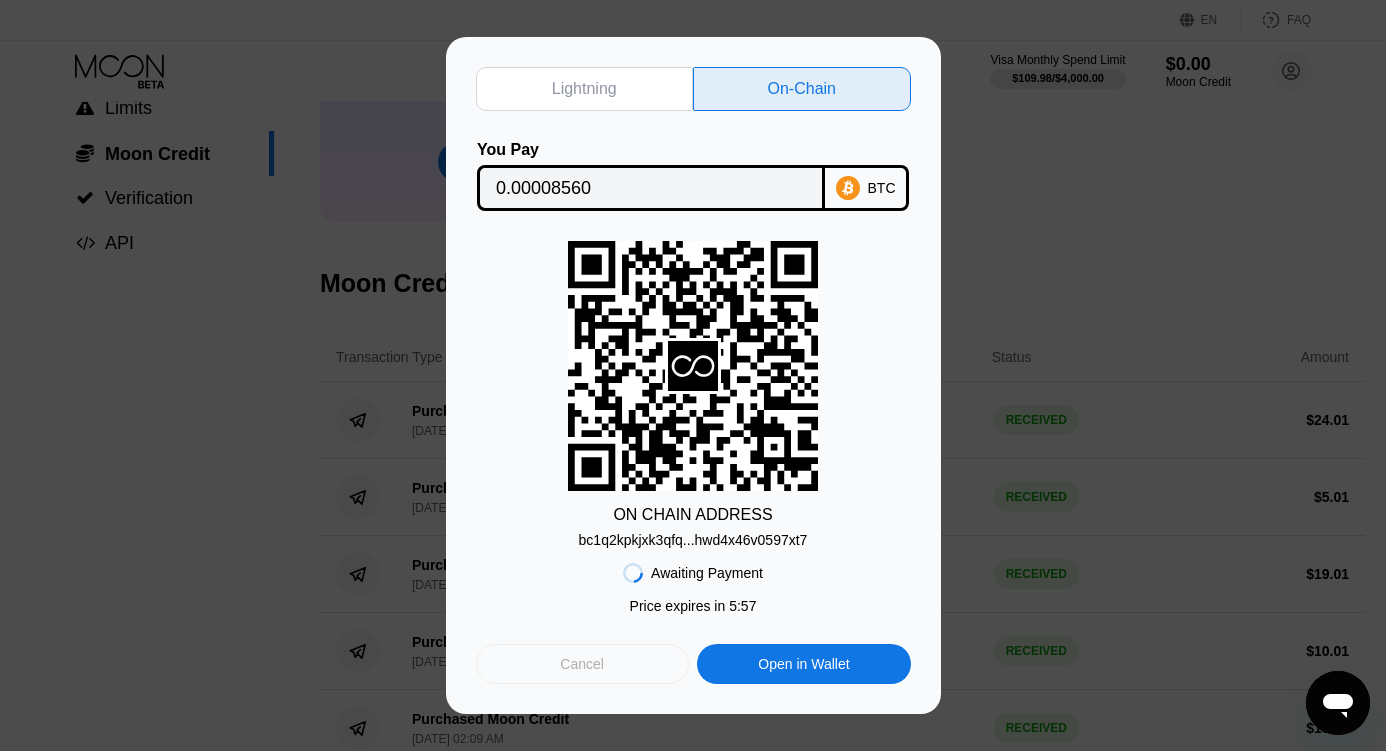 click on "Cancel" at bounding box center [582, 664] 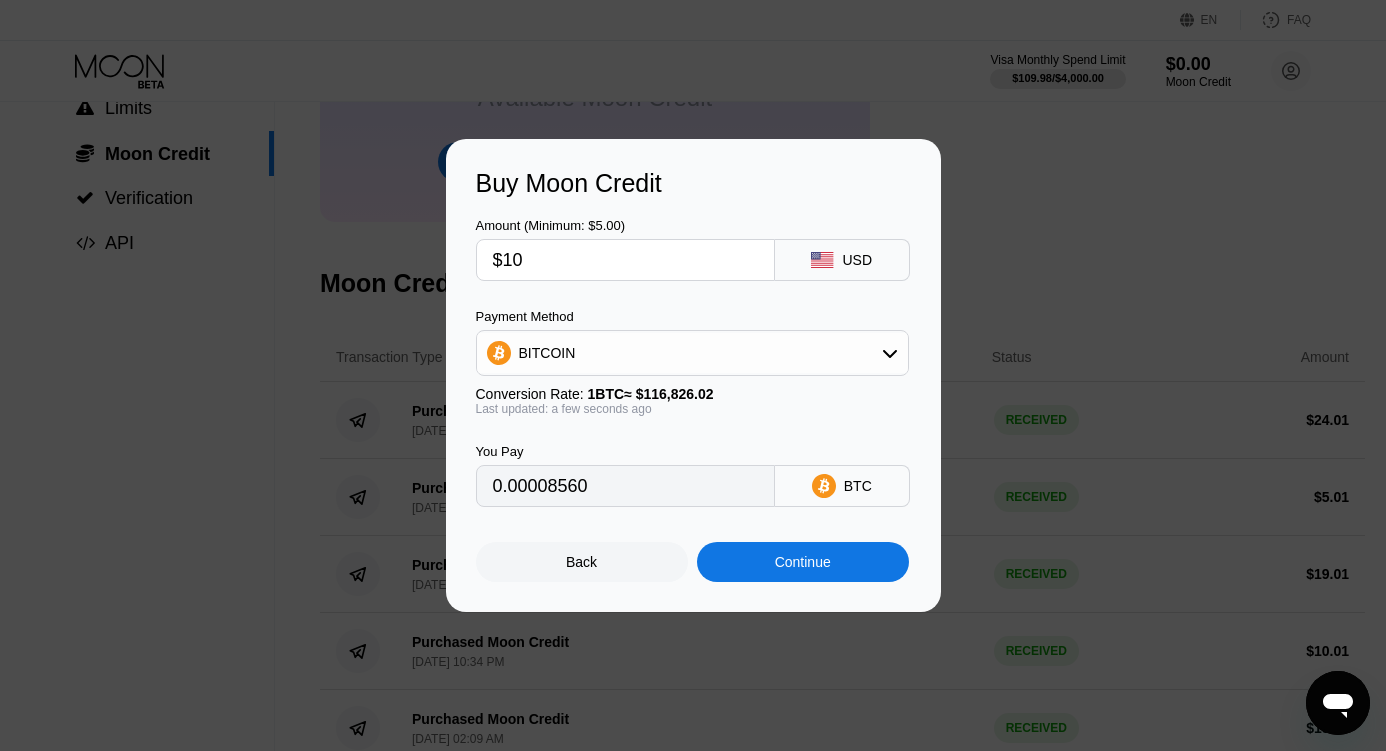 click on "$10" at bounding box center (625, 260) 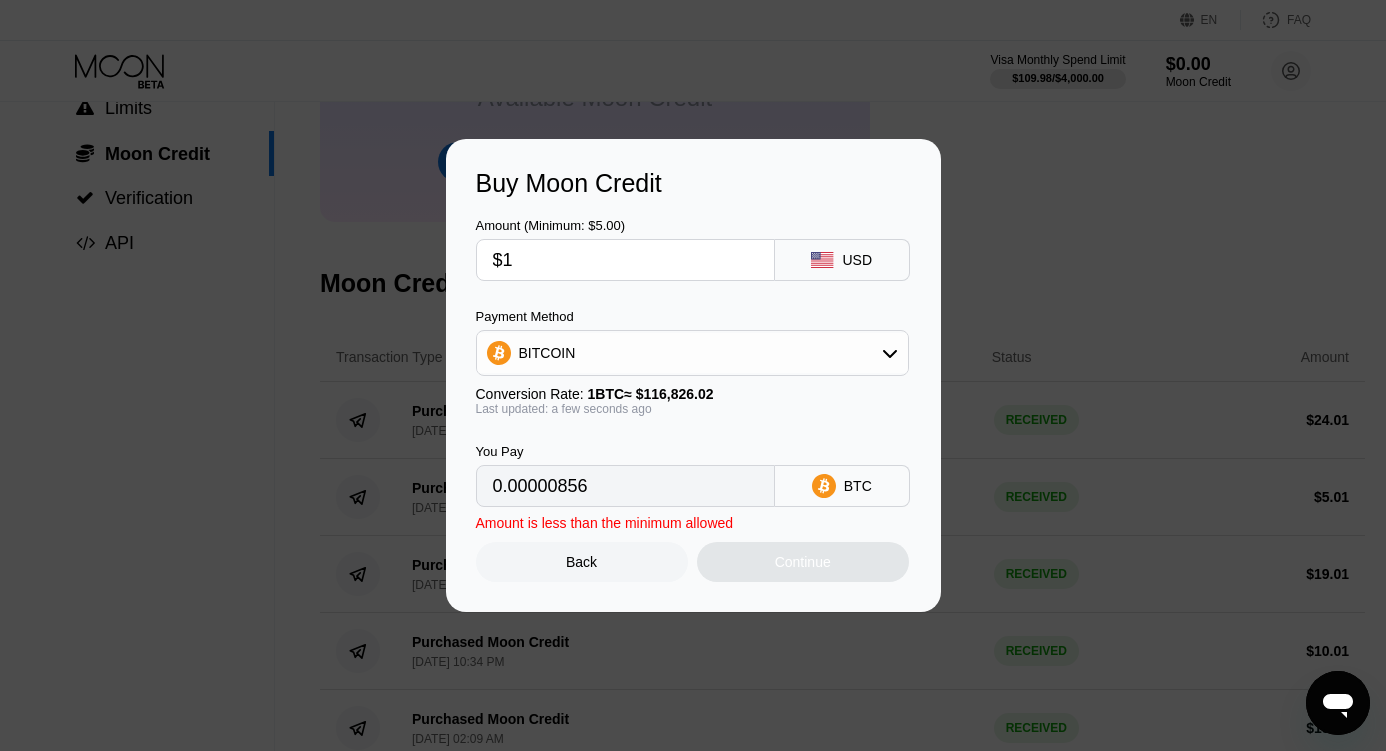 type on "0.00000856" 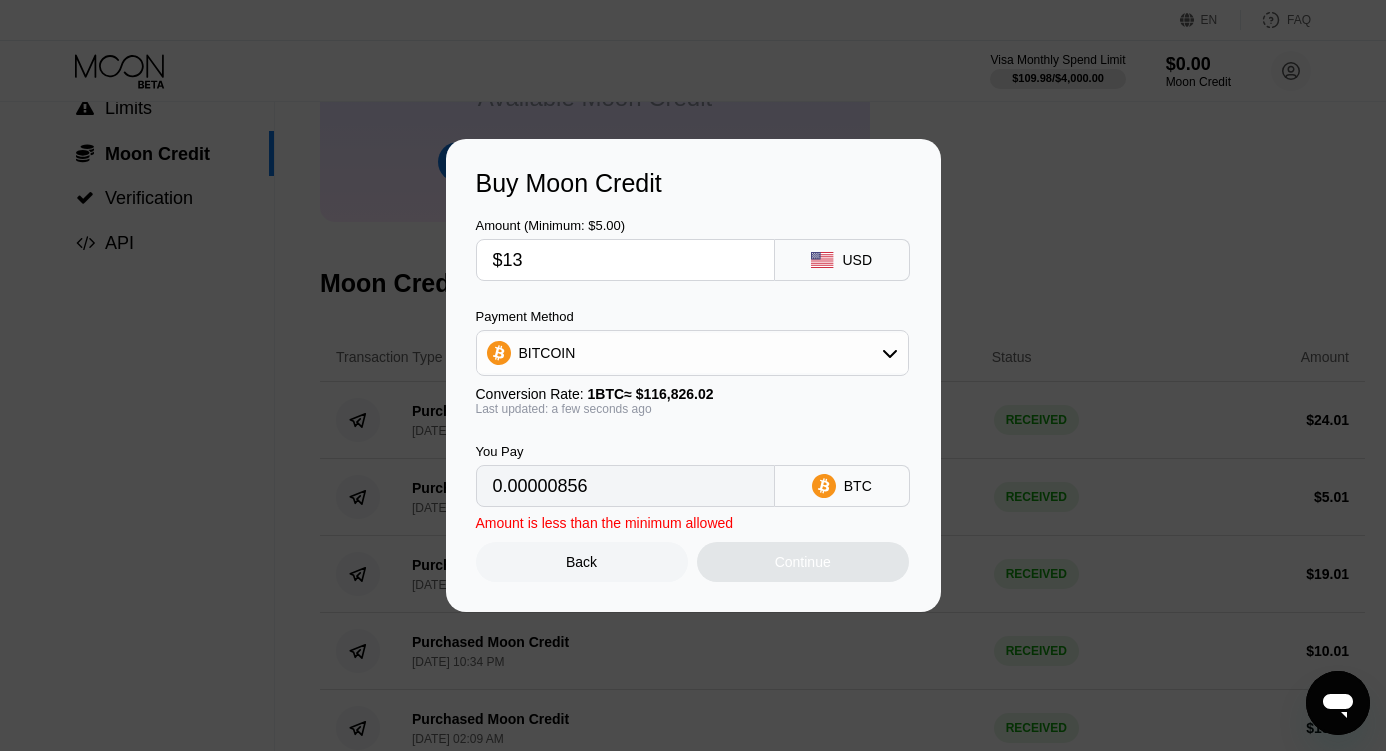 type on "0.00011128" 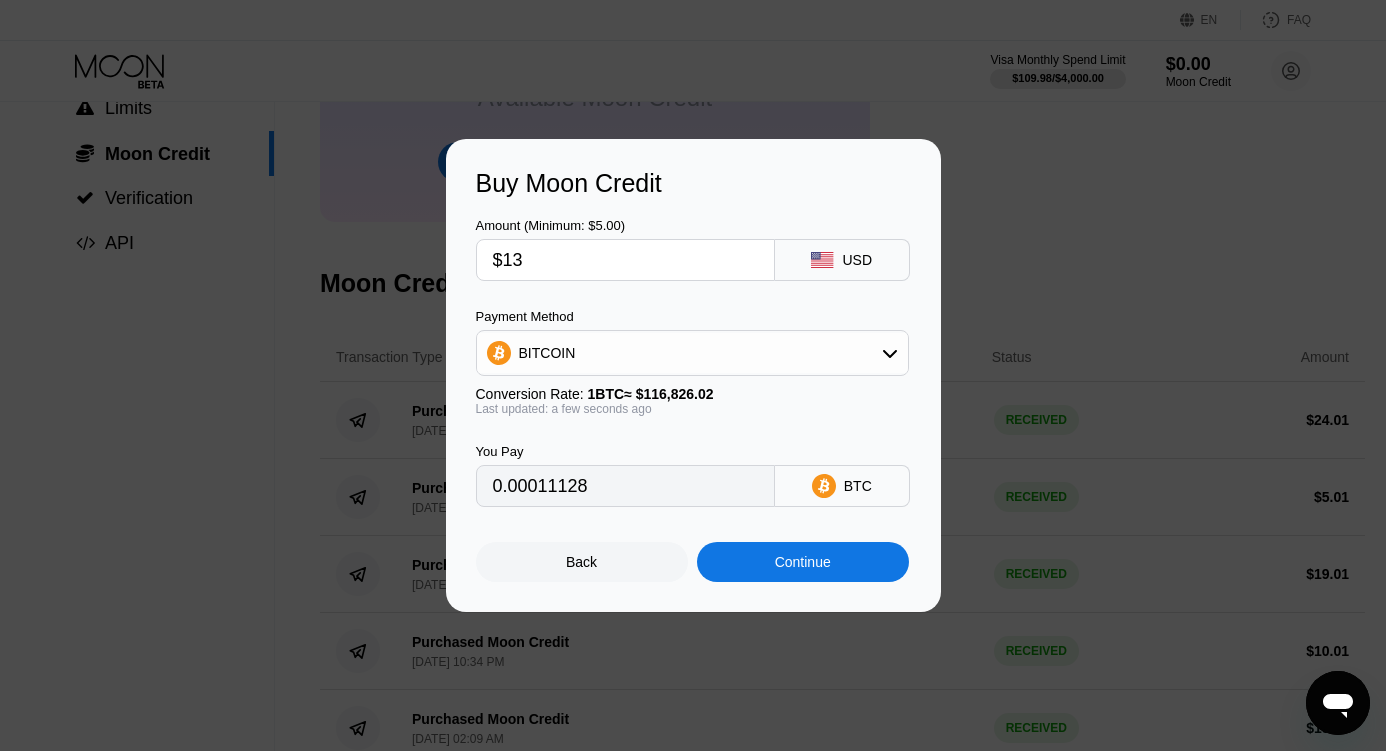 type on "$1" 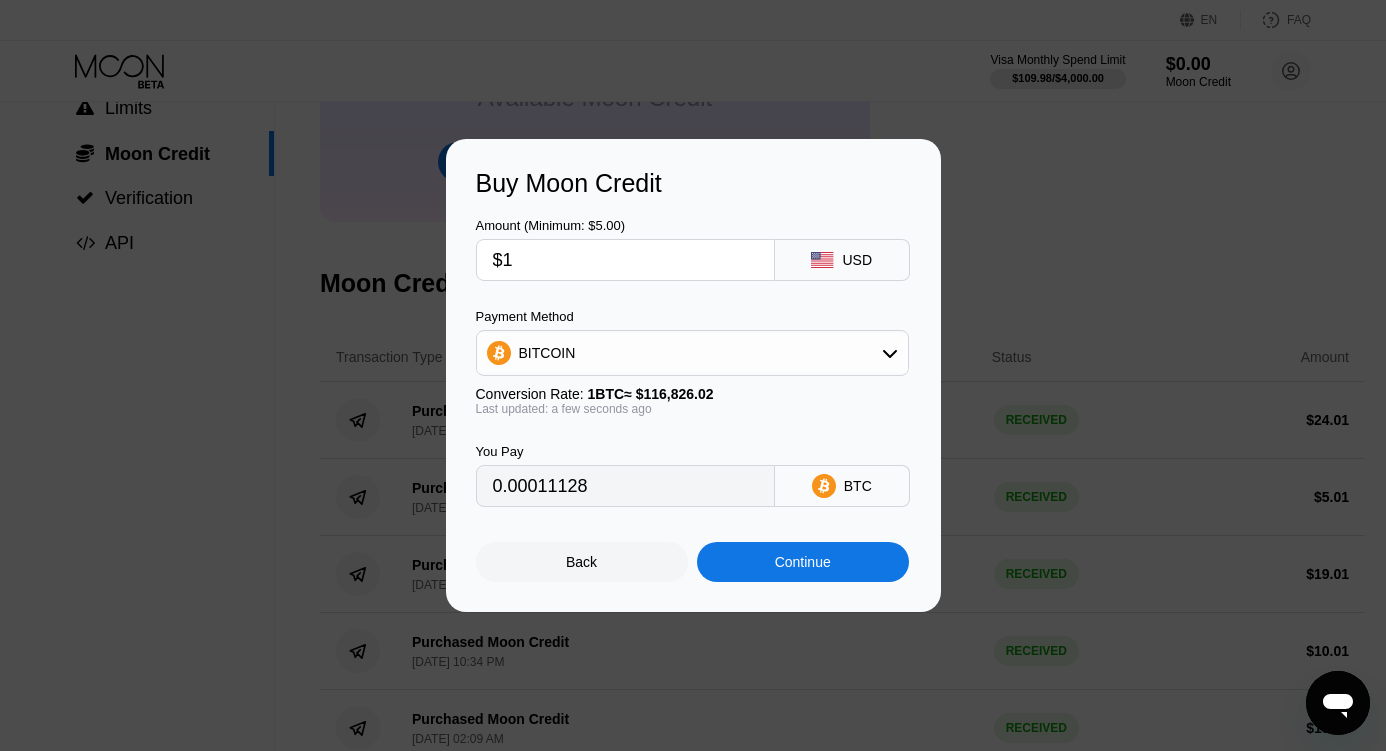 type on "0.00000856" 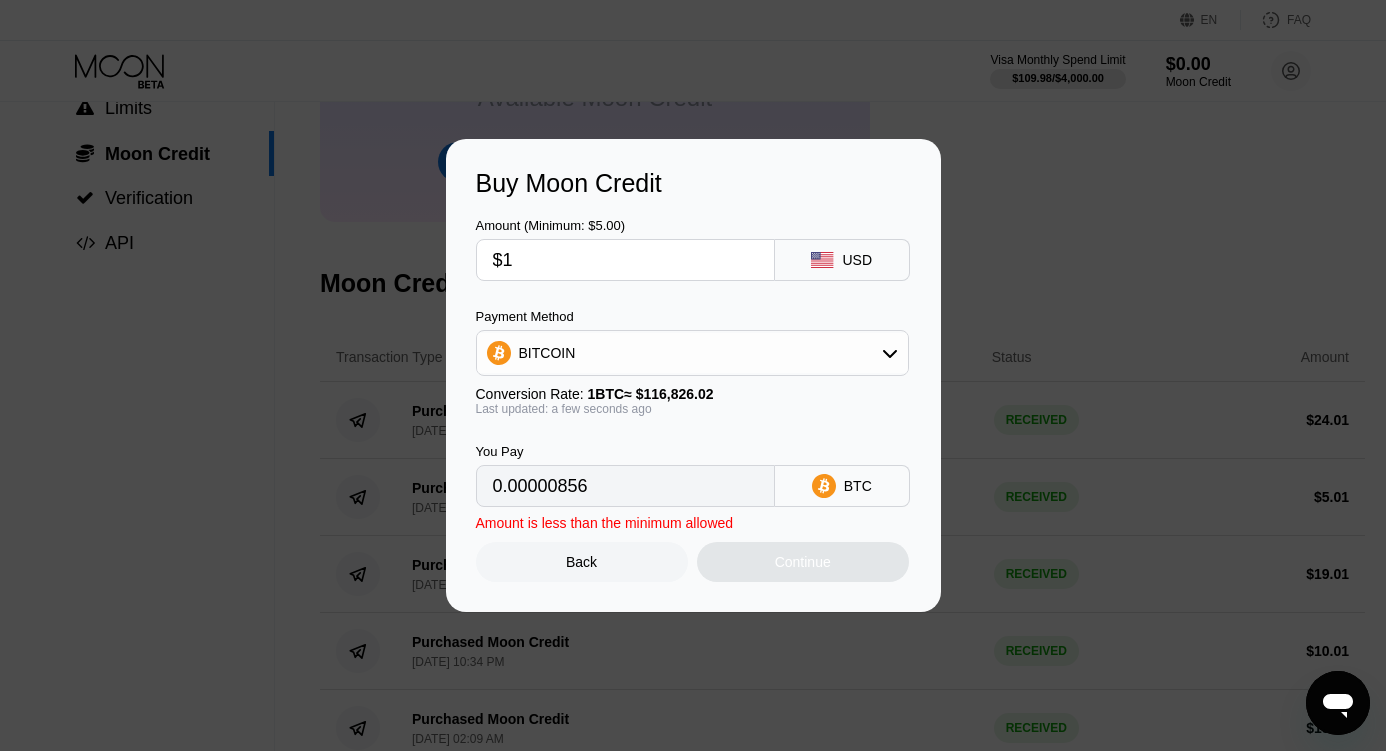 type on "$14" 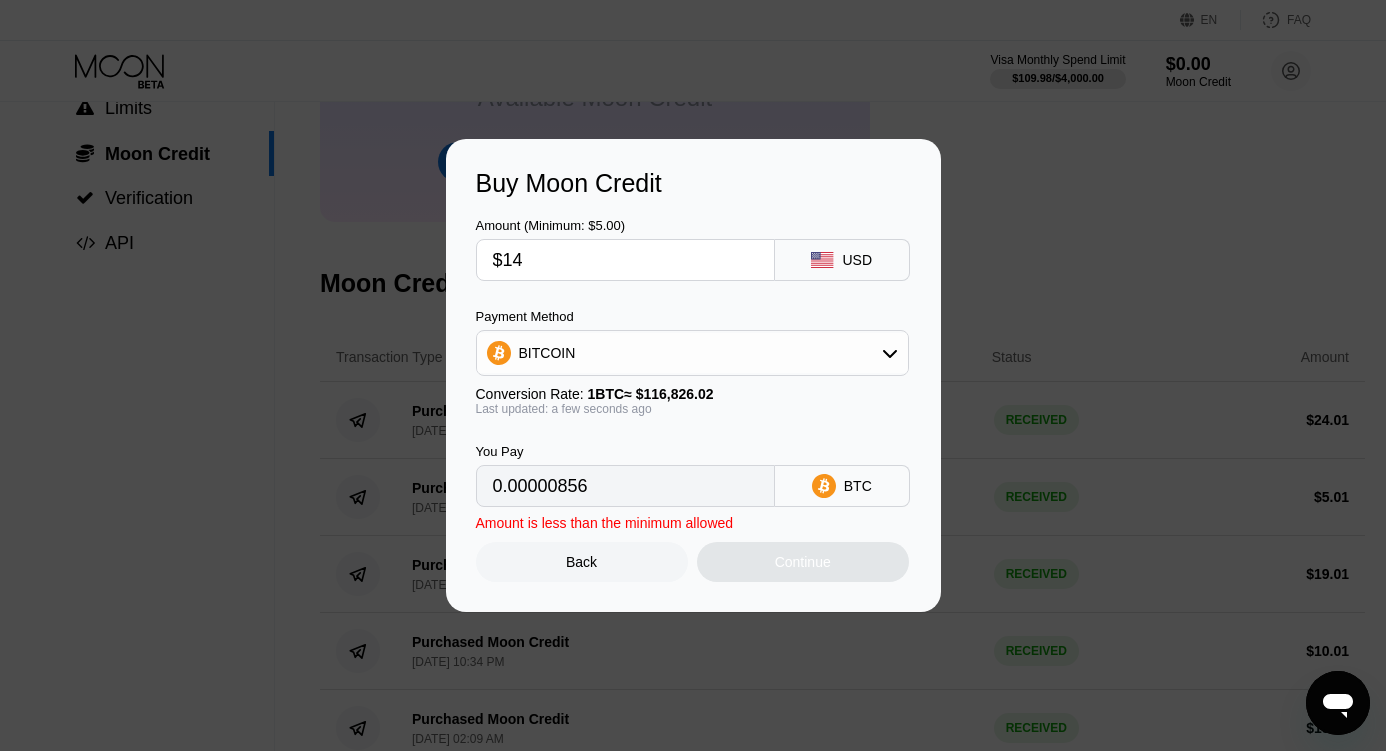 type on "0.00011984" 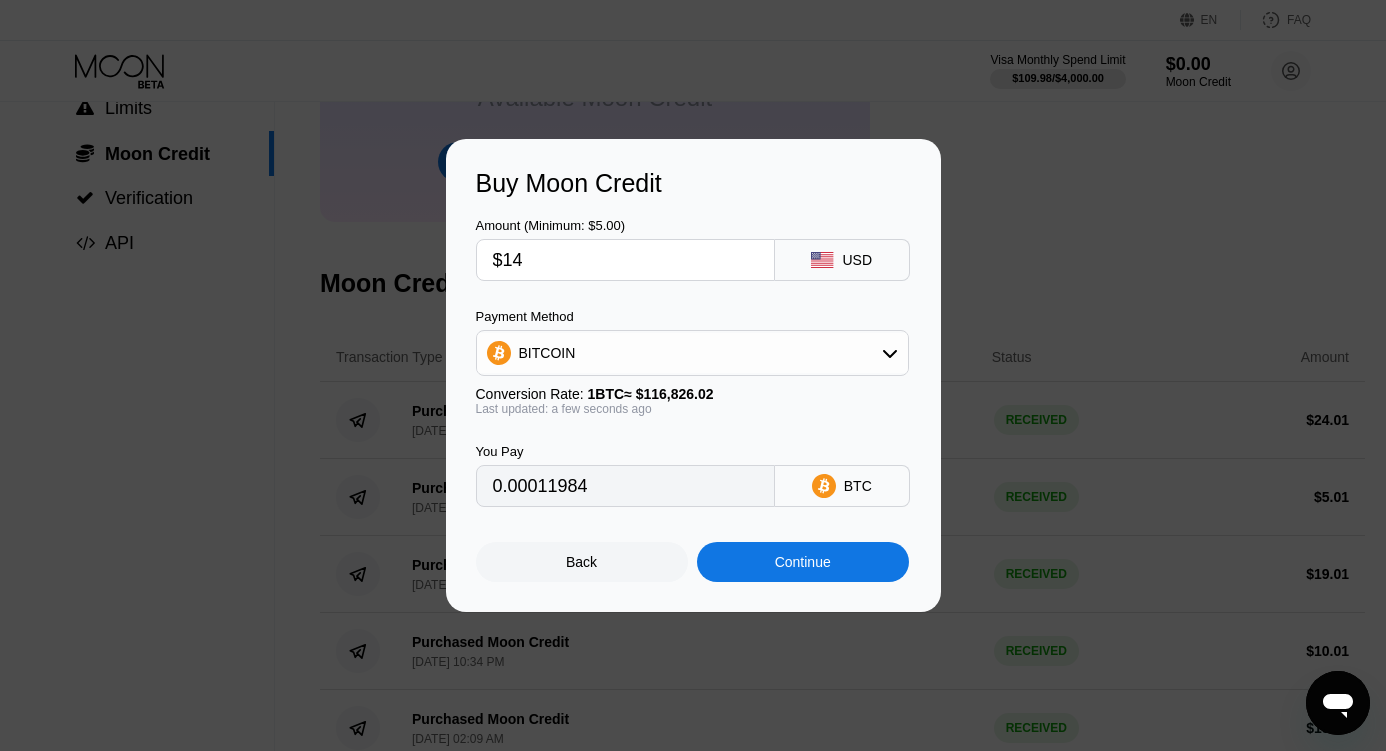 type on "$14" 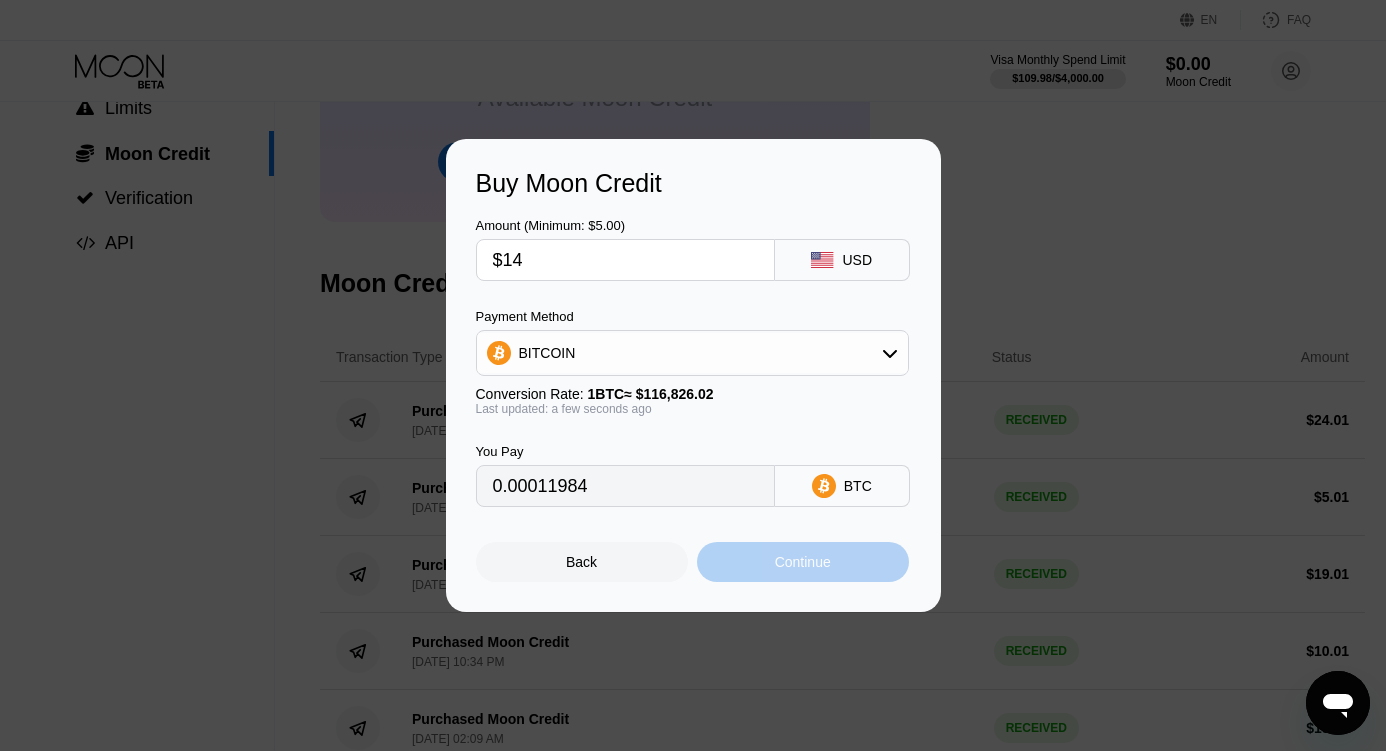click on "Continue" at bounding box center [803, 562] 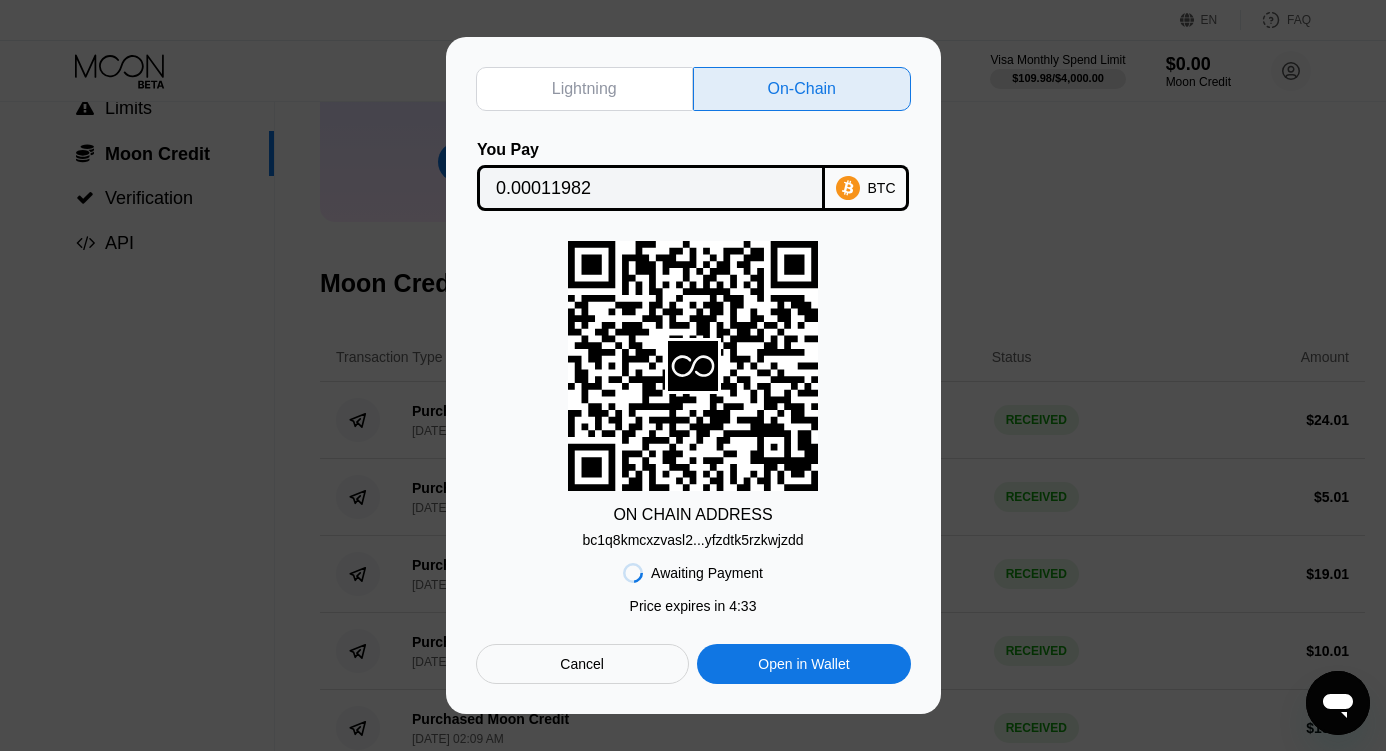 click on "bc1q8kmcxzvasl2...yfzdtk5rzkwjzdd" at bounding box center (693, 540) 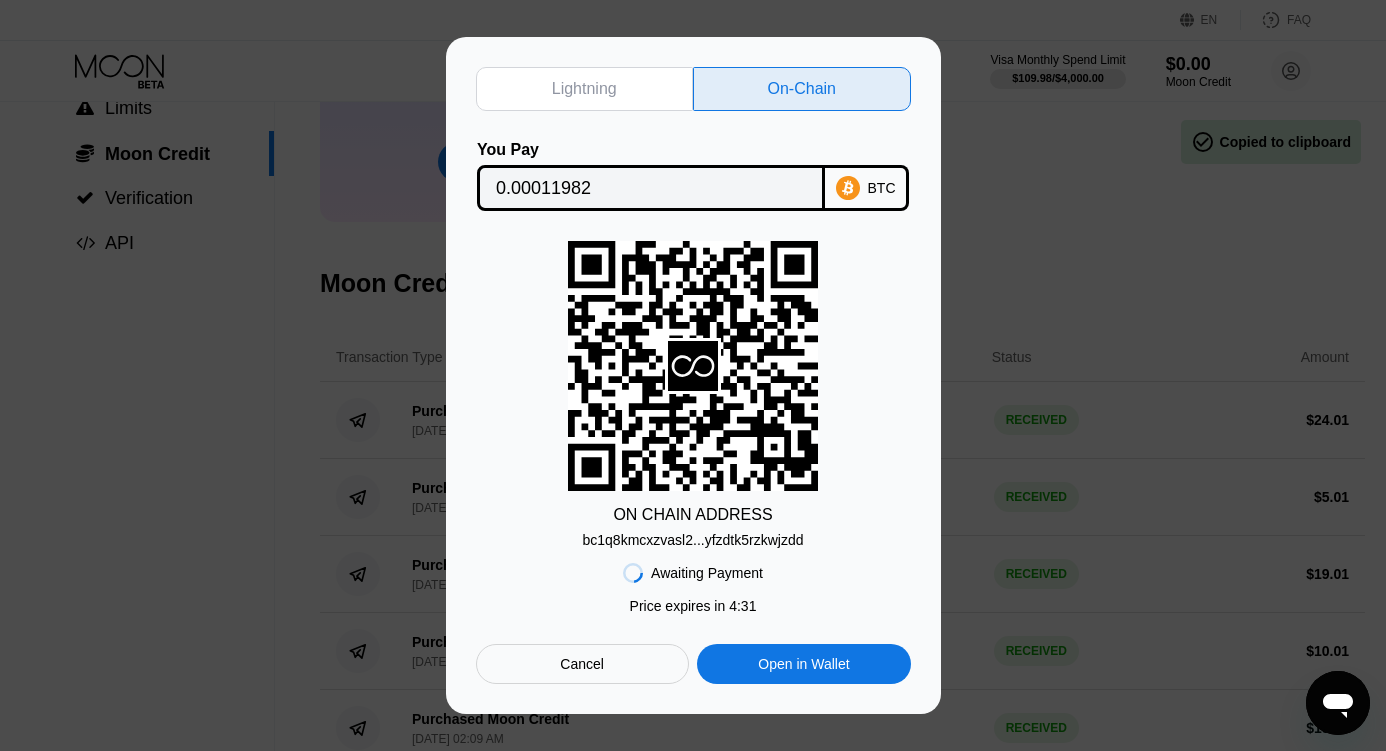 click on "bc1q8kmcxzvasl2...yfzdtk5rzkwjzdd" at bounding box center [693, 540] 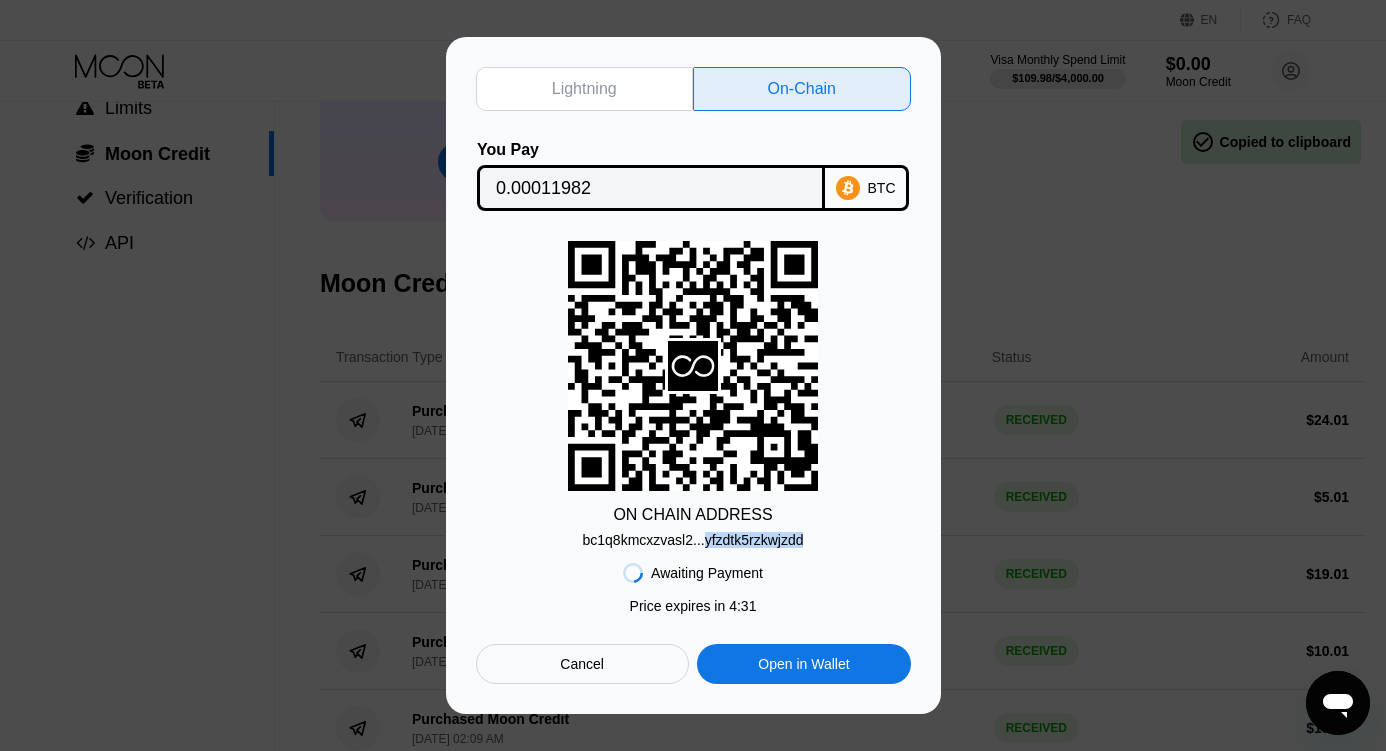 click on "bc1q8kmcxzvasl2...yfzdtk5rzkwjzdd" at bounding box center (693, 540) 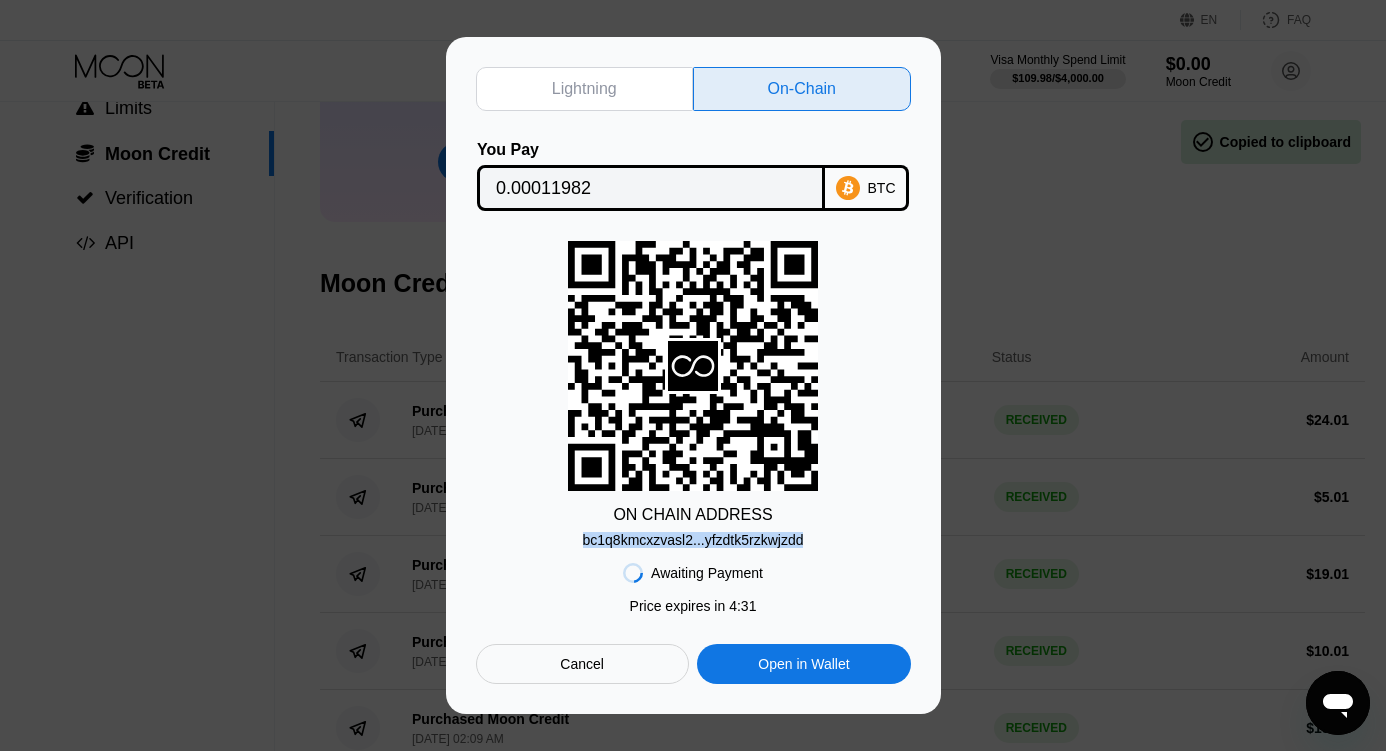 click on "bc1q8kmcxzvasl2...yfzdtk5rzkwjzdd" at bounding box center (693, 540) 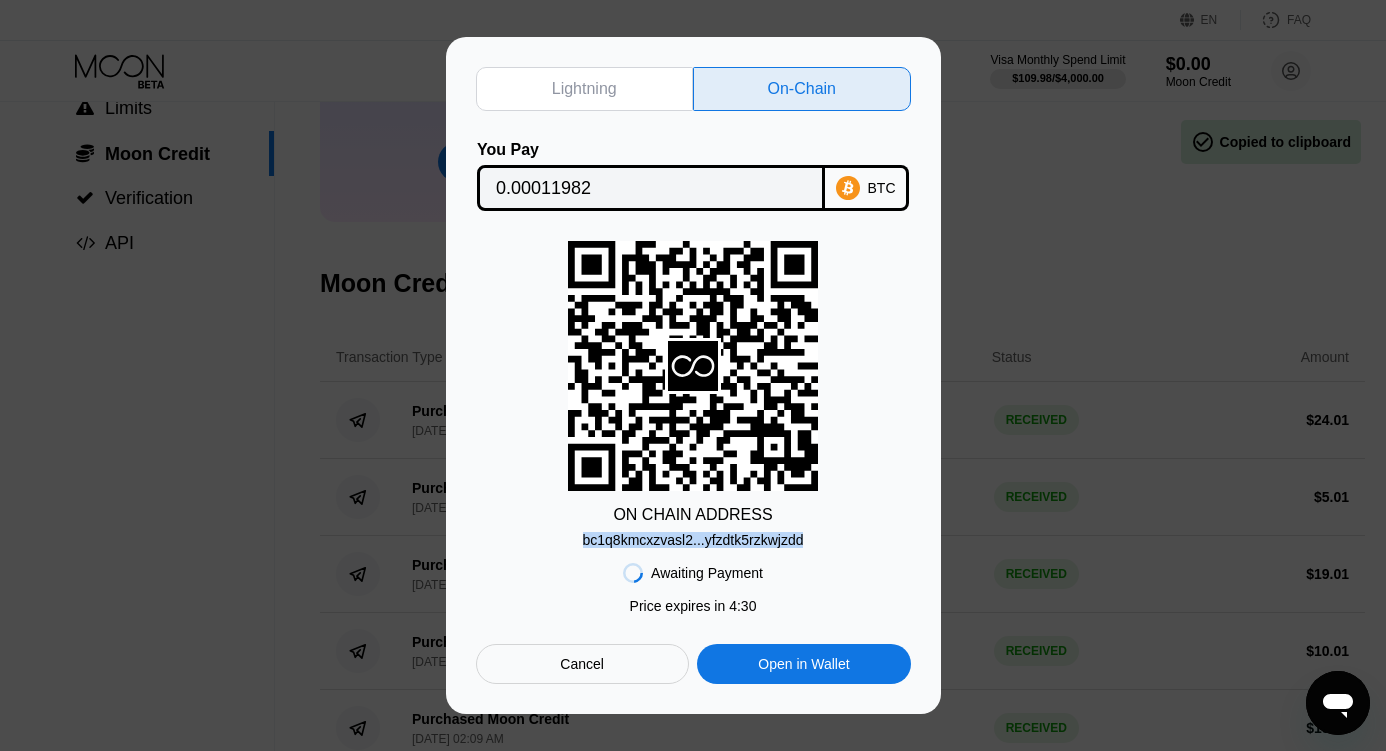 click on "bc1q8kmcxzvasl2...yfzdtk5rzkwjzdd" at bounding box center [693, 540] 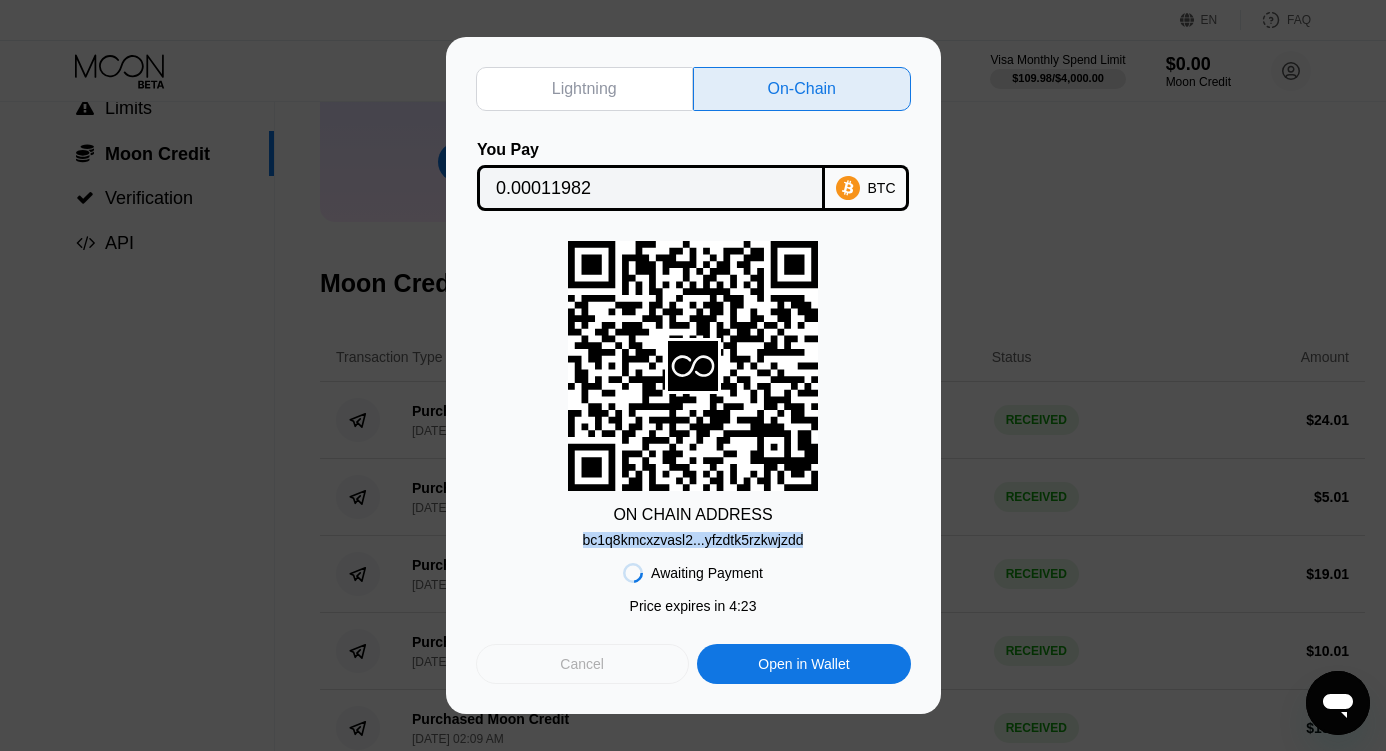 click on "Cancel" at bounding box center (582, 664) 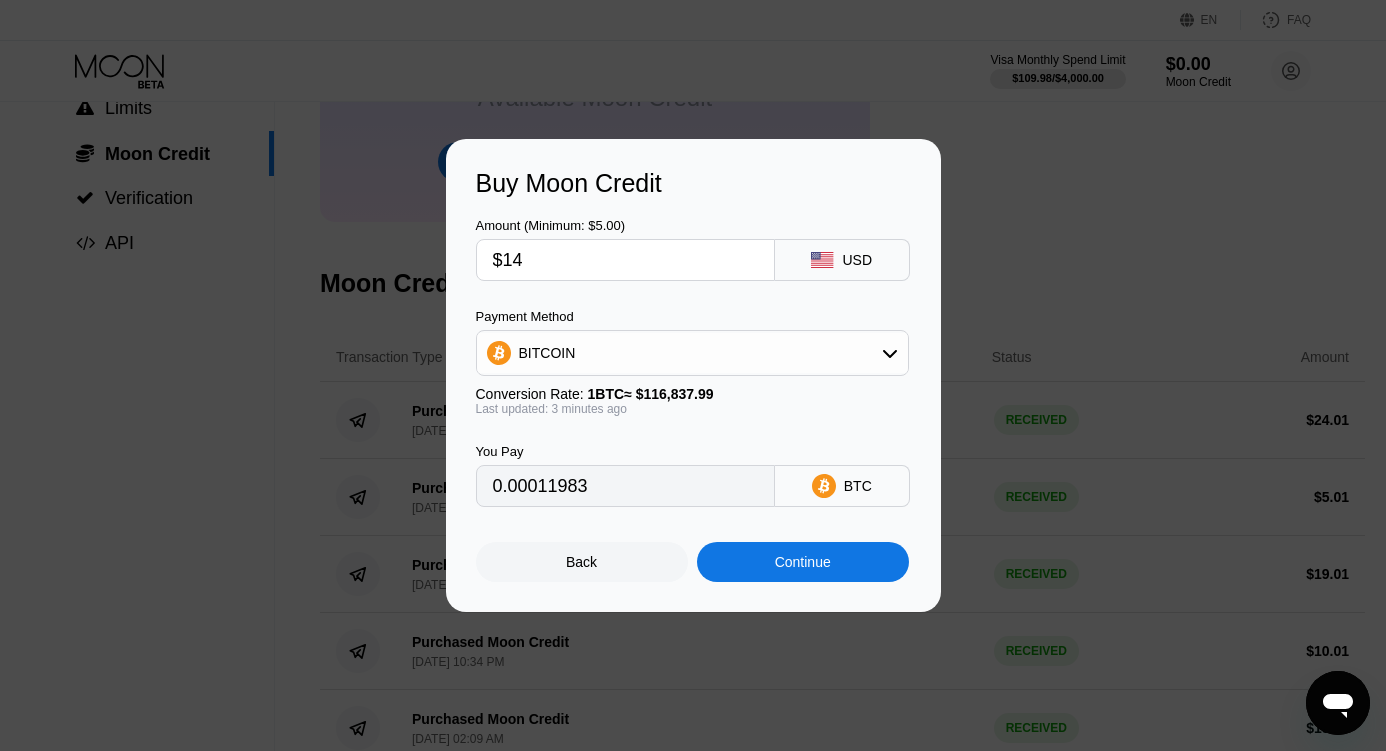 type on "0.00011980" 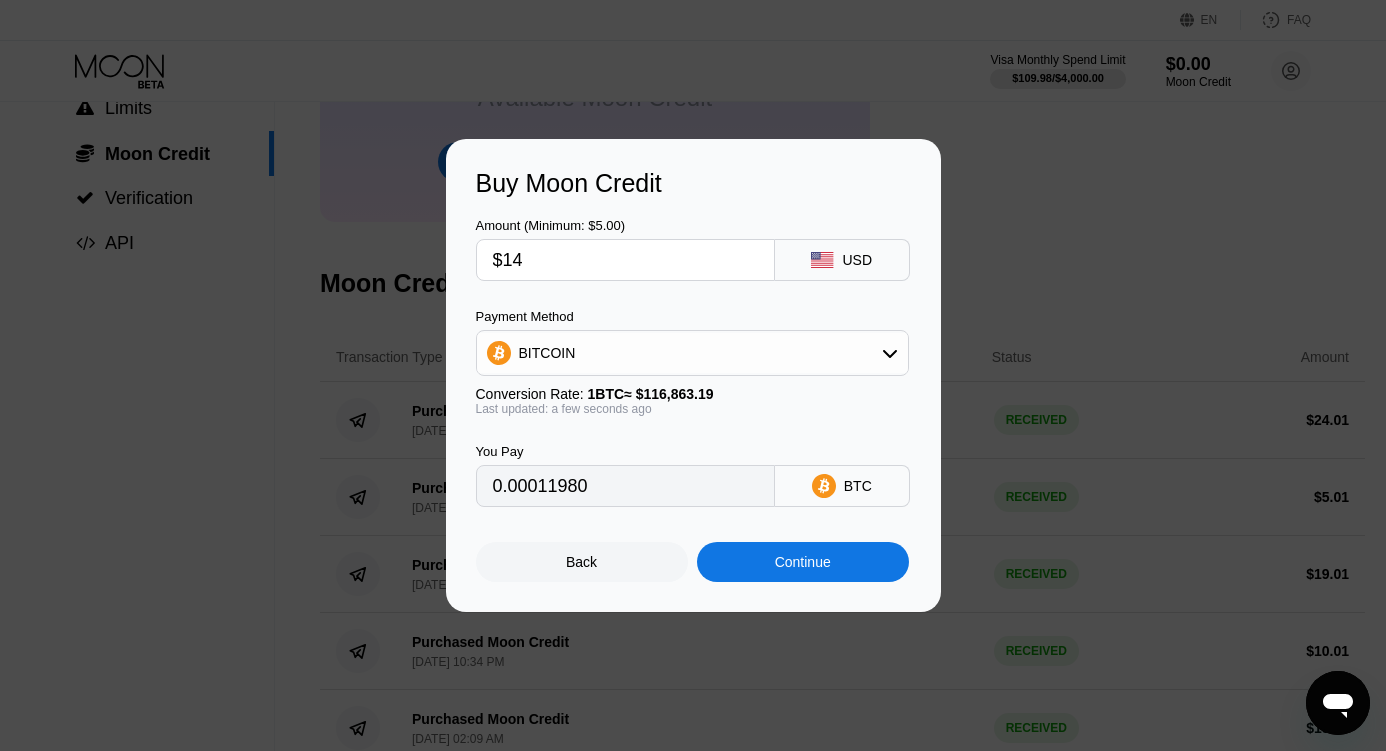 click on "Continue" at bounding box center (803, 562) 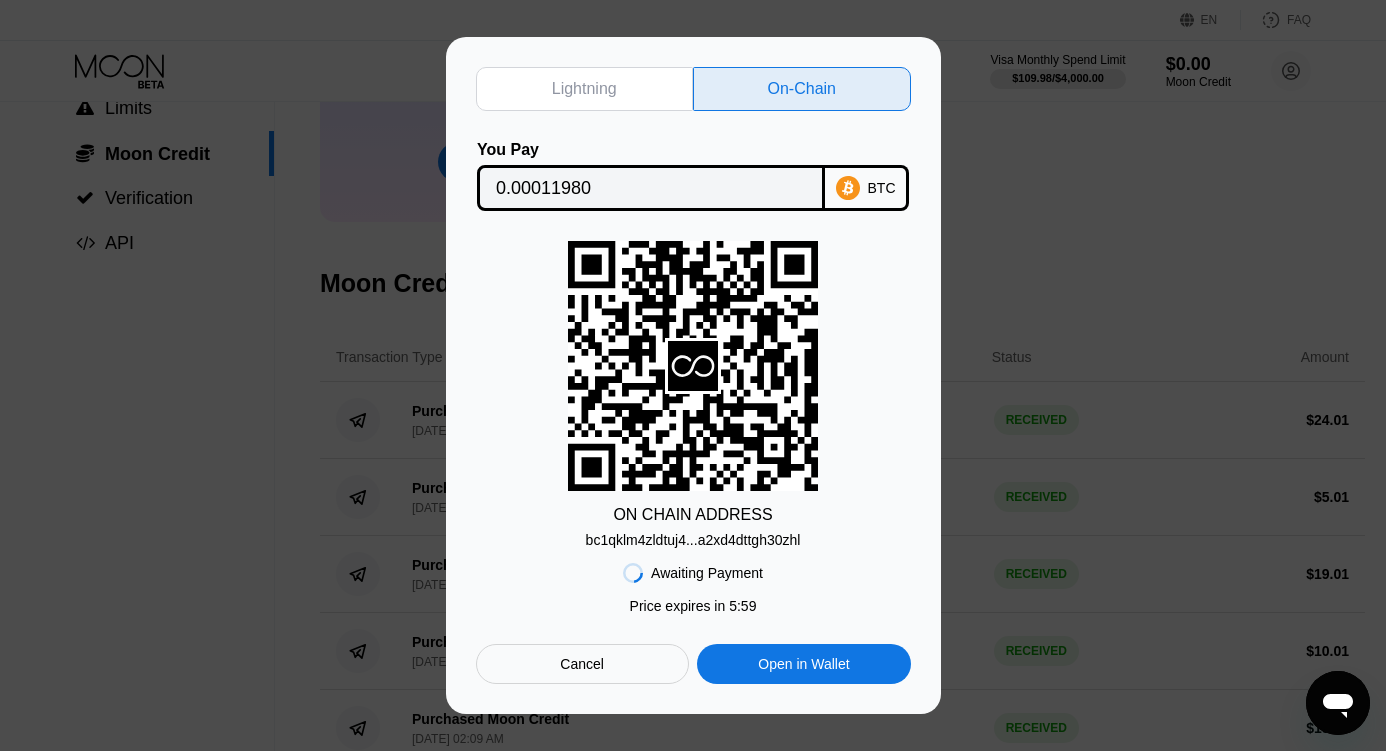 click on "Lightning" at bounding box center [584, 89] 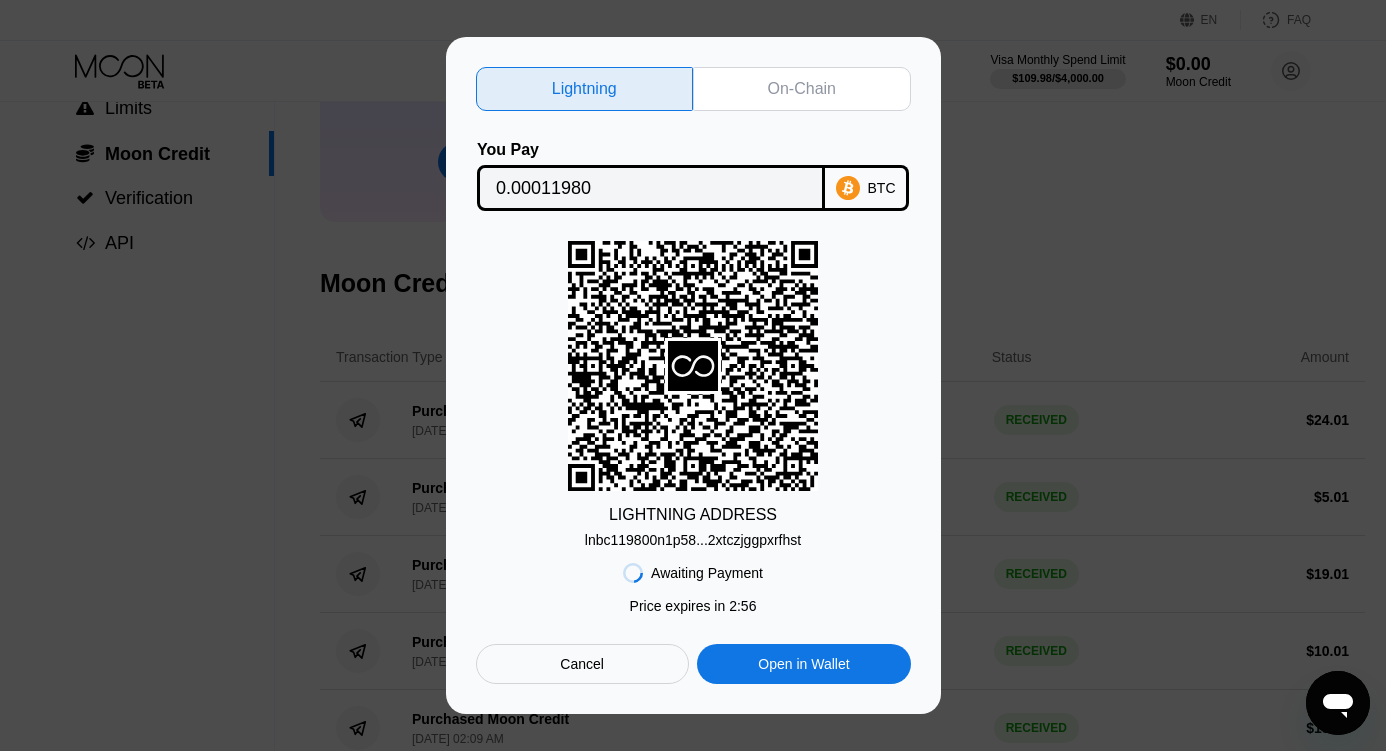 click on "On-Chain" at bounding box center (802, 89) 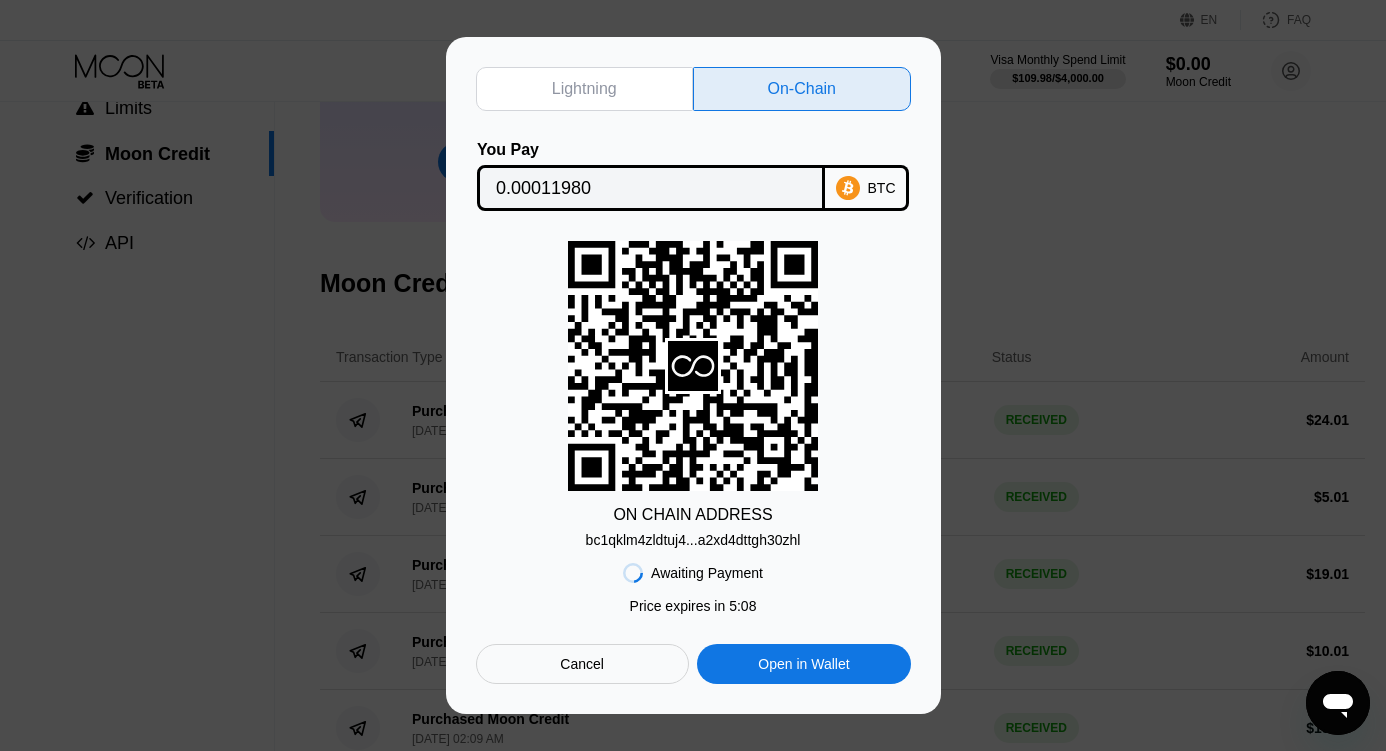 click on "Cancel" at bounding box center [582, 664] 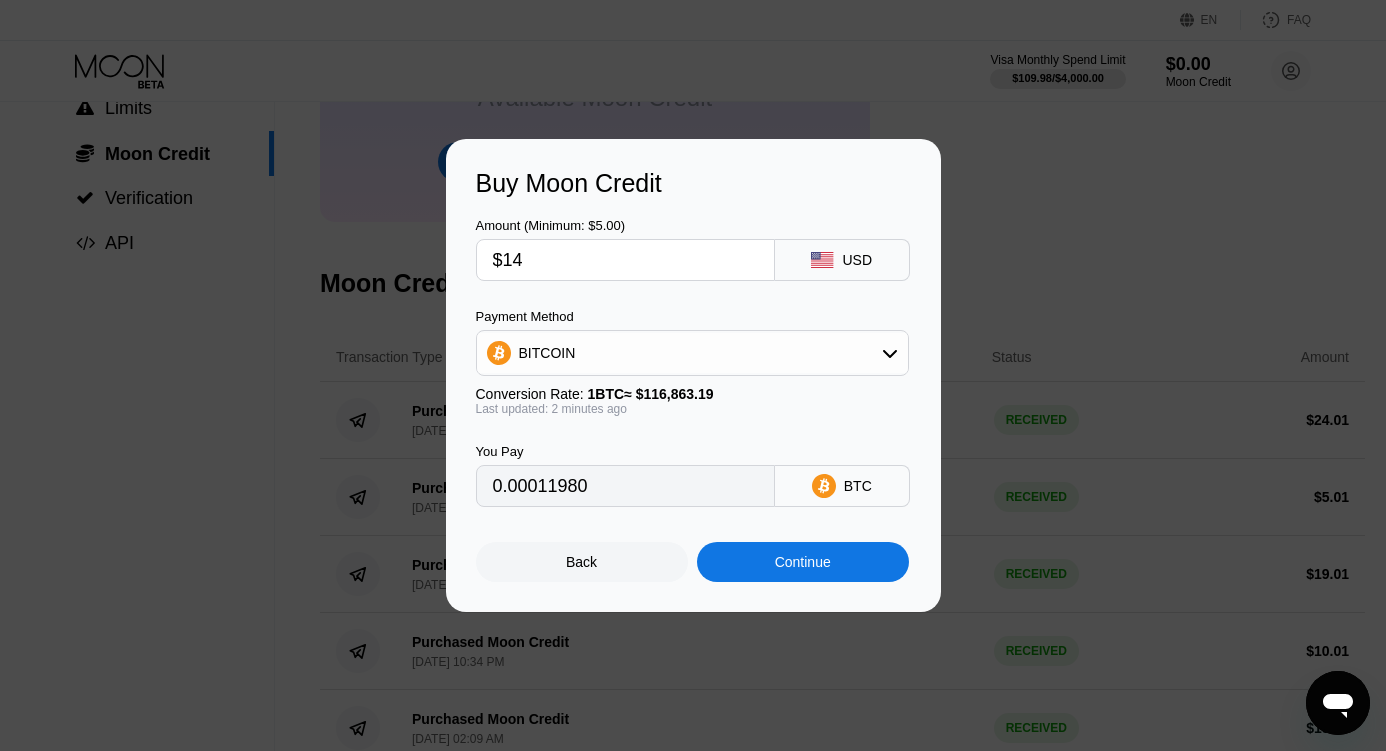 click on "$14" at bounding box center [625, 260] 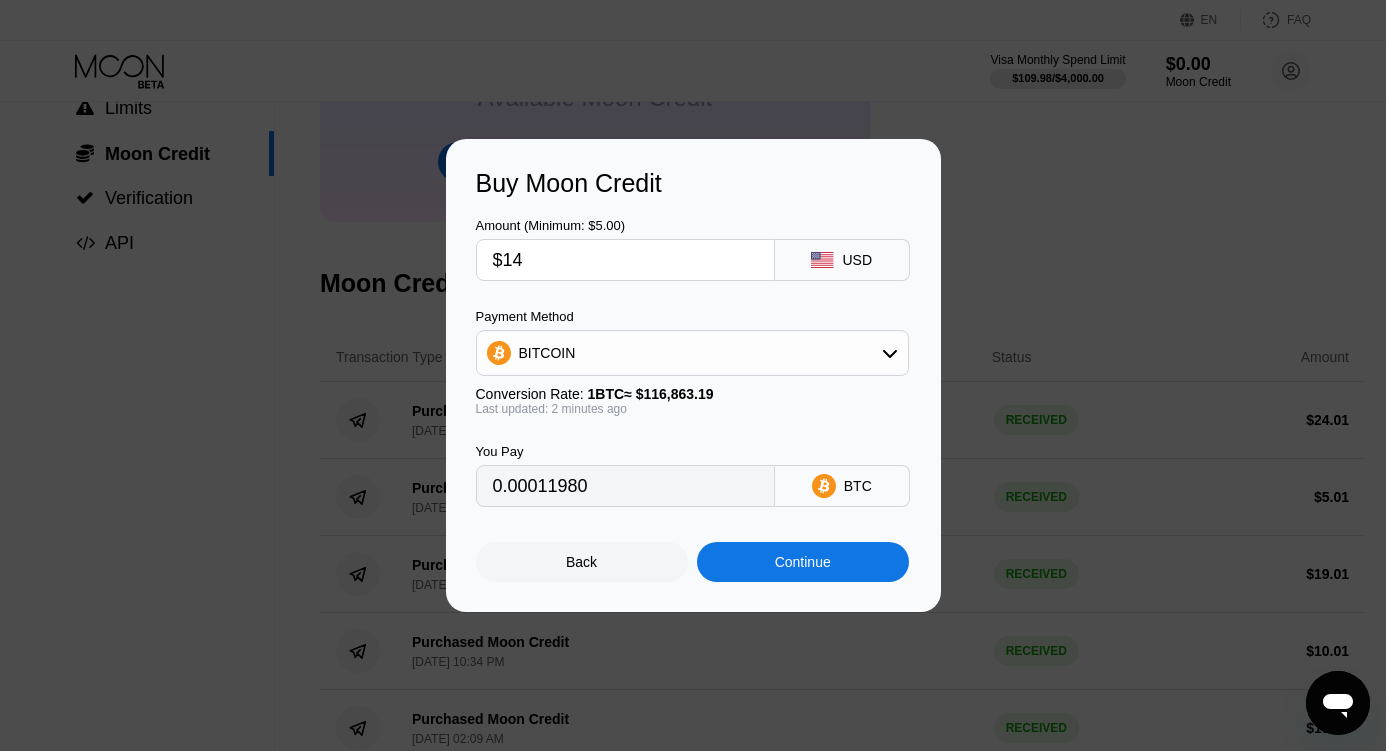 type on "$1" 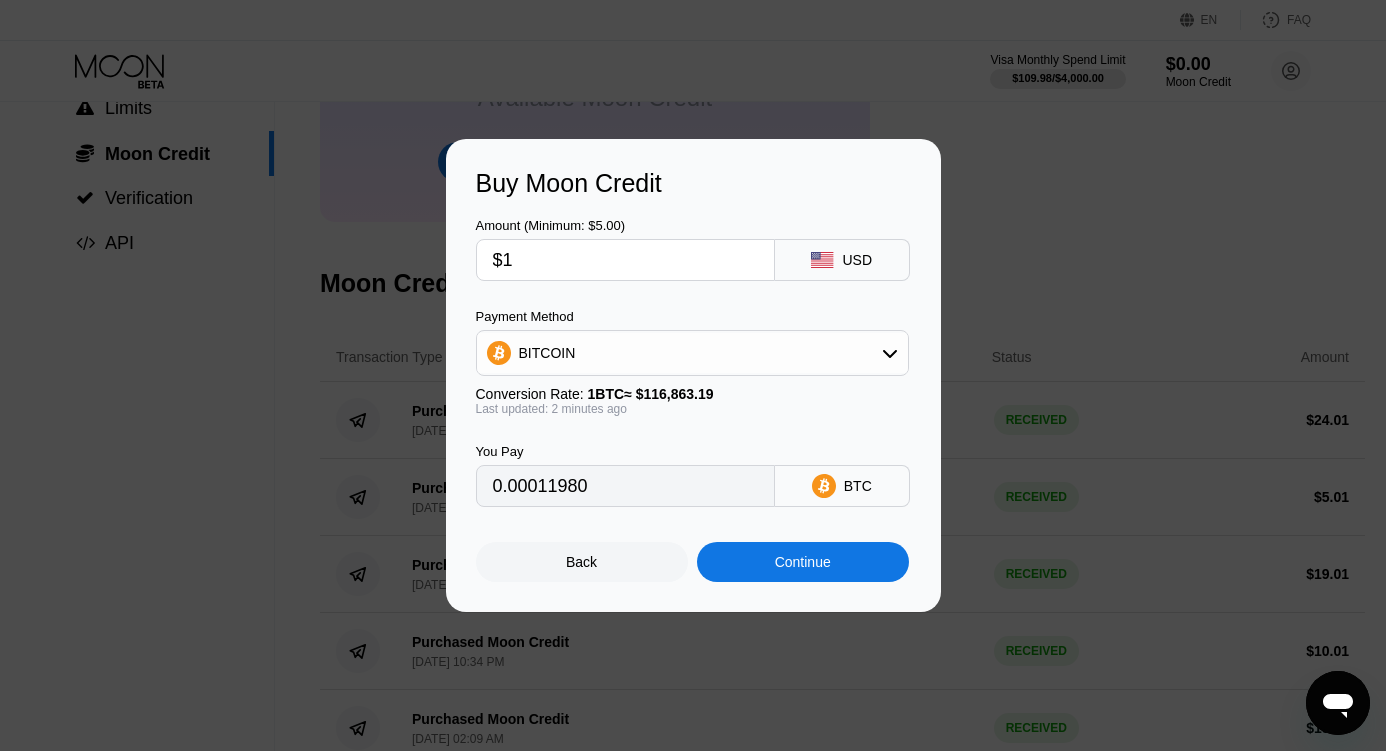 type on "0.00000856" 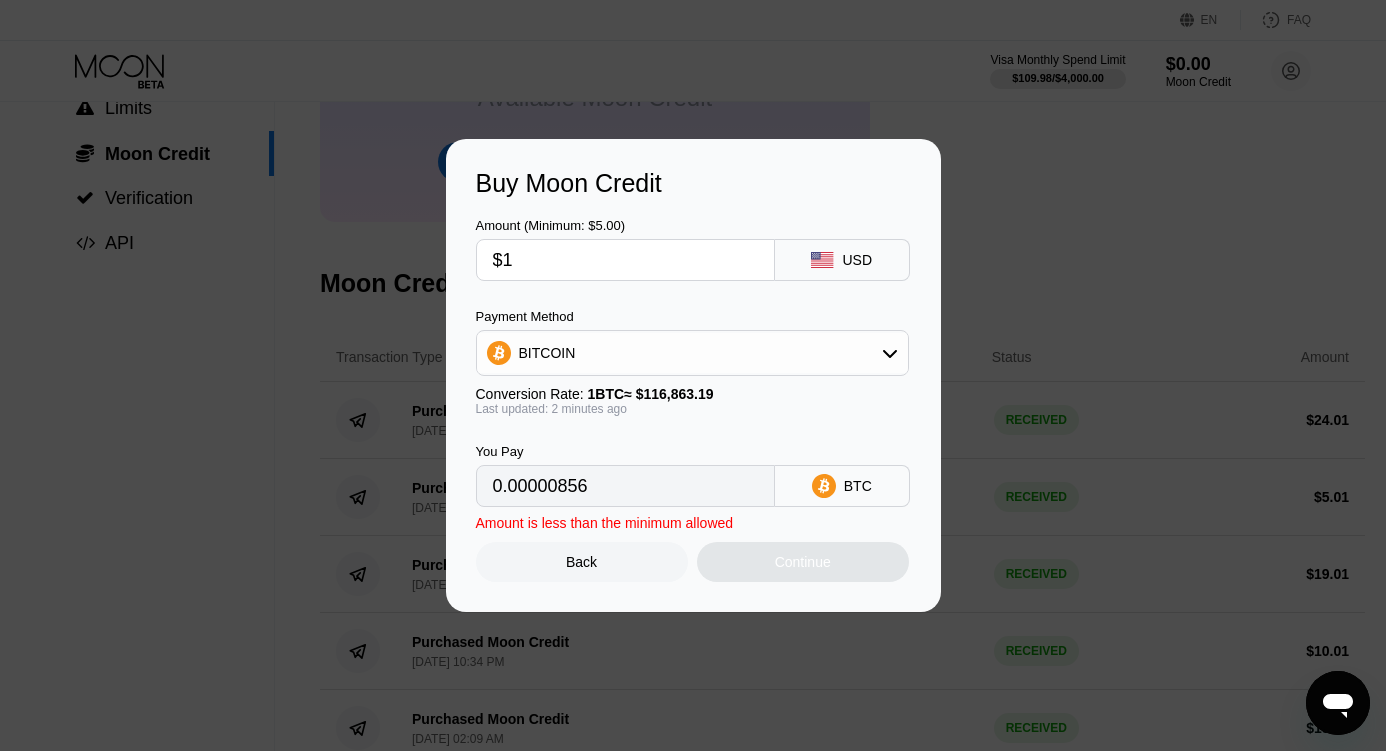 type on "$13" 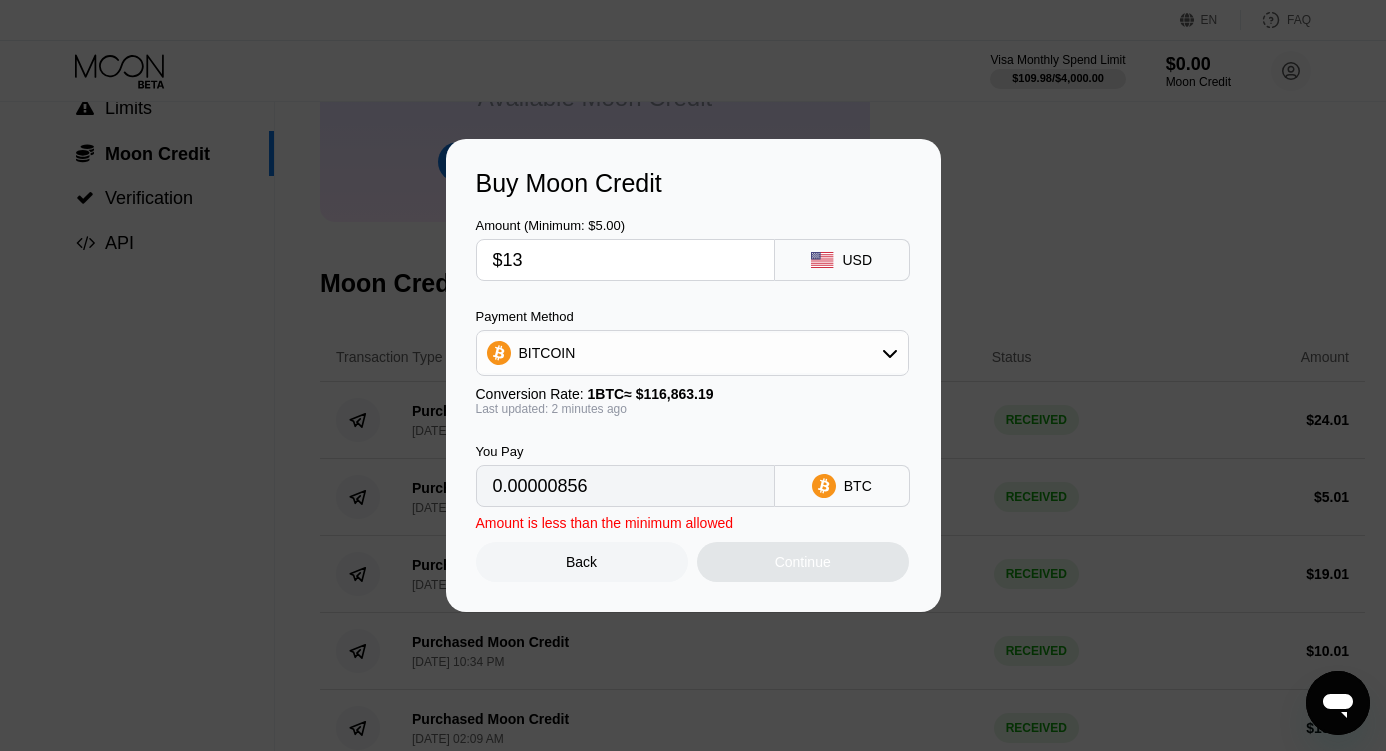 type on "0.00011125" 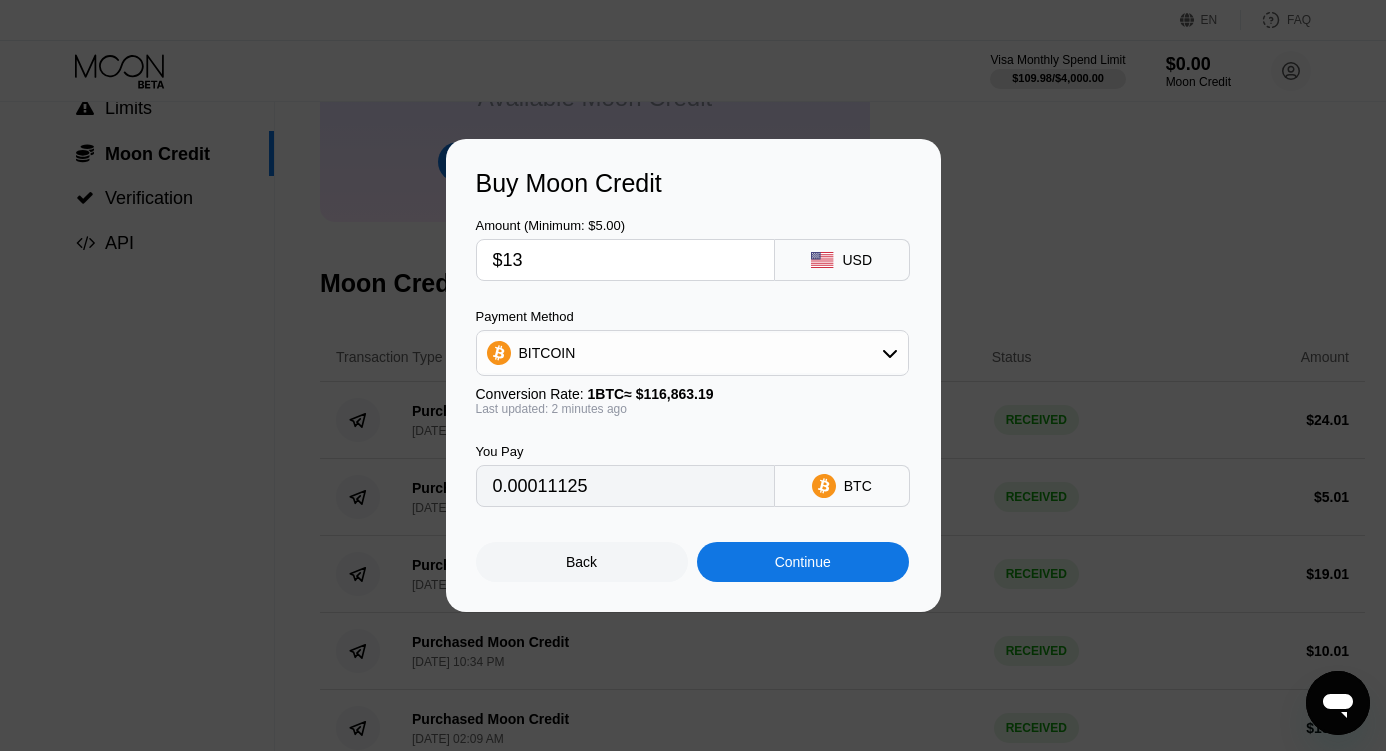 type on "$13" 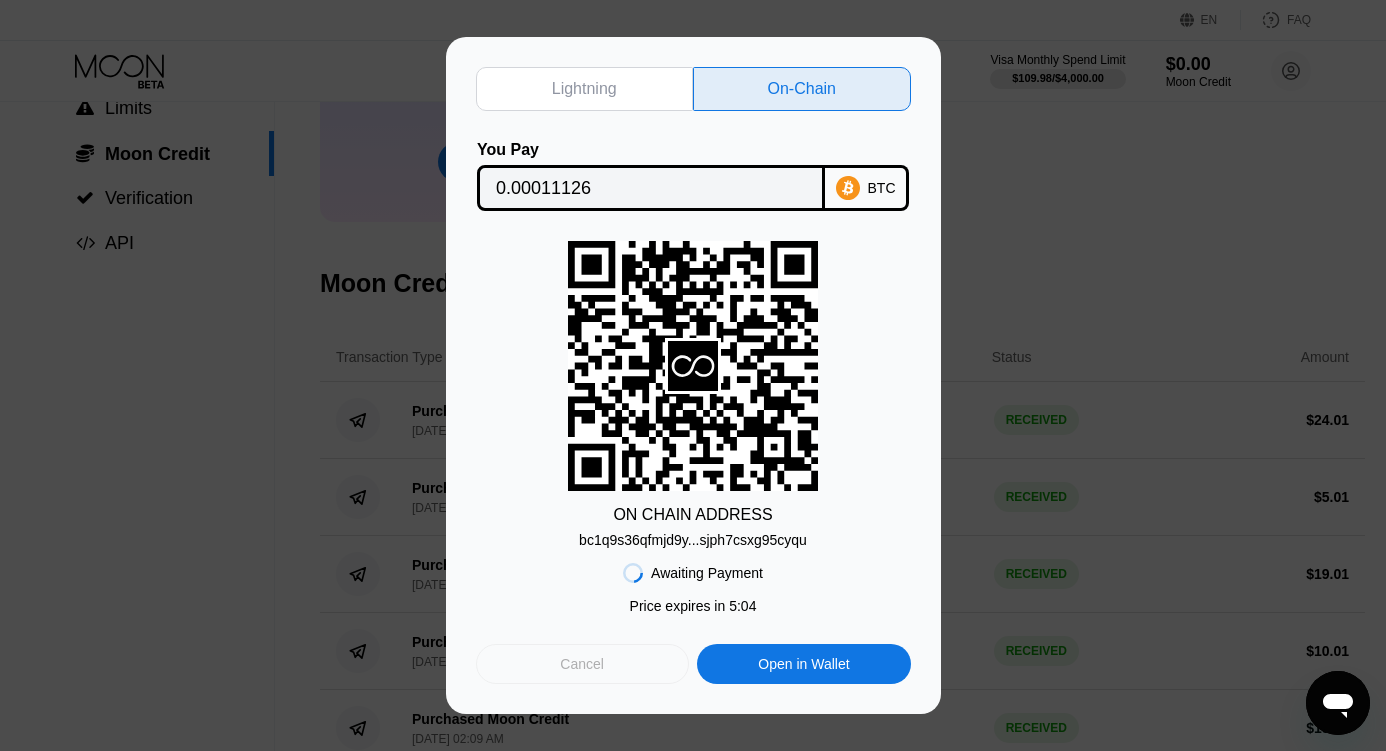 click on "Cancel" at bounding box center (582, 664) 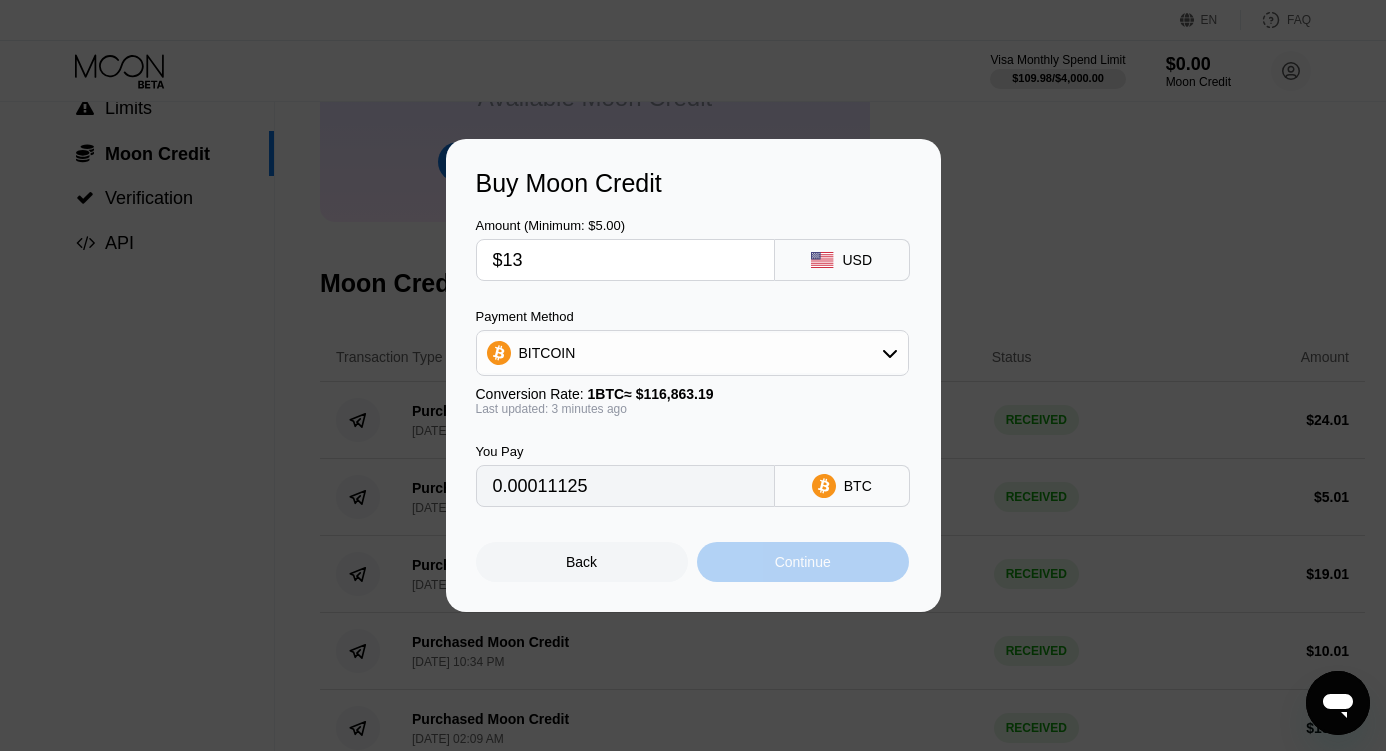click on "Continue" at bounding box center (803, 562) 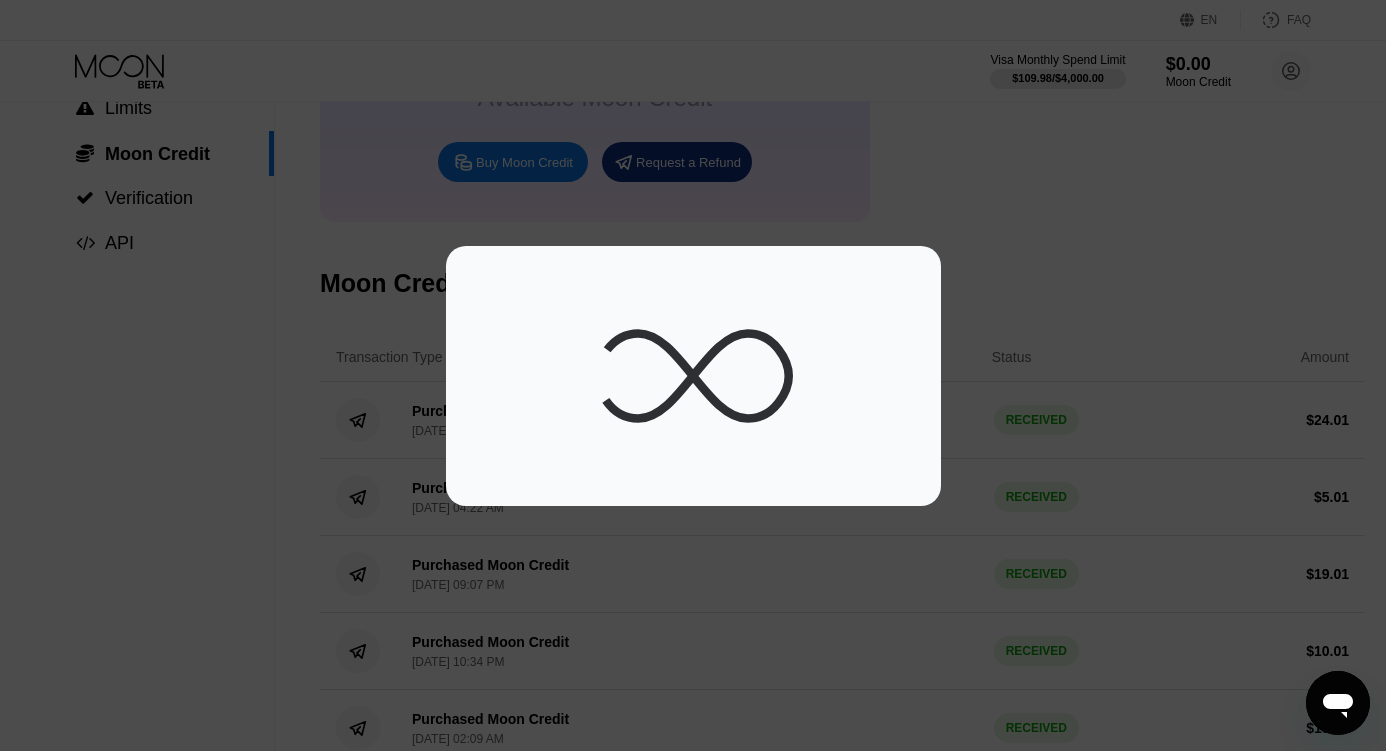 click at bounding box center [693, 376] 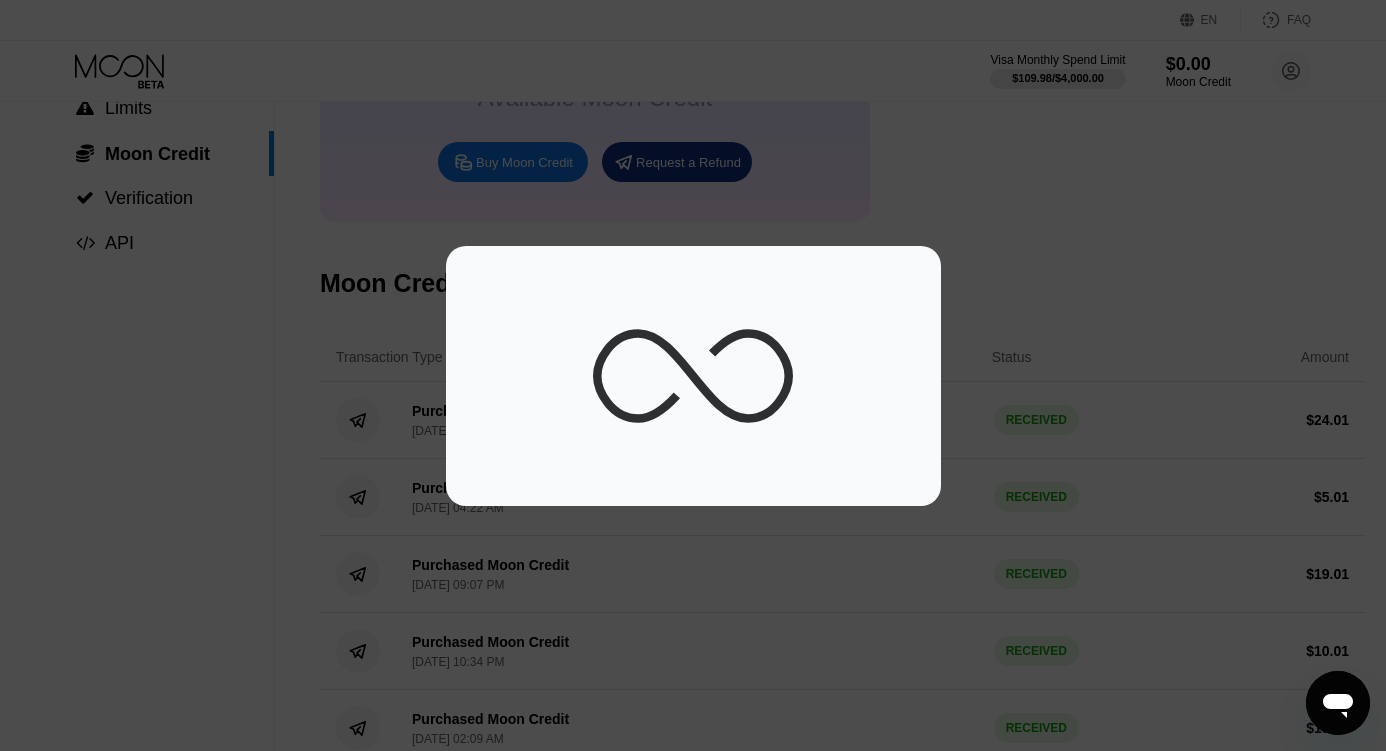 click 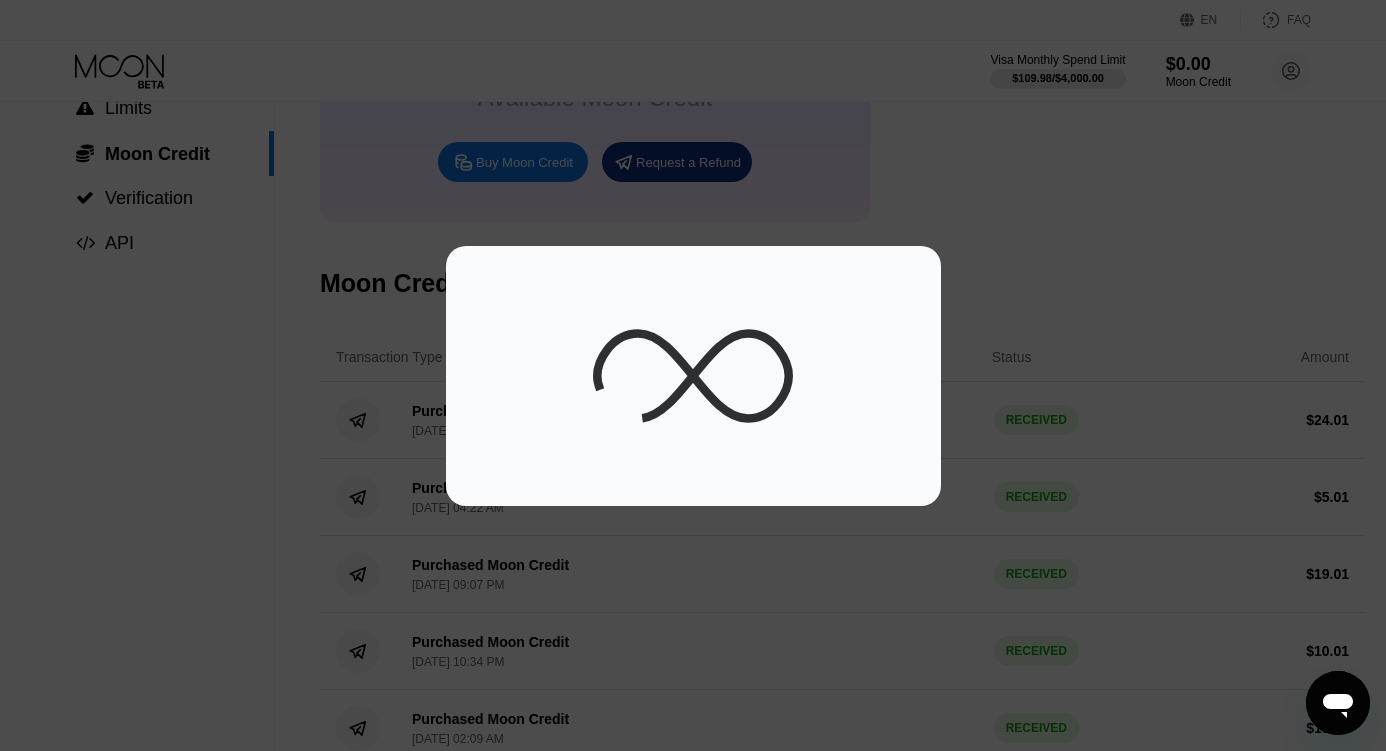 click at bounding box center [693, 376] 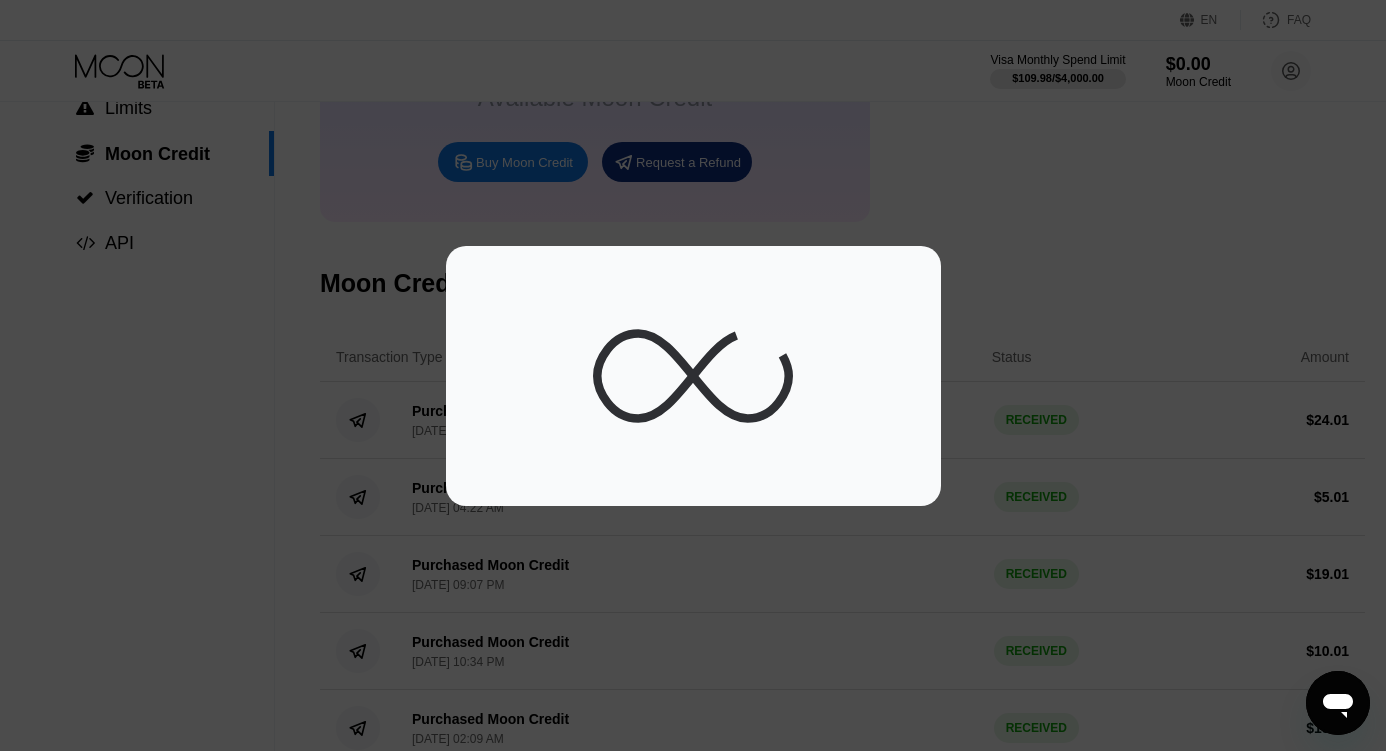 click at bounding box center (693, 375) 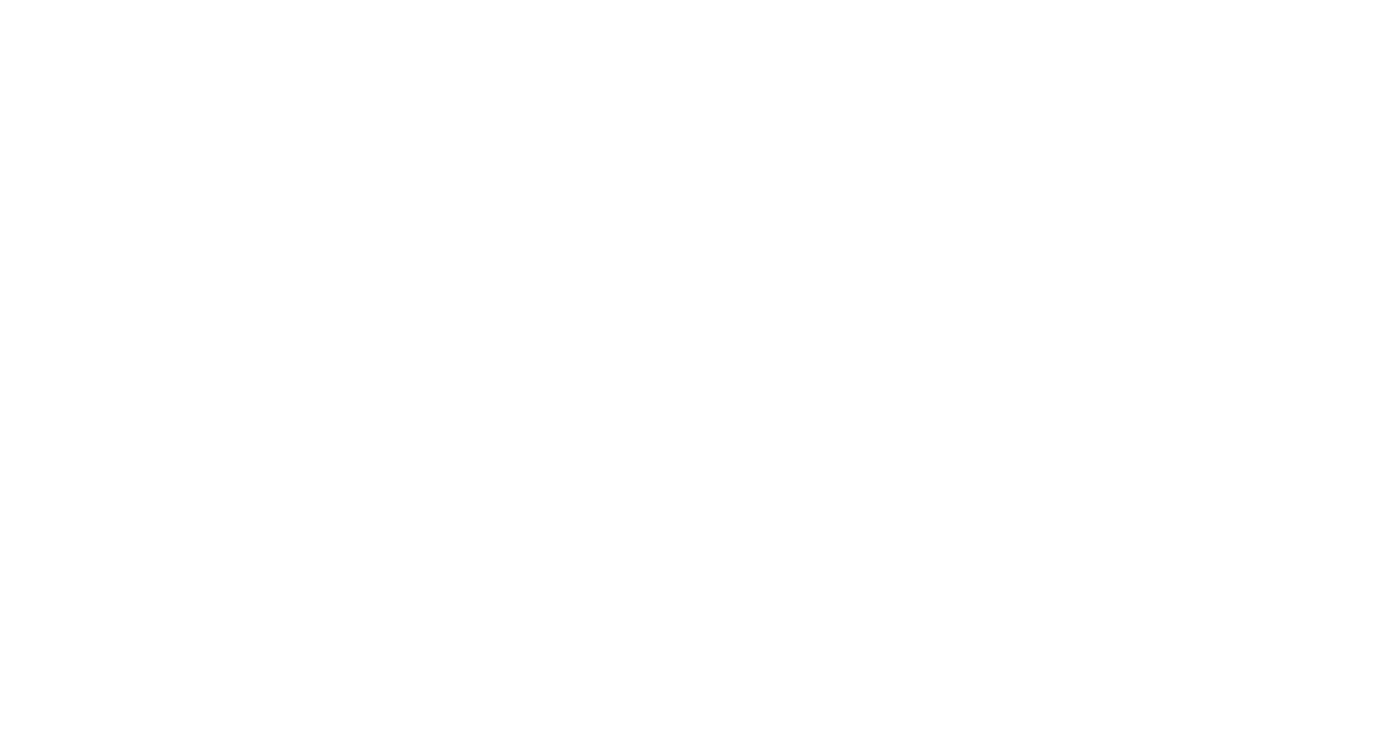 scroll, scrollTop: 0, scrollLeft: 0, axis: both 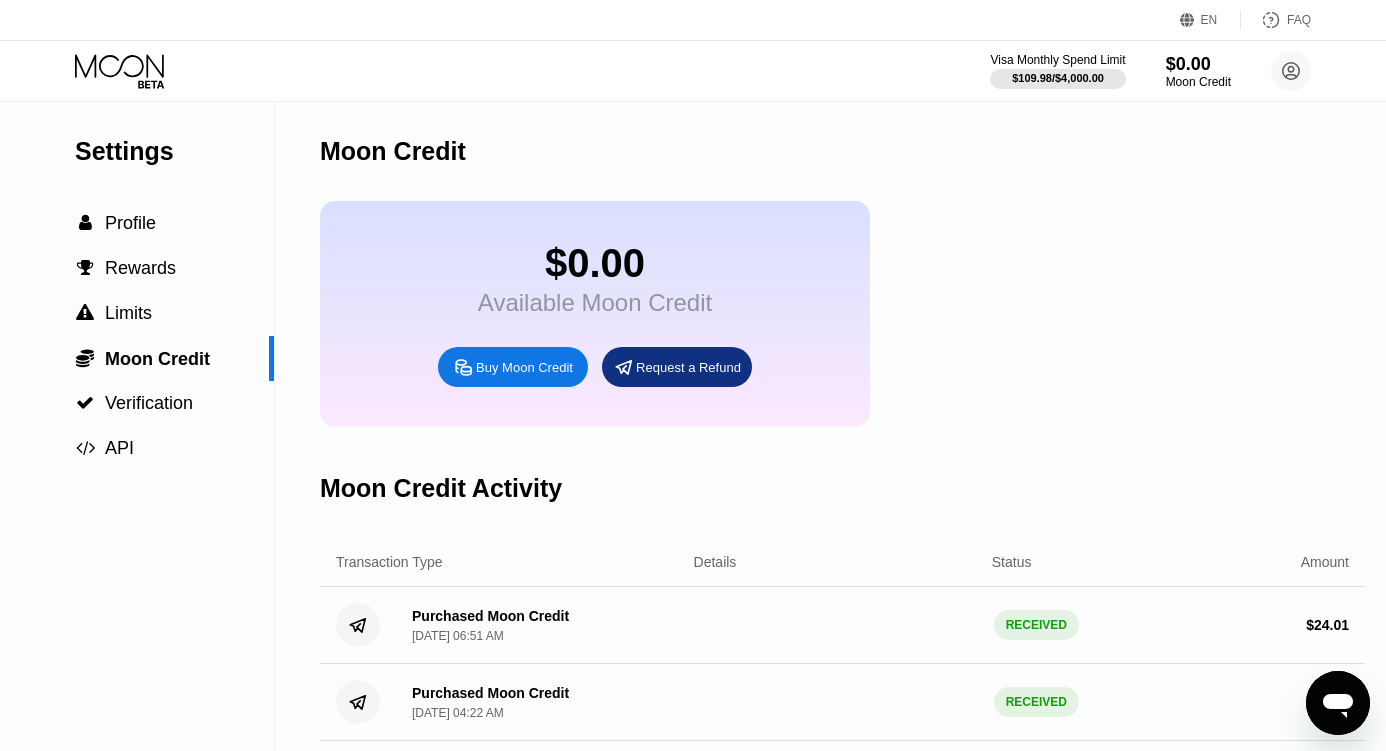 click on "Buy Moon Credit" at bounding box center (524, 367) 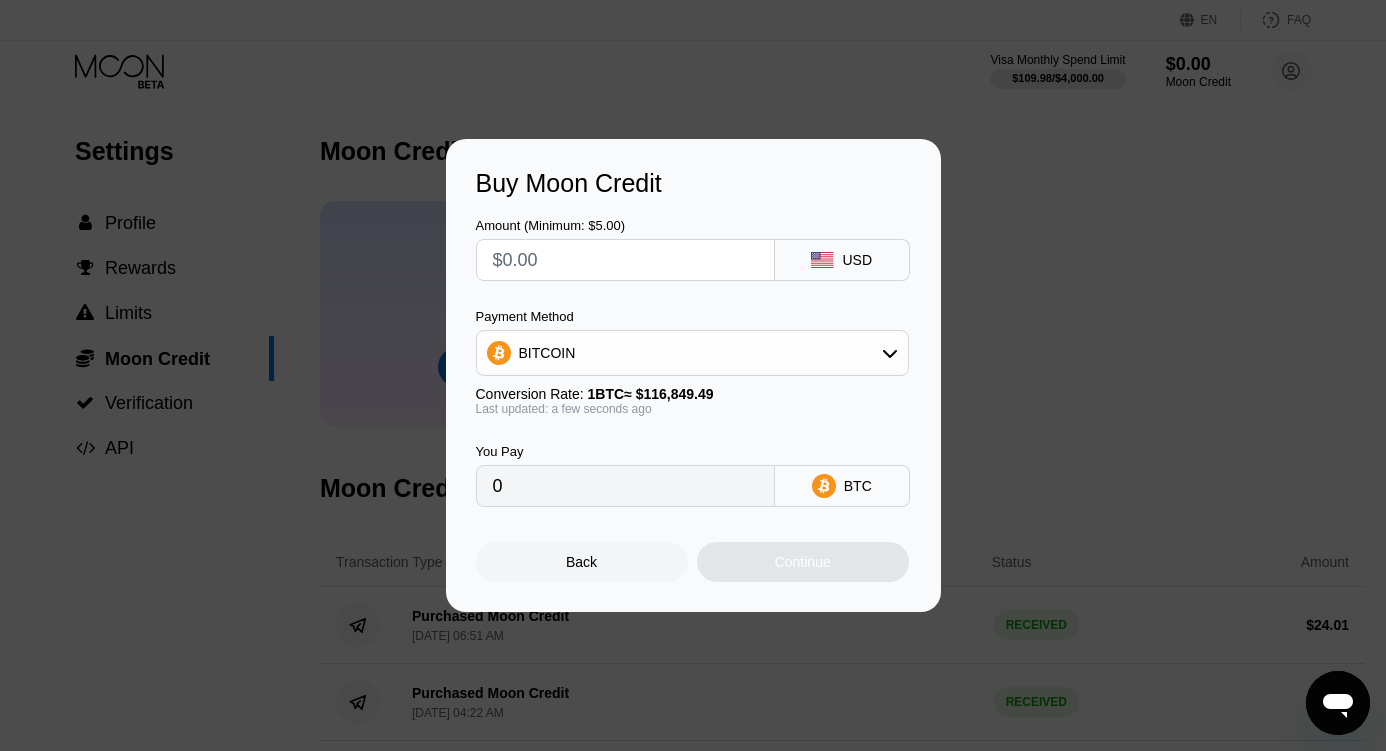 click at bounding box center (625, 260) 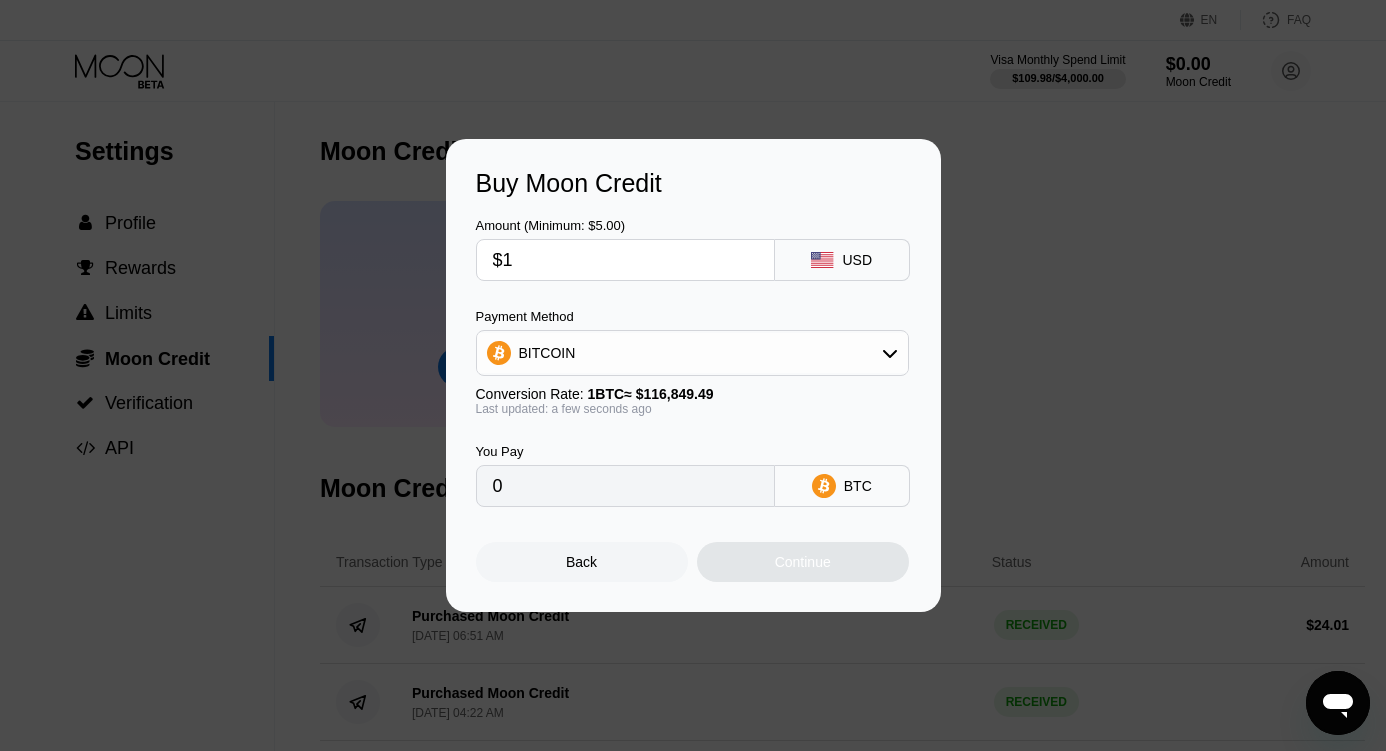 type on "0.00000856" 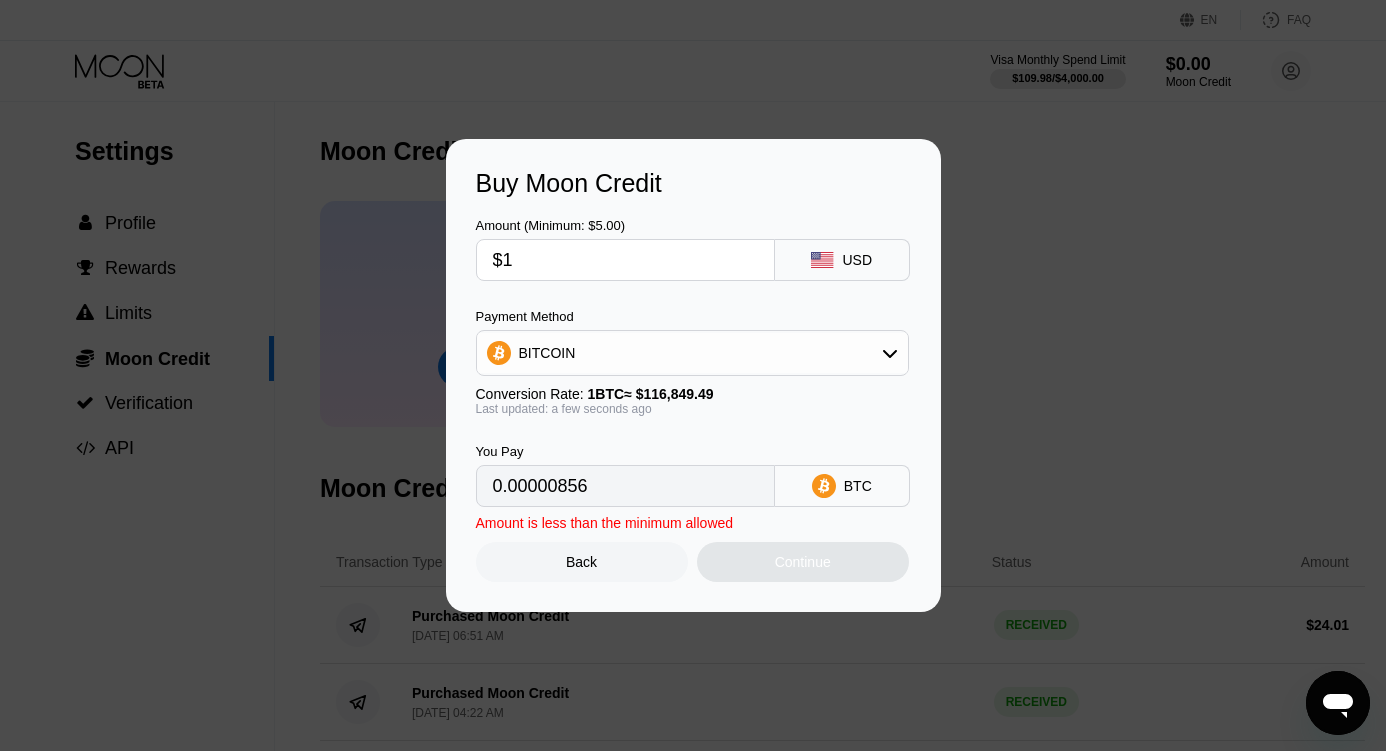 type on "$13" 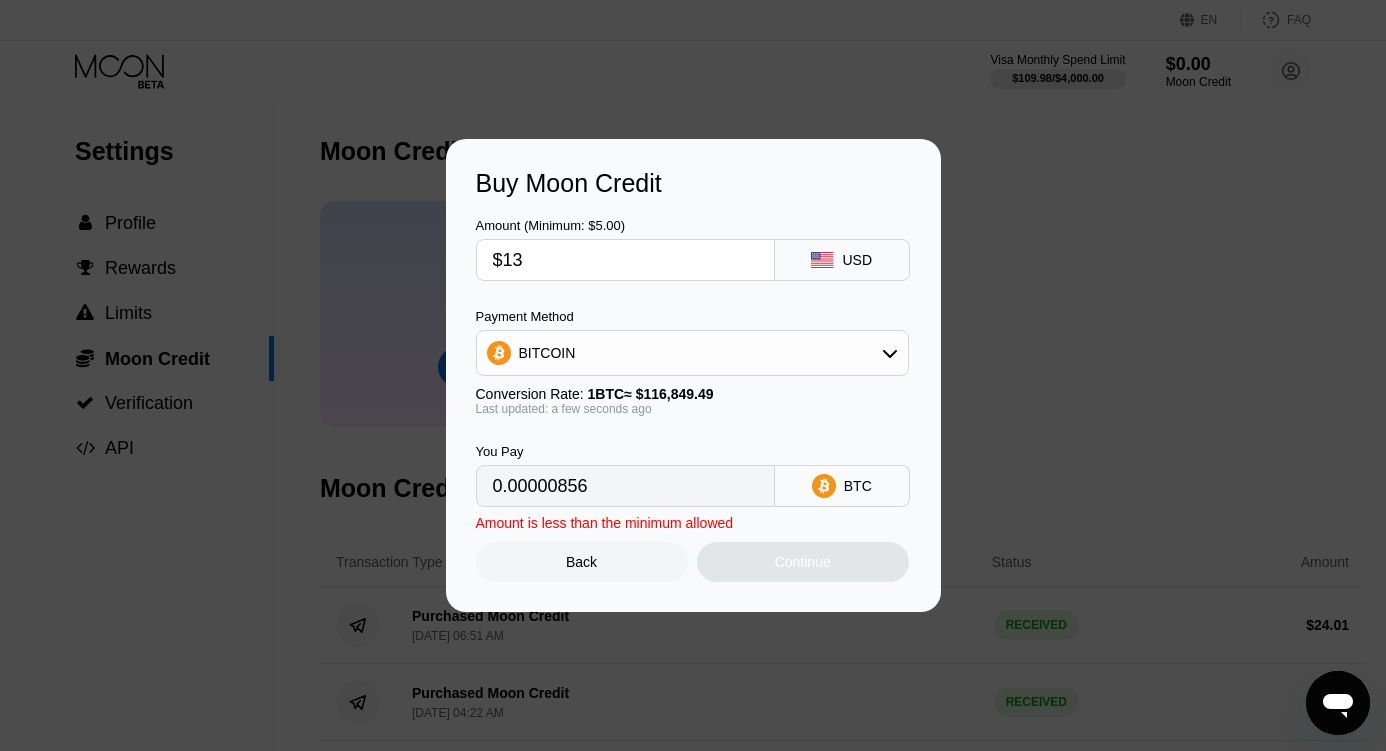 type on "0.00011126" 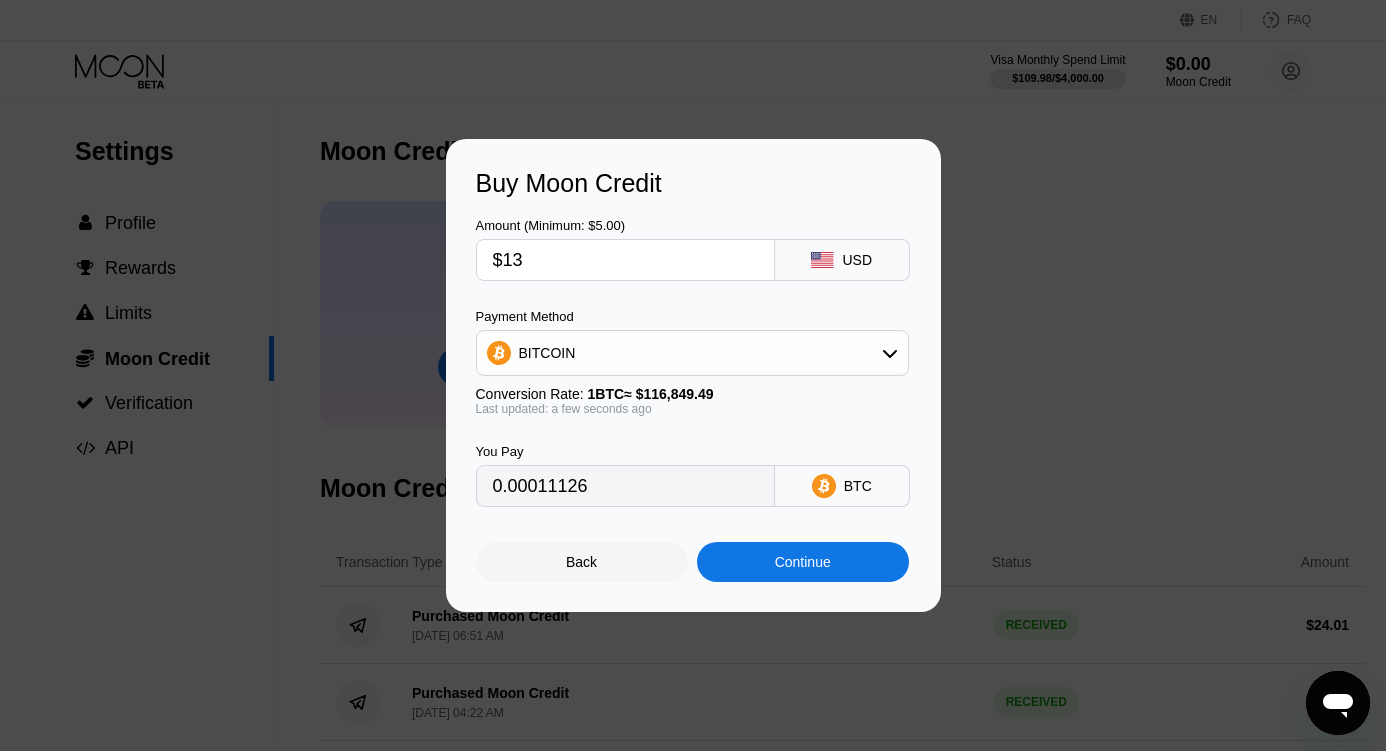 type on "$13" 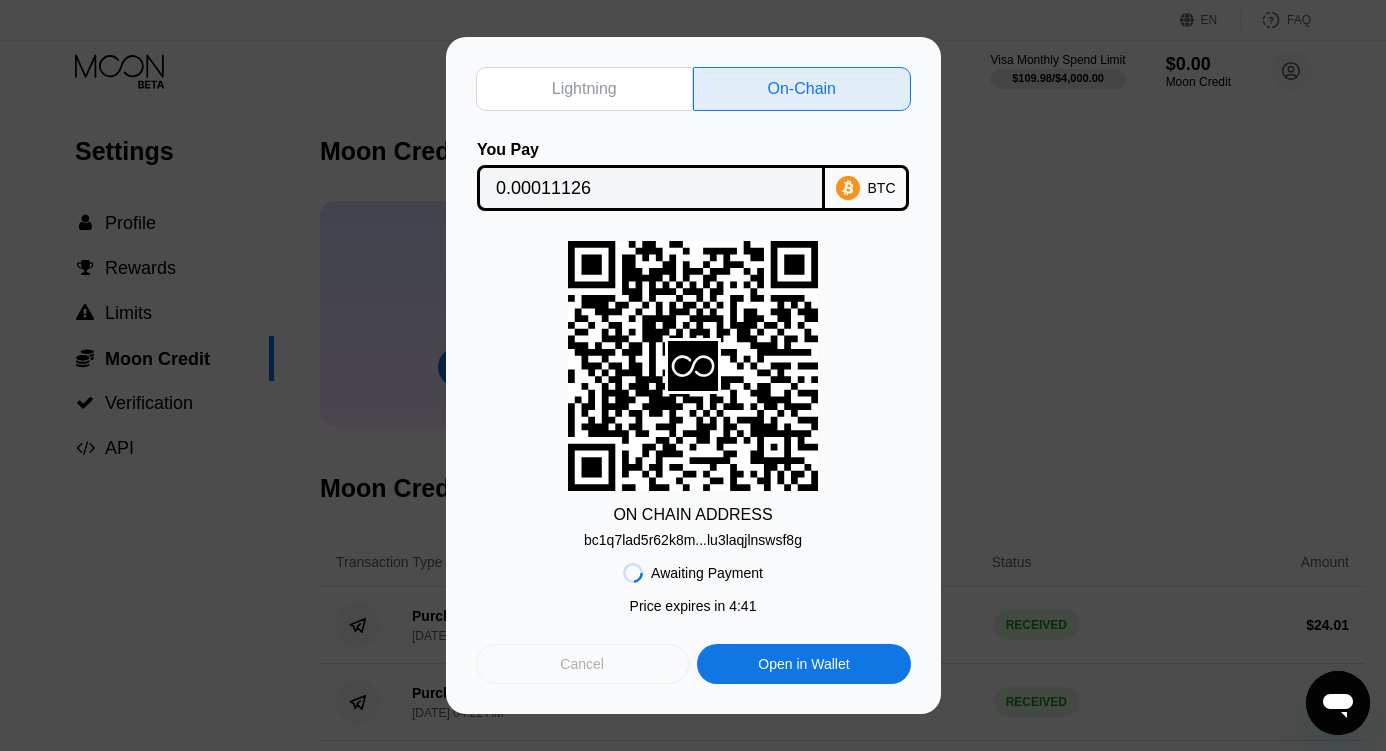 click on "Cancel" at bounding box center [582, 664] 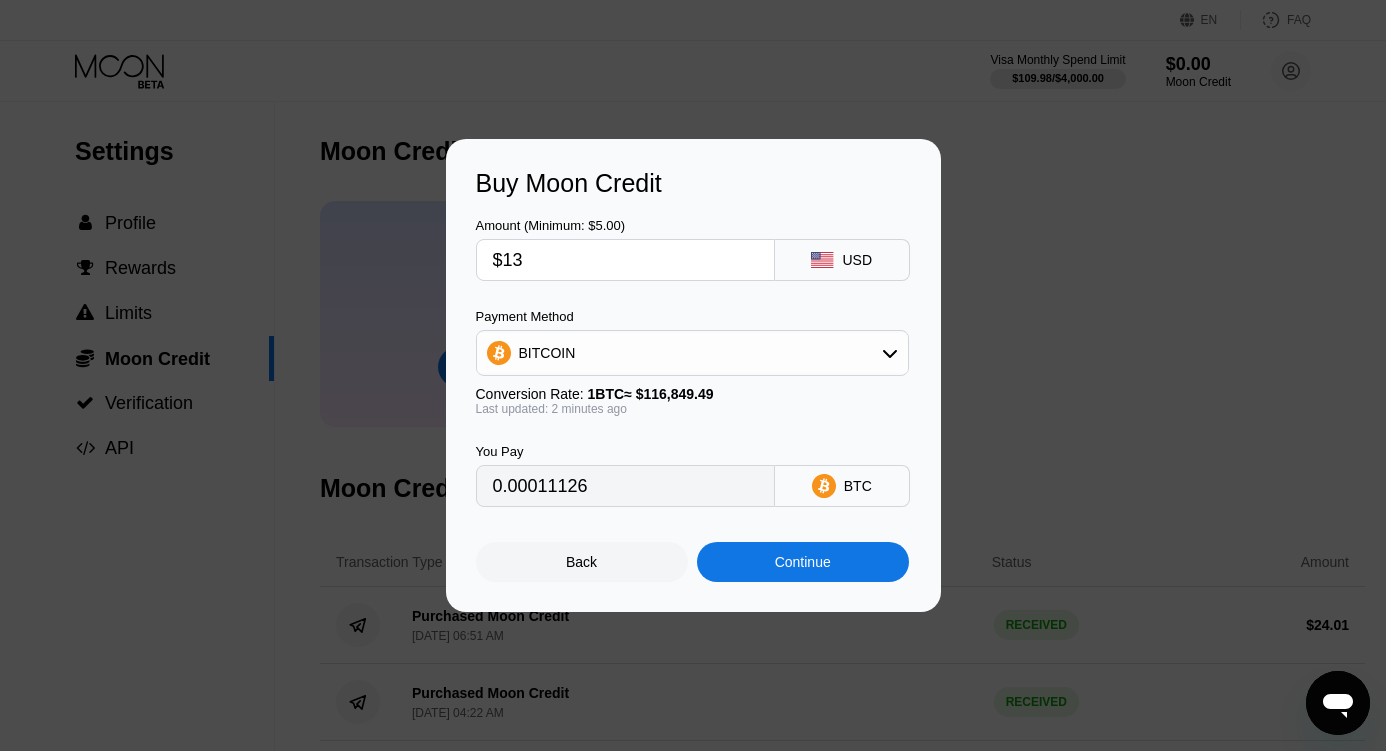 click on "$13" at bounding box center [625, 260] 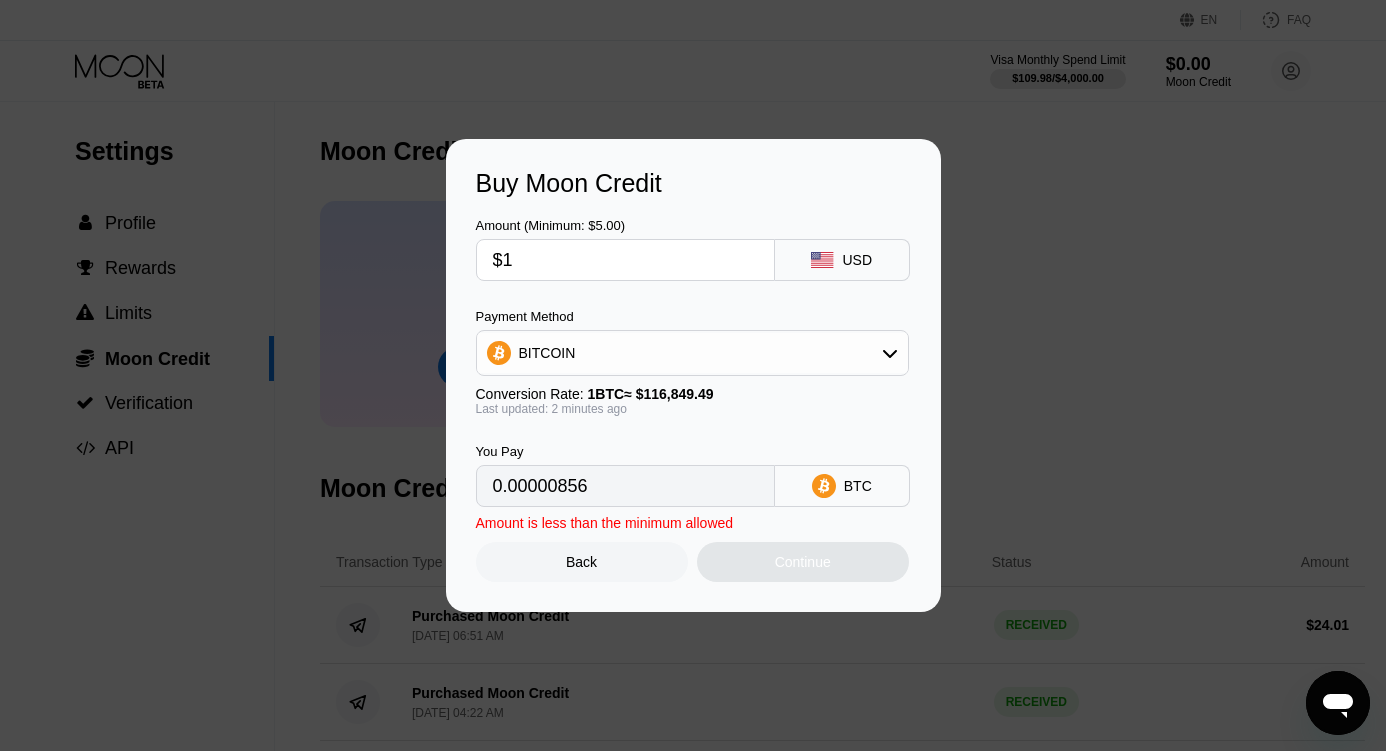 type on "0.00000856" 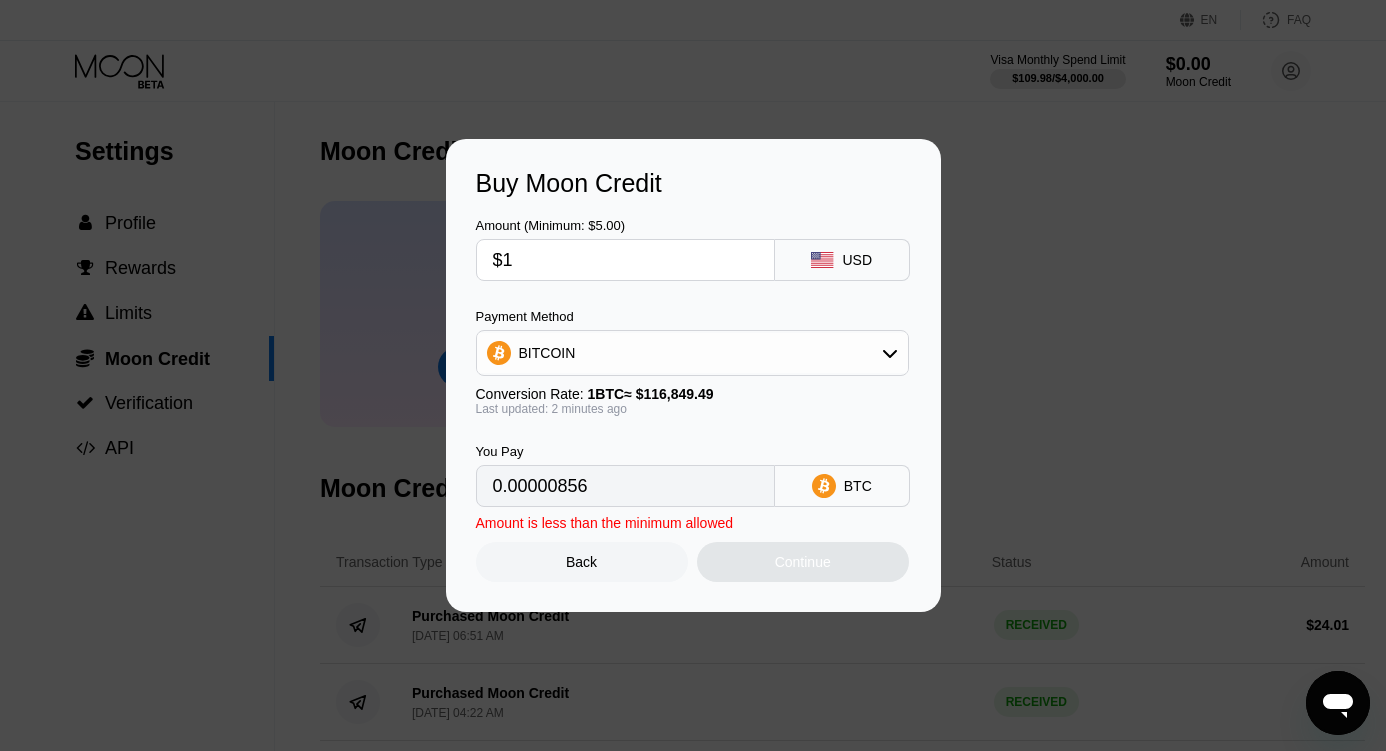 type on "$12" 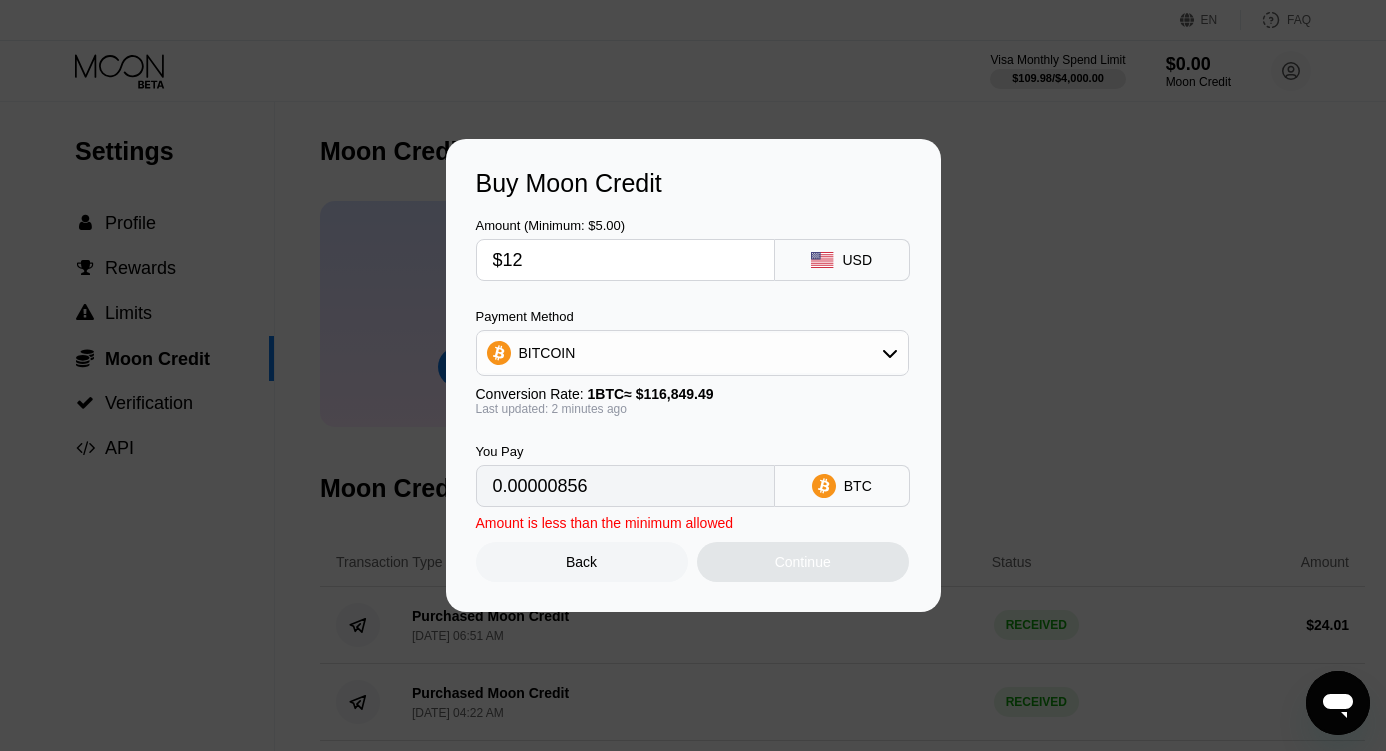 type on "0.00010270" 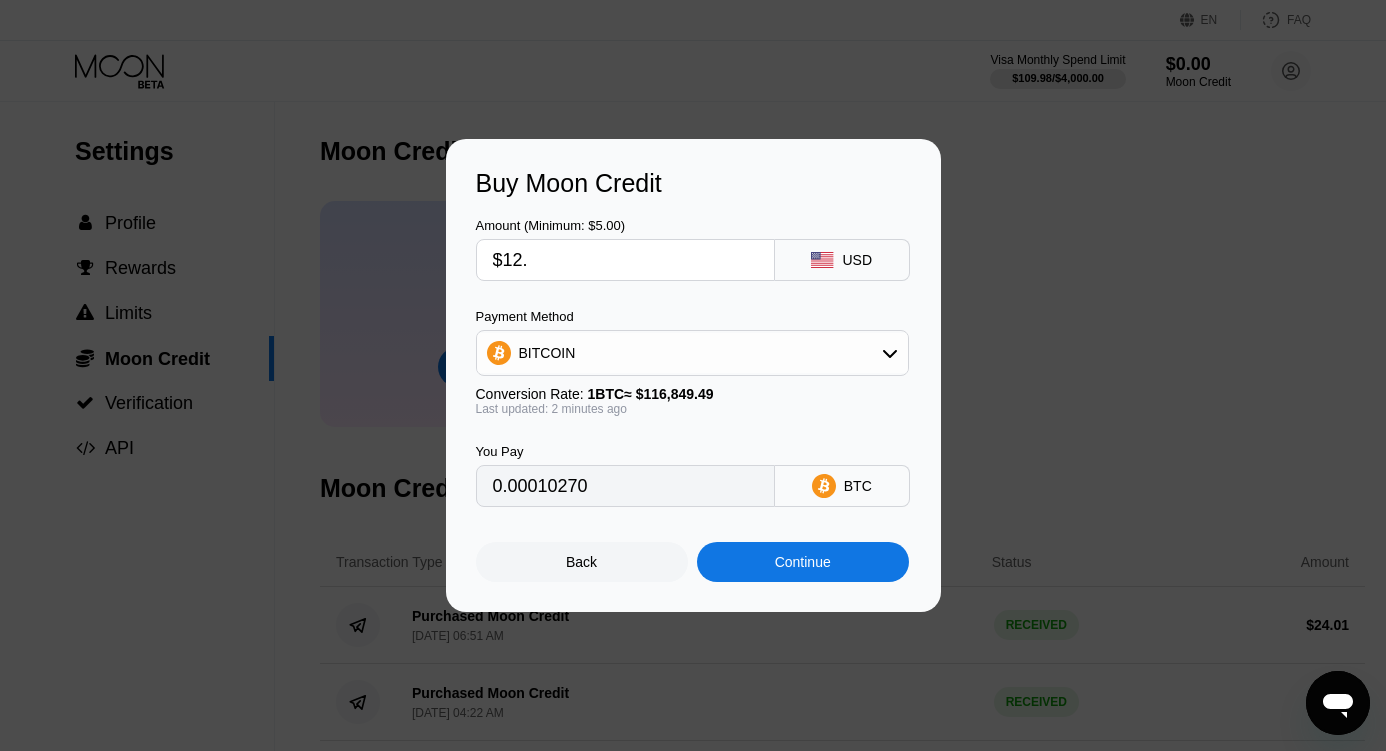 type on "$12.8" 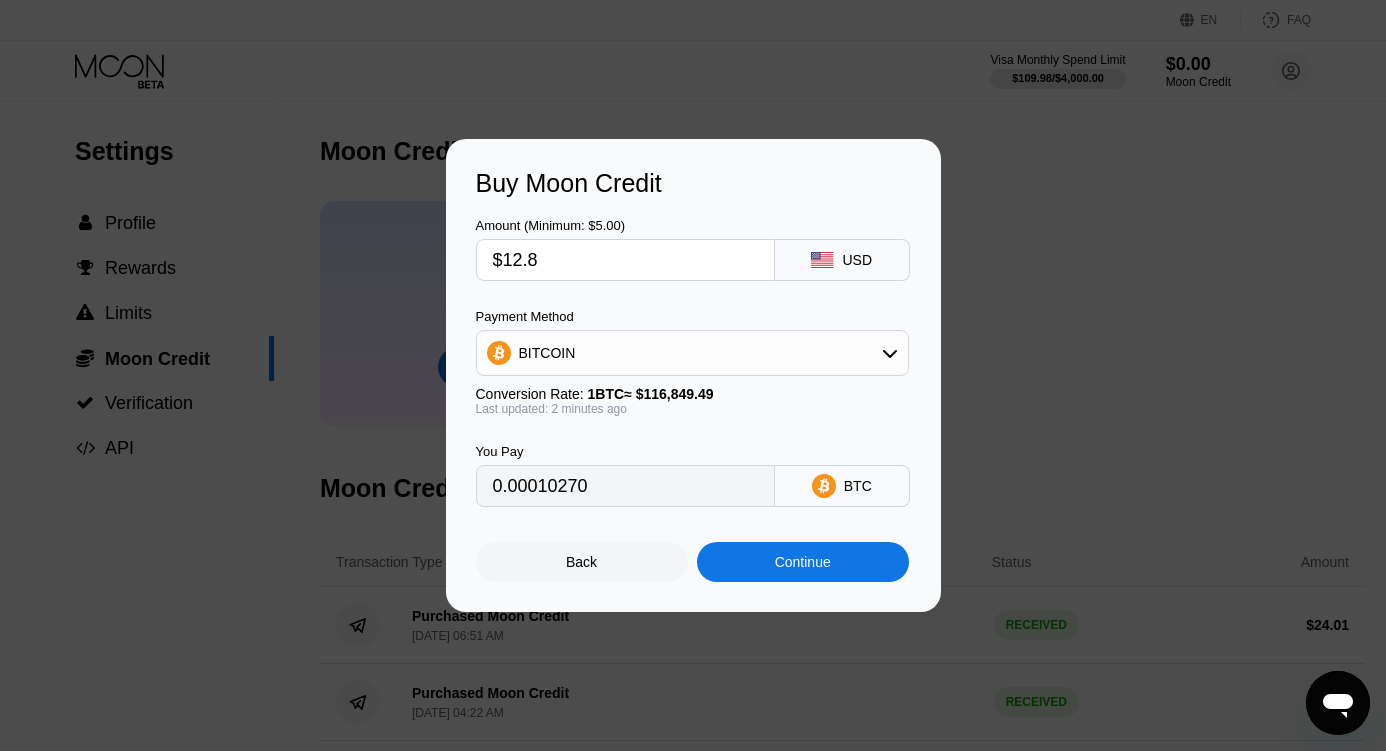 type on "0.00010955" 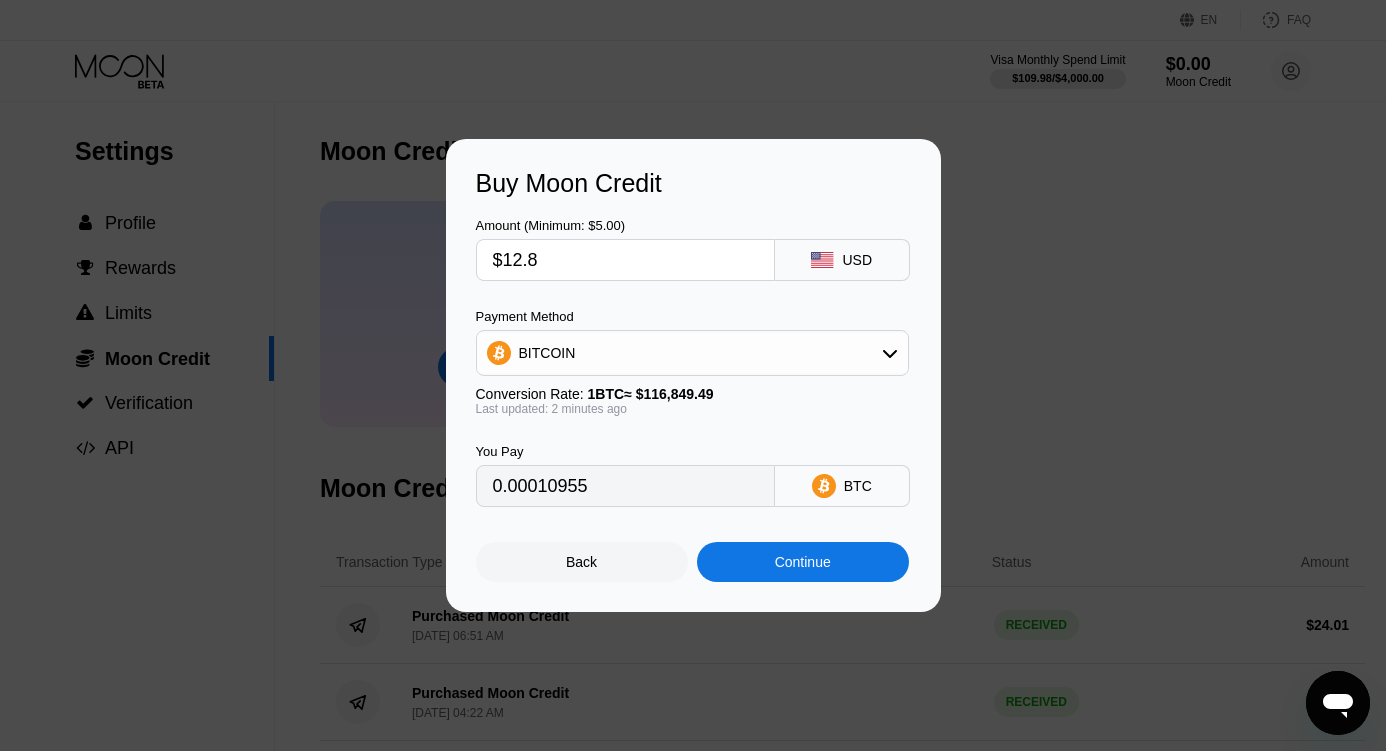 type on "$12." 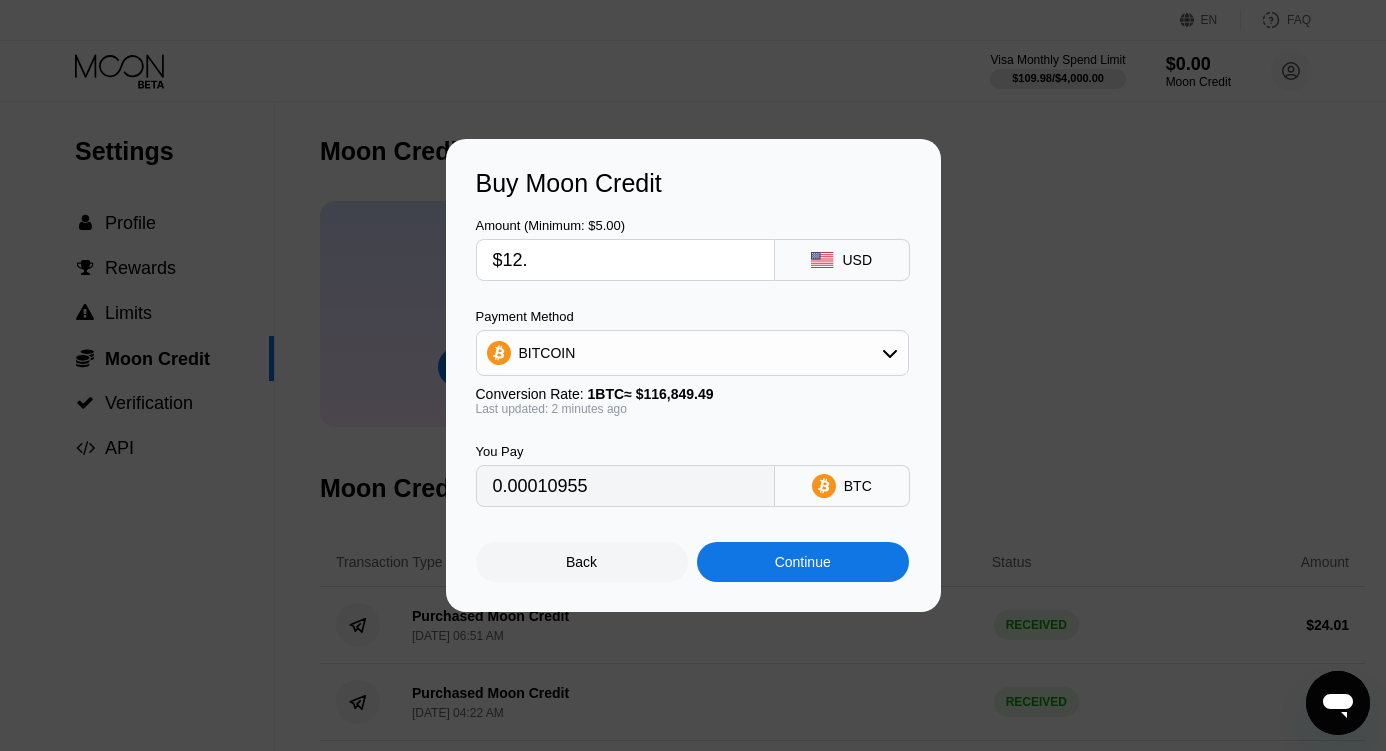 type on "0.00010270" 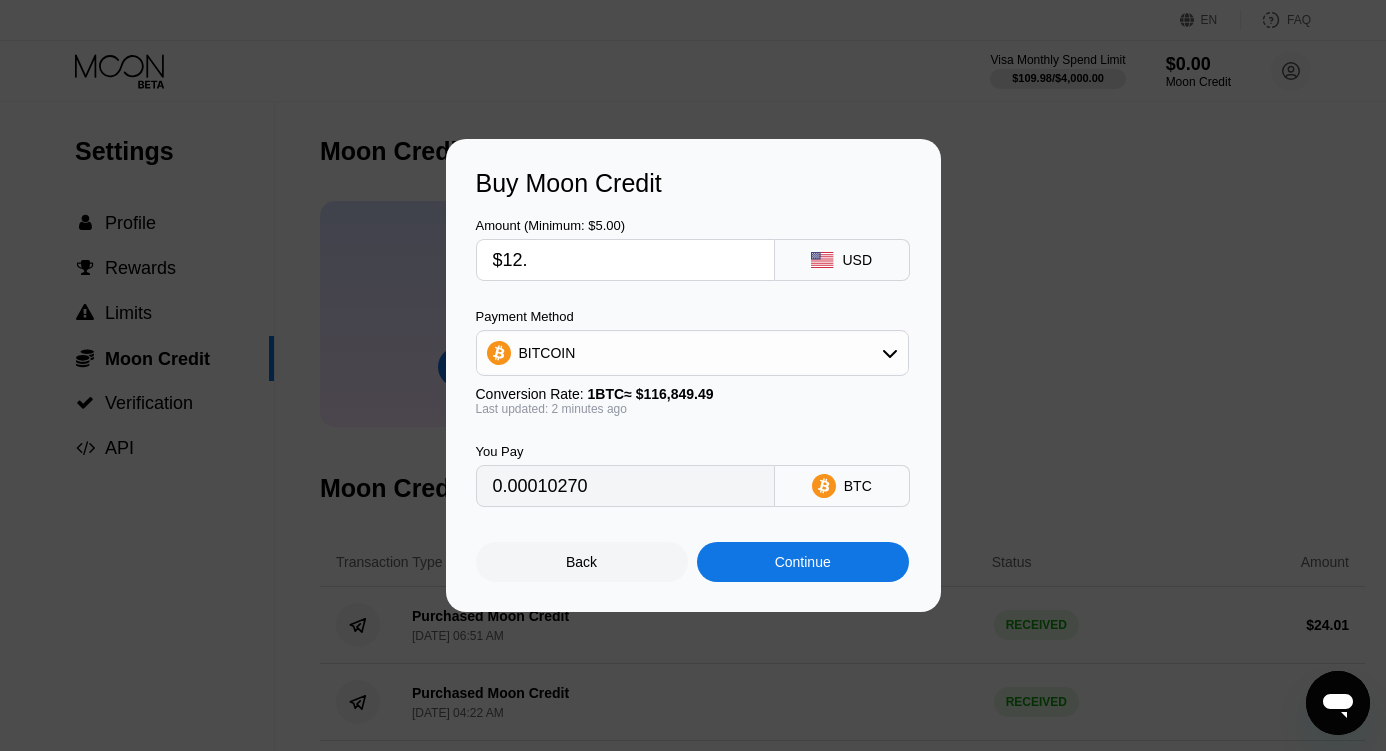 type on "$12.7" 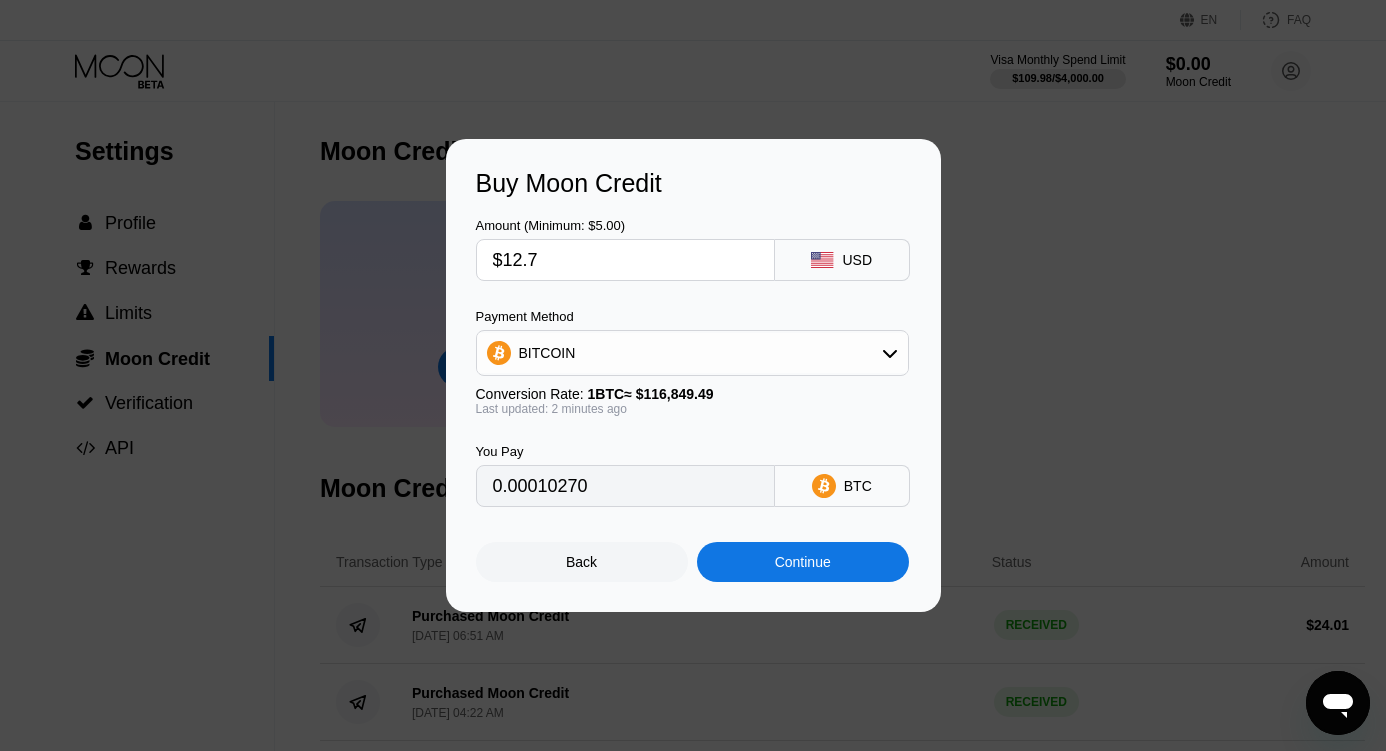 type on "0.00010869" 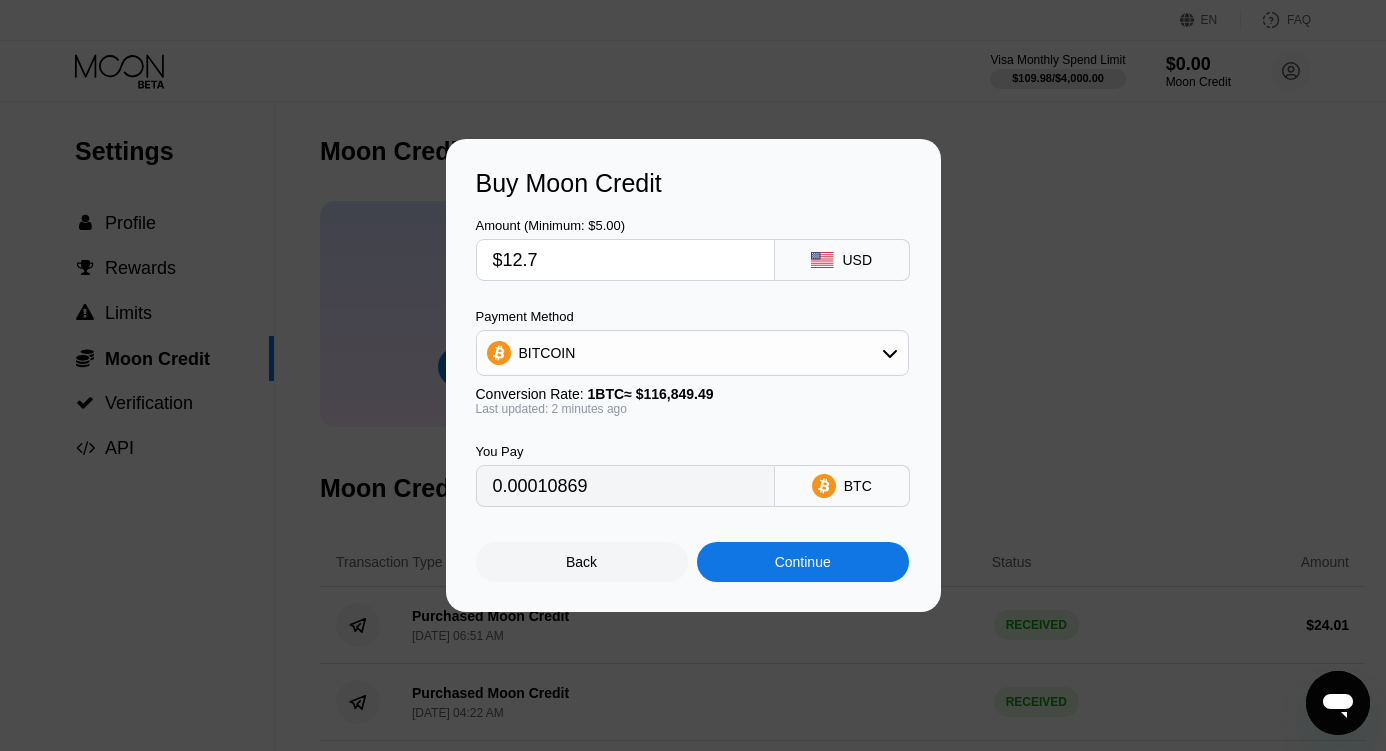 type on "$12." 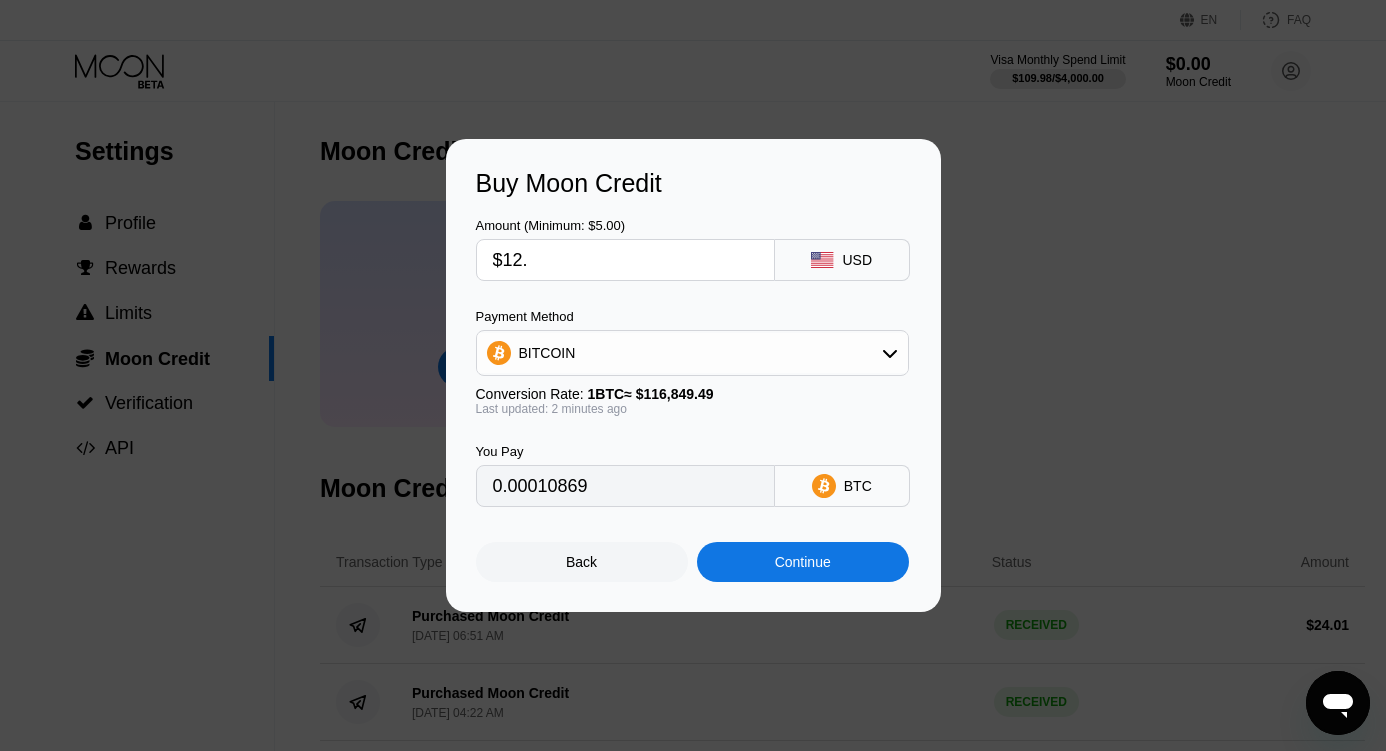 type on "0.00010270" 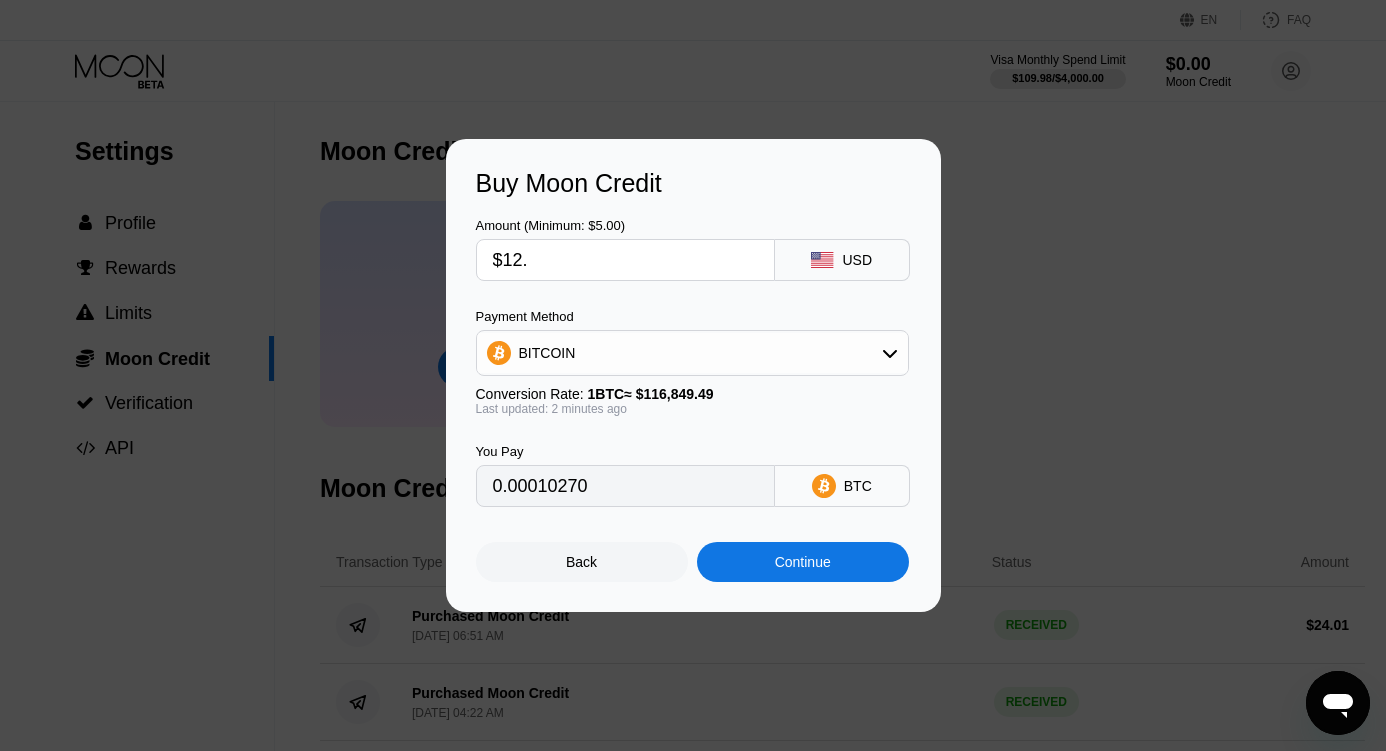type on "$12.8" 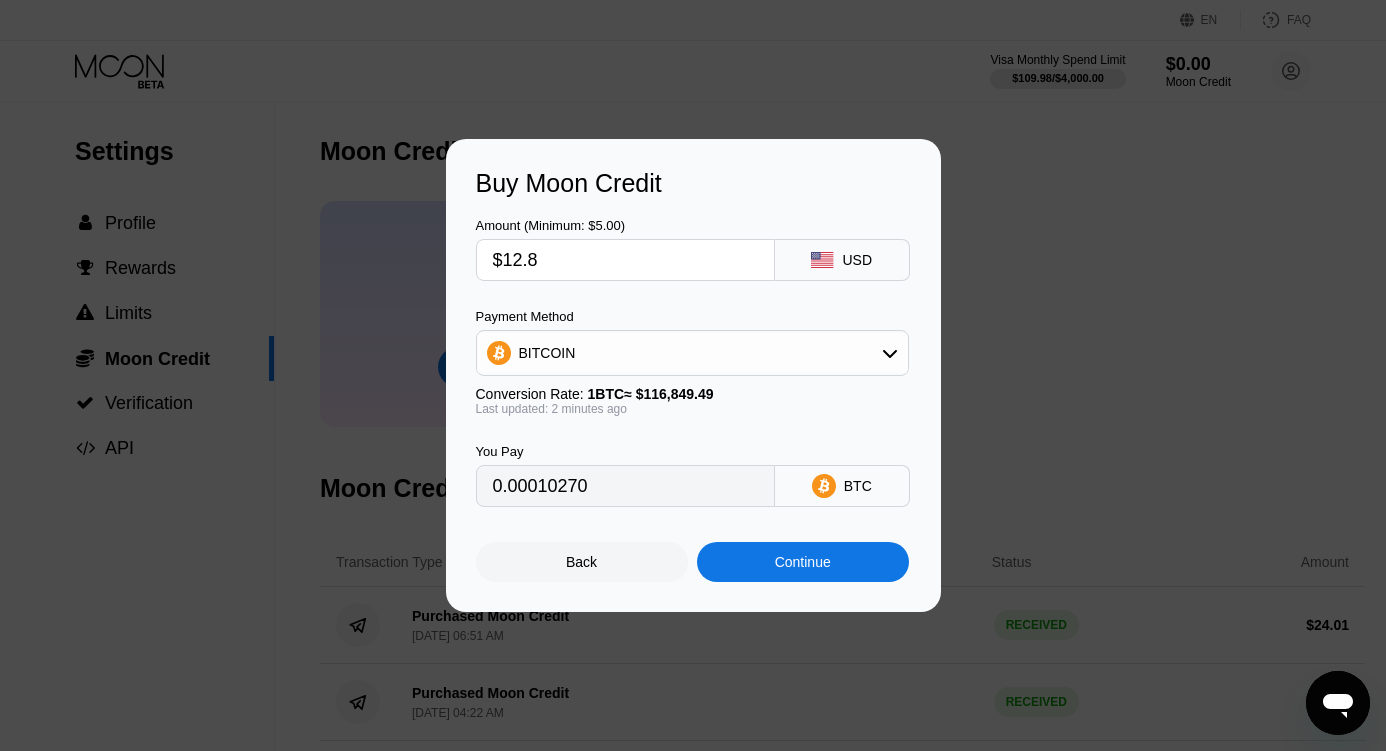 type on "0.00010955" 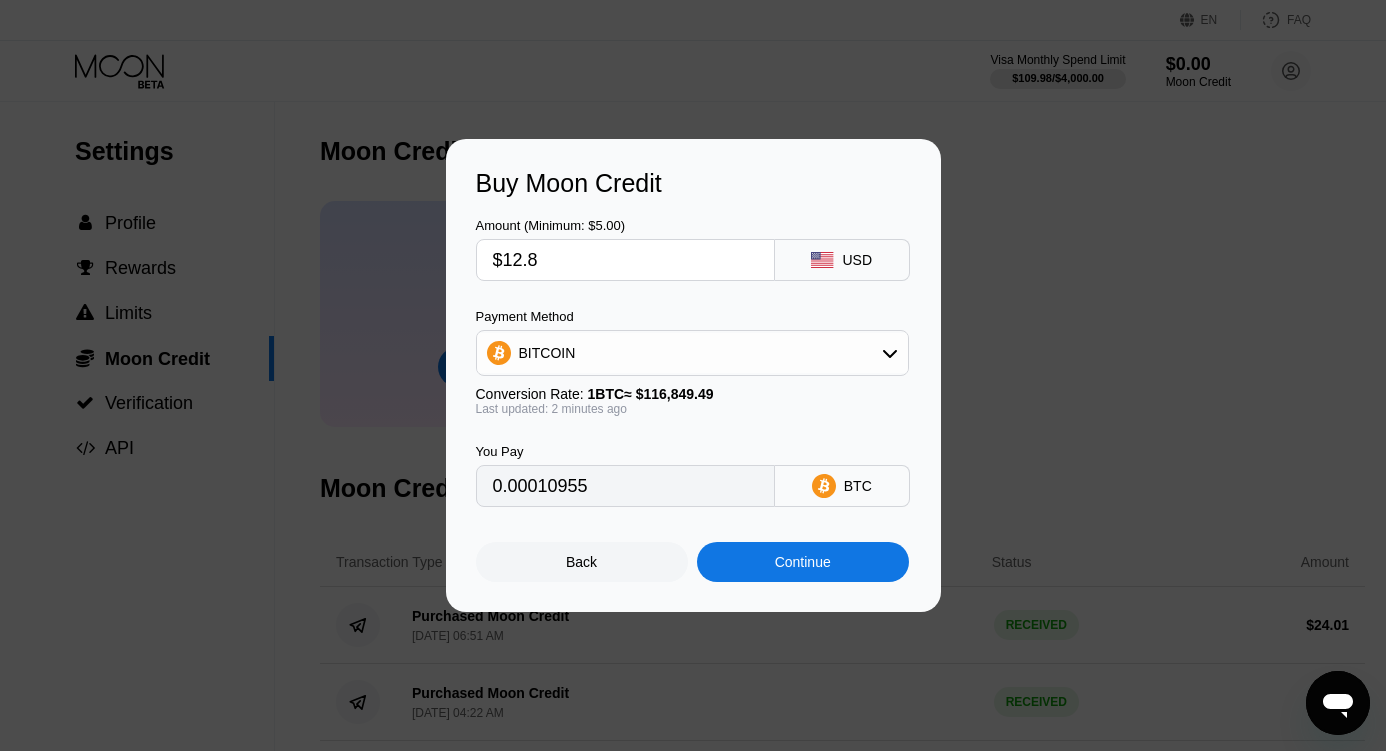 type on "$12.8" 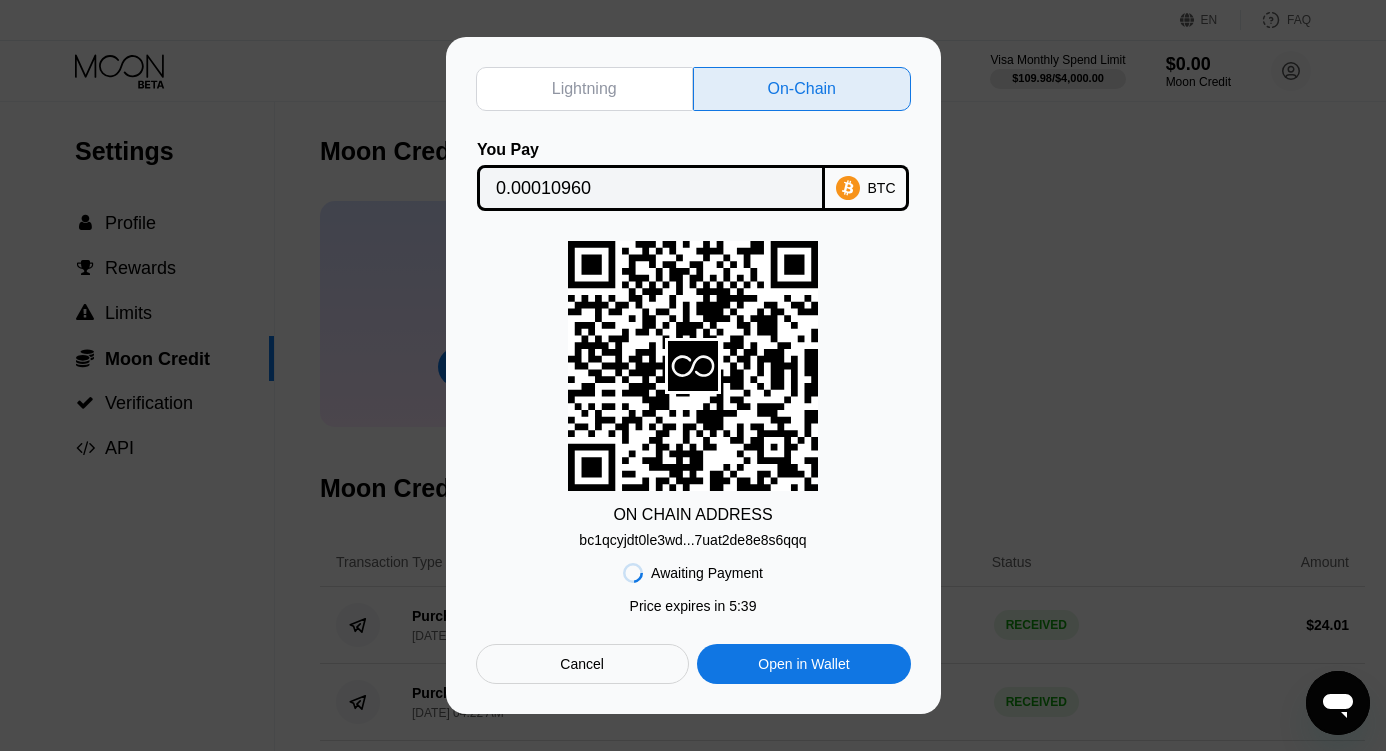 click on "Cancel" at bounding box center [582, 664] 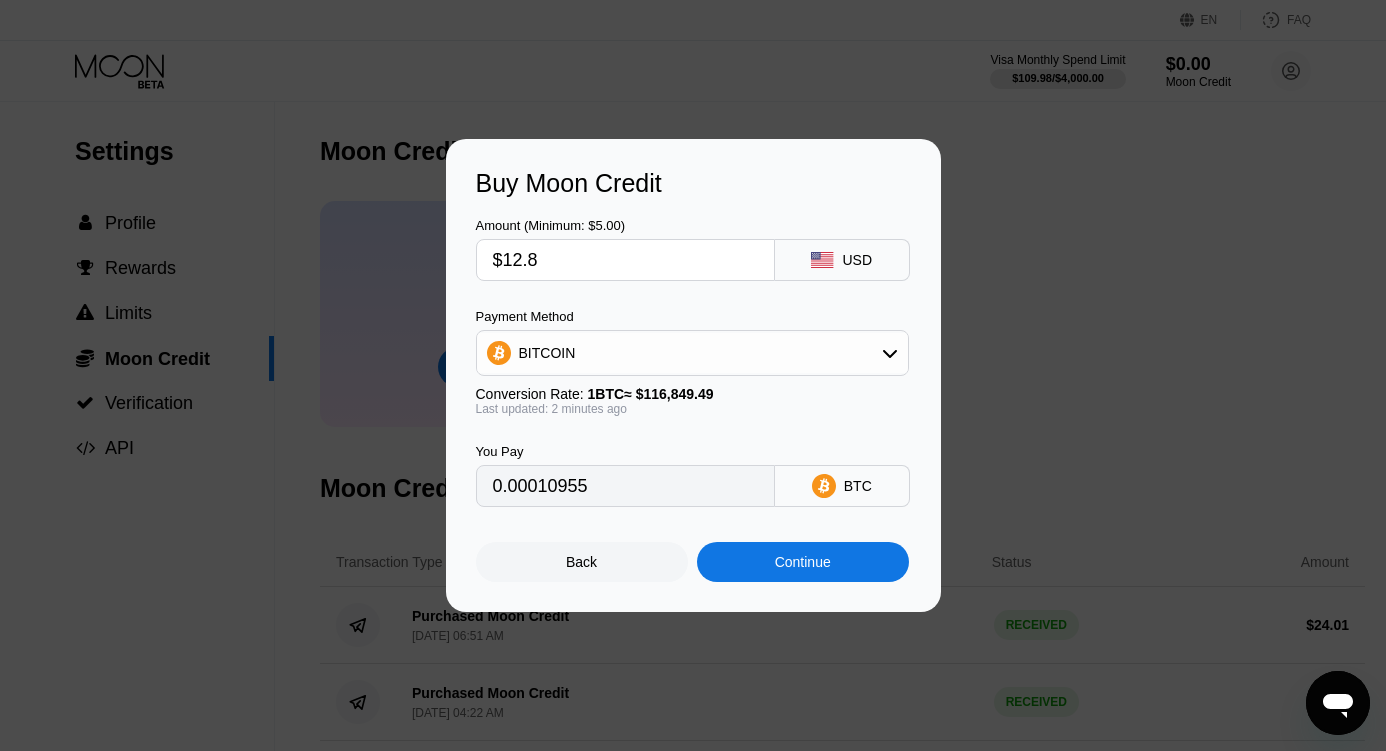 click on "$12.8" at bounding box center [625, 260] 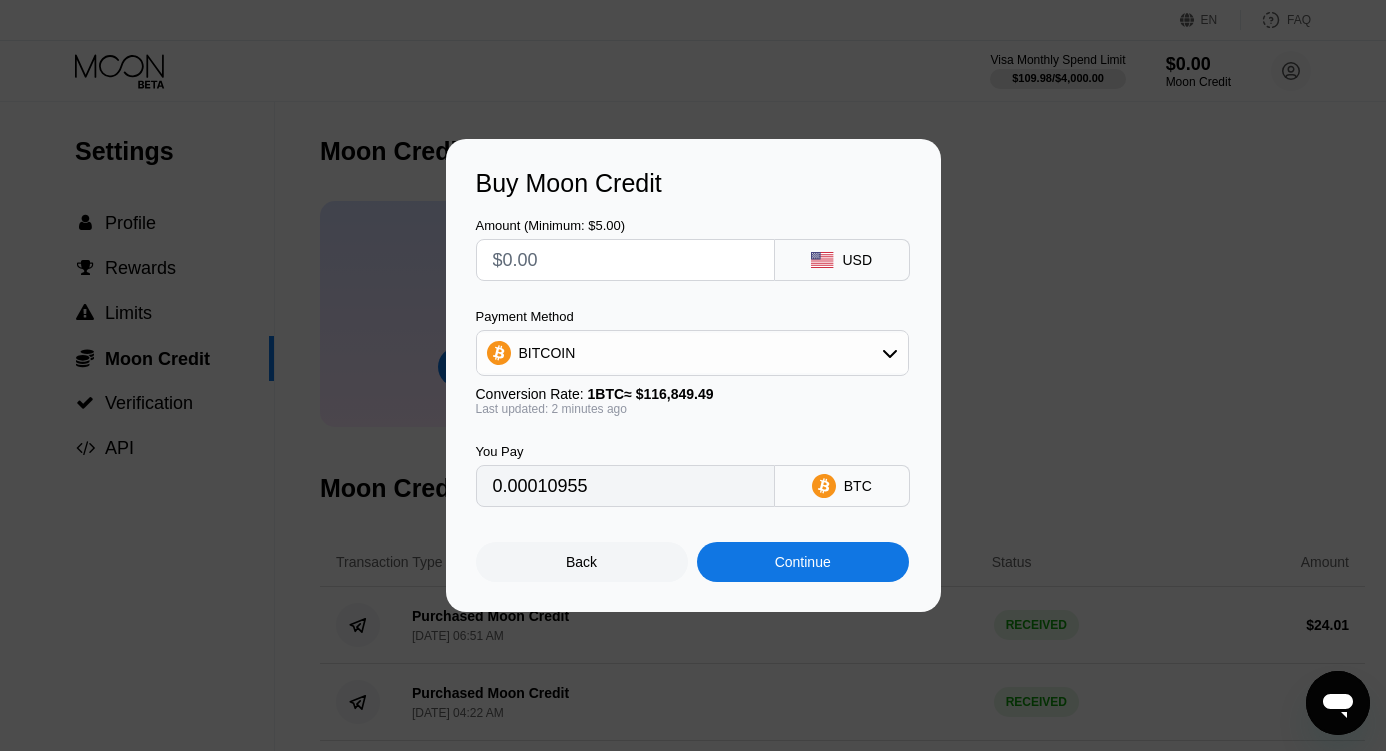 type on "0" 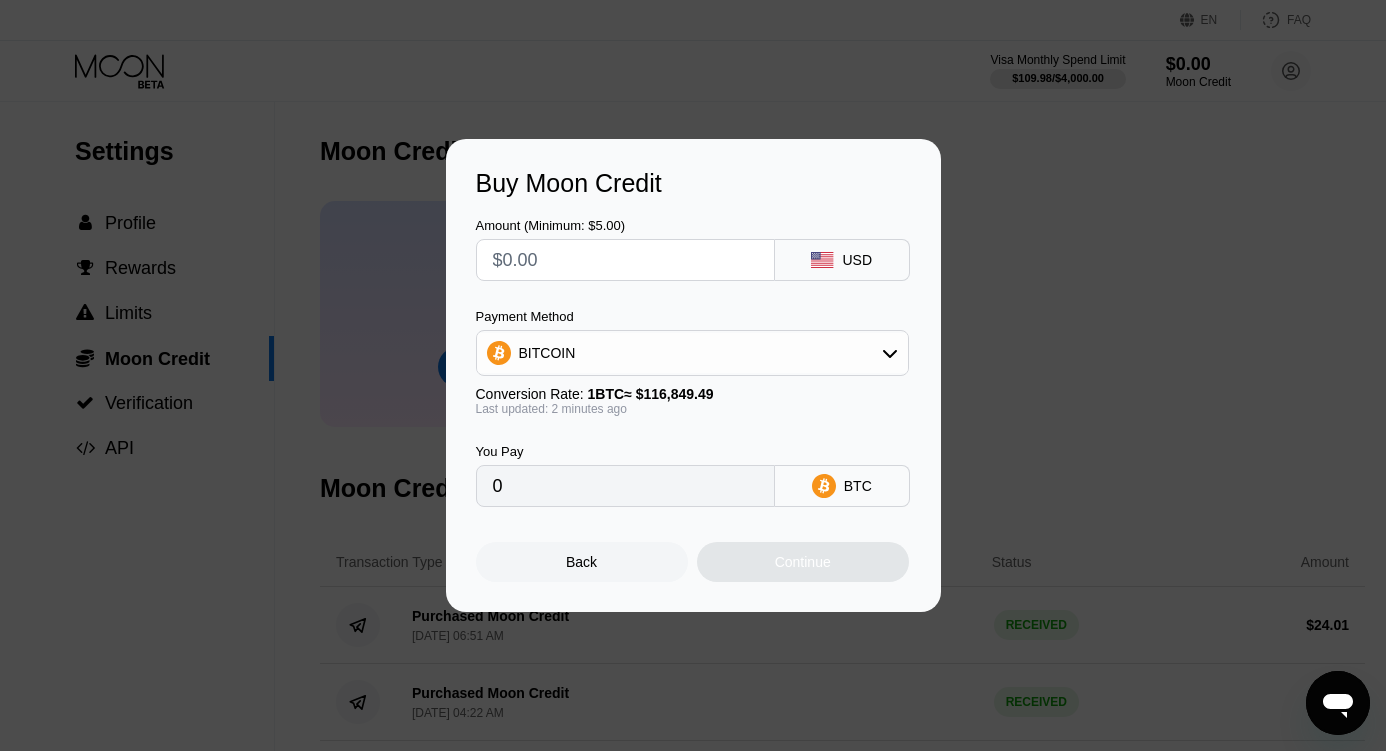 type on "$1" 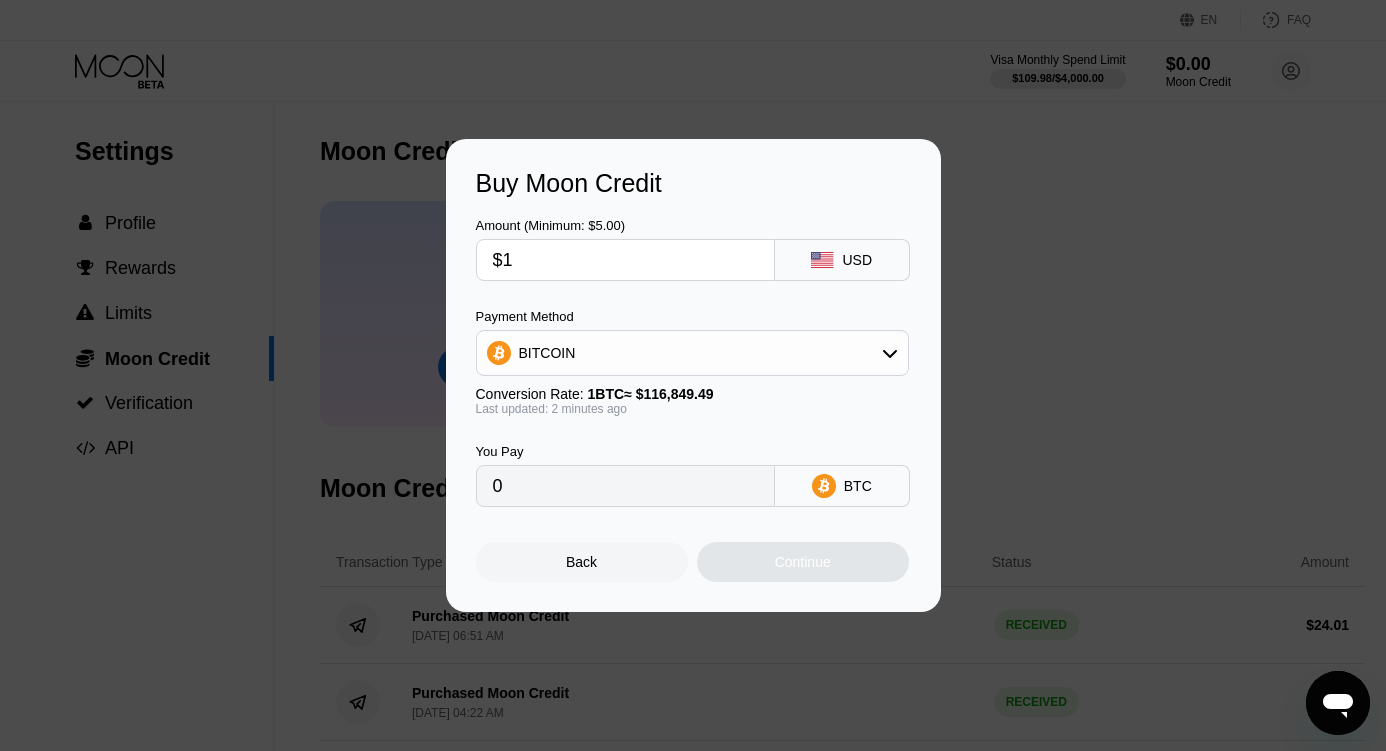 type on "0.00000856" 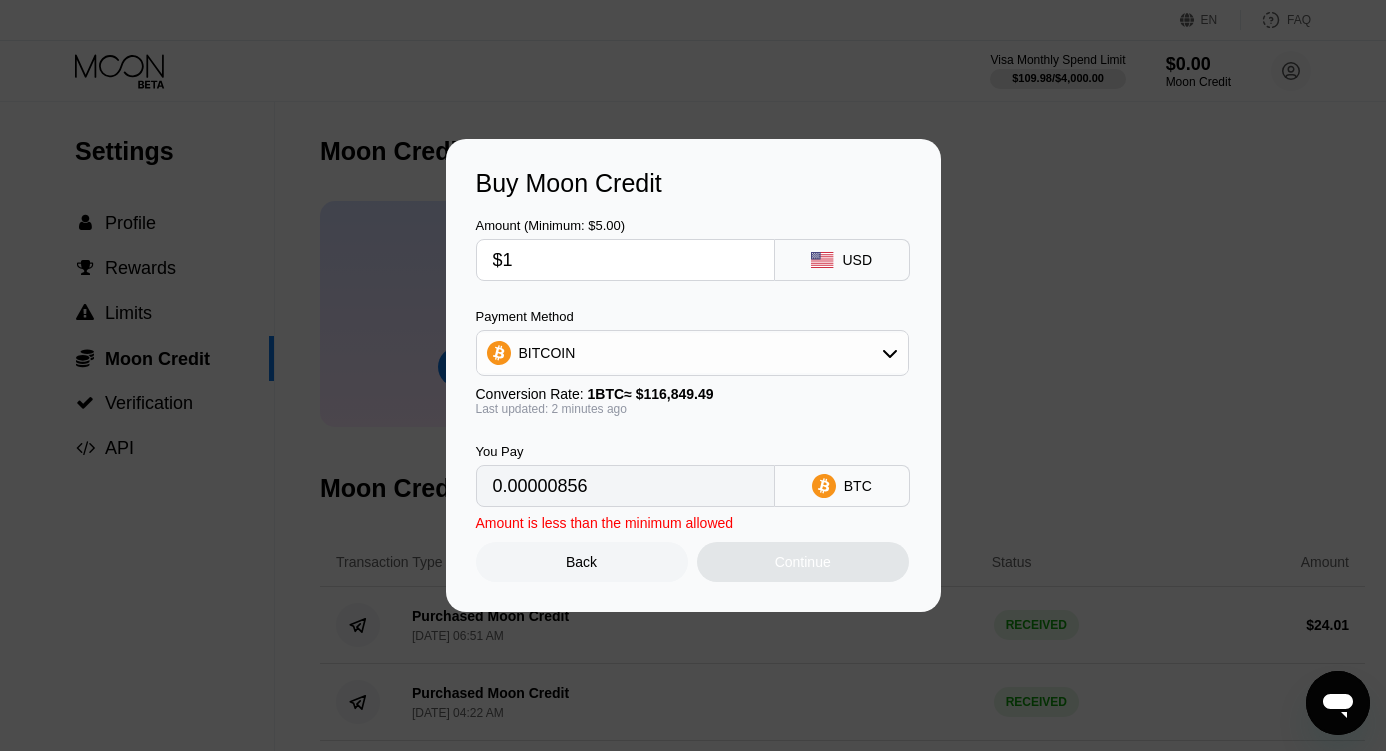 type on "$13" 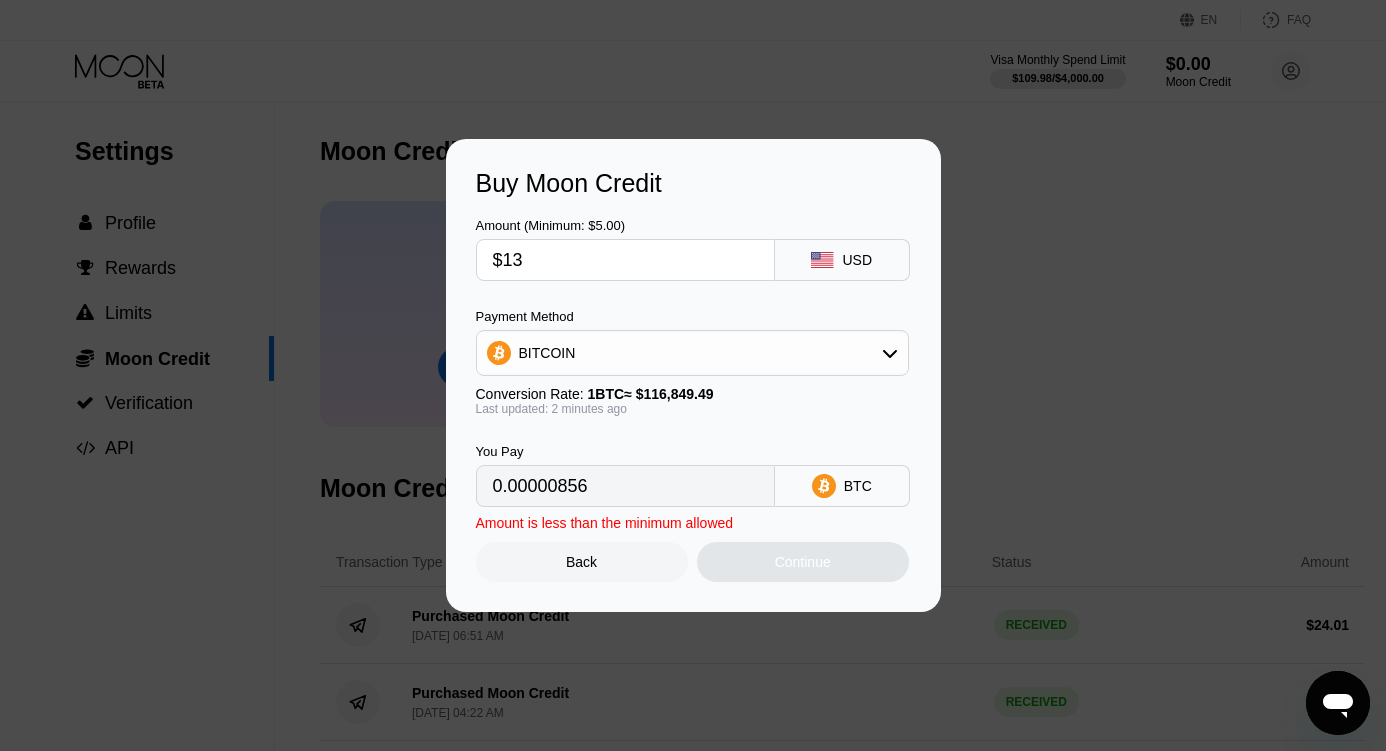 type on "0.00011126" 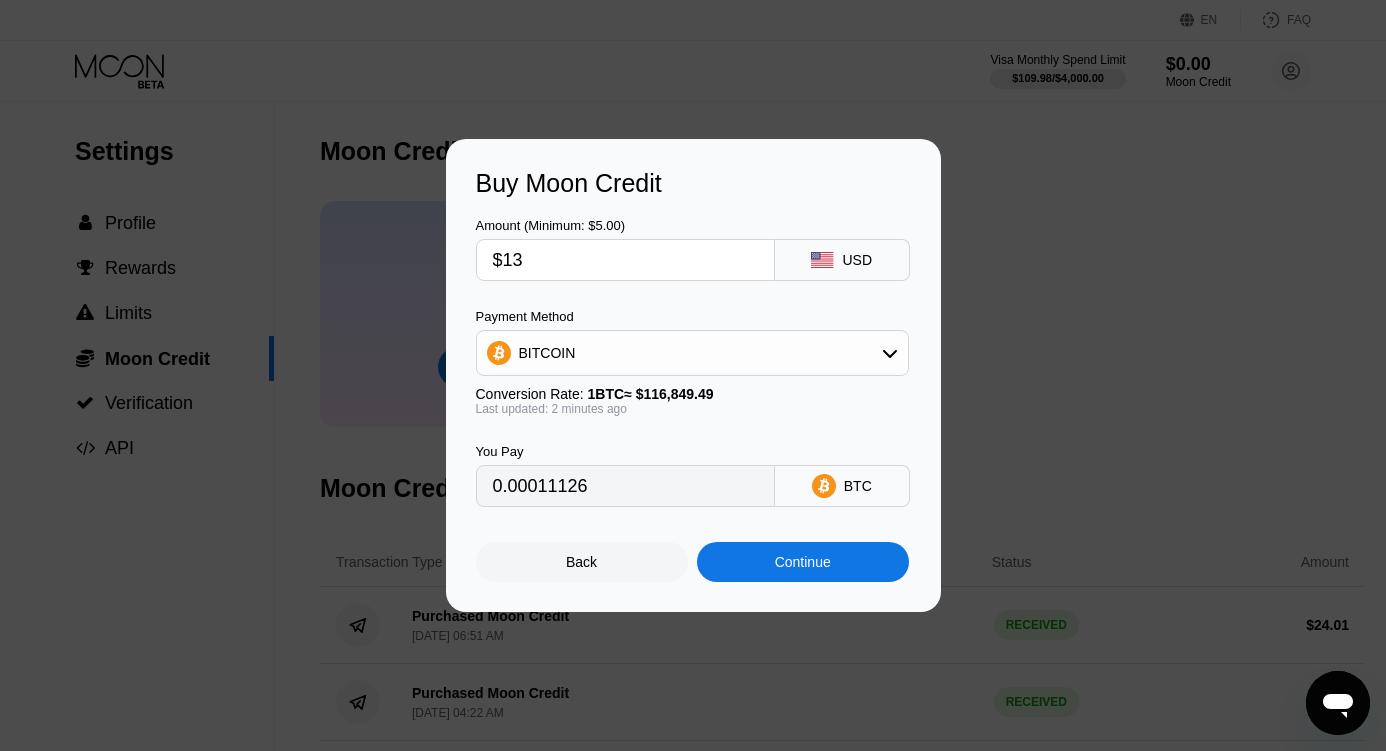 type on "$1" 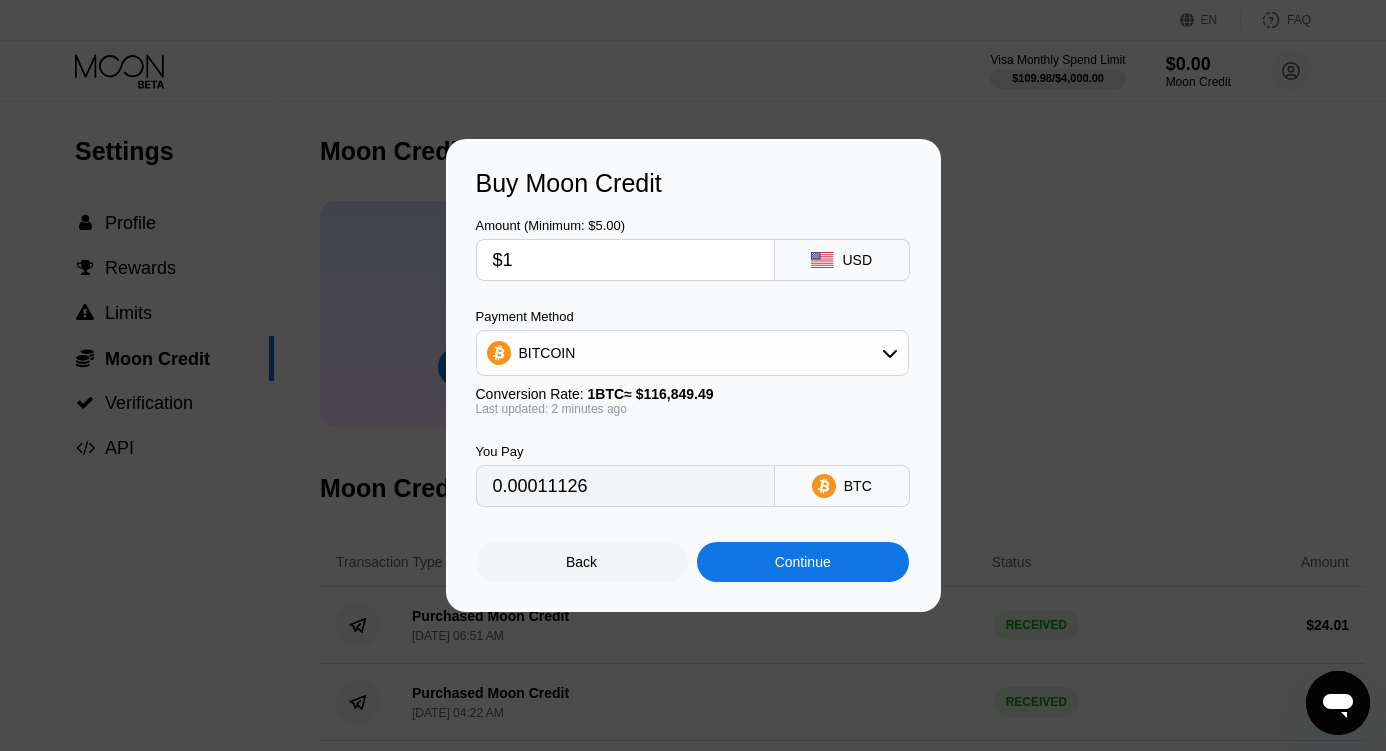 type on "0.00000856" 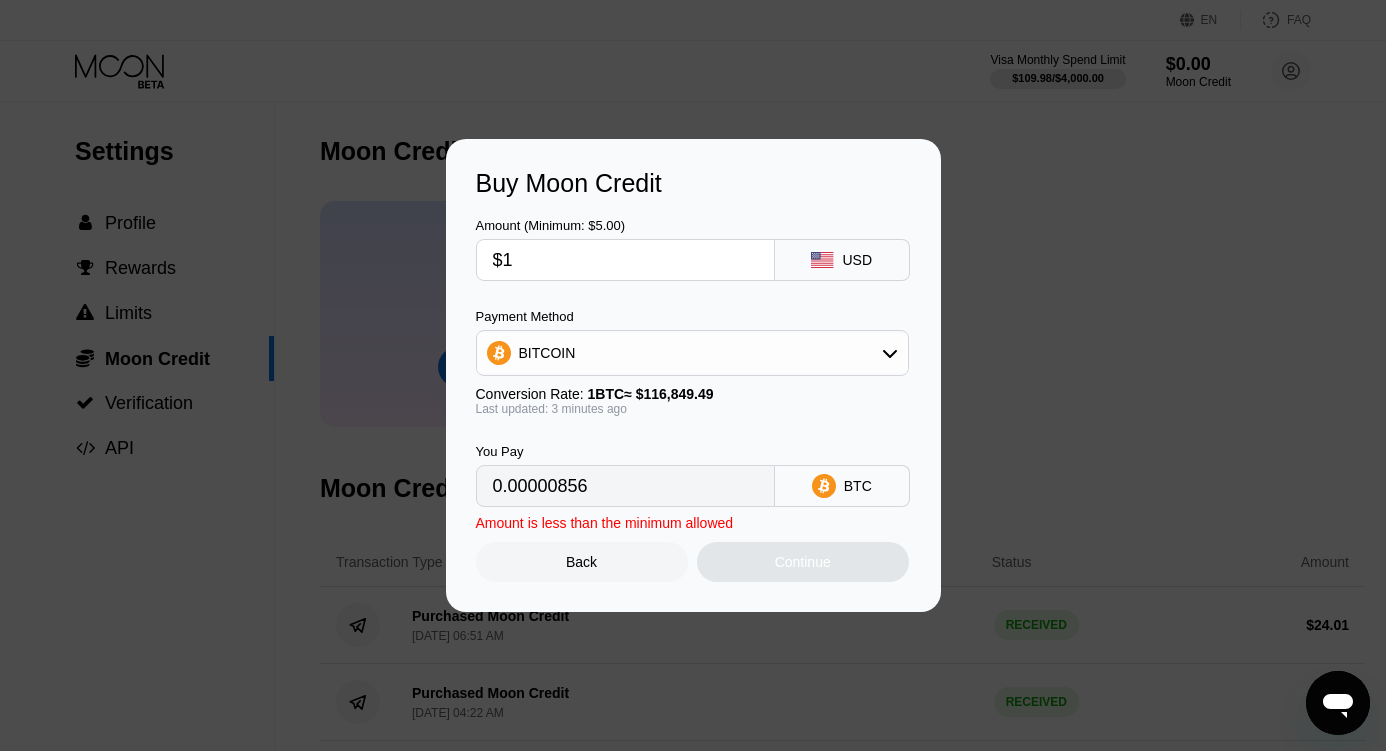 type on "$14" 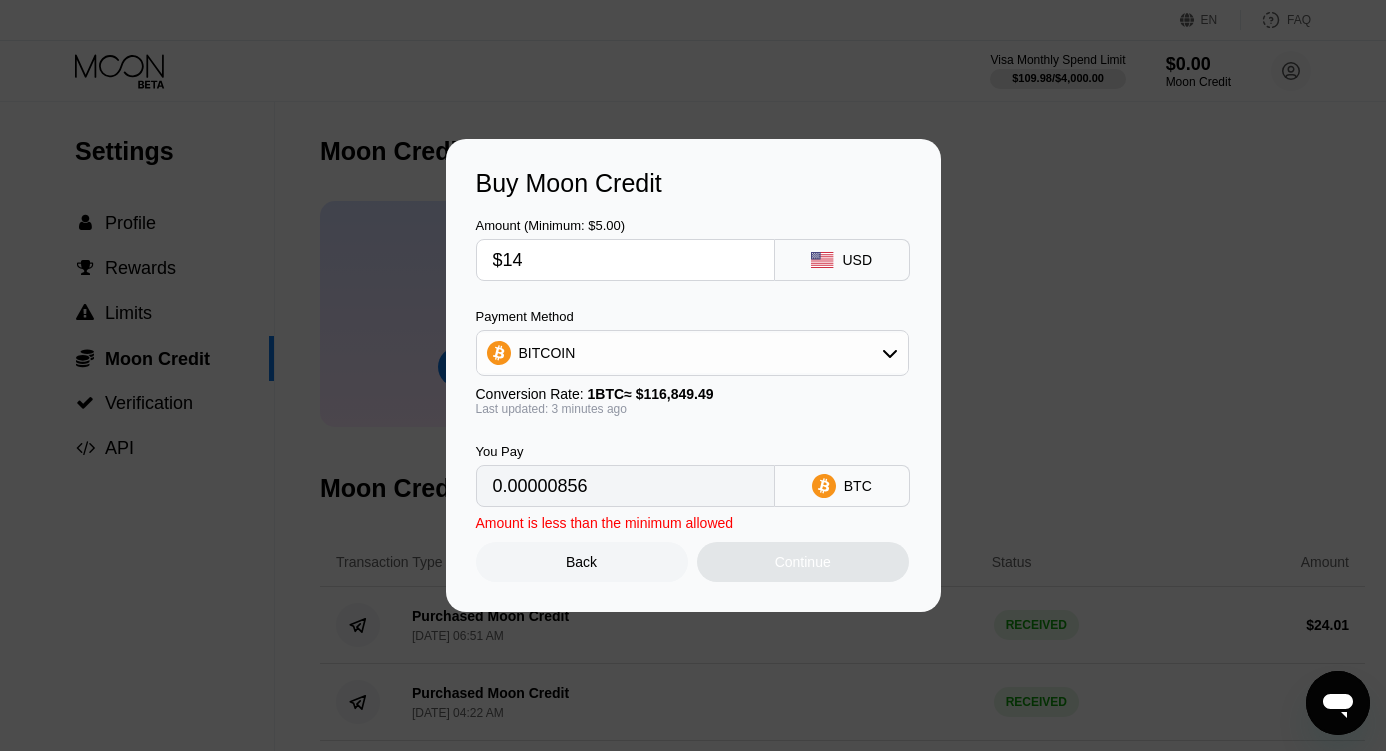 type on "0.00011982" 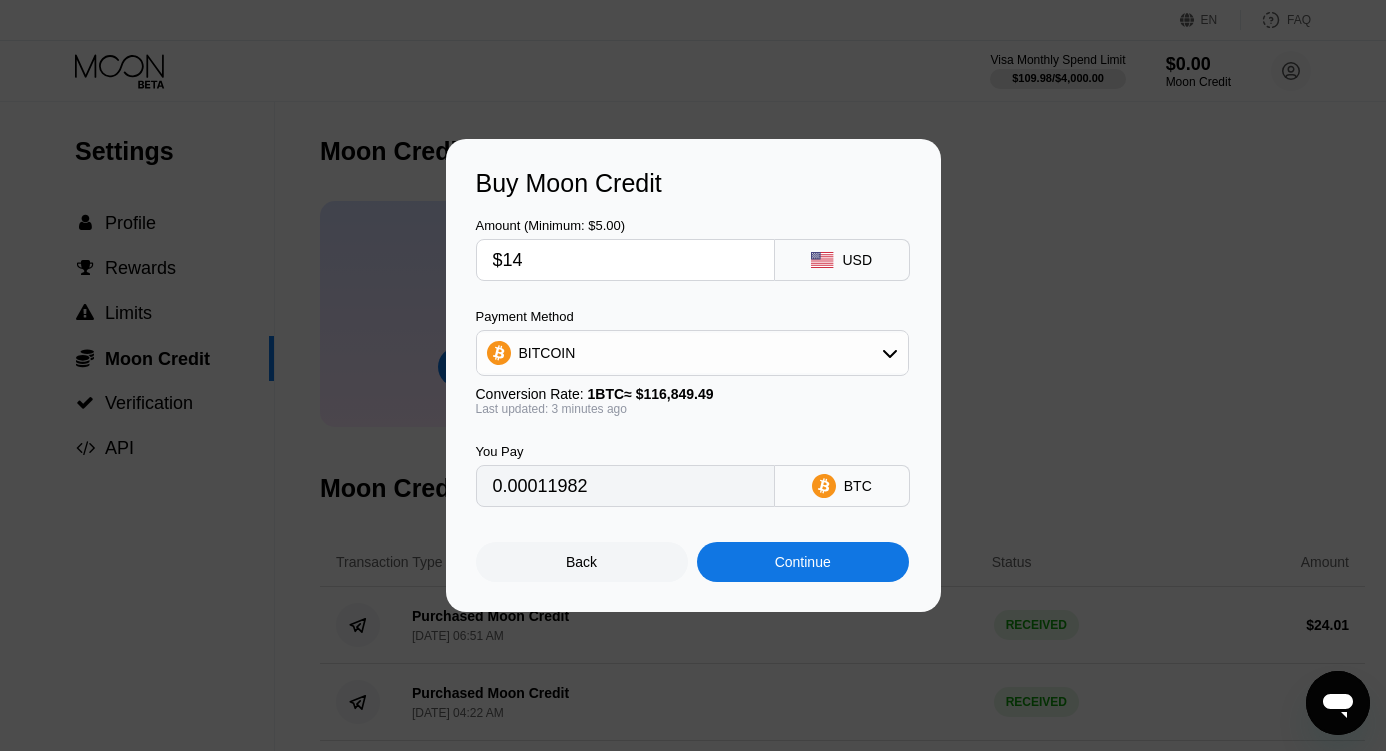type on "$14" 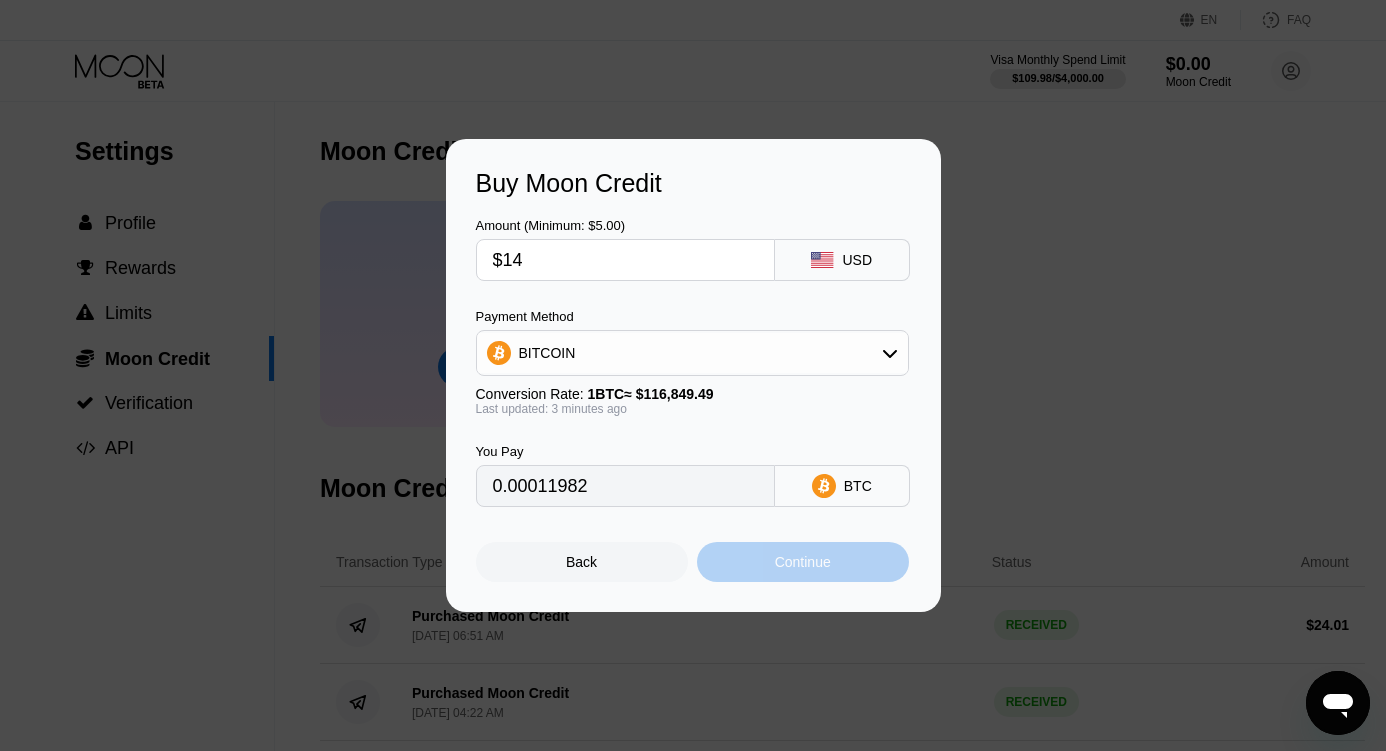 click on "Continue" at bounding box center [803, 562] 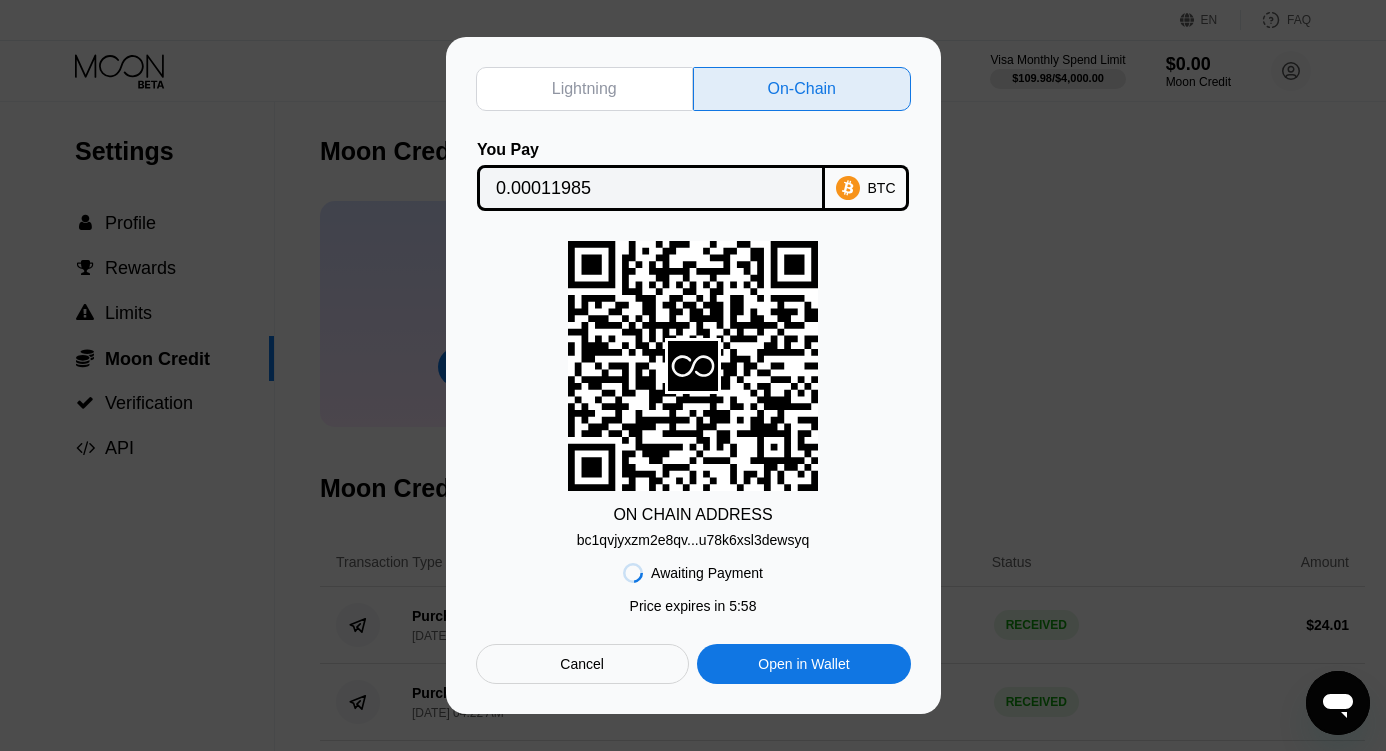 click on "bc1qvjyxzm2e8qv...u78k6xsl3dewsyq" at bounding box center (693, 540) 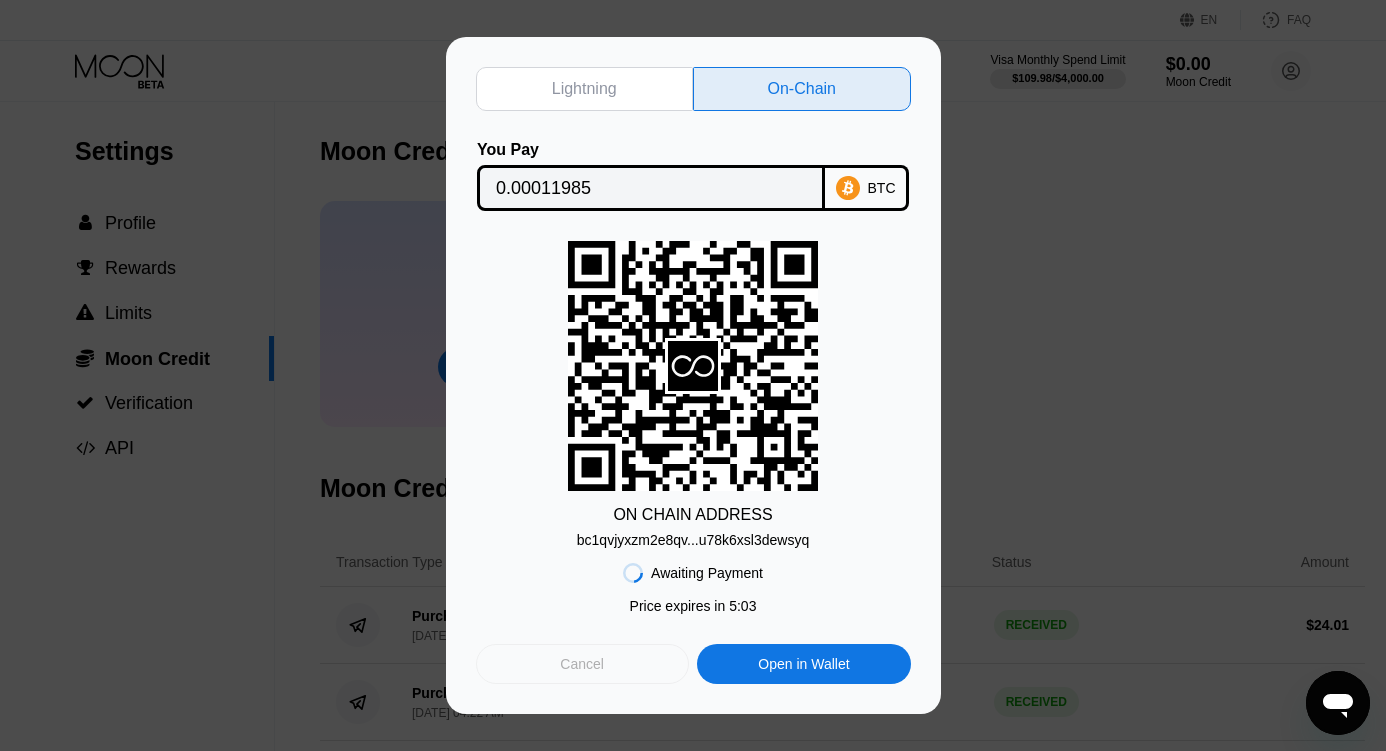 click on "Cancel" at bounding box center [582, 664] 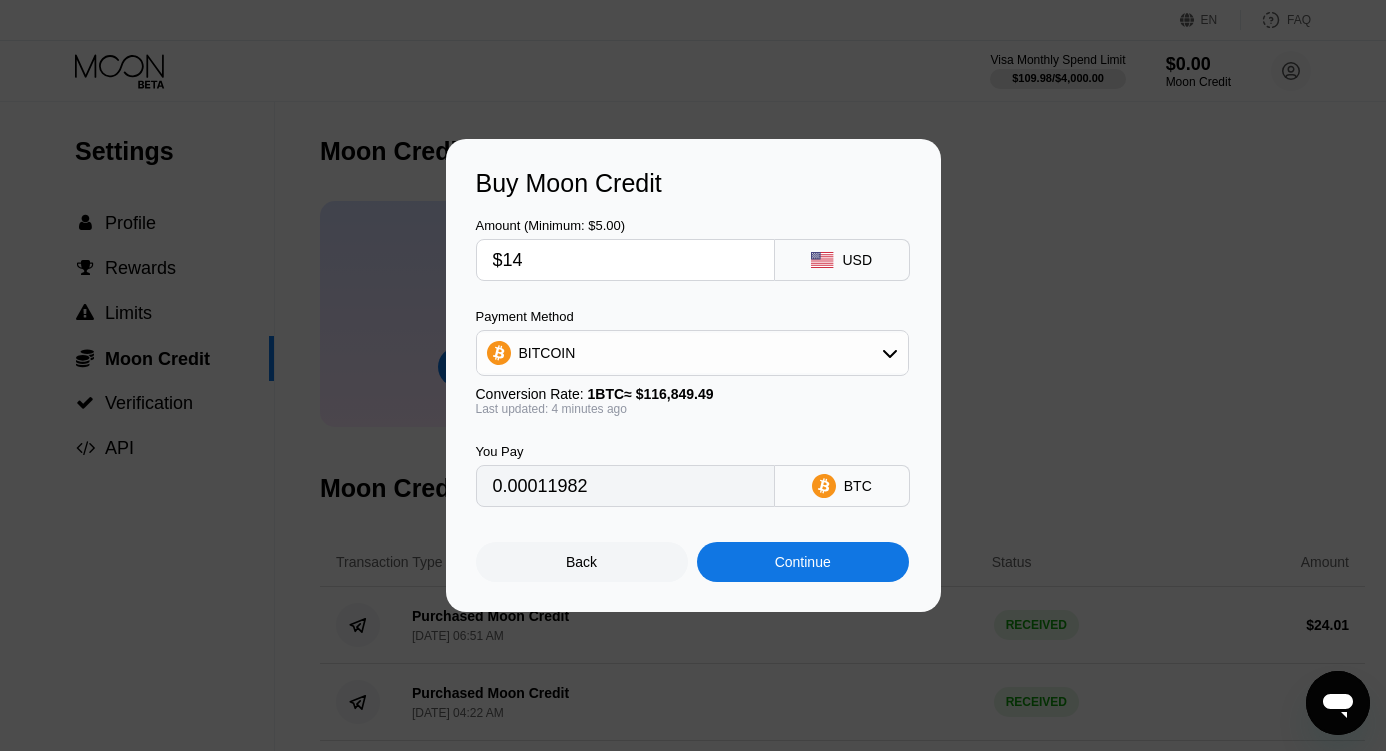 type on "0.00011985" 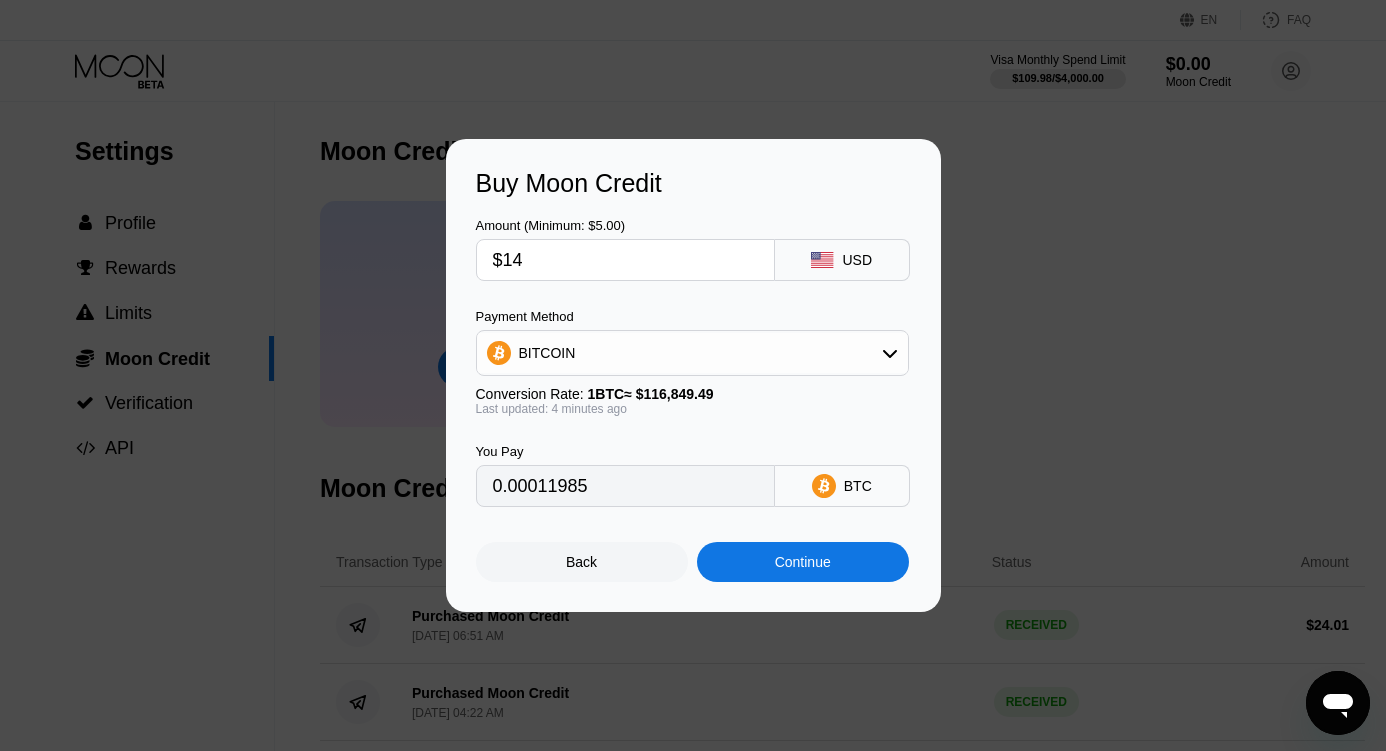 click on "Back" at bounding box center [582, 562] 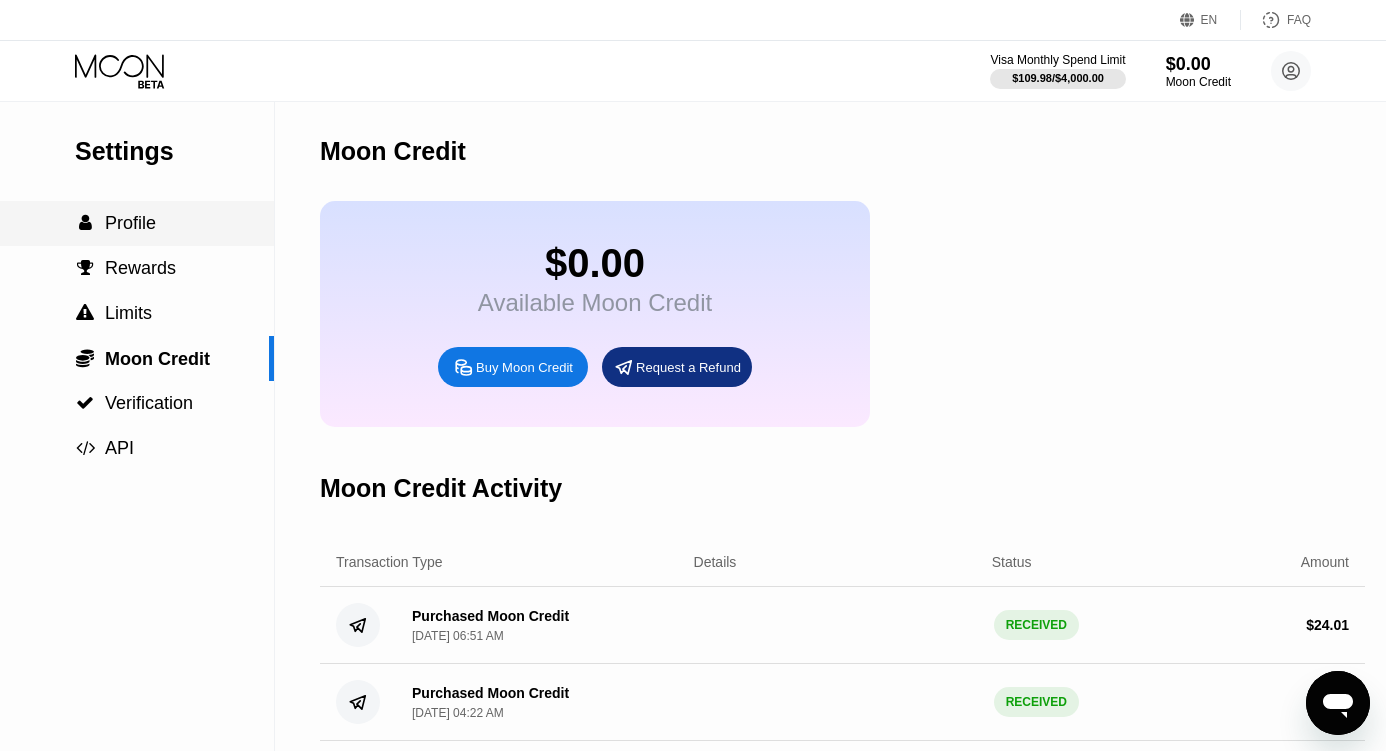 click on "Profile" at bounding box center (130, 223) 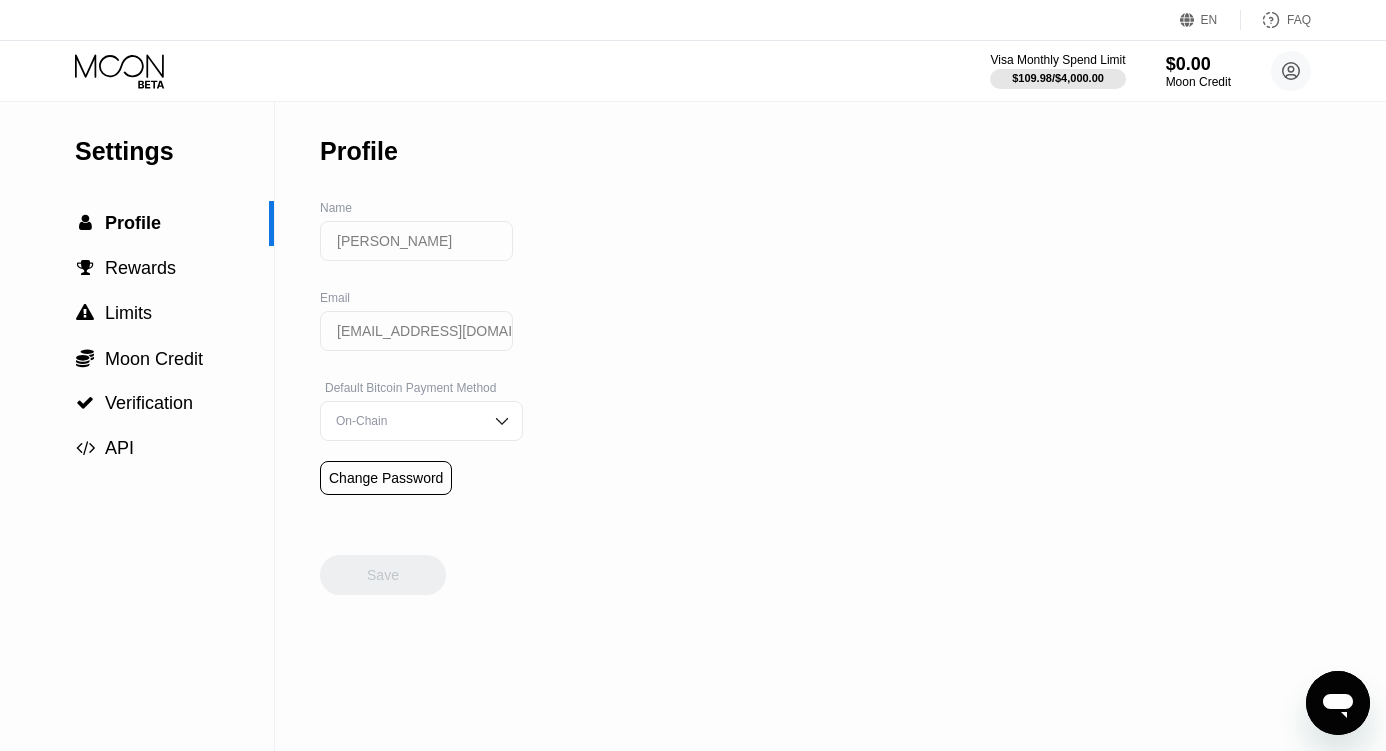 click on "[PERSON_NAME]" at bounding box center [416, 241] 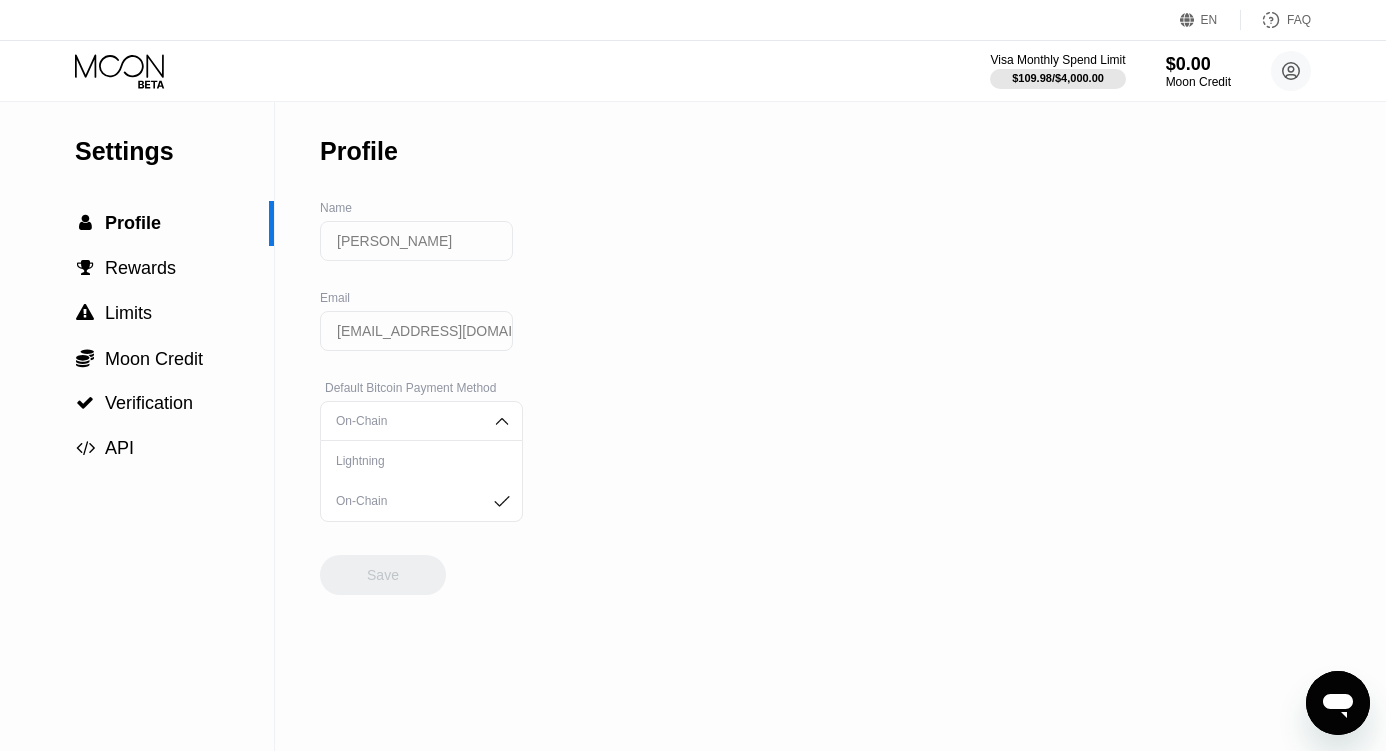 click on "On-Chain" at bounding box center (406, 501) 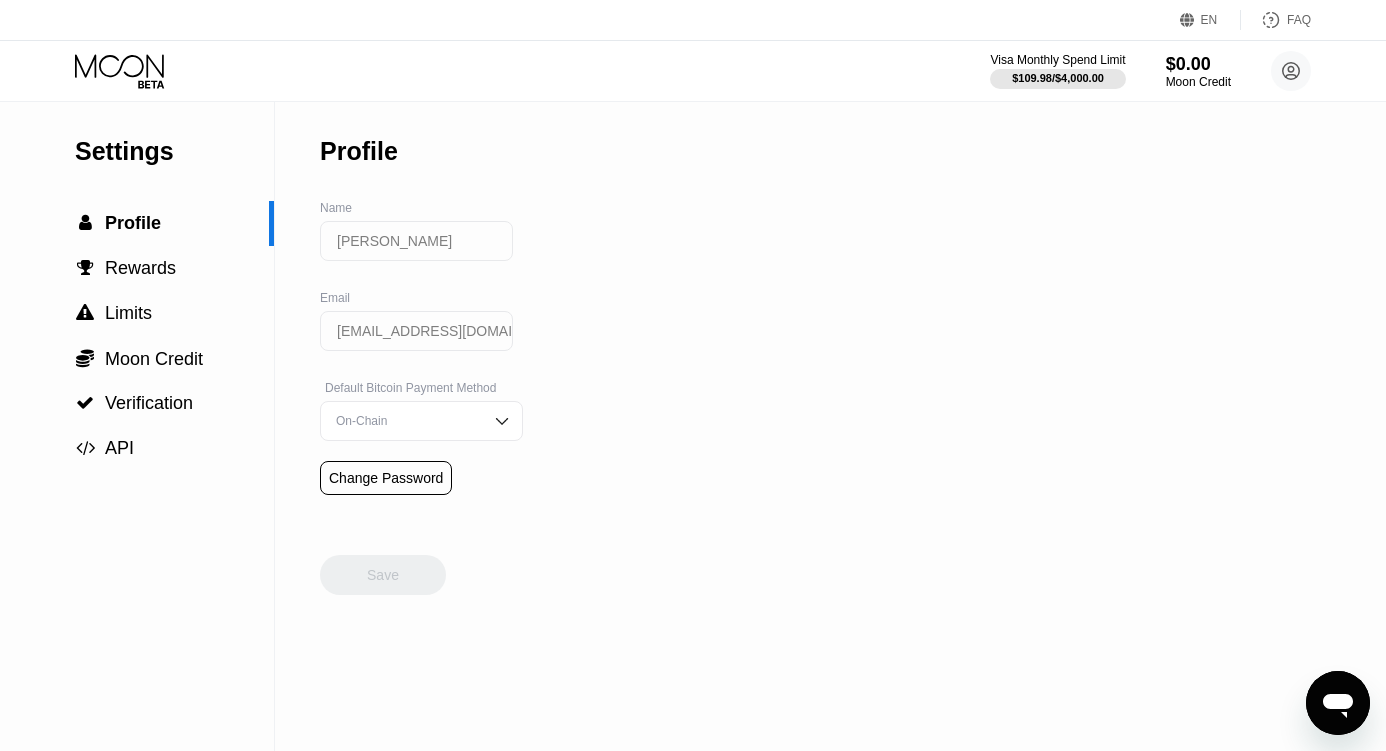 click on "Save" at bounding box center (383, 555) 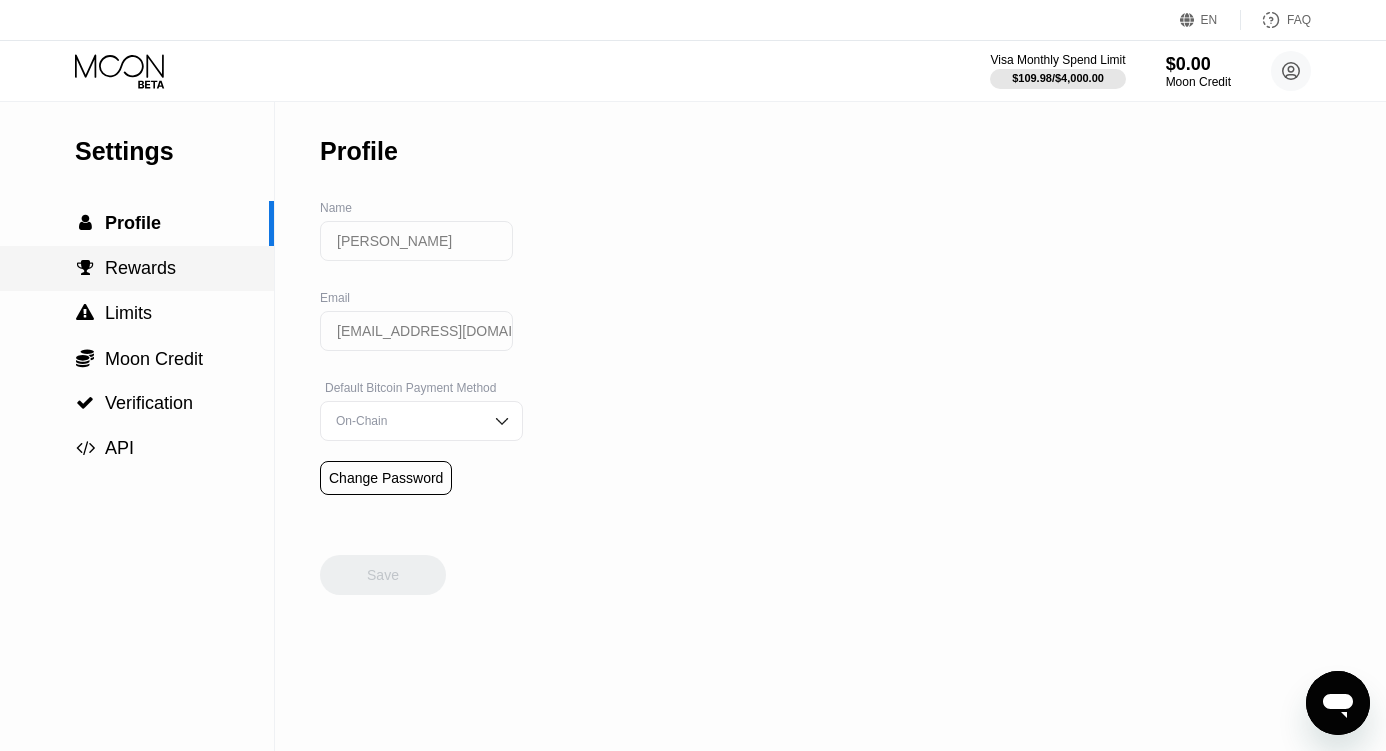 click on "Rewards" at bounding box center [140, 268] 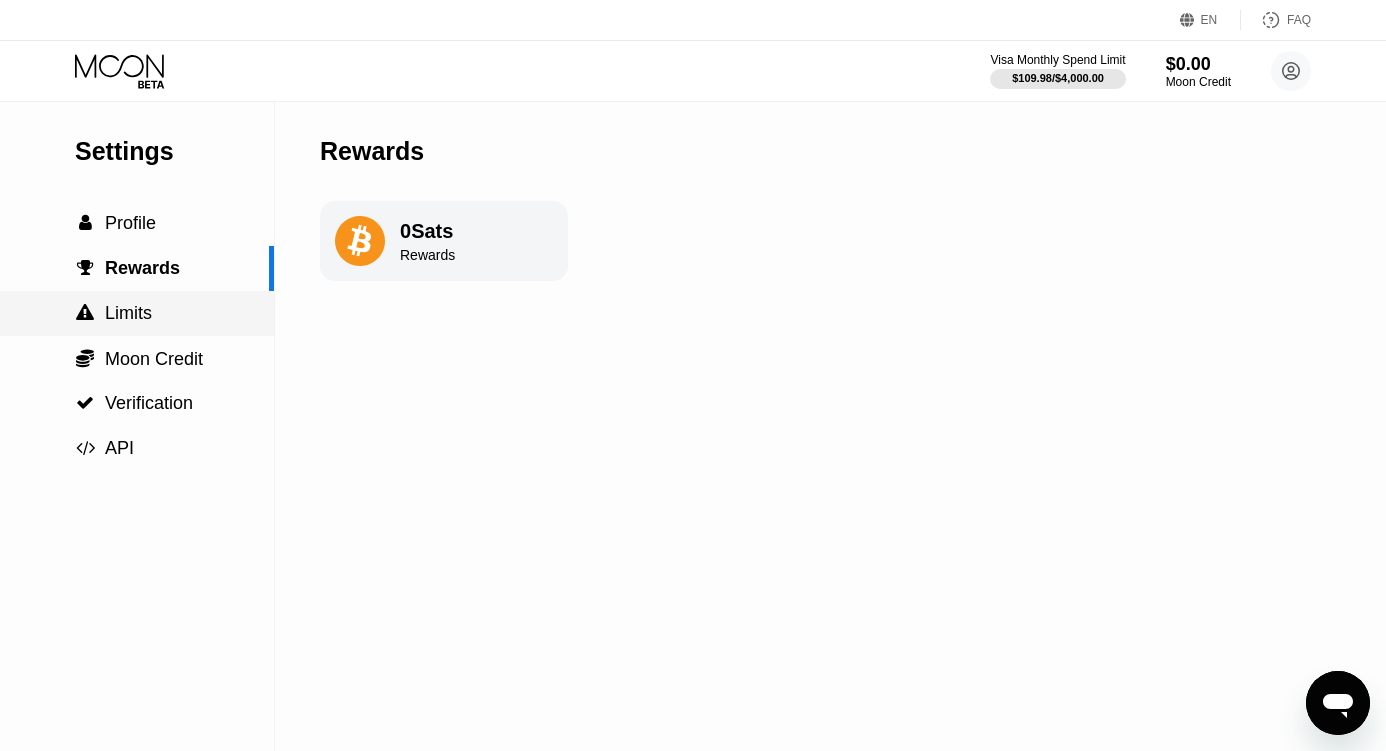 click on " Limits" at bounding box center [137, 313] 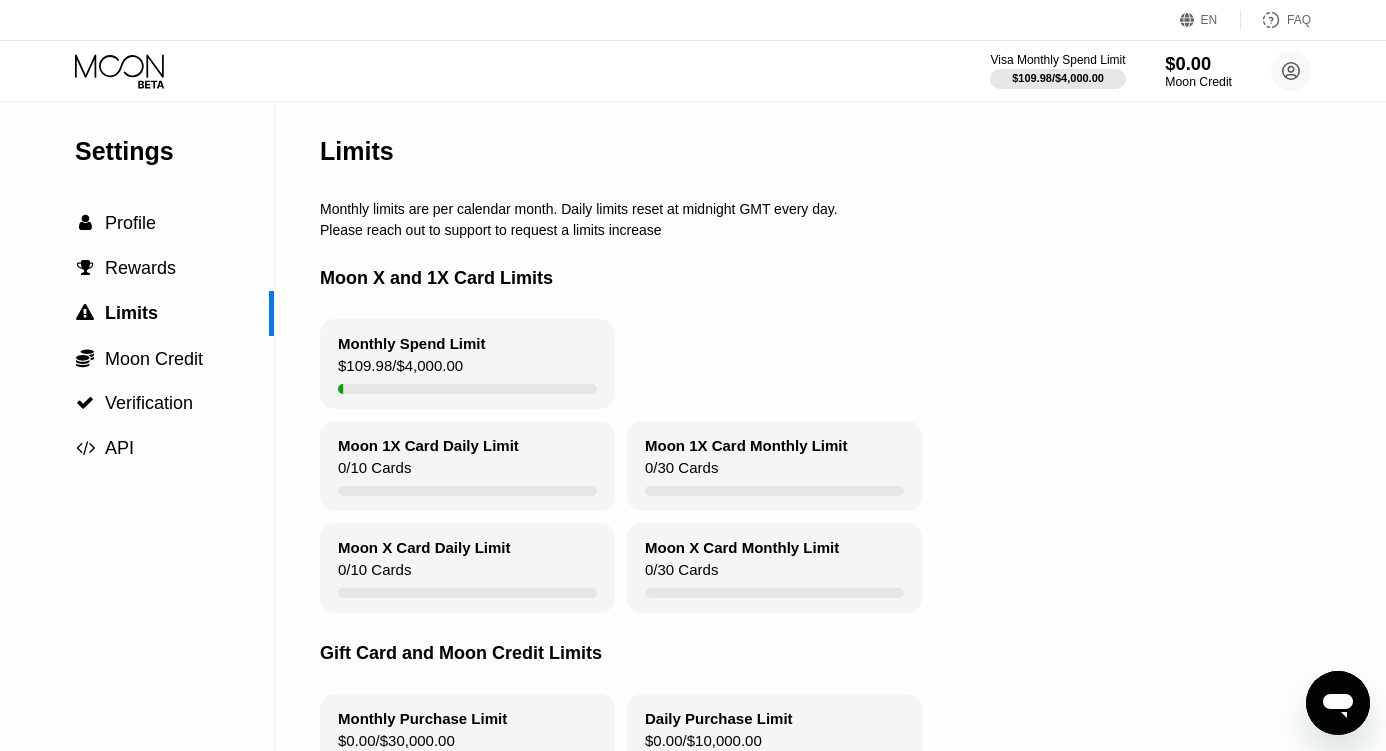 click on "$0.00" at bounding box center (1198, 63) 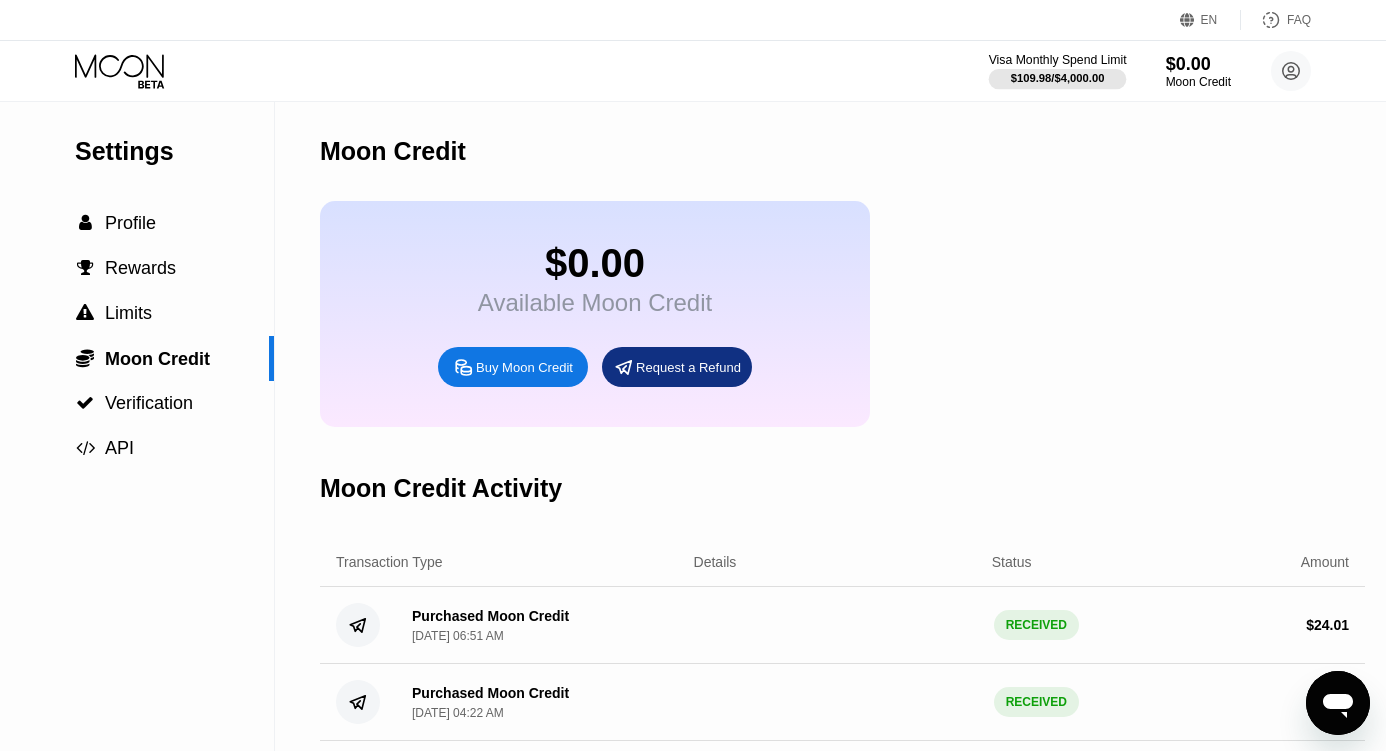 click on "$109.98 / $4,000.00" at bounding box center (1058, 78) 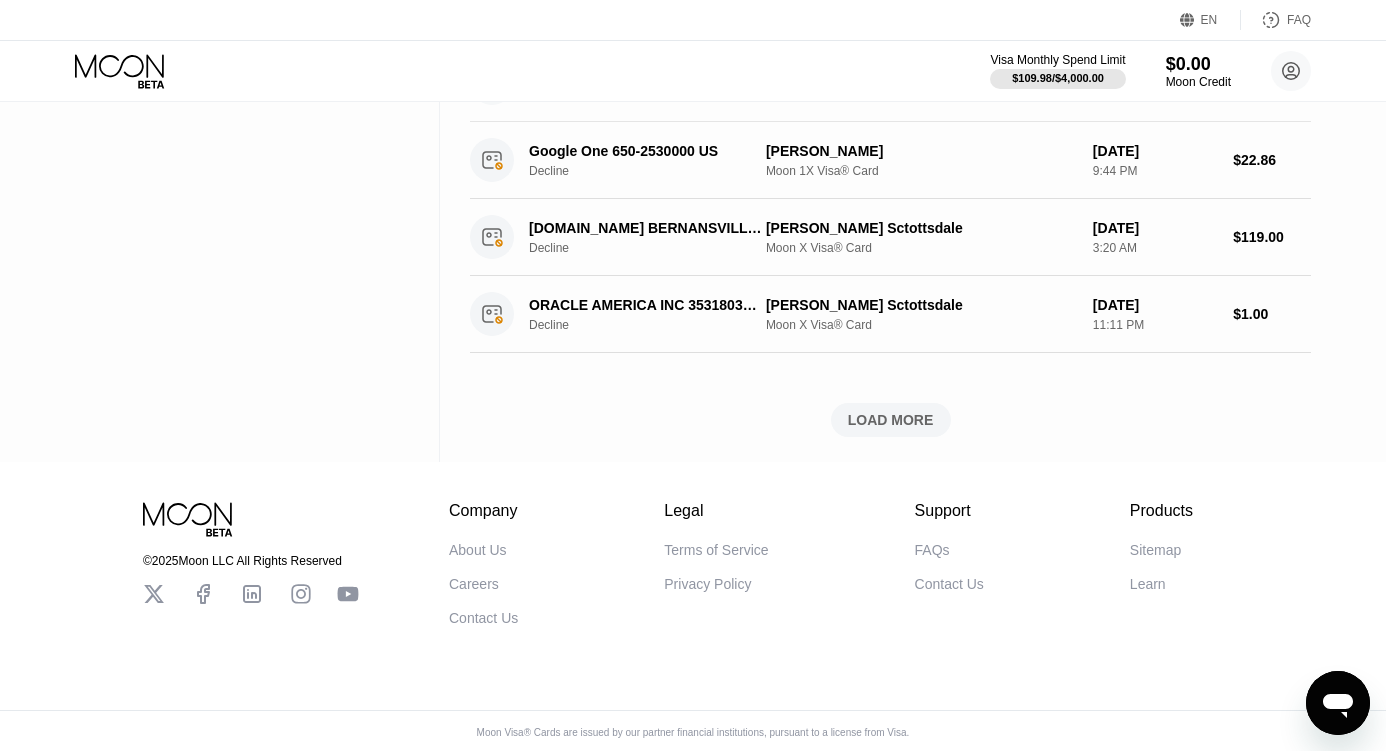 scroll, scrollTop: 798, scrollLeft: 0, axis: vertical 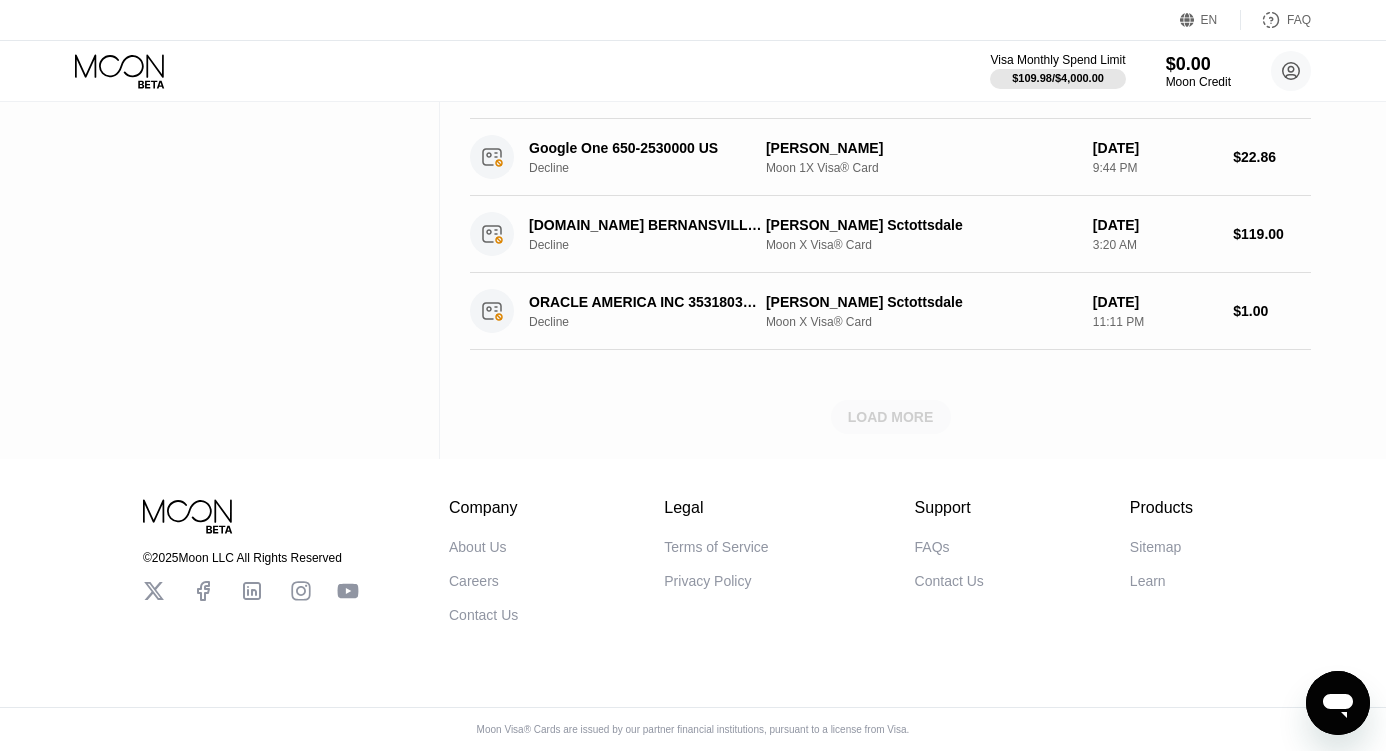 click on "LOAD MORE" at bounding box center [891, 417] 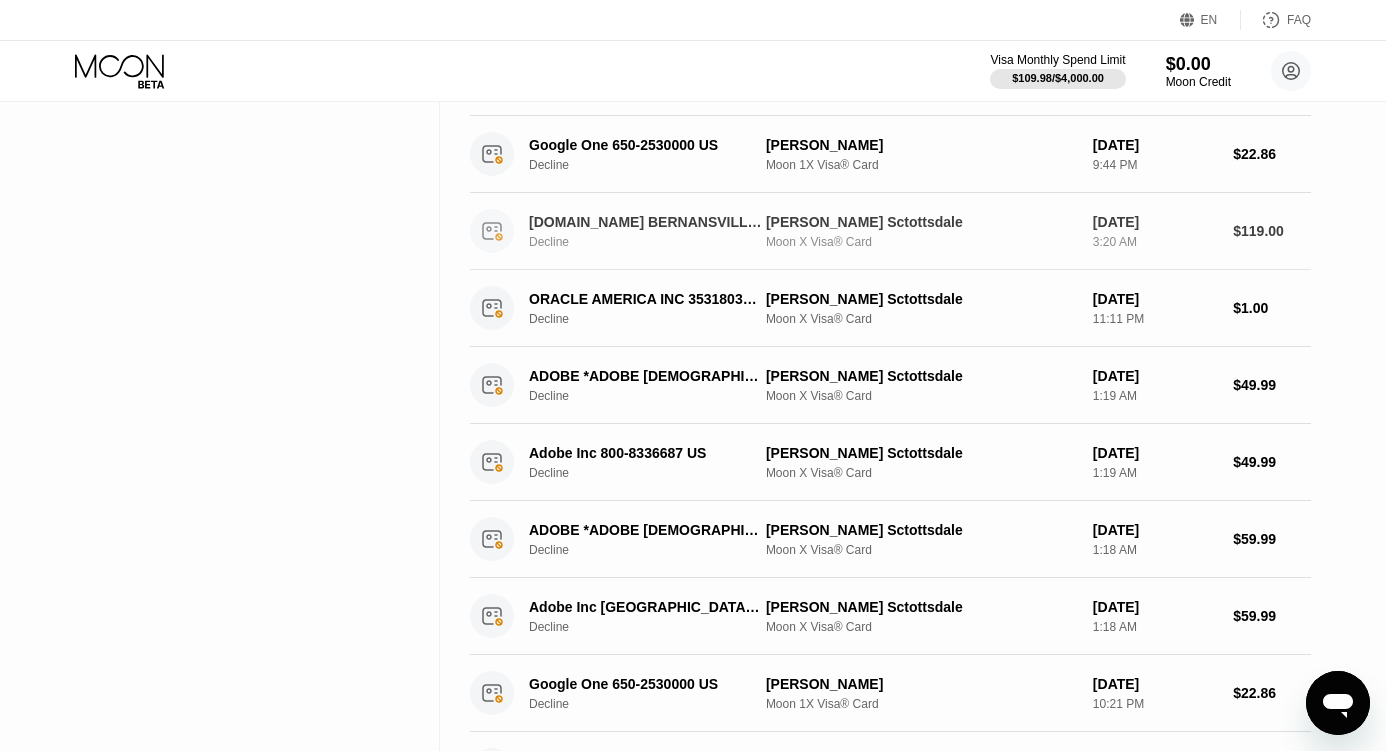 scroll, scrollTop: 0, scrollLeft: 0, axis: both 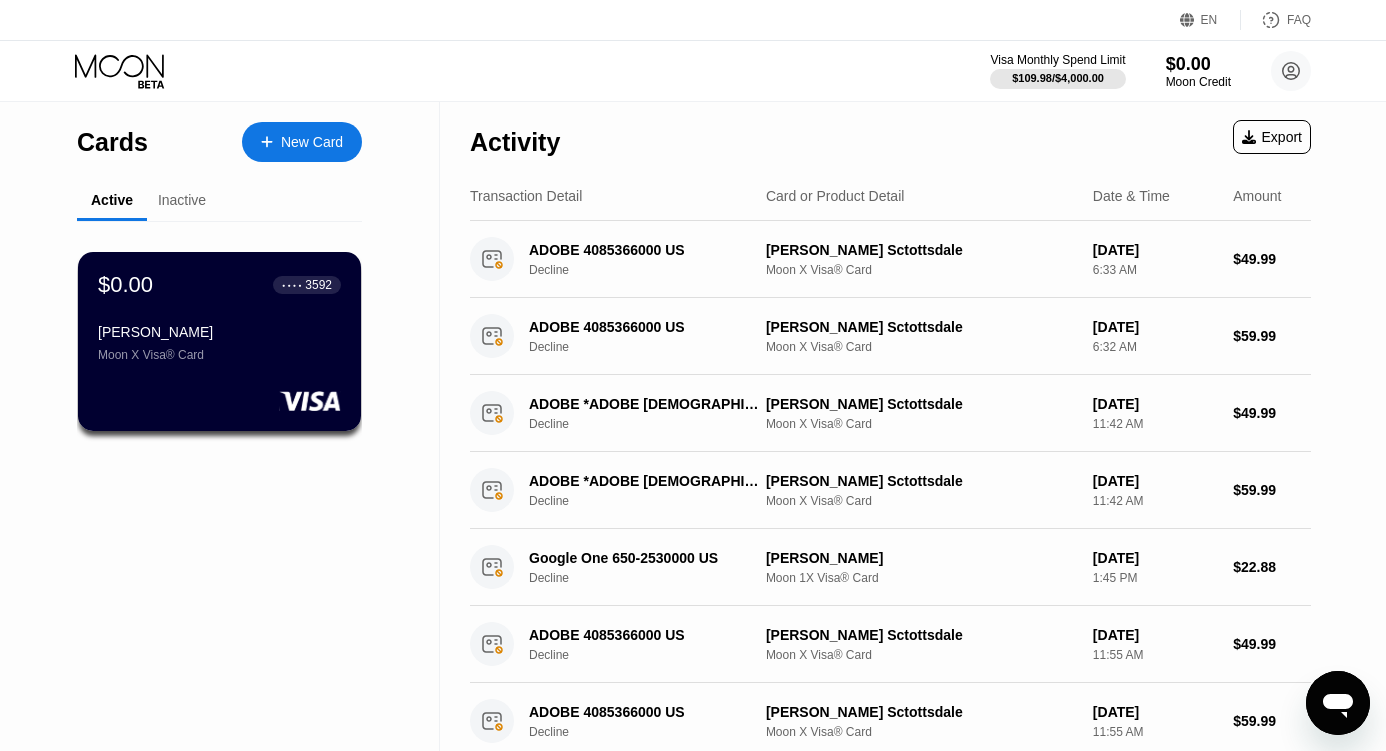 drag, startPoint x: 799, startPoint y: 198, endPoint x: 841, endPoint y: 202, distance: 42.190044 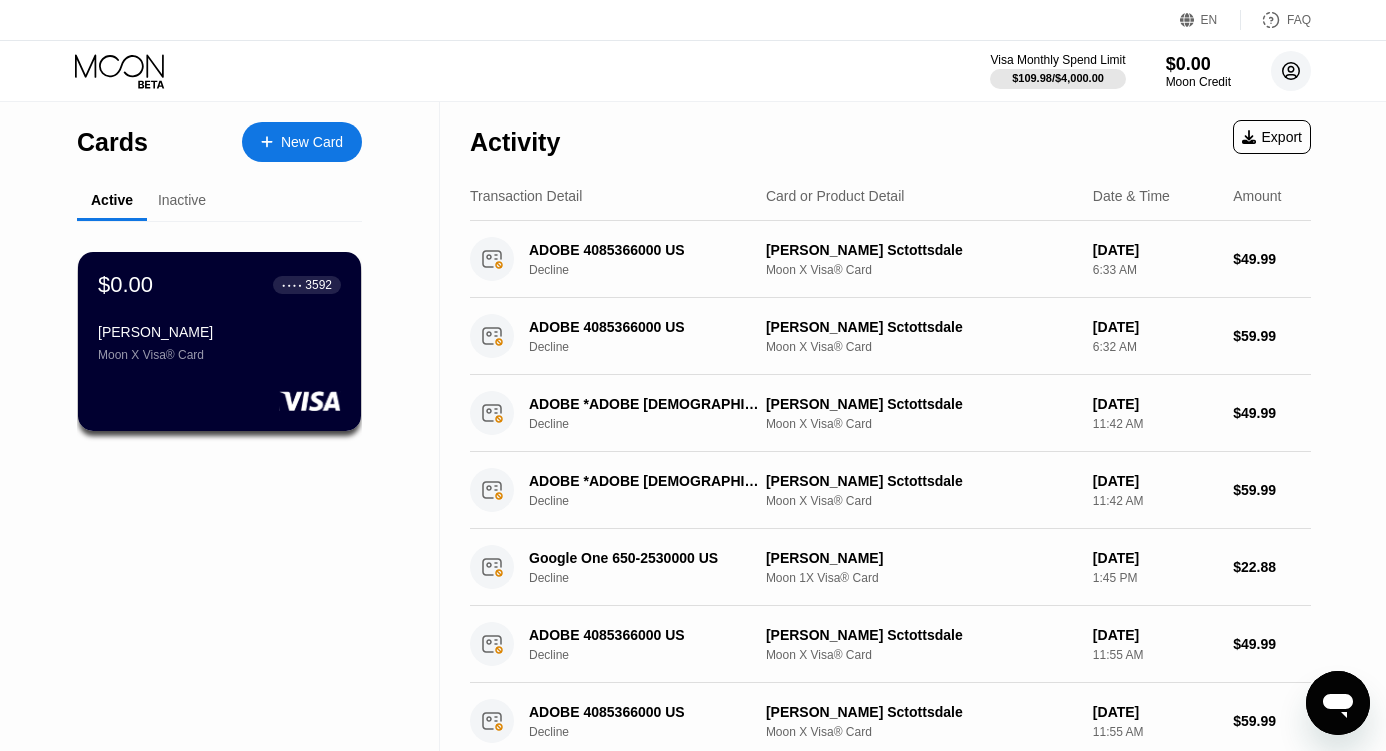 click 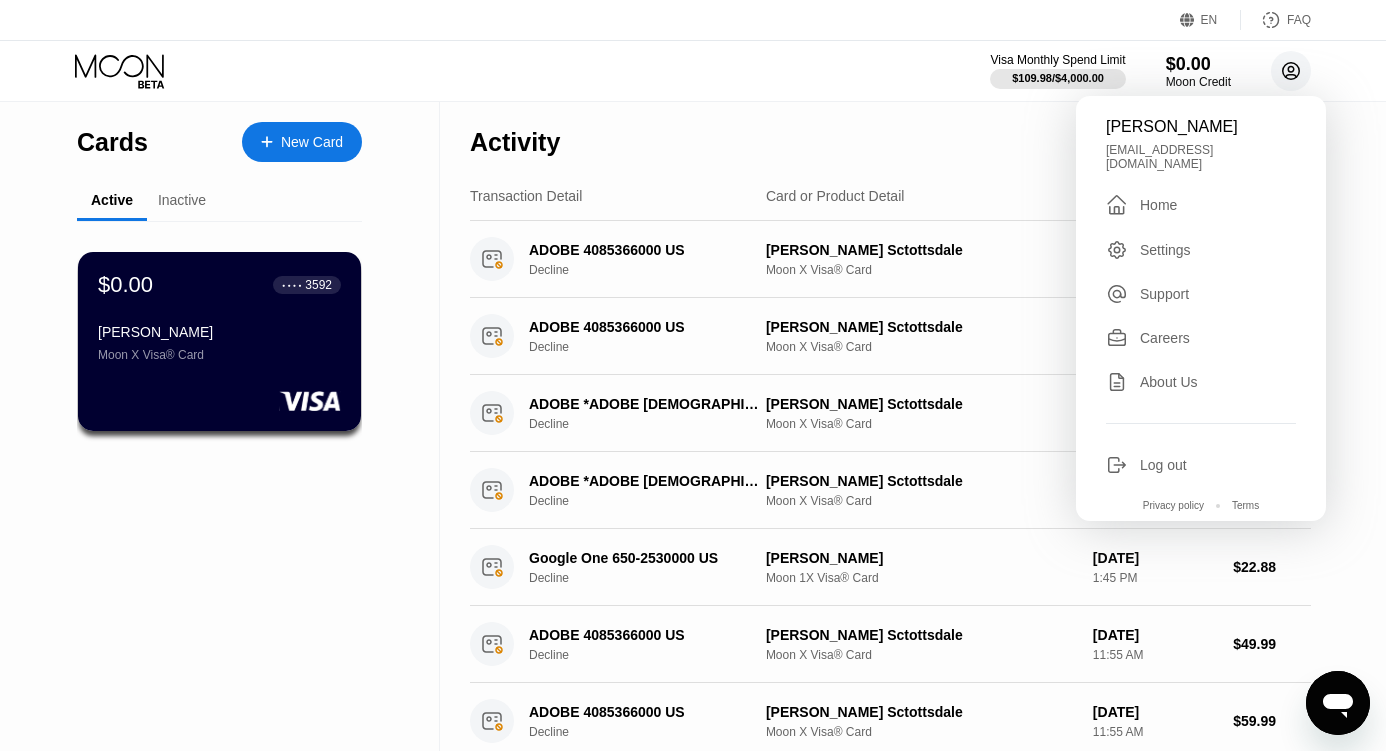 click 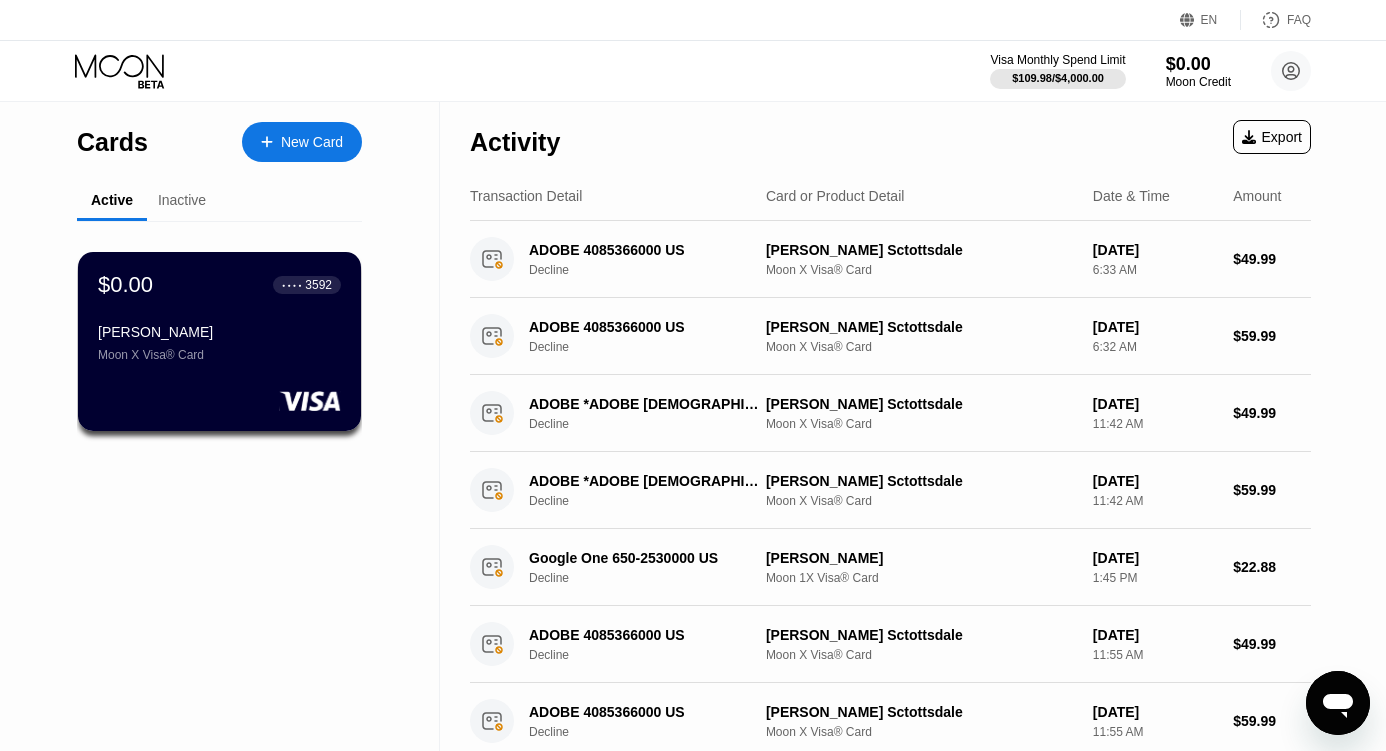 click on "Visa Monthly Spend Limit $109.98 / $4,000.00 $0.00 Moon Credit Dr Victor von Droom drvictorvondroom@gmail.com  Home Settings Support Careers About Us Log out Privacy policy Terms" at bounding box center (693, 71) 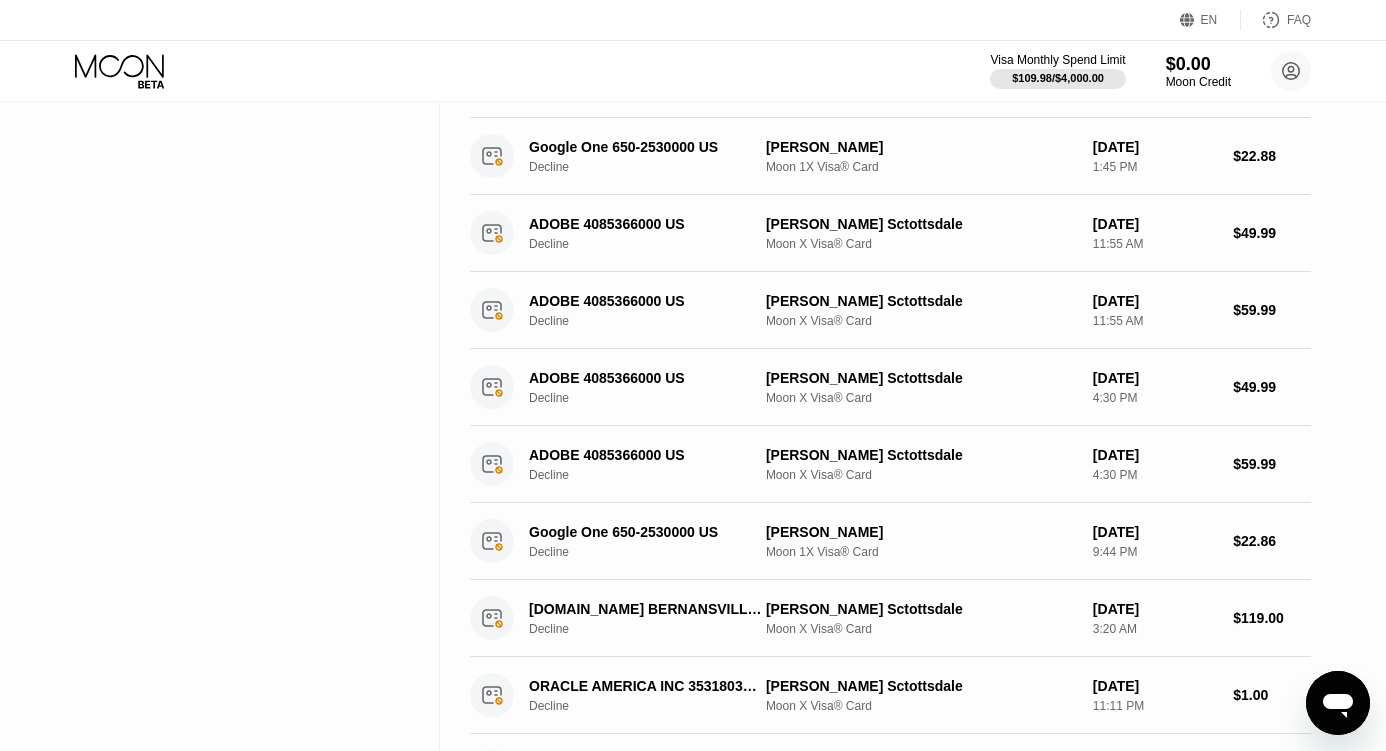 scroll, scrollTop: 505, scrollLeft: 0, axis: vertical 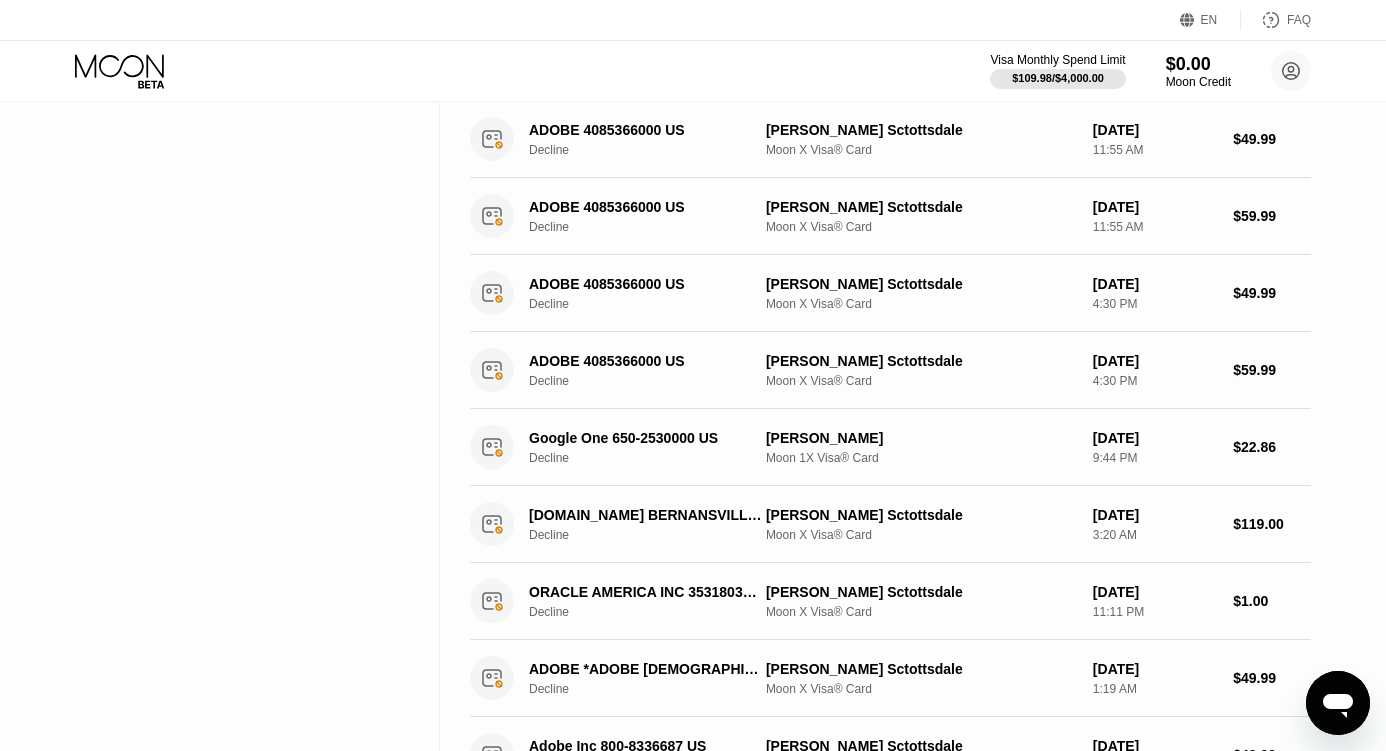 click on "$0.00 ● ● ● ● 3592 Walt Moon X Visa® Card" at bounding box center (219, 47) 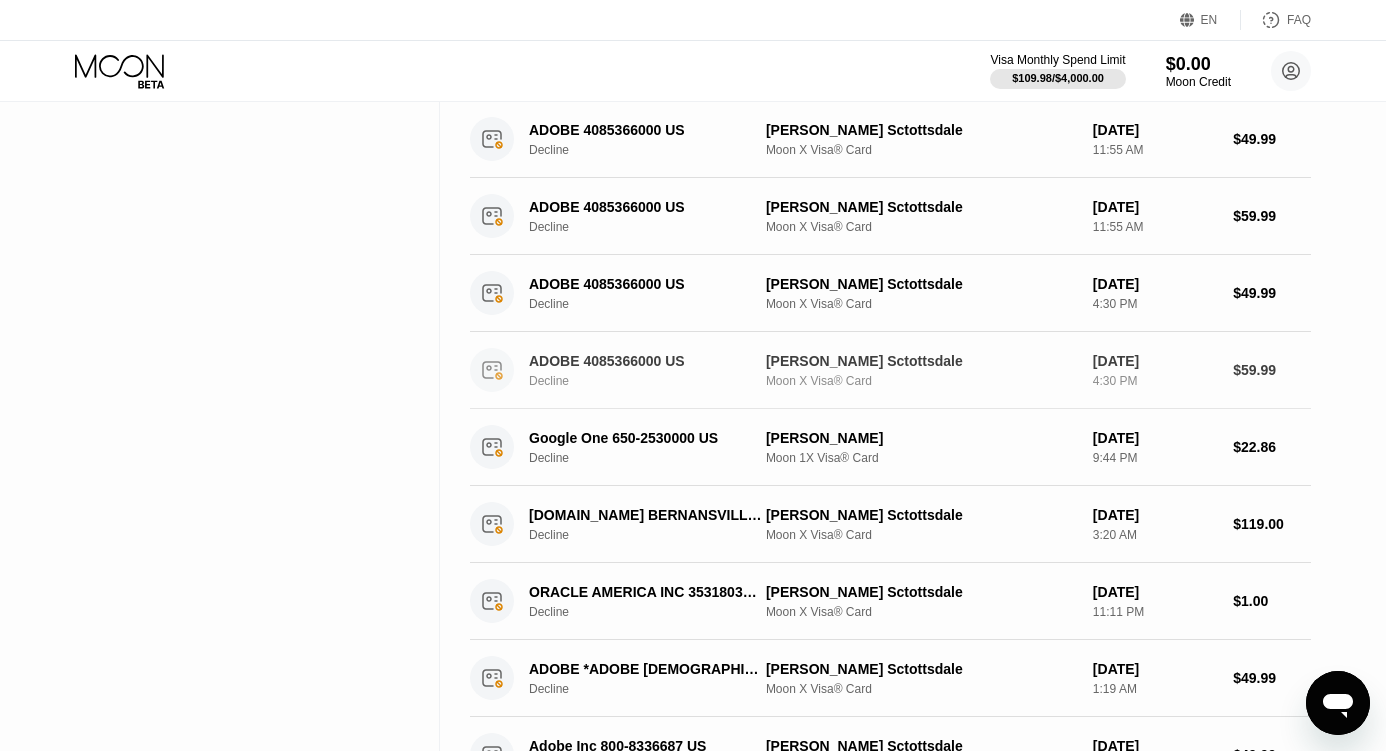 scroll, scrollTop: 0, scrollLeft: 0, axis: both 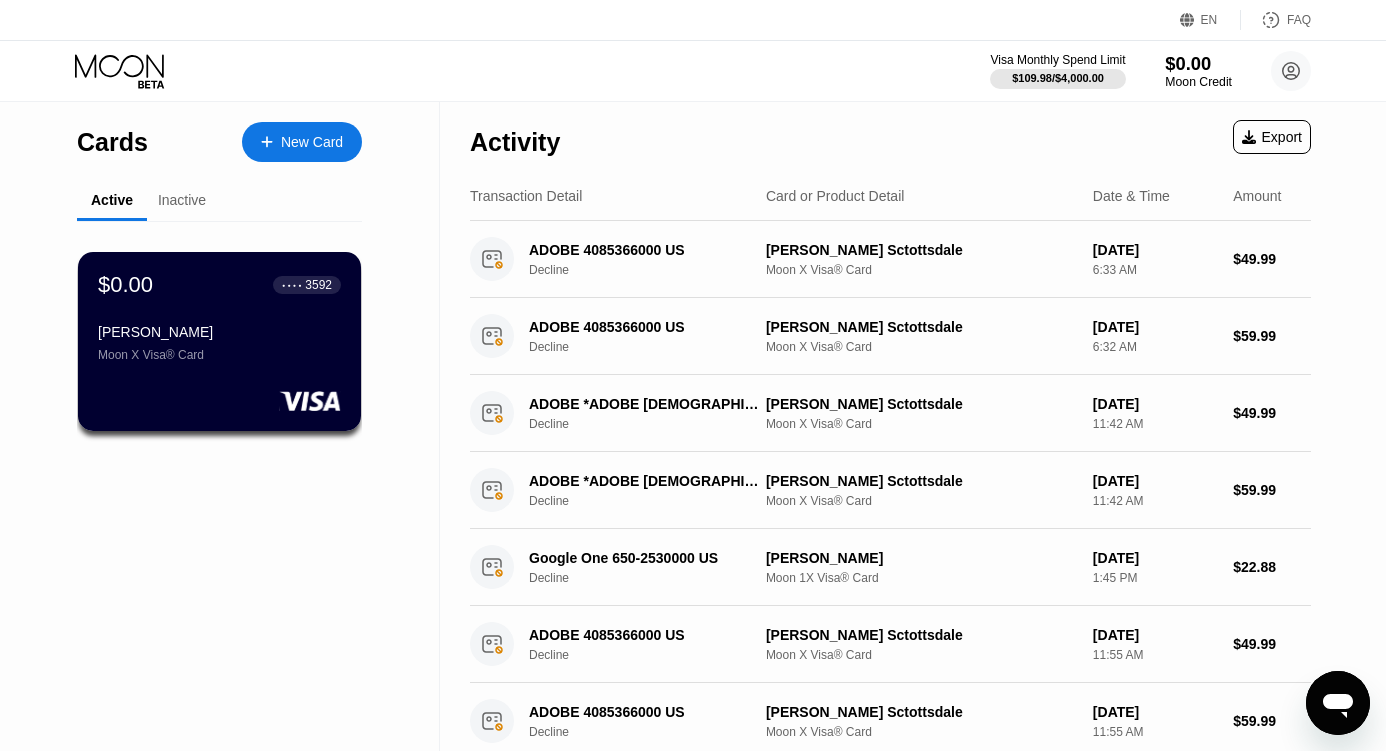 click on "Moon Credit" at bounding box center (1198, 82) 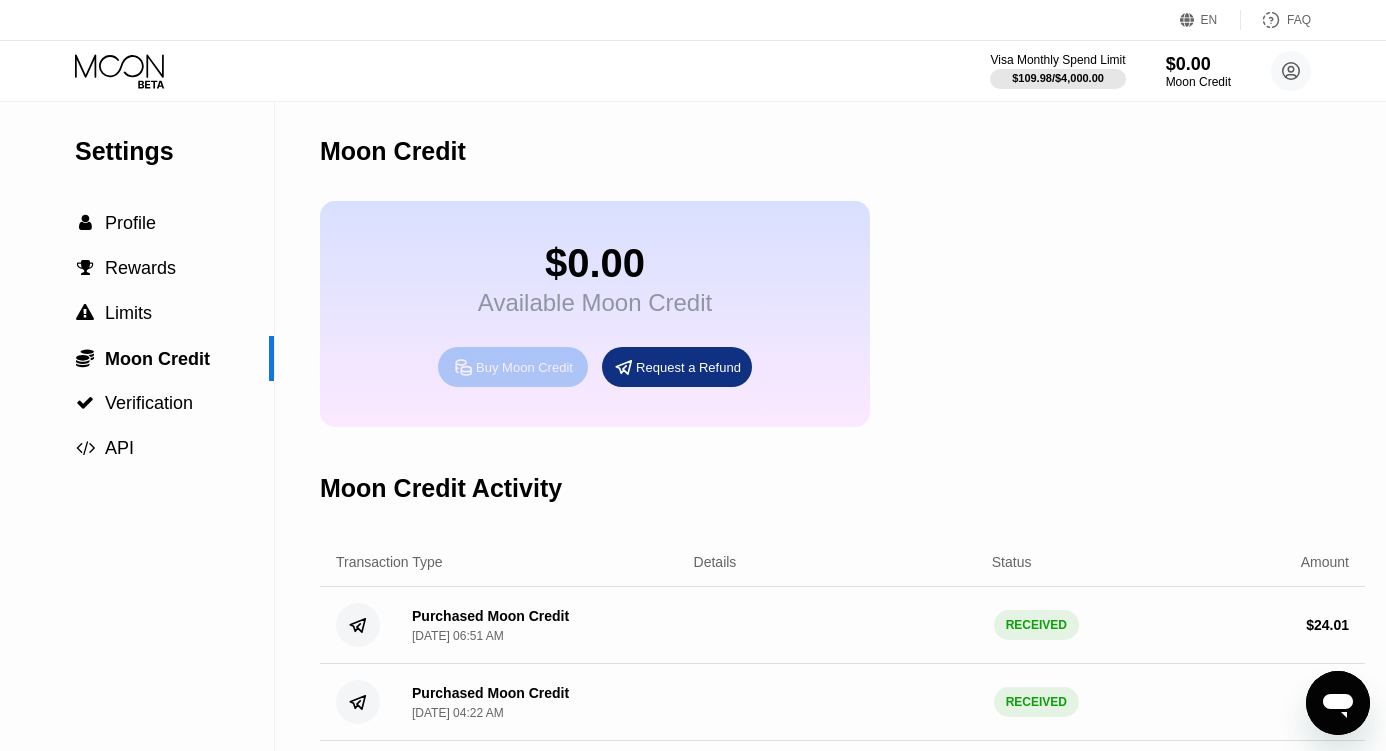 click on "Buy Moon Credit" at bounding box center (513, 367) 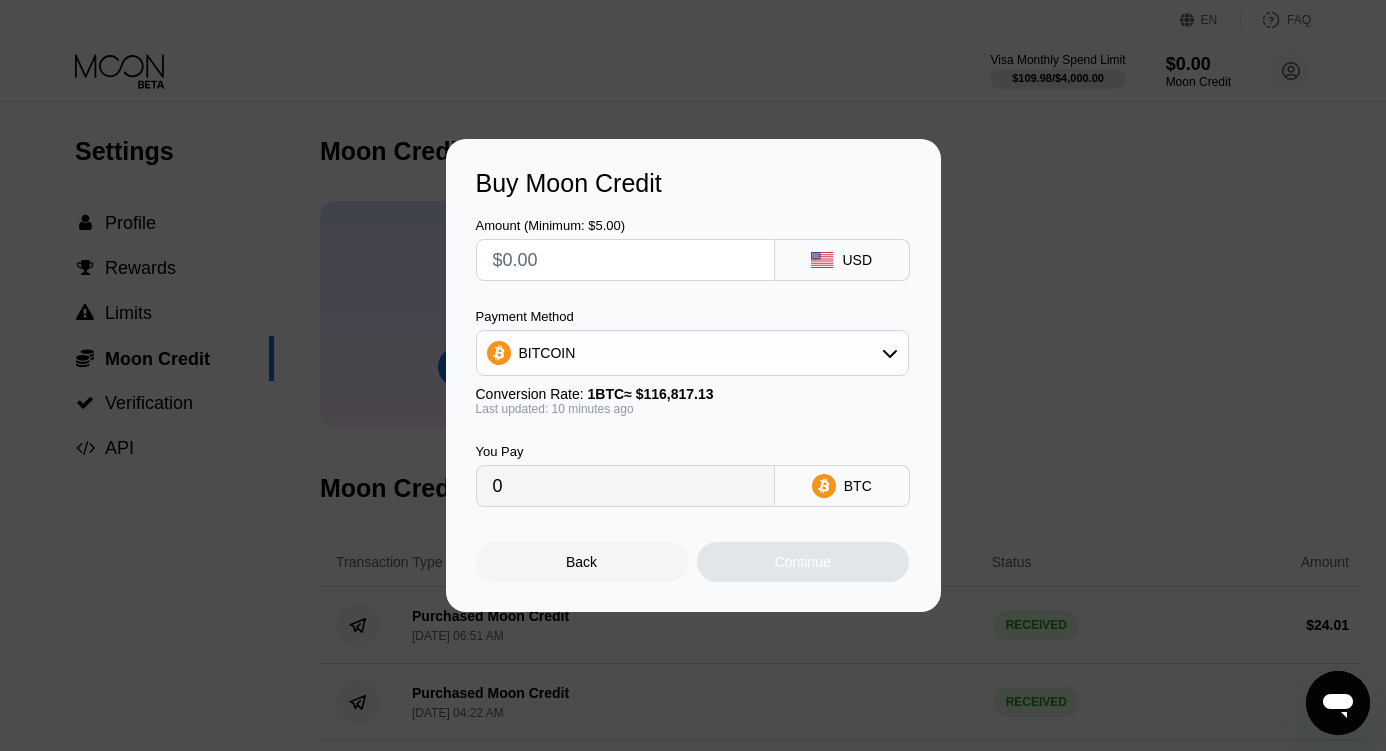 click at bounding box center [625, 260] 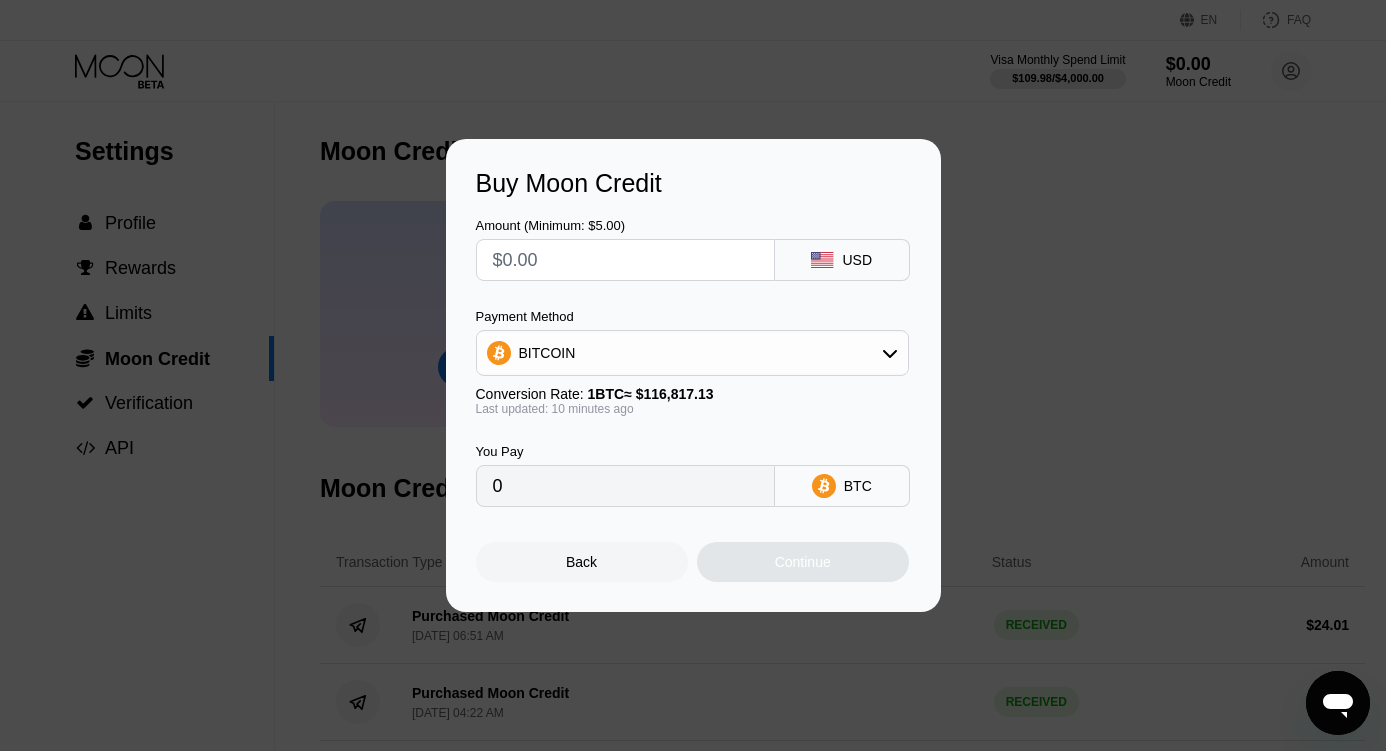 type on "$1" 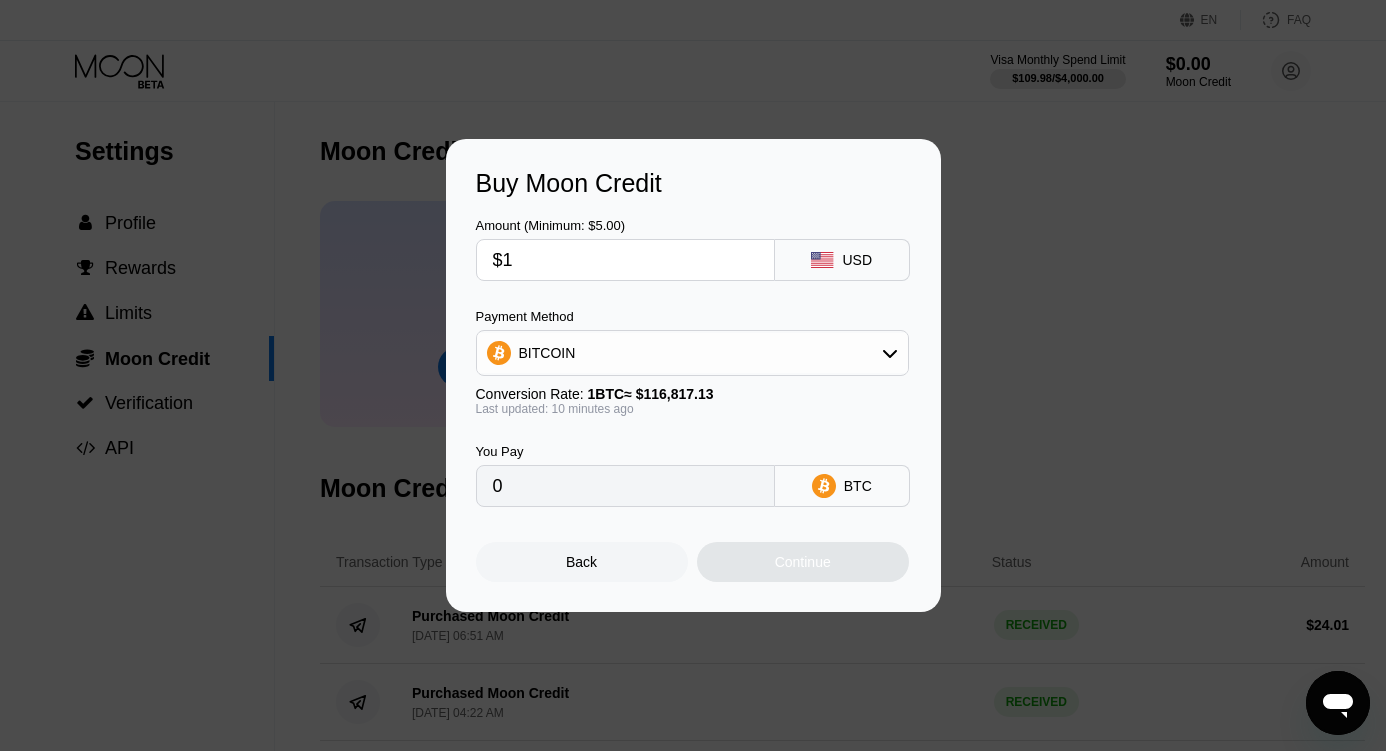 type on "0.00000857" 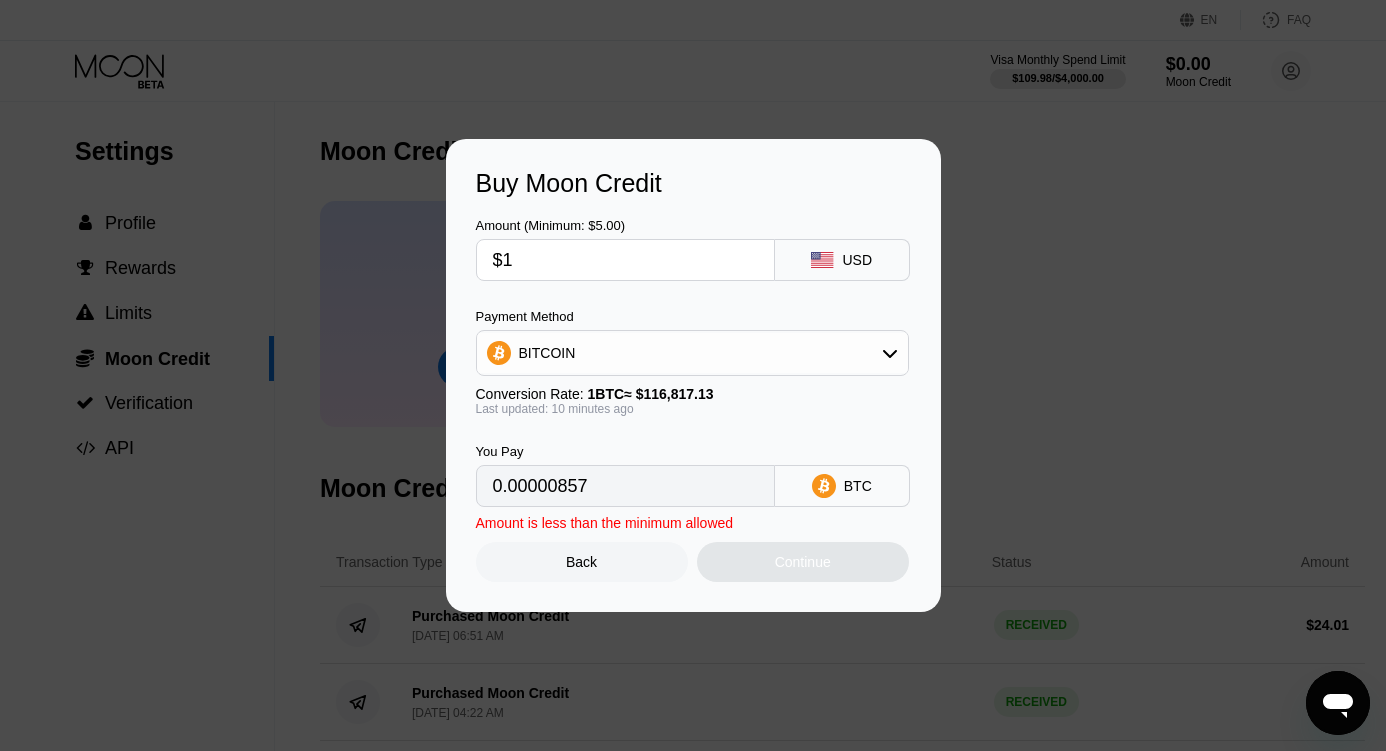 type on "$14" 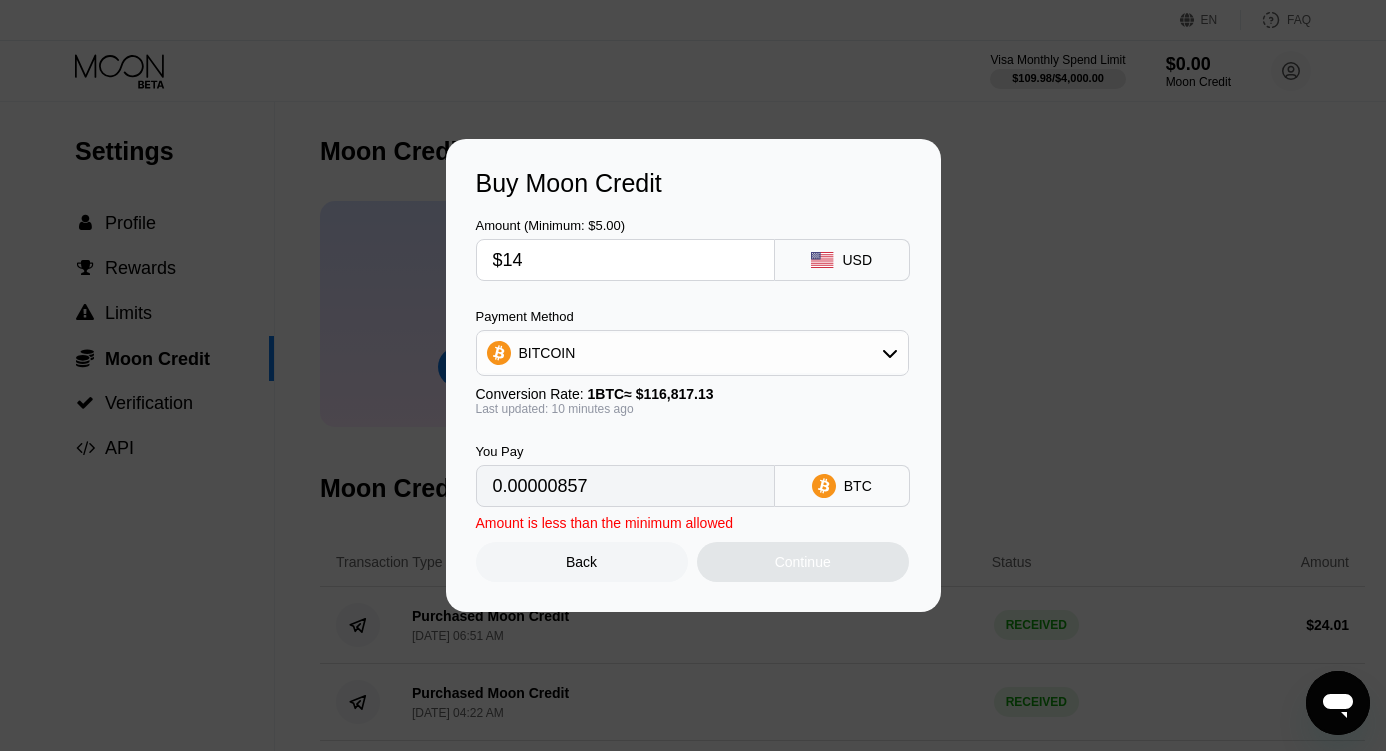 type on "0.00011988" 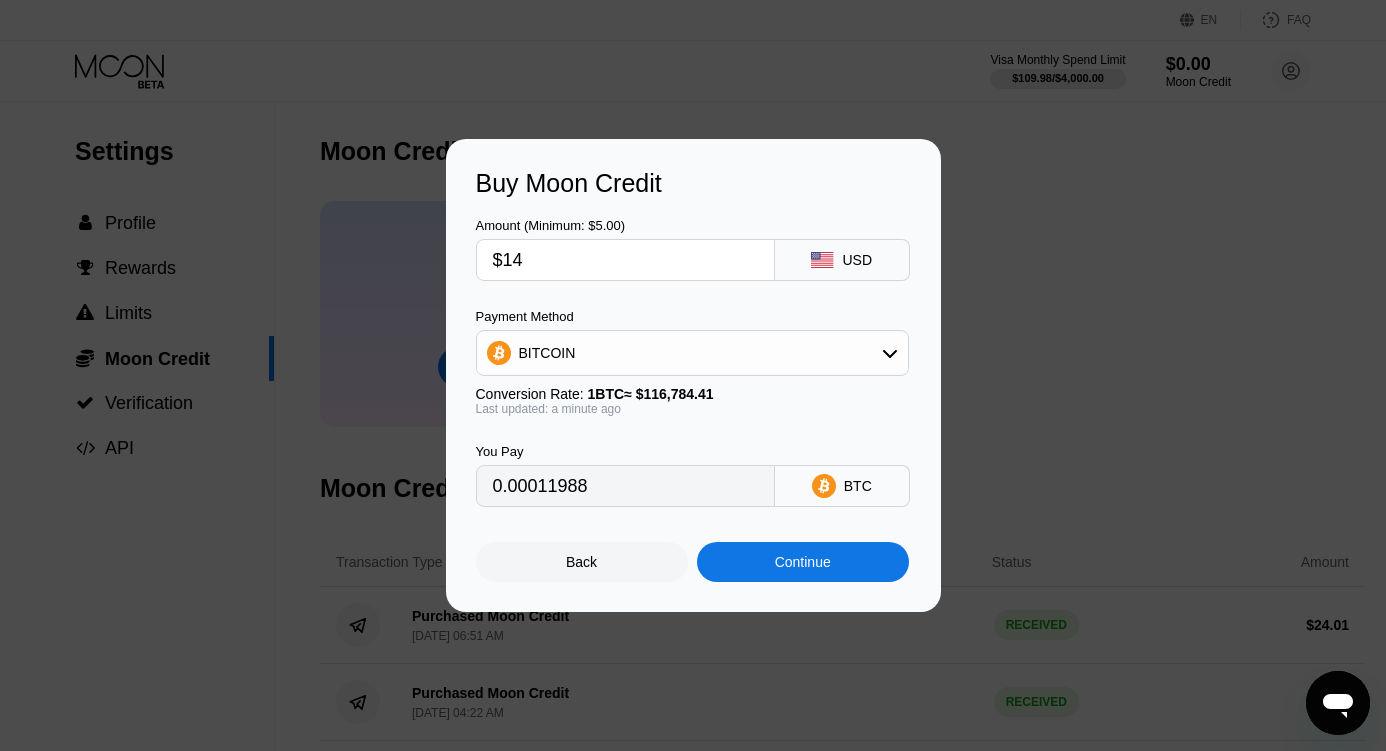 type on "$14" 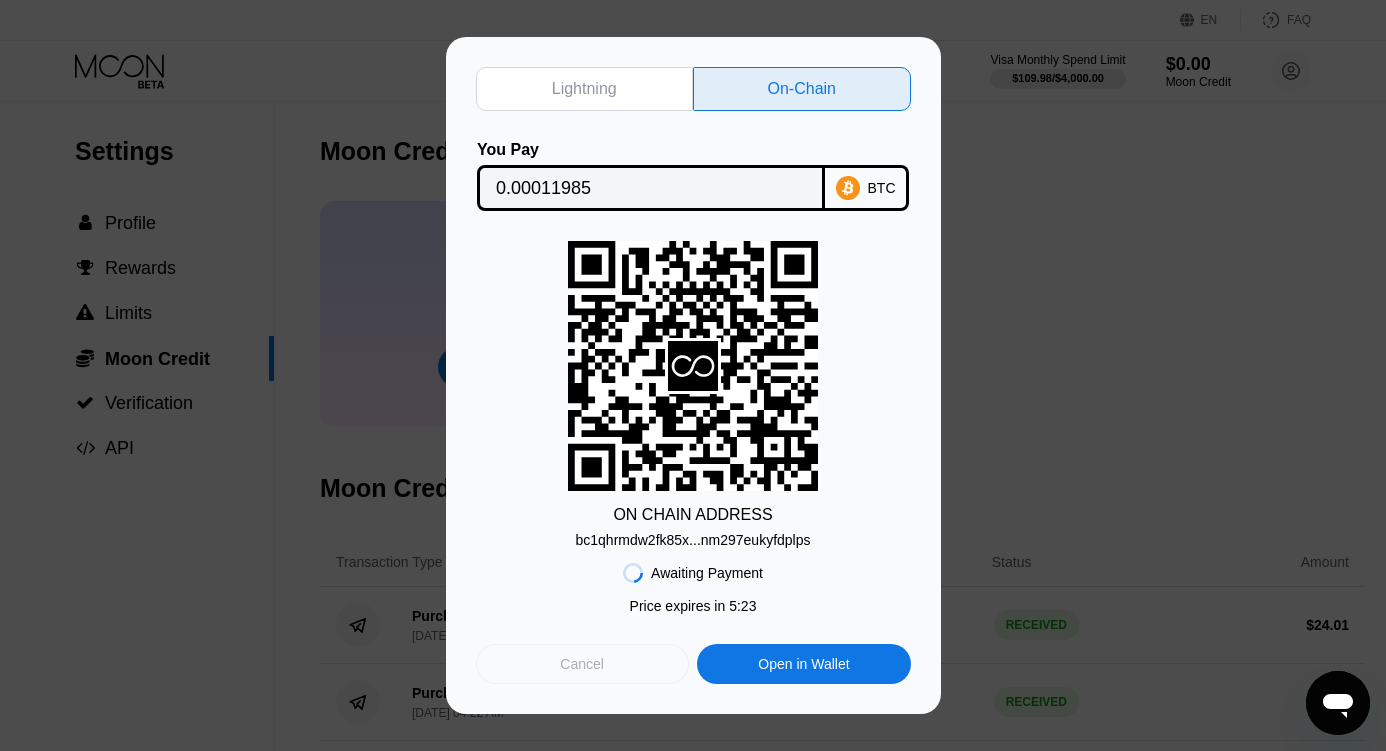 click on "Cancel" at bounding box center [582, 664] 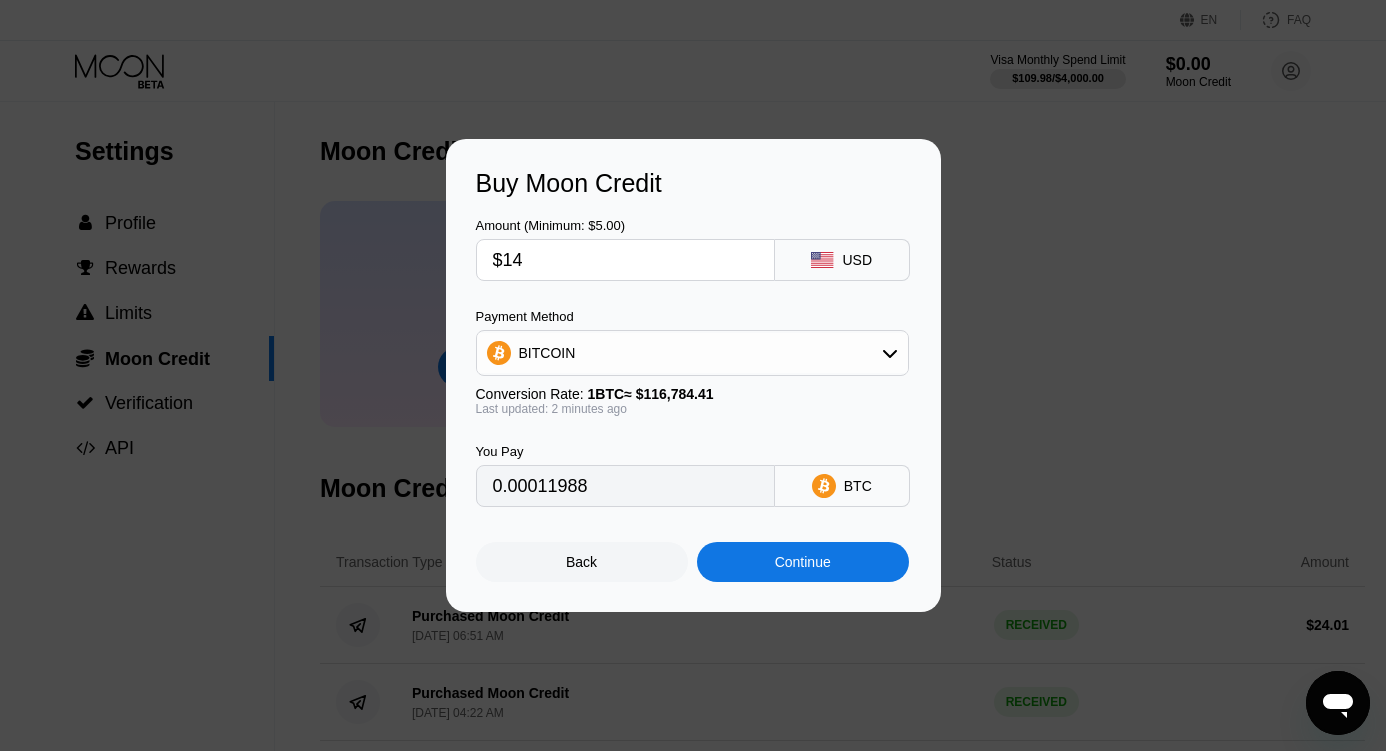 click on "Back" 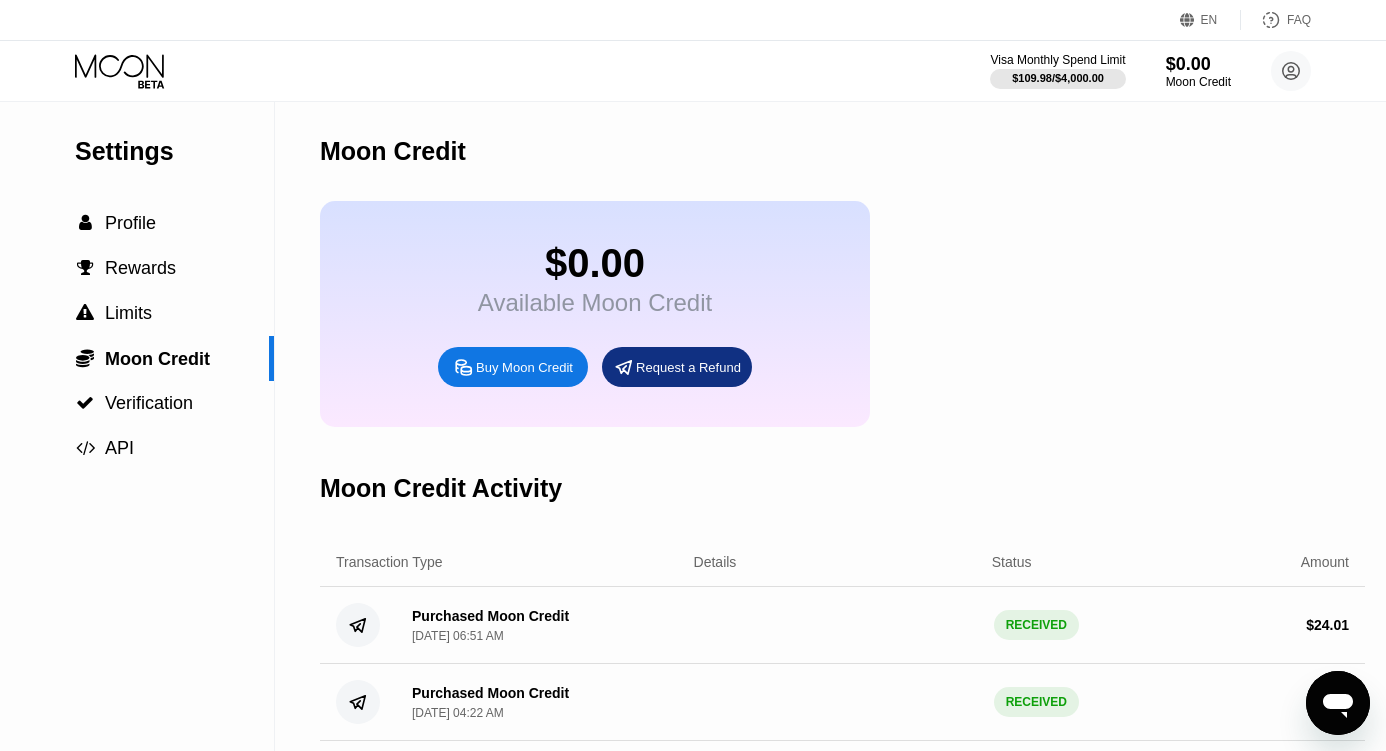 click on "Buy Moon Credit" 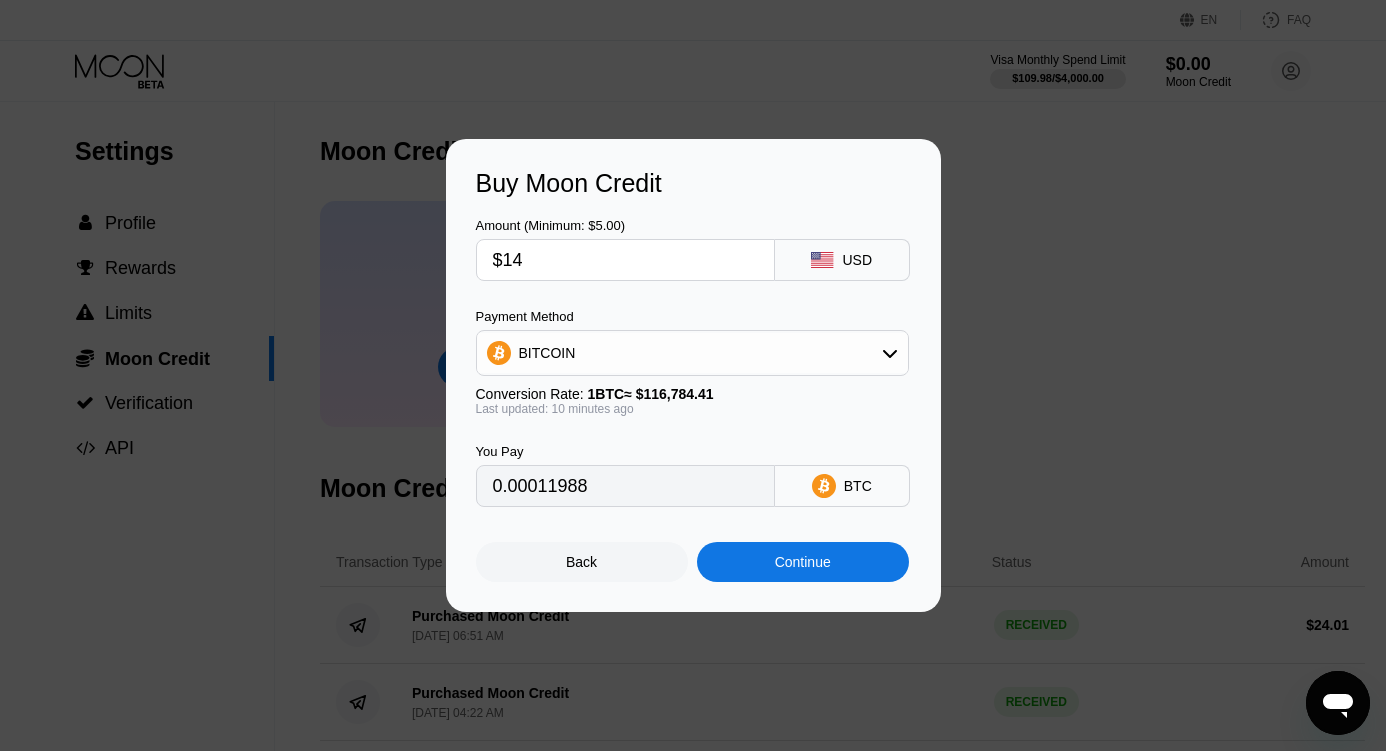 type on "0.00011987" 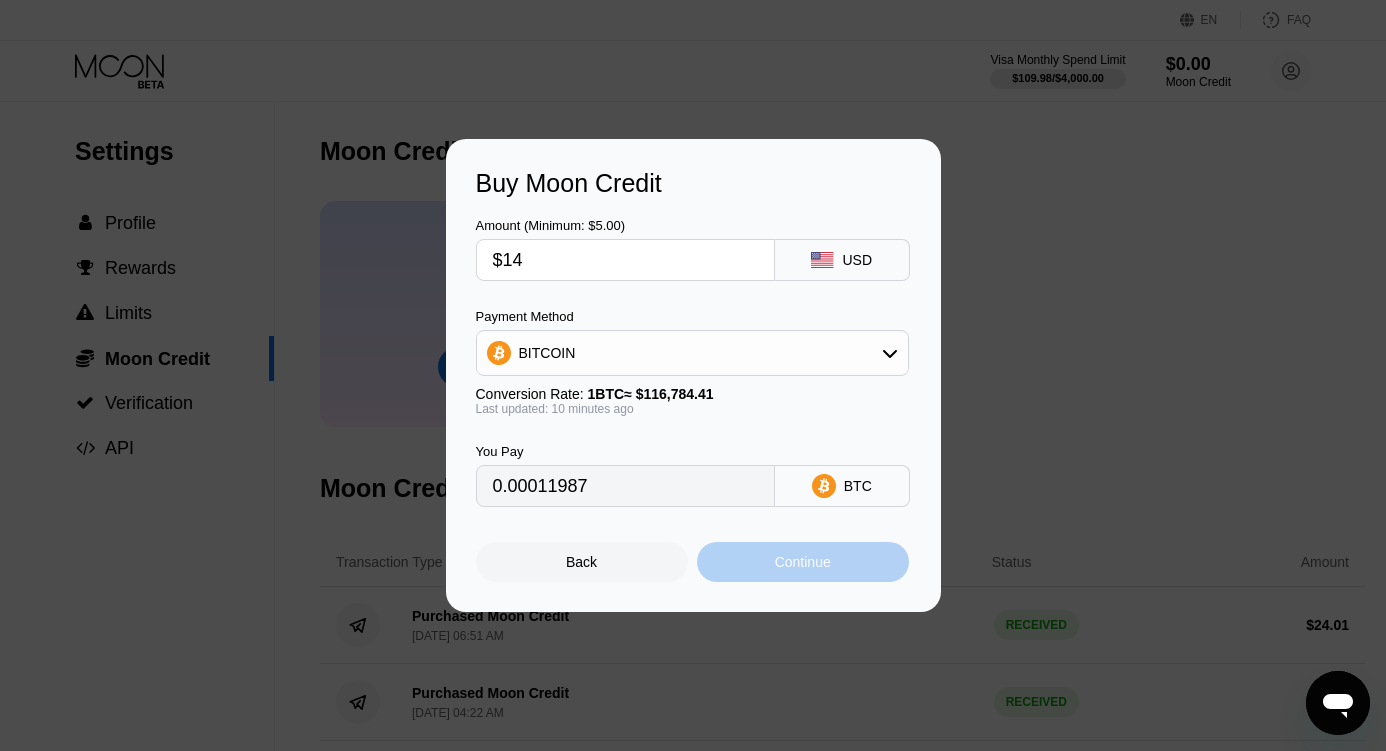 click on "Continue" 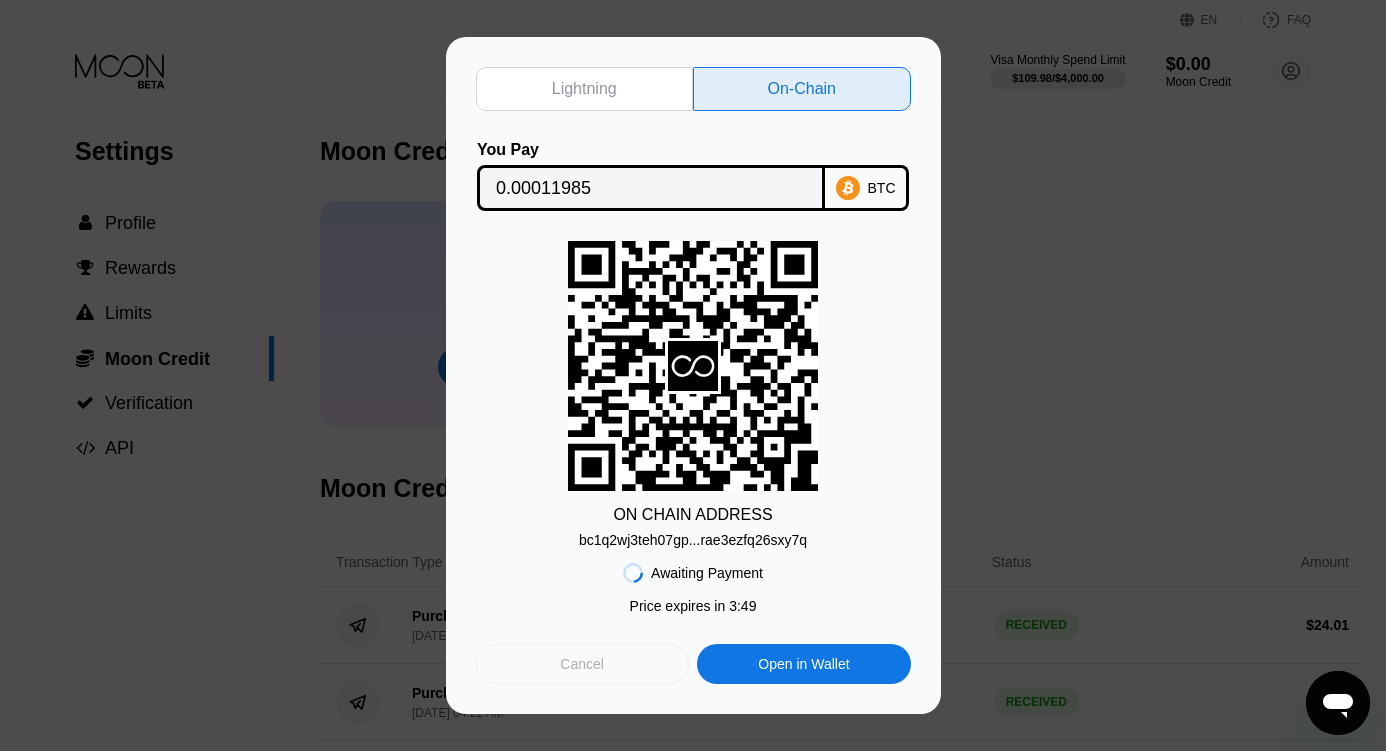 click on "Cancel" 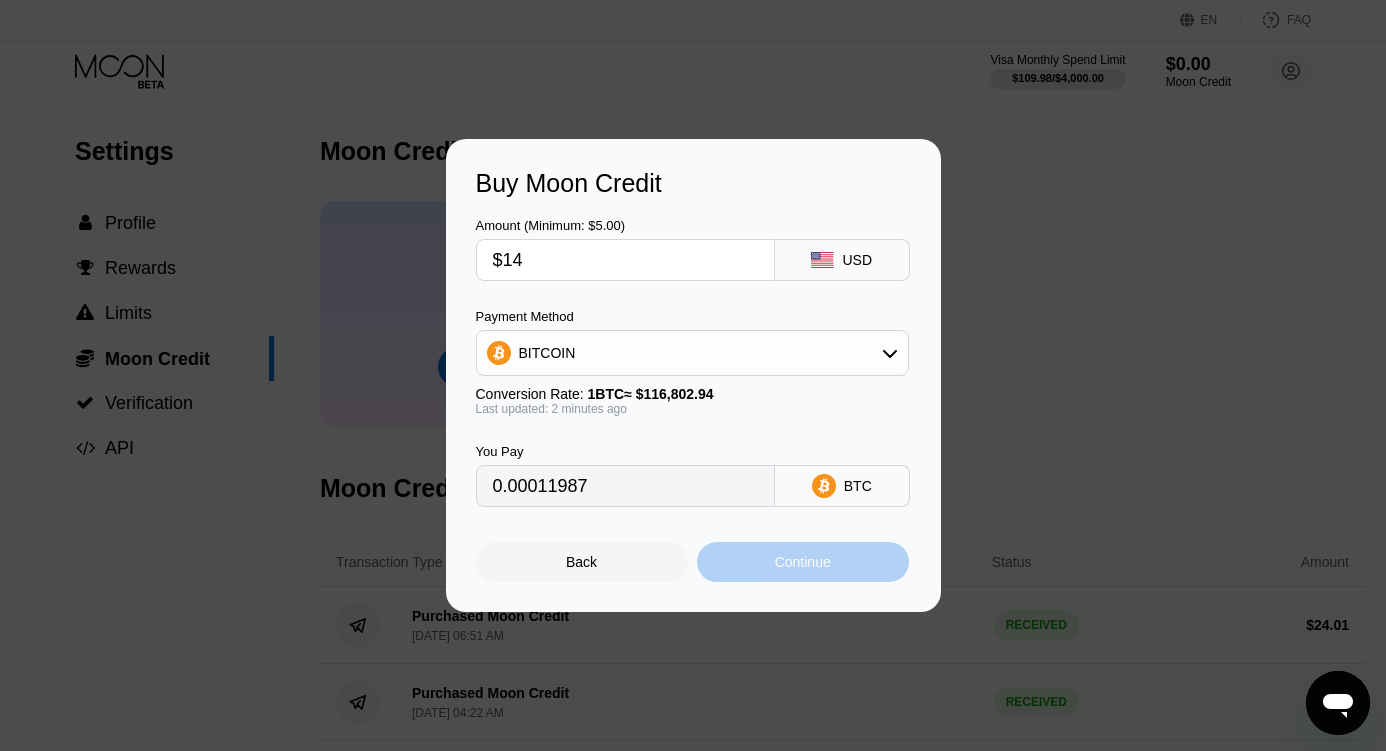 click on "Continue" 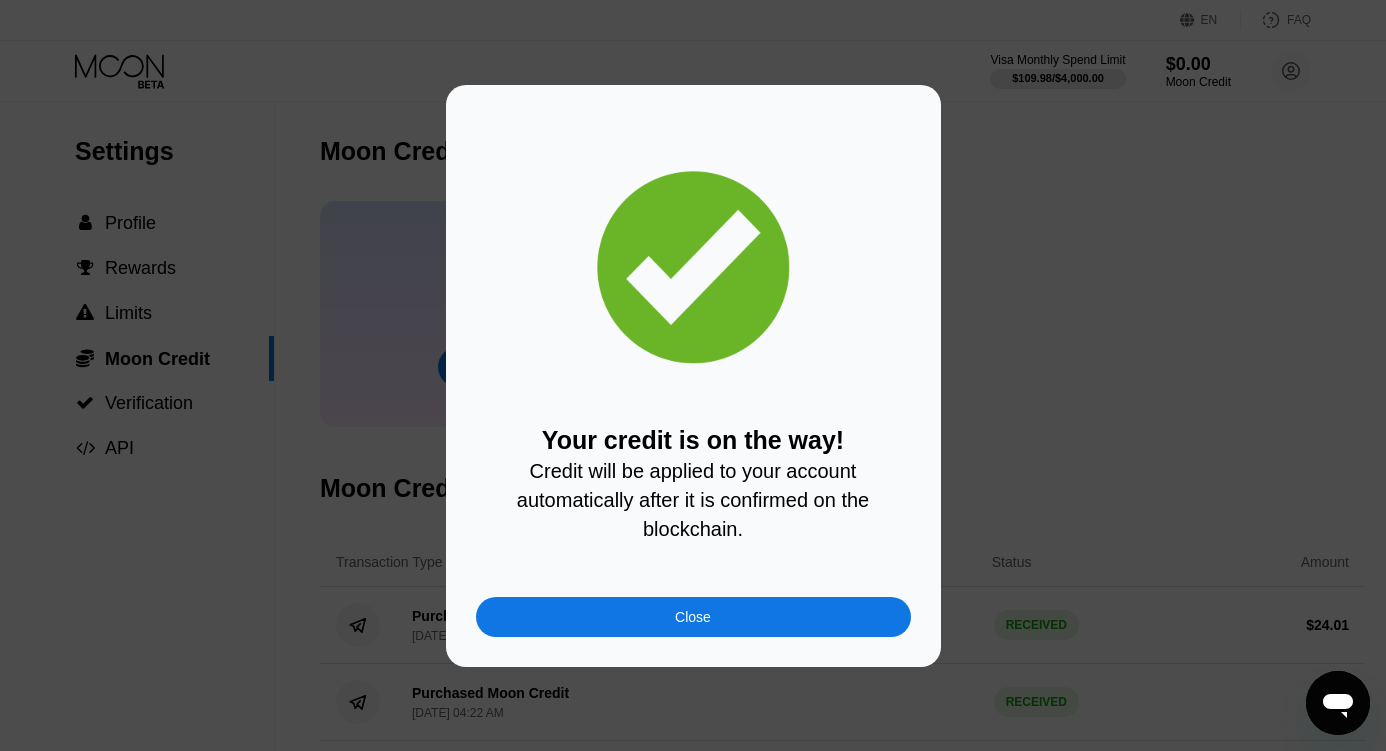 click on "Close" 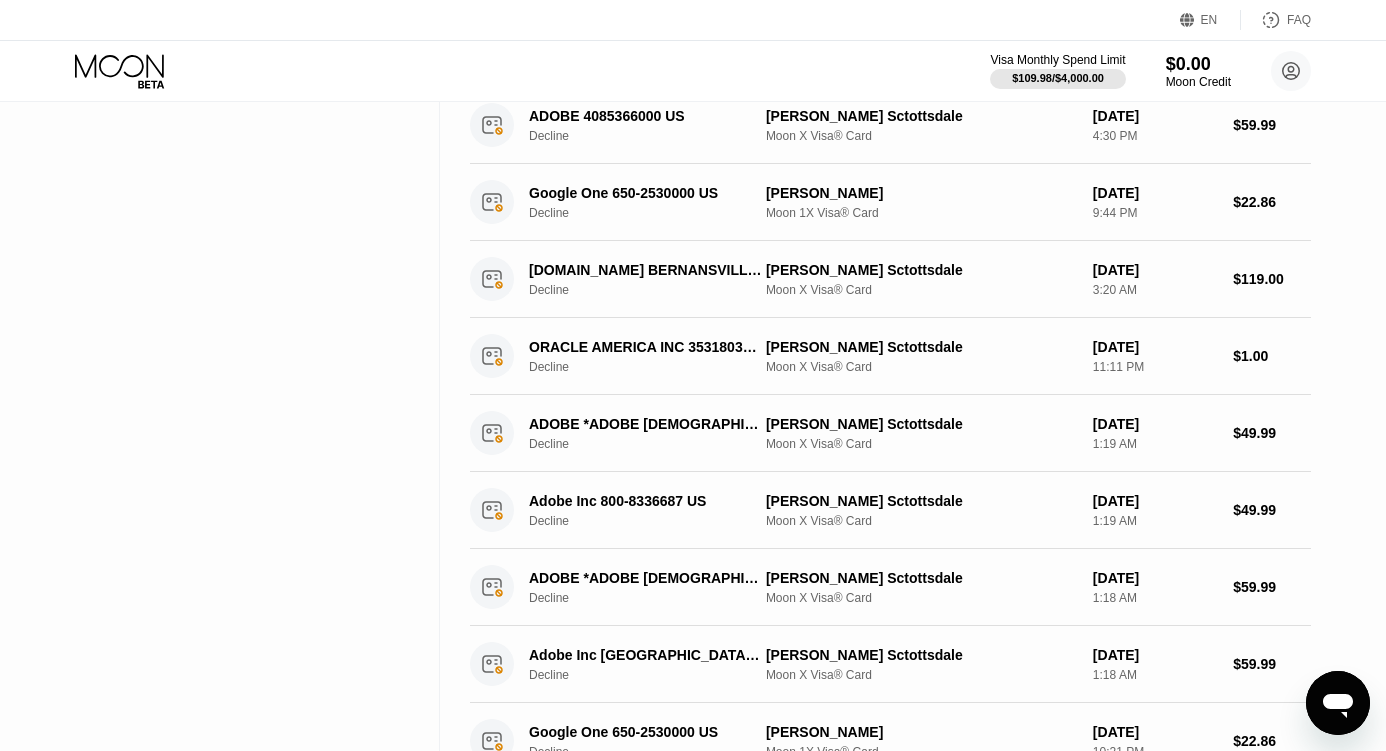 scroll, scrollTop: 0, scrollLeft: 0, axis: both 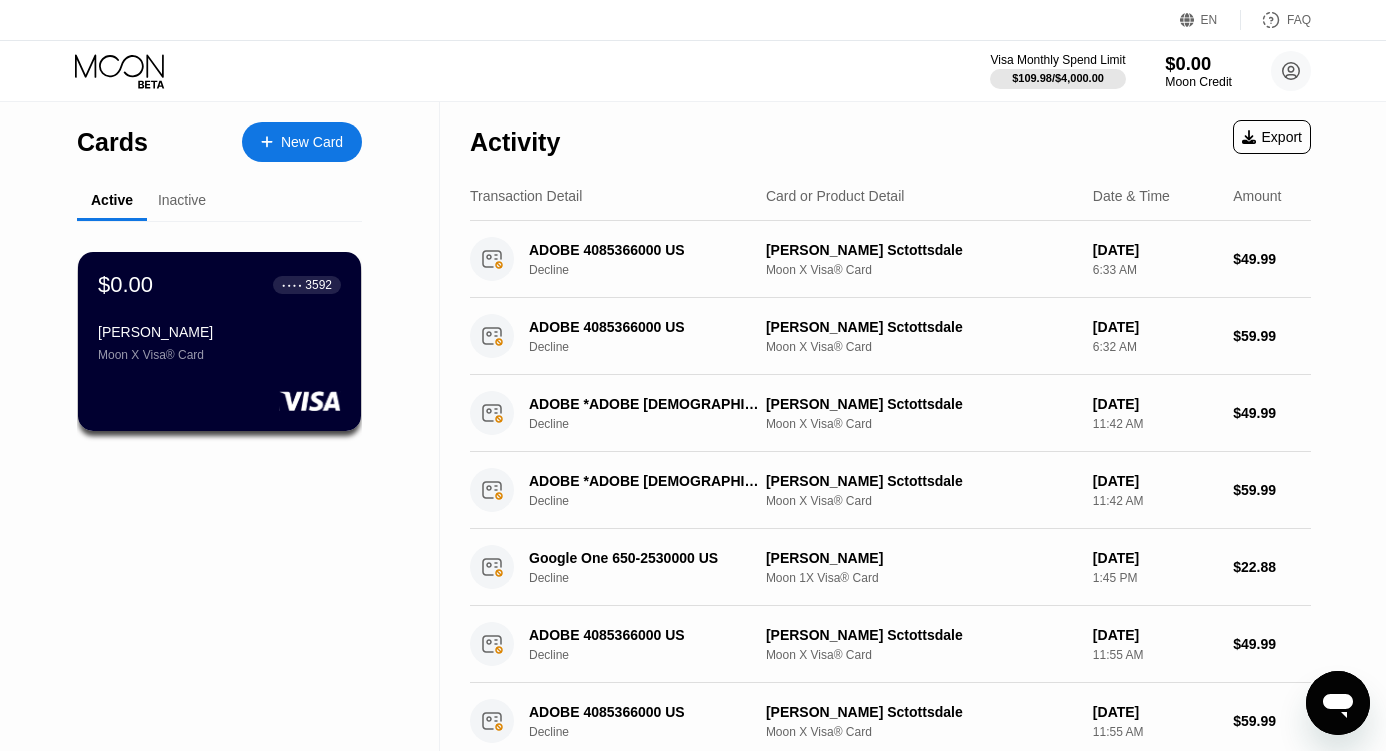 click on "$0.00" at bounding box center [1198, 63] 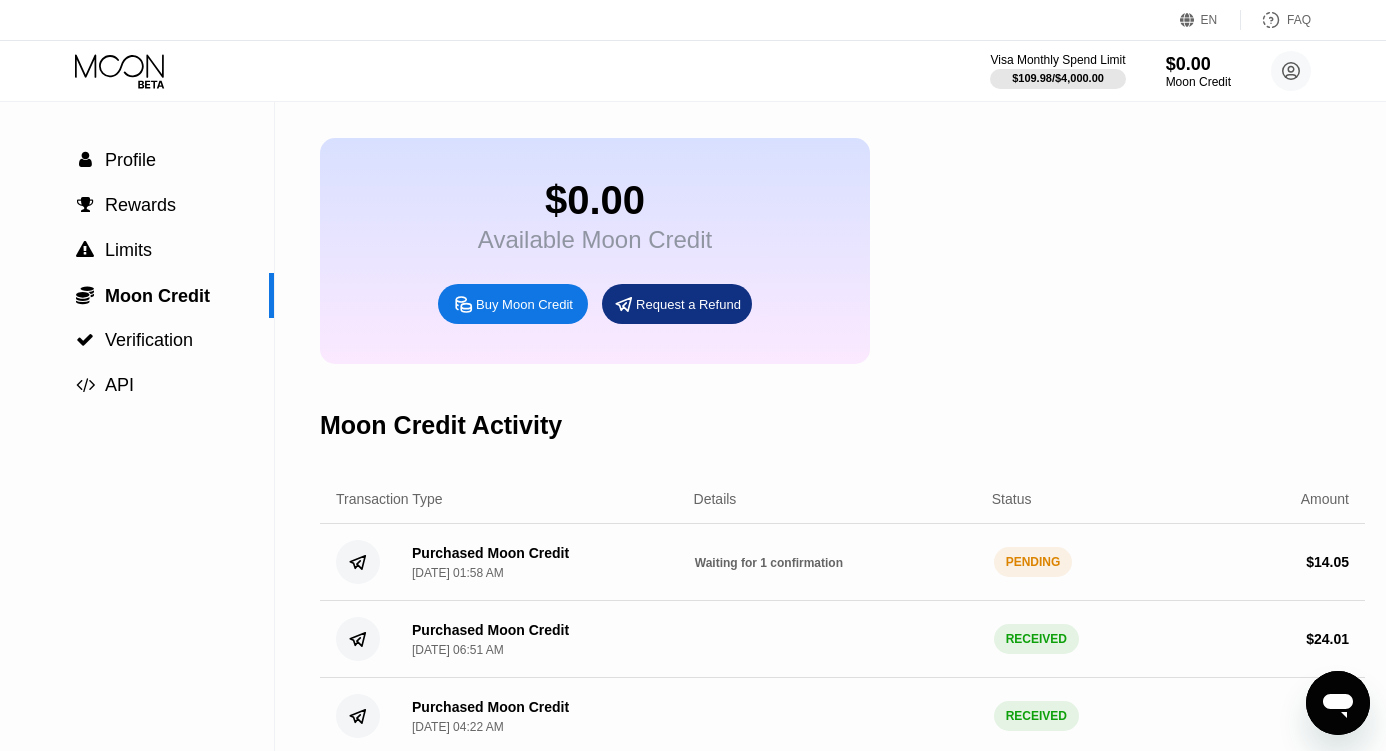 scroll, scrollTop: 64, scrollLeft: 0, axis: vertical 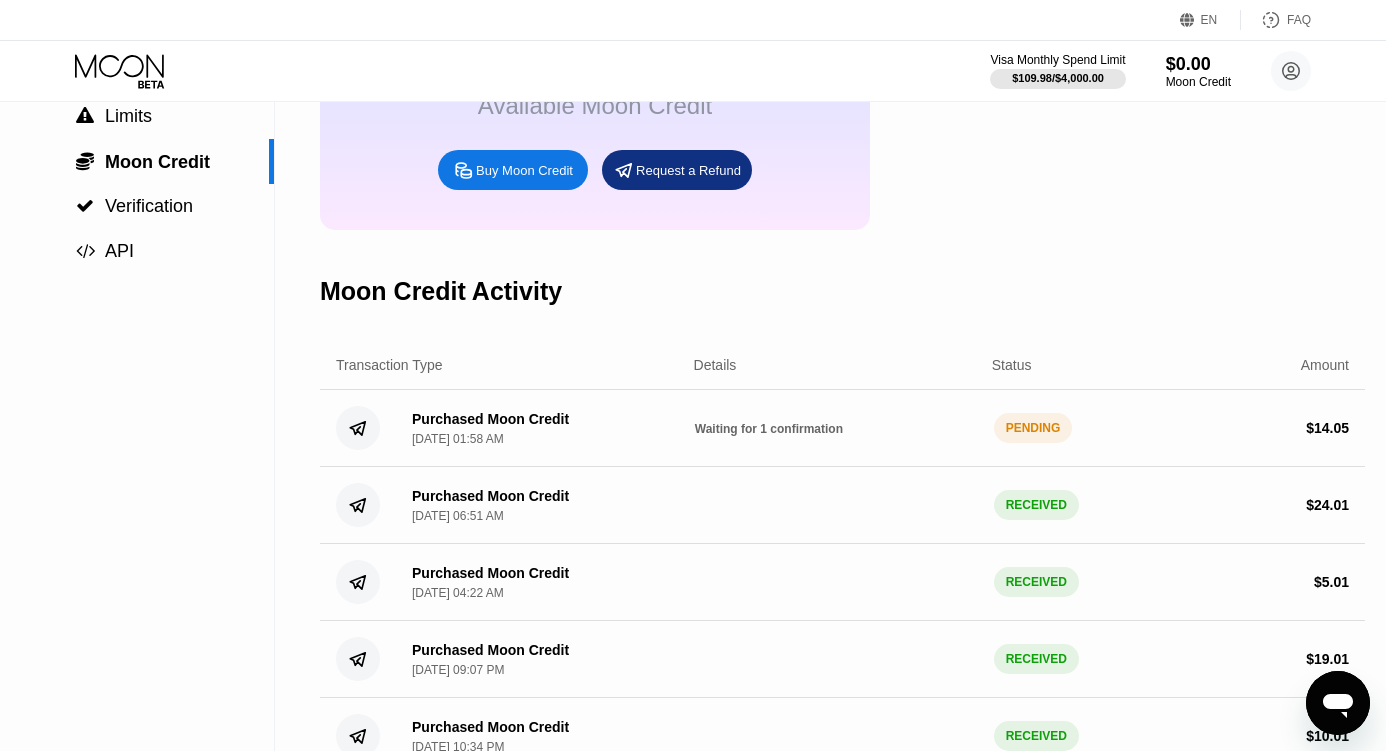 click on "PENDING" at bounding box center [1033, 428] 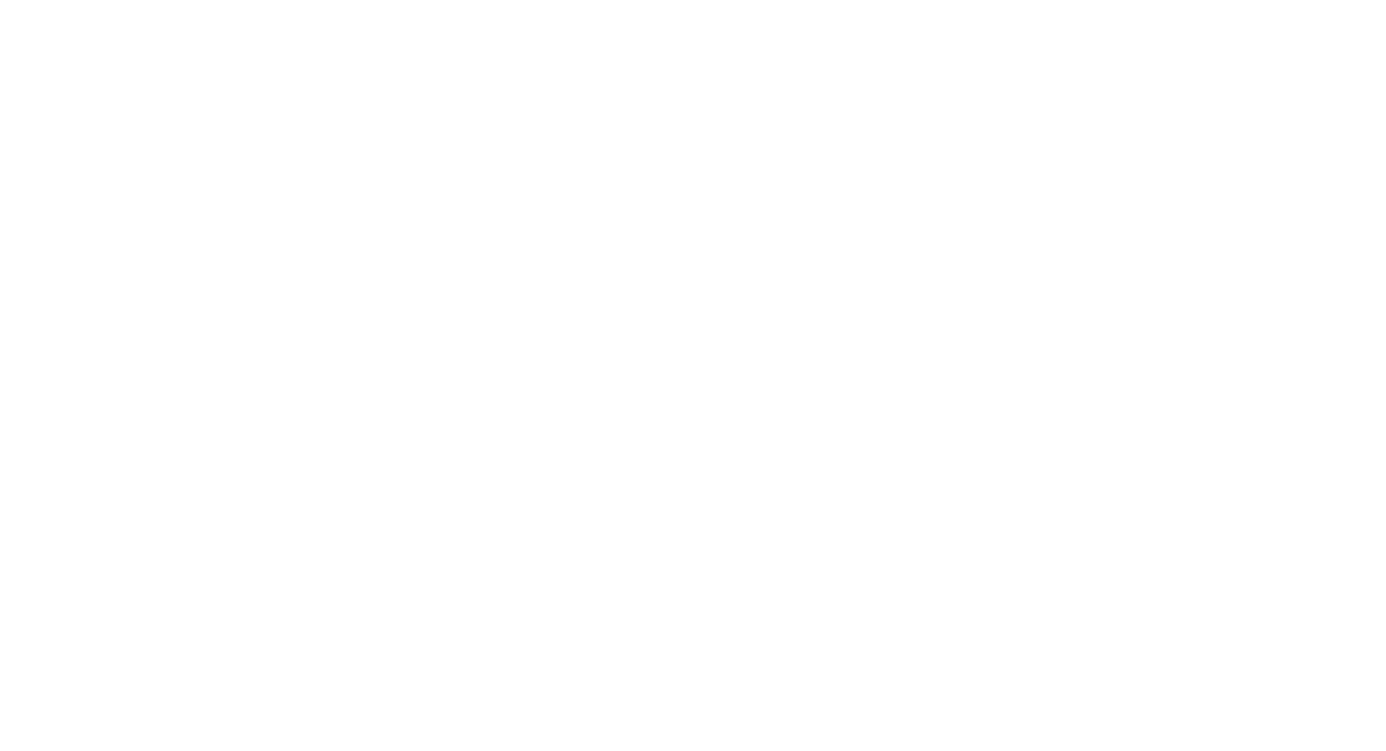 scroll, scrollTop: 0, scrollLeft: 0, axis: both 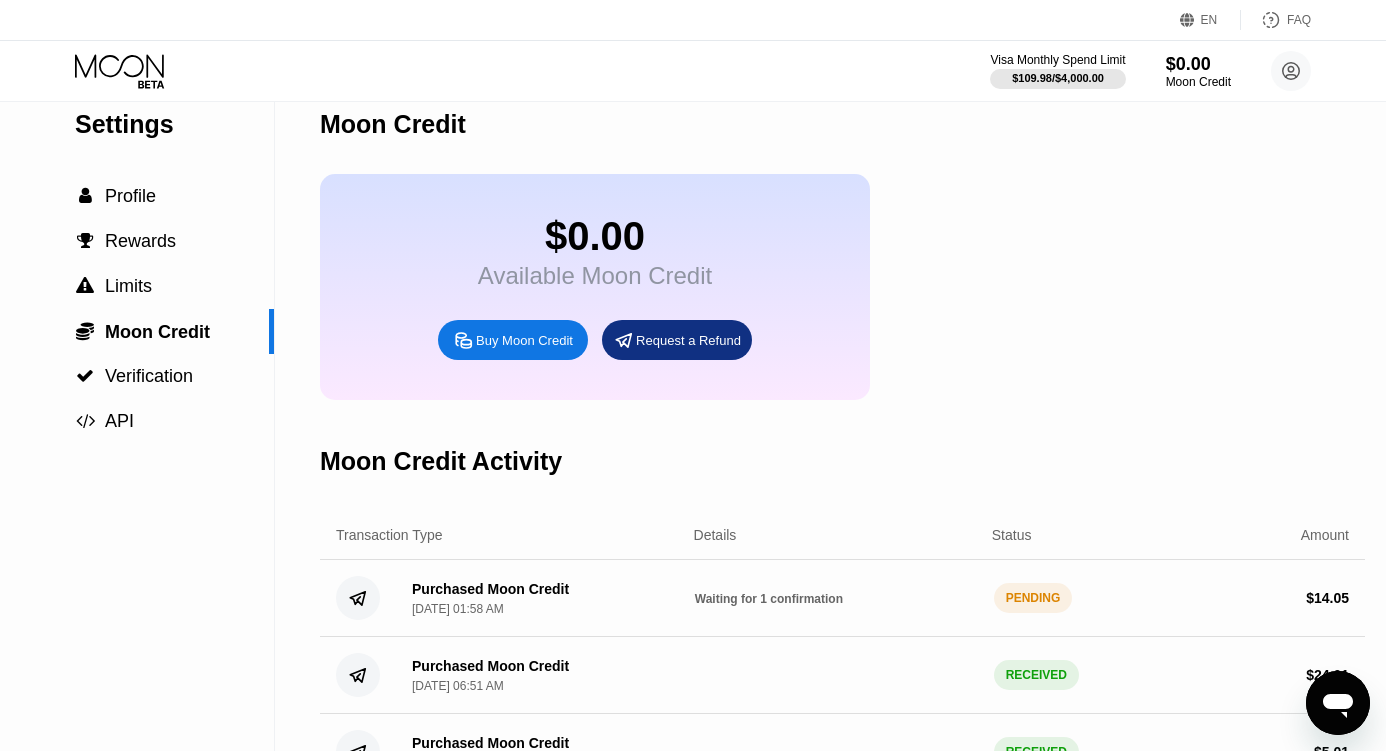 click on "[DATE] 01:58 AM" at bounding box center [458, 609] 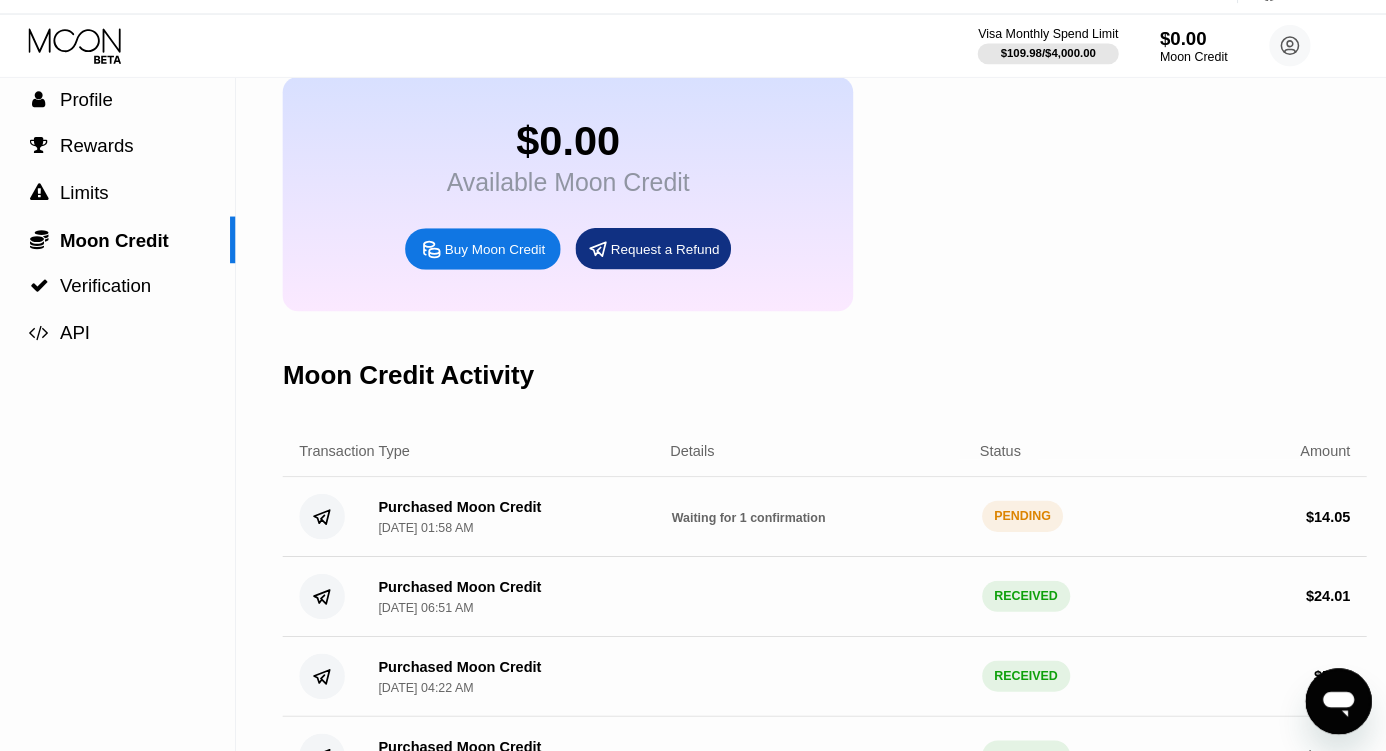 scroll, scrollTop: 105, scrollLeft: 0, axis: vertical 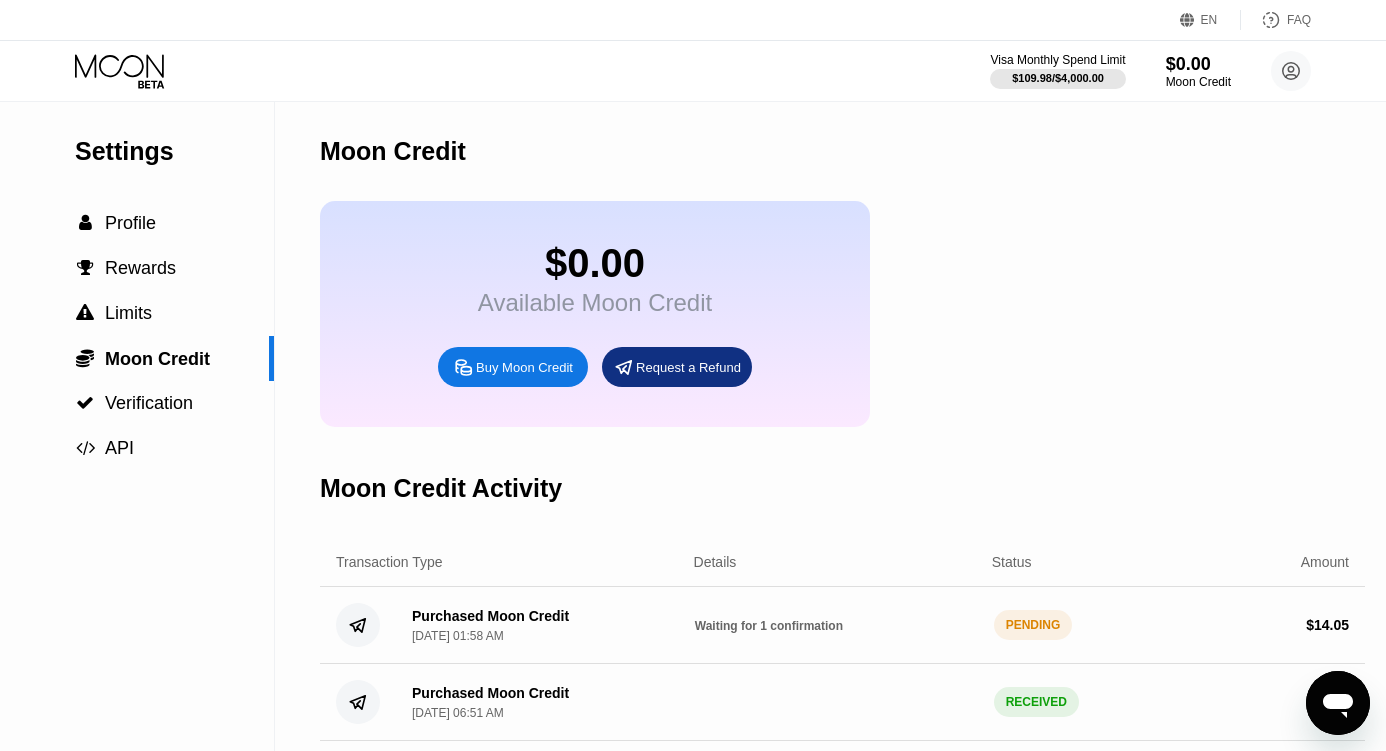 click on "EN Language Select an item Save FAQ" at bounding box center [693, 20] 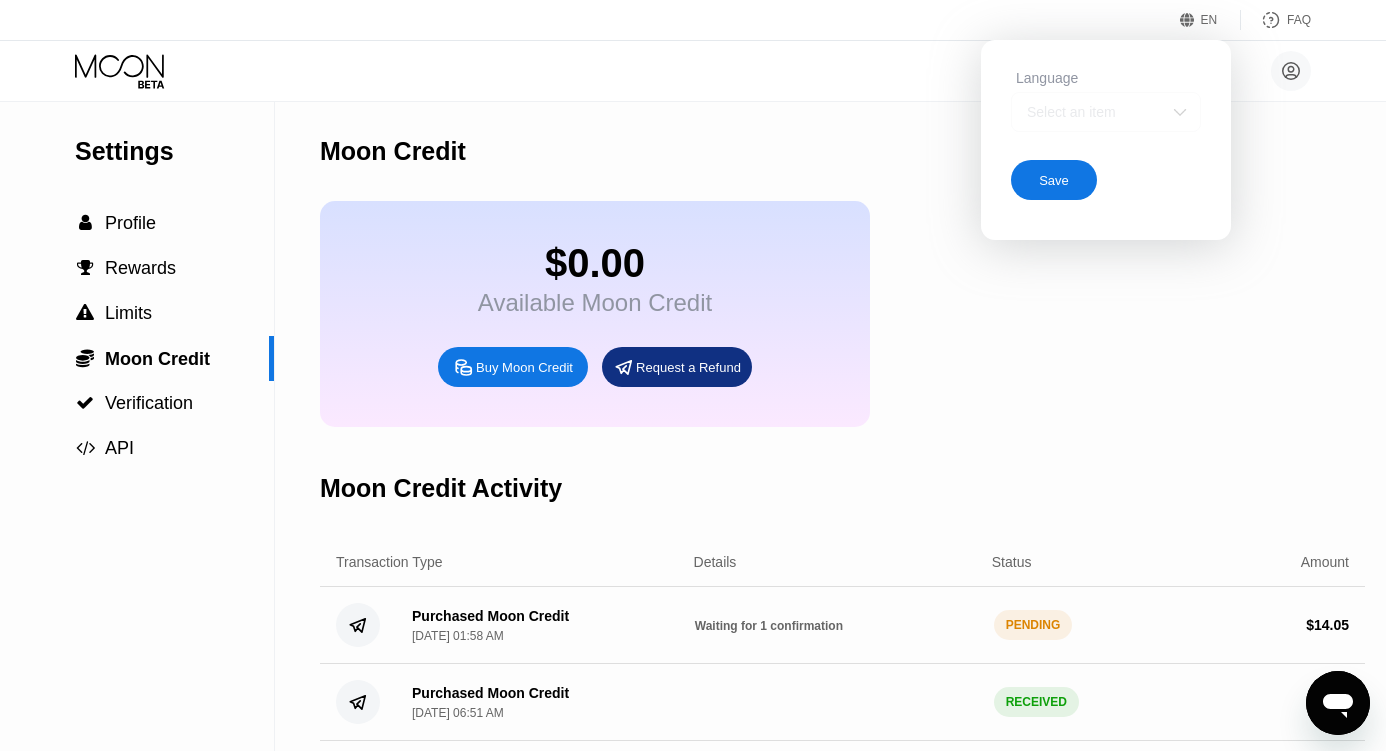 click on "Select an item" at bounding box center [1106, 112] 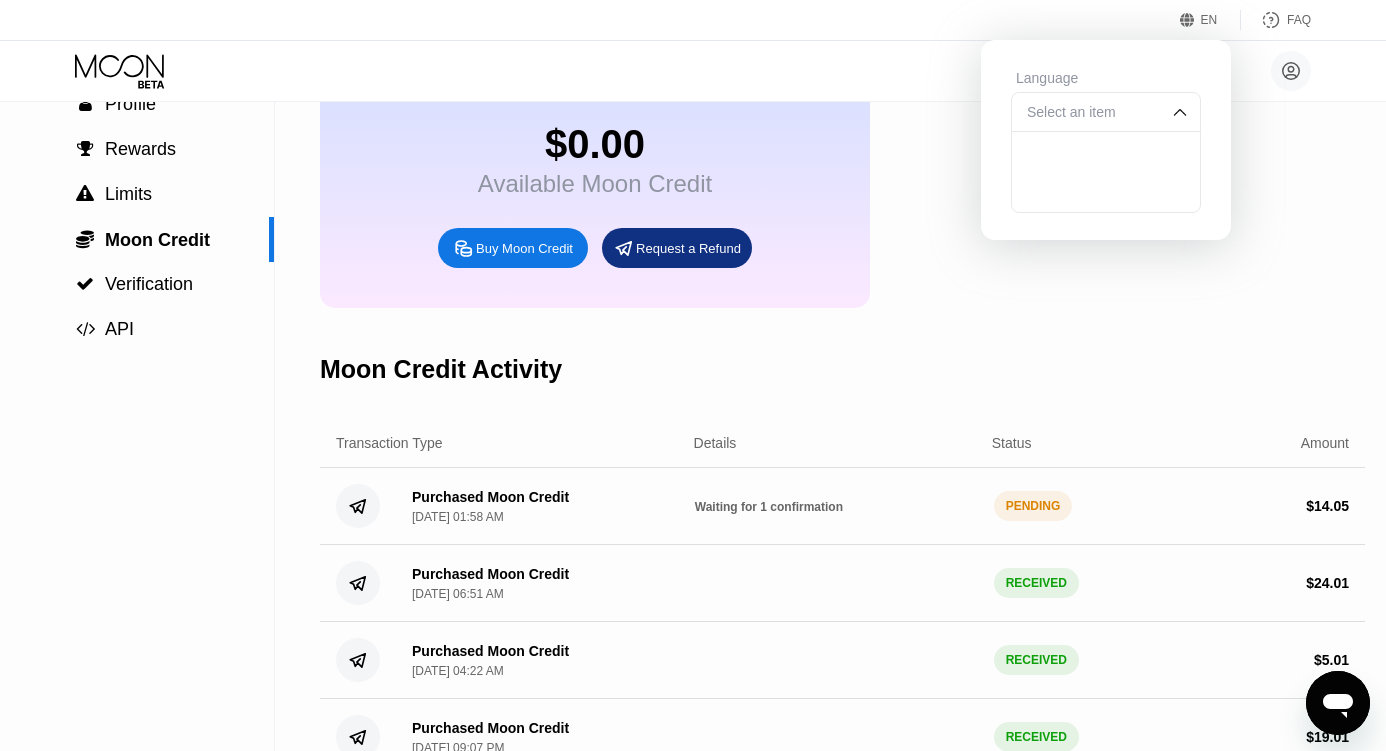 scroll, scrollTop: 59, scrollLeft: 0, axis: vertical 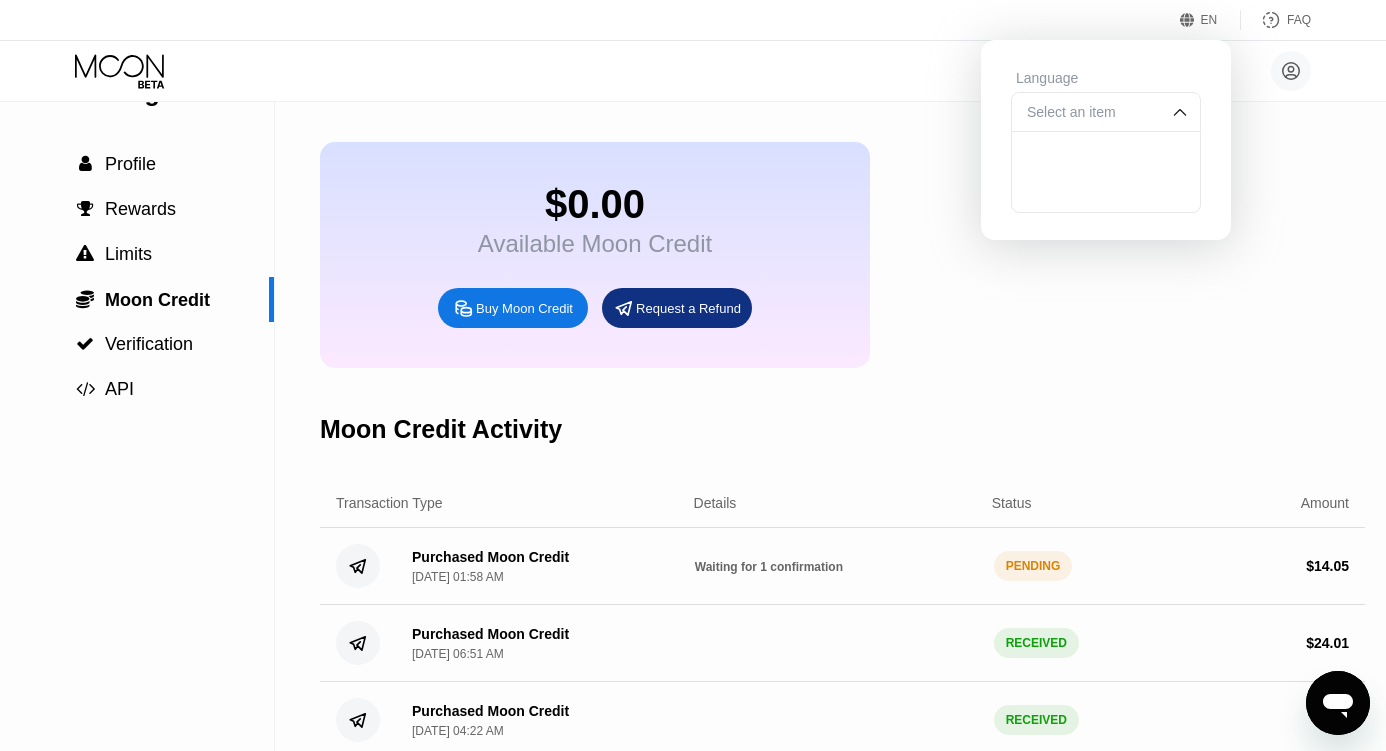 click on "Select an item" at bounding box center [1091, 112] 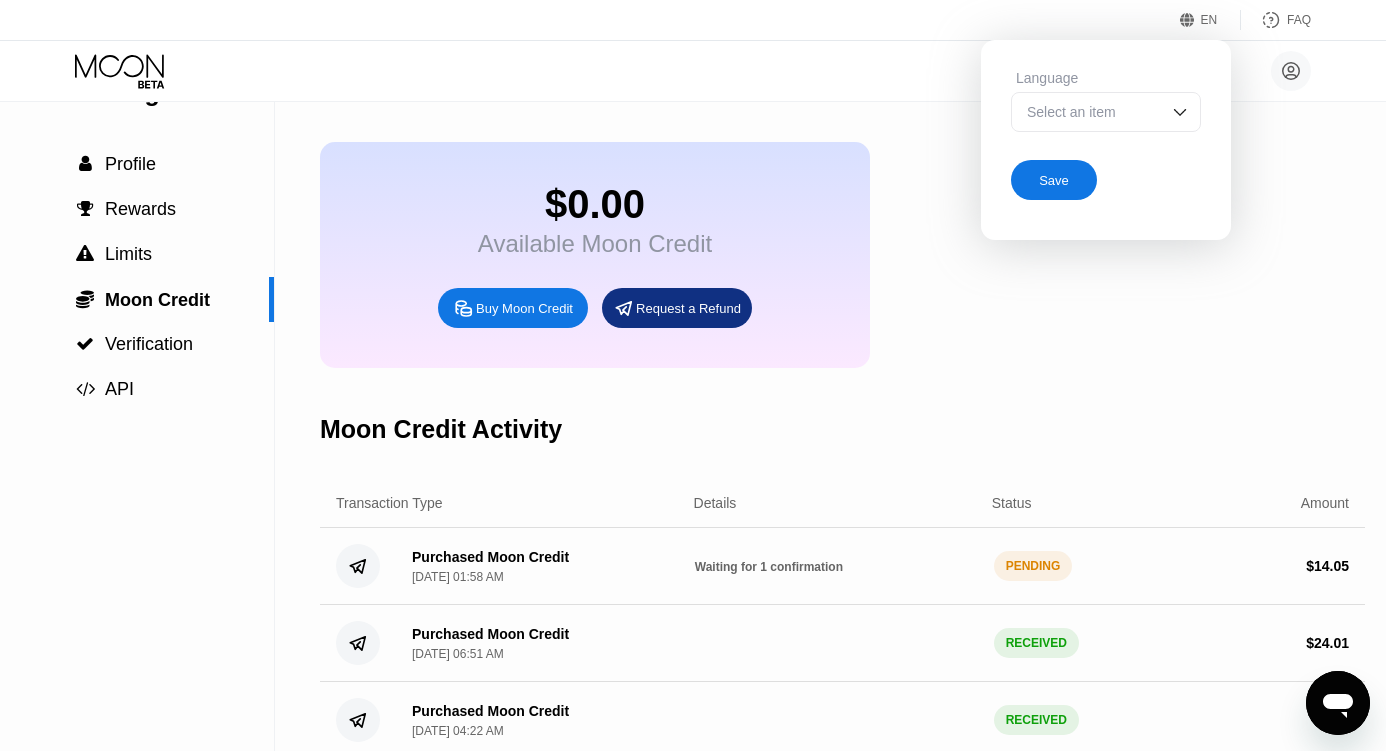 click on "$0.00 Available Moon Credit Buy Moon Credit Request a Refund" at bounding box center [842, 255] 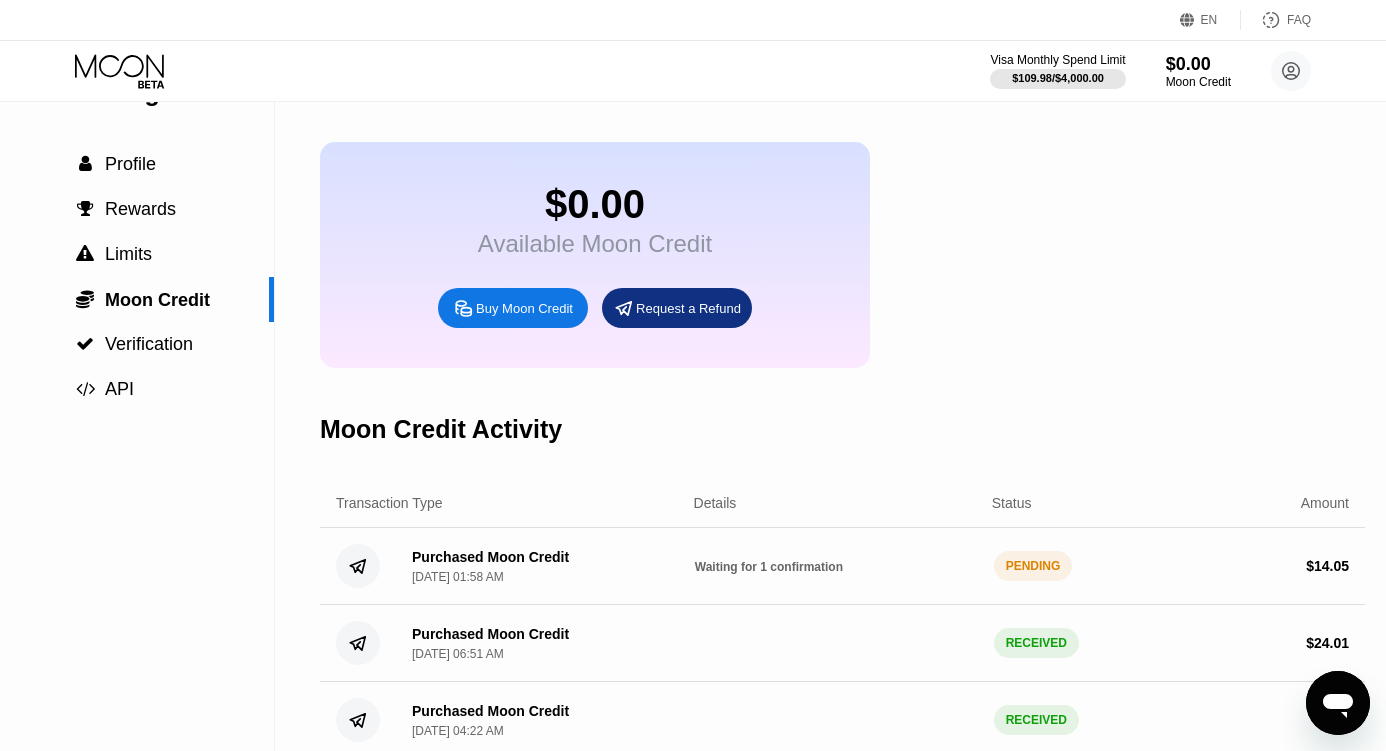 click 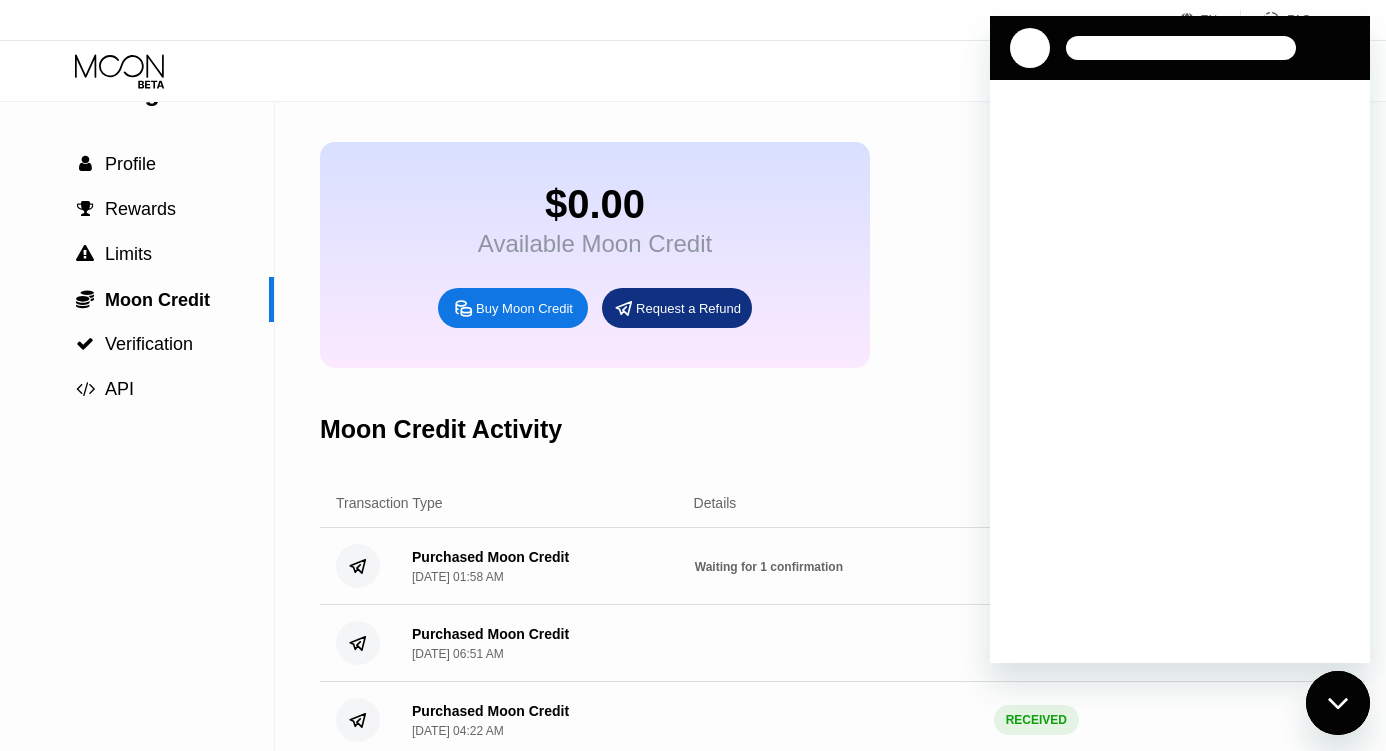 scroll, scrollTop: 0, scrollLeft: 0, axis: both 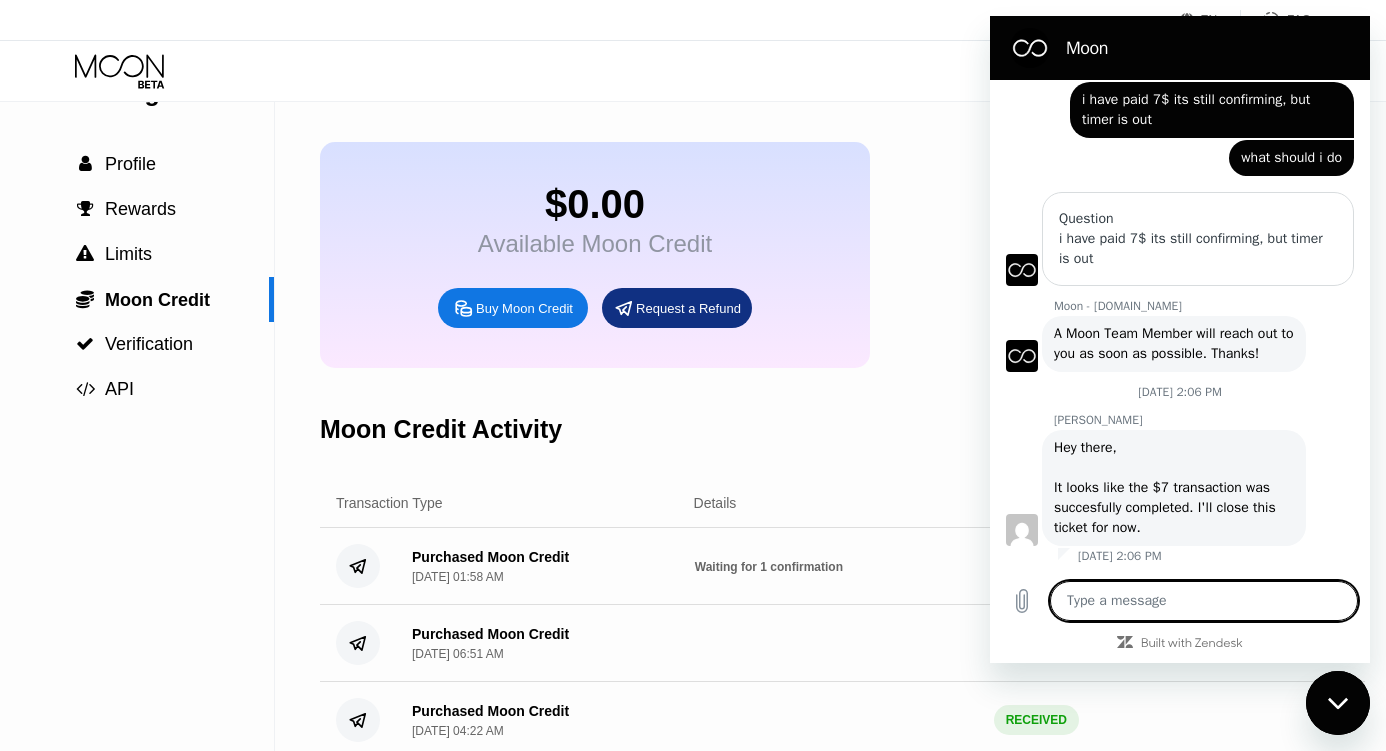 click at bounding box center (1204, 601) 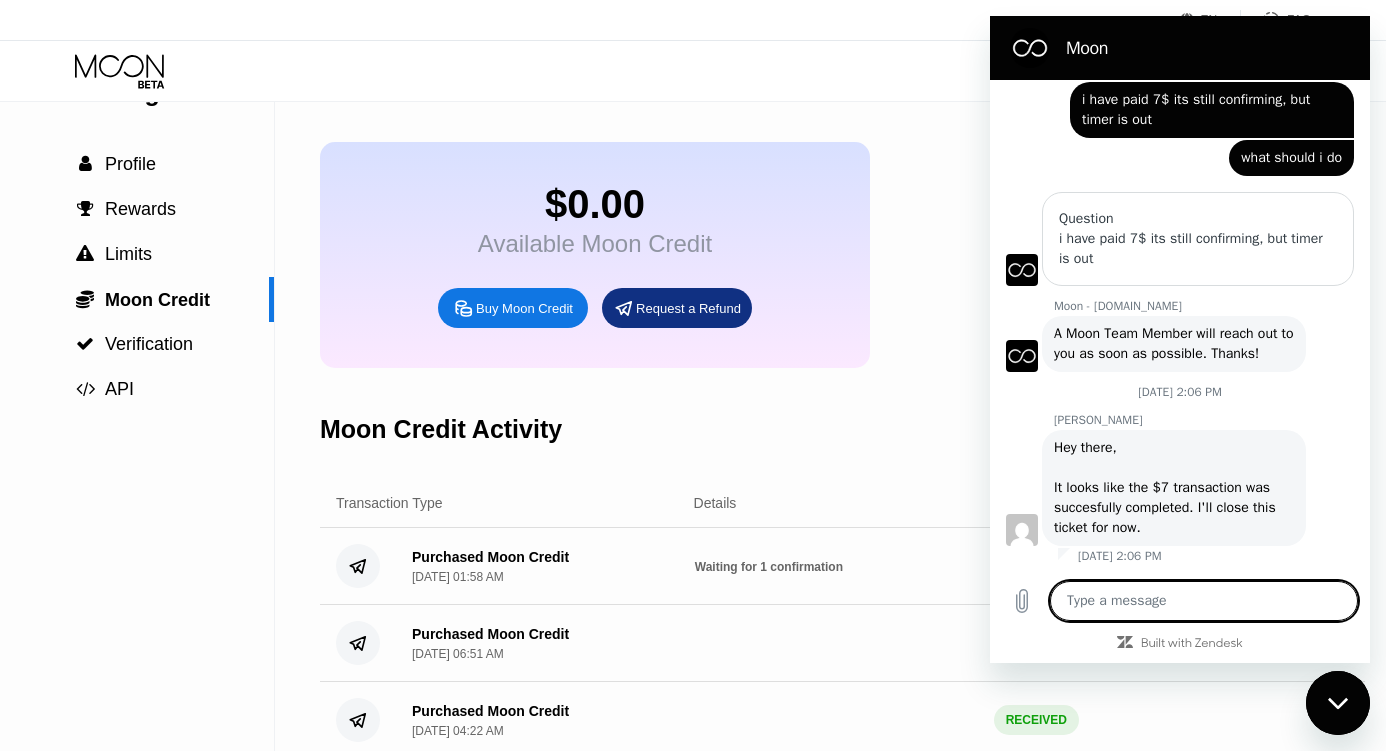 type on "i" 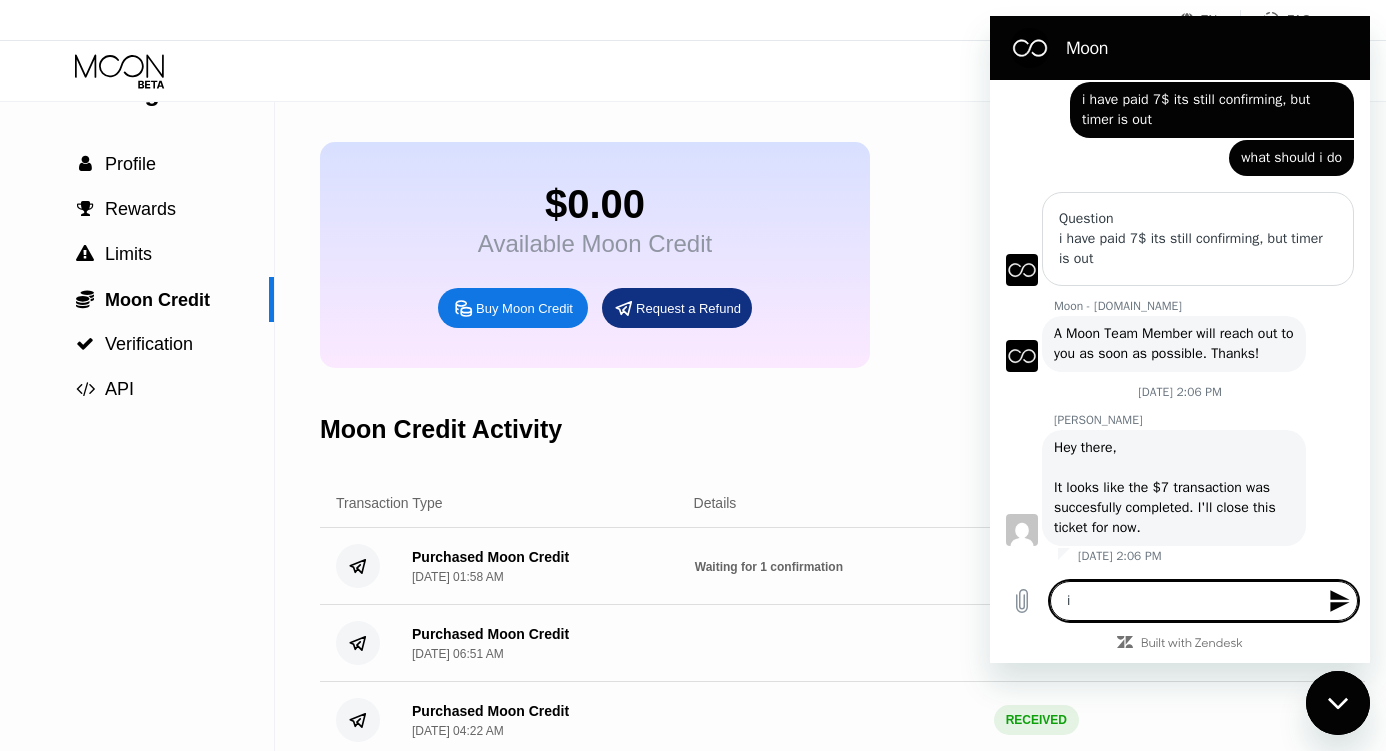 type on "is" 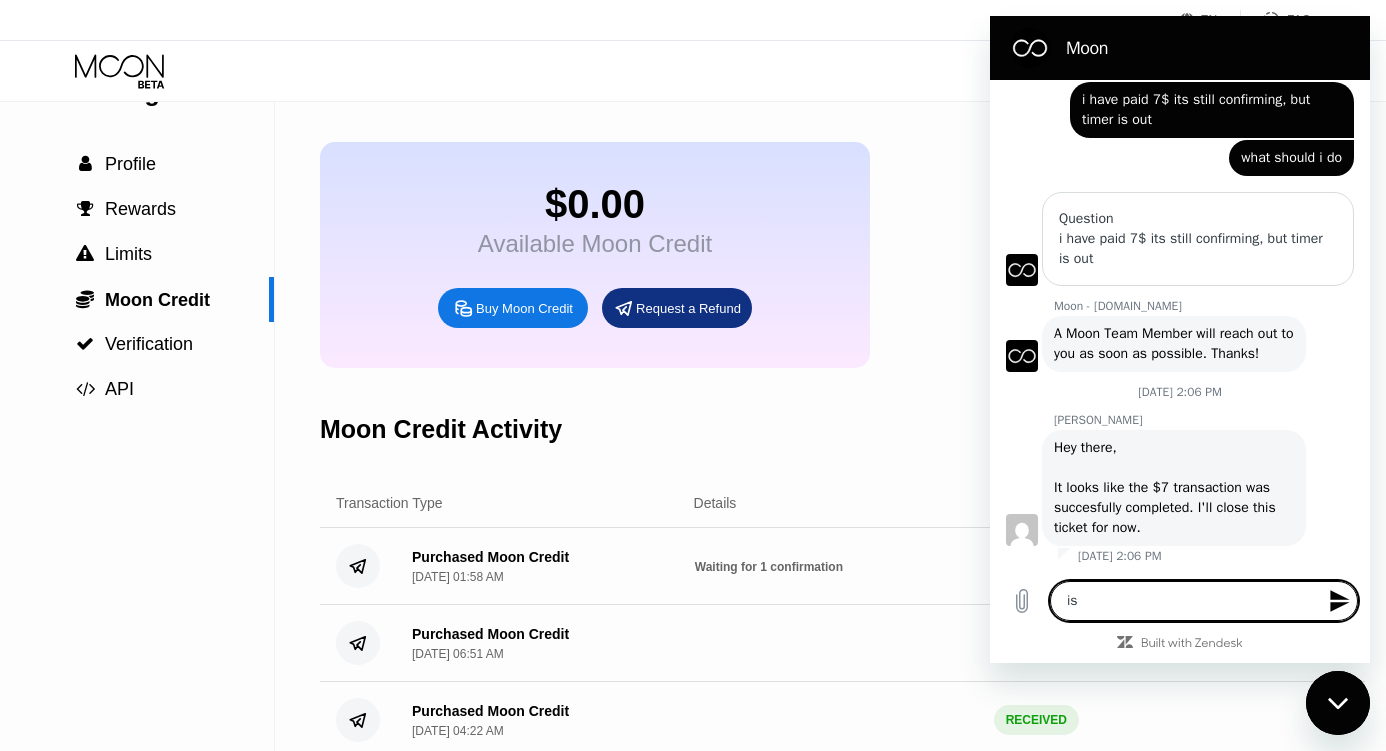 type on "is" 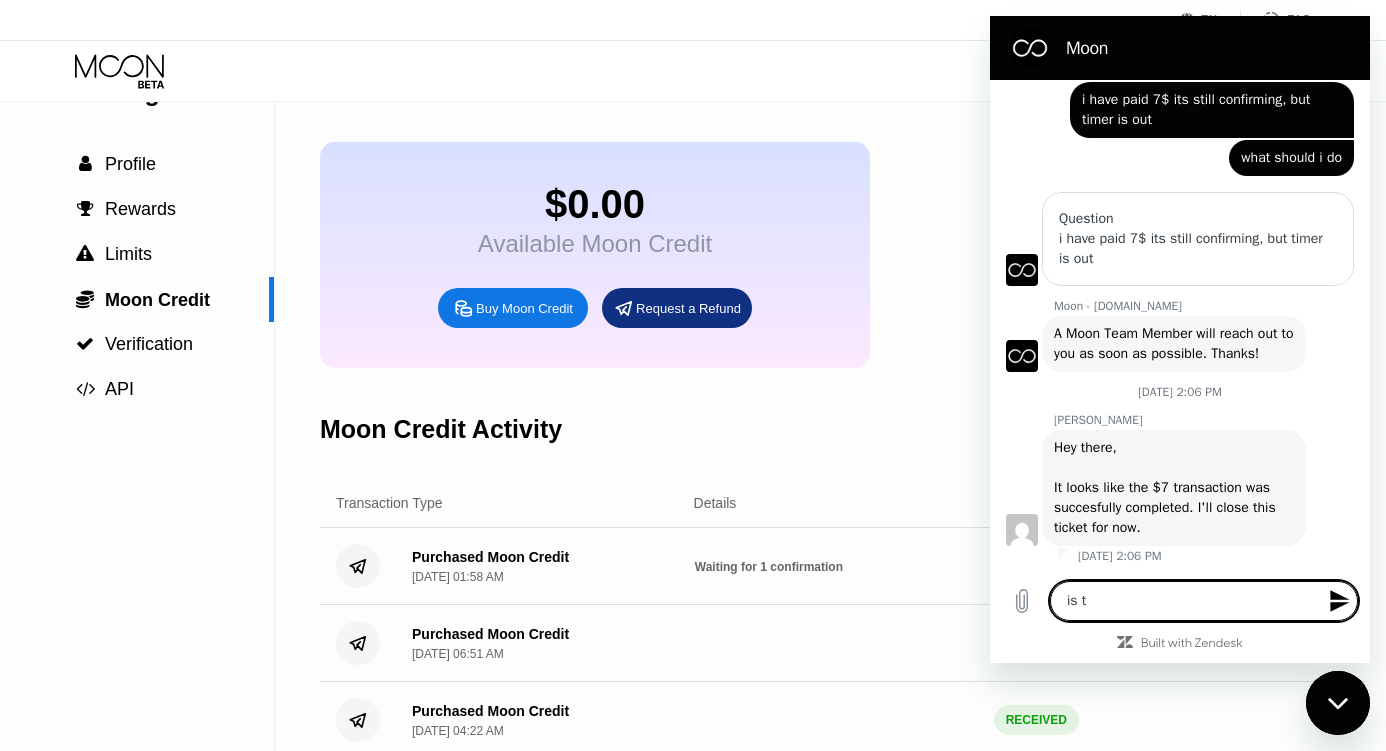 type on "is th" 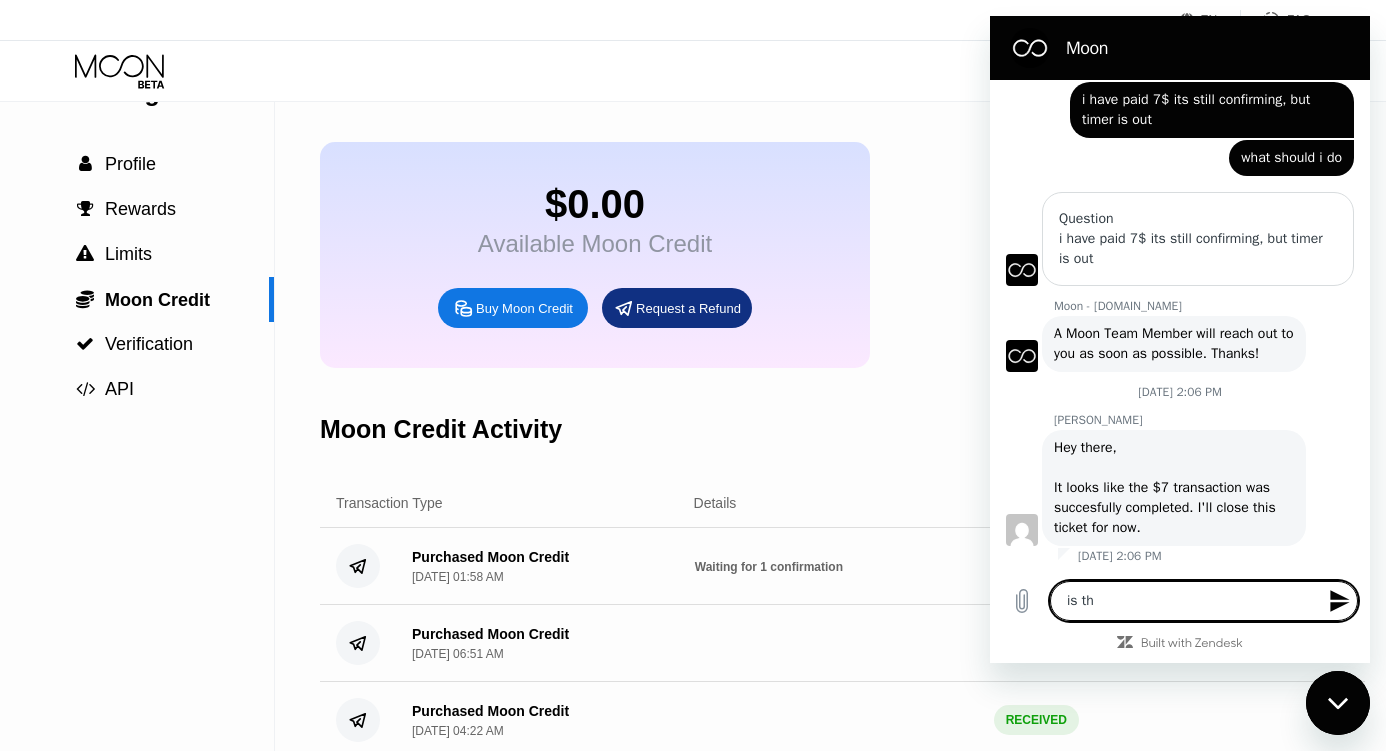 type on "is the" 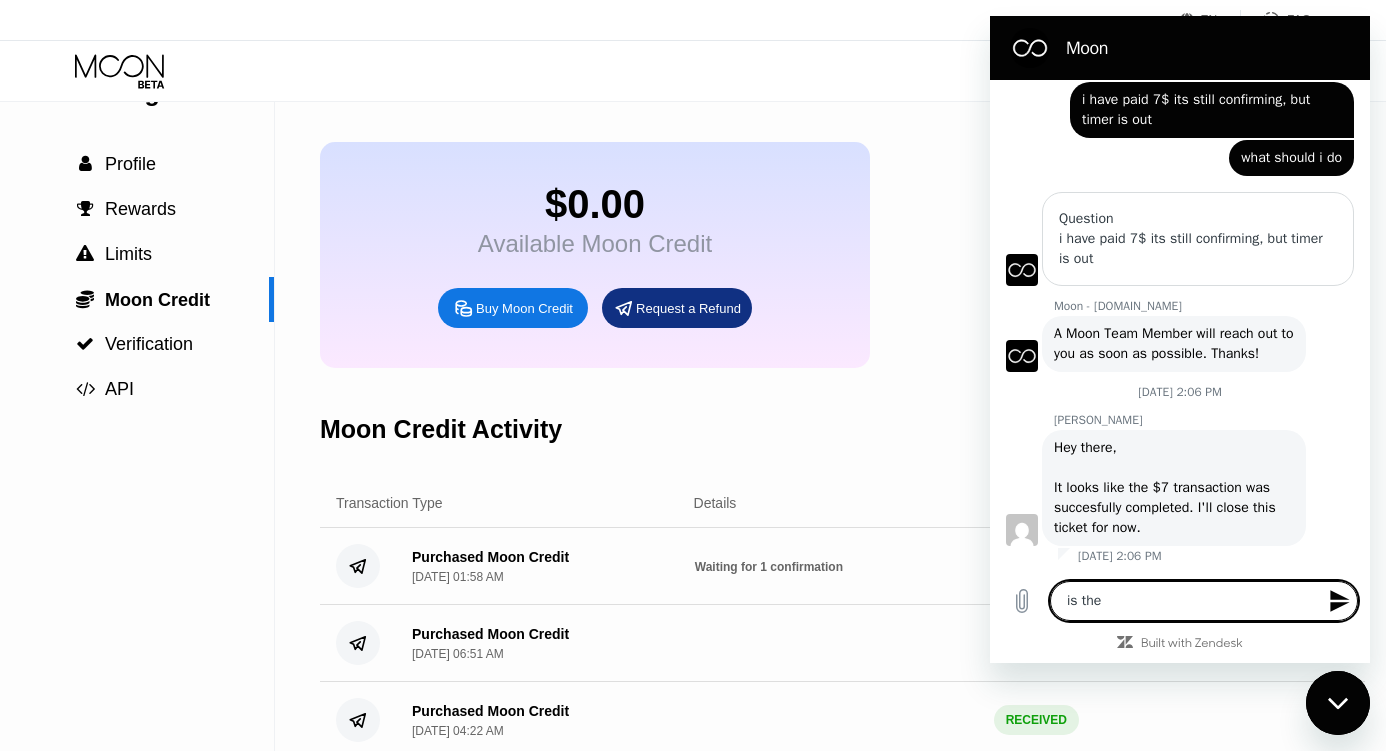 type on "is the" 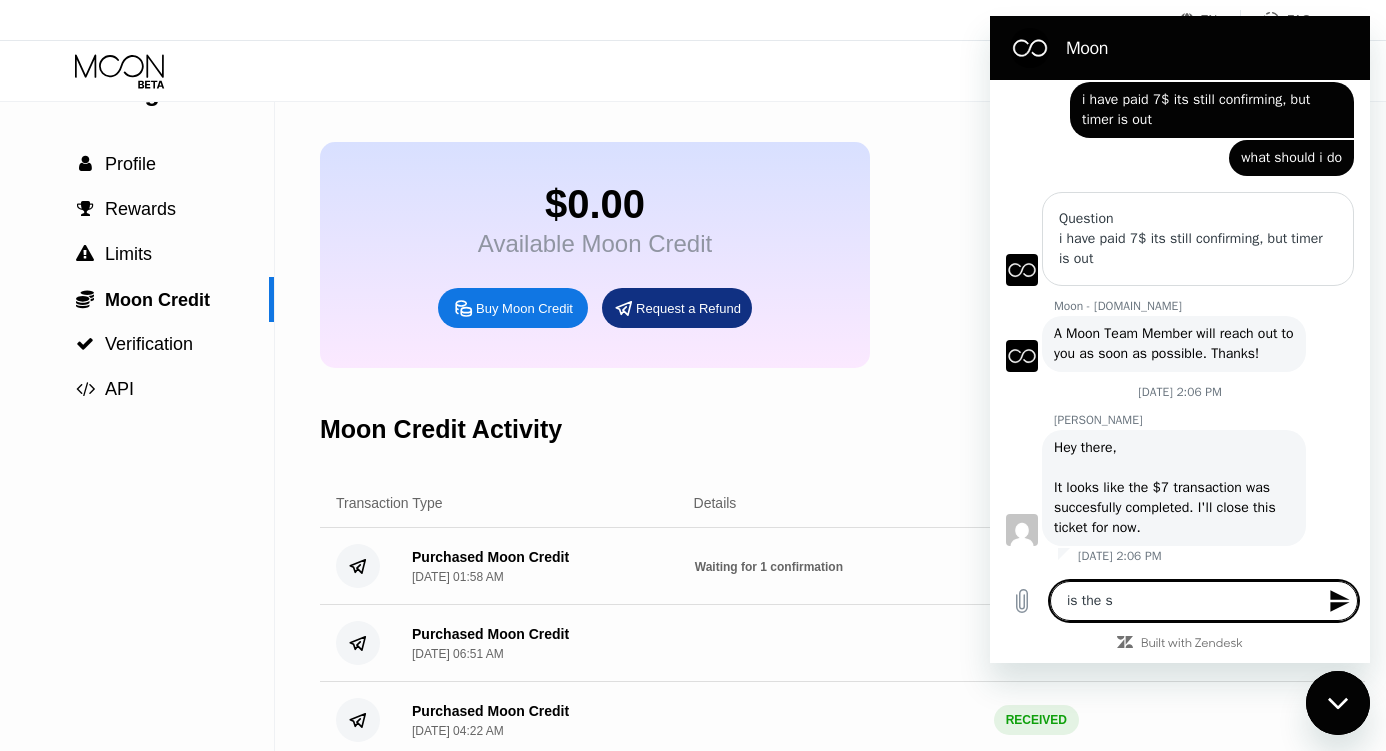 type on "is the se" 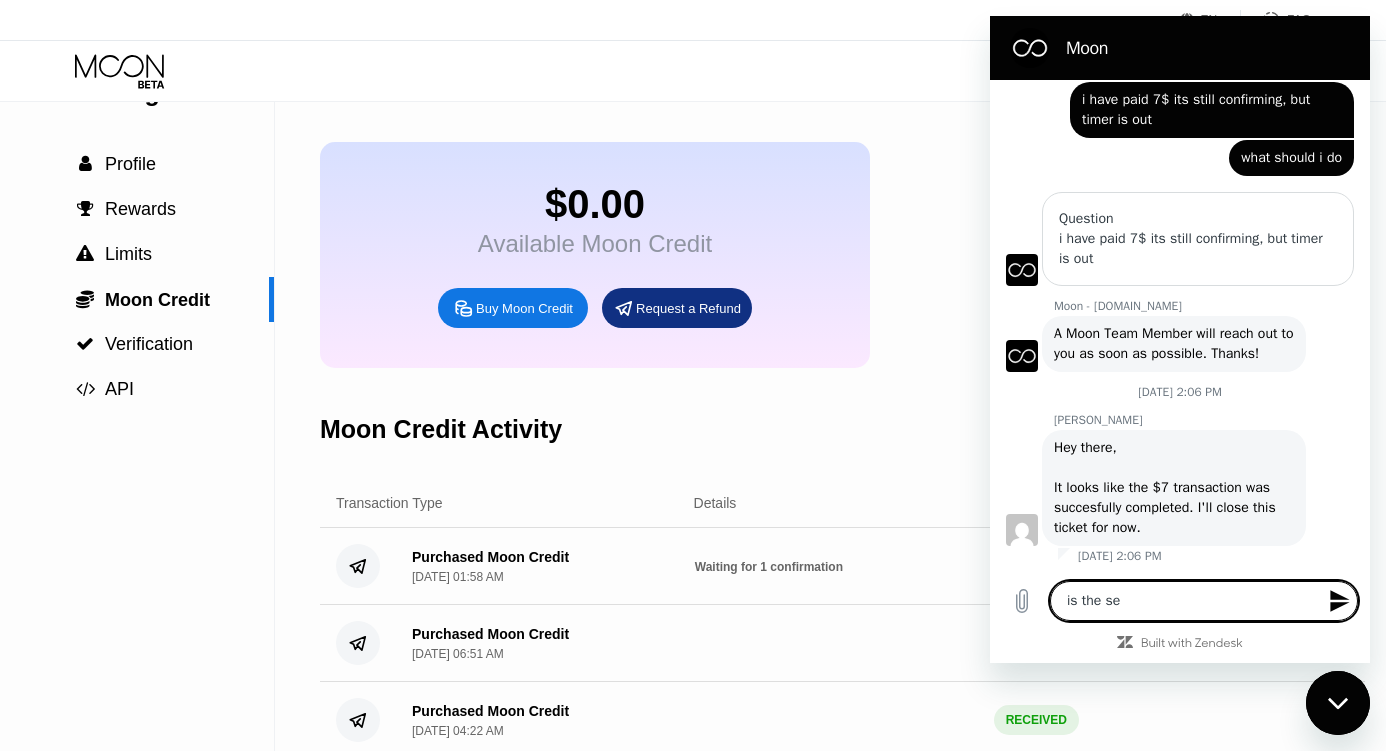 type on "is the ser" 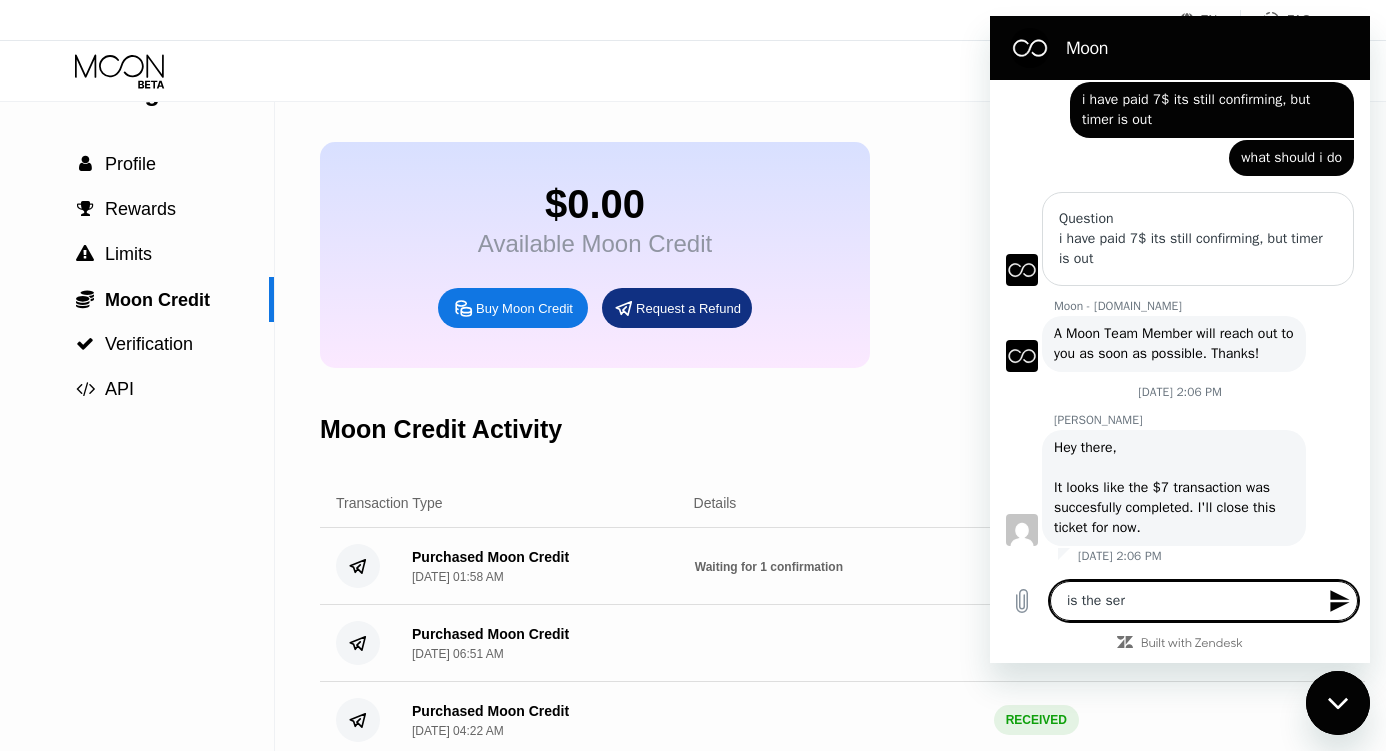 type on "is the serv" 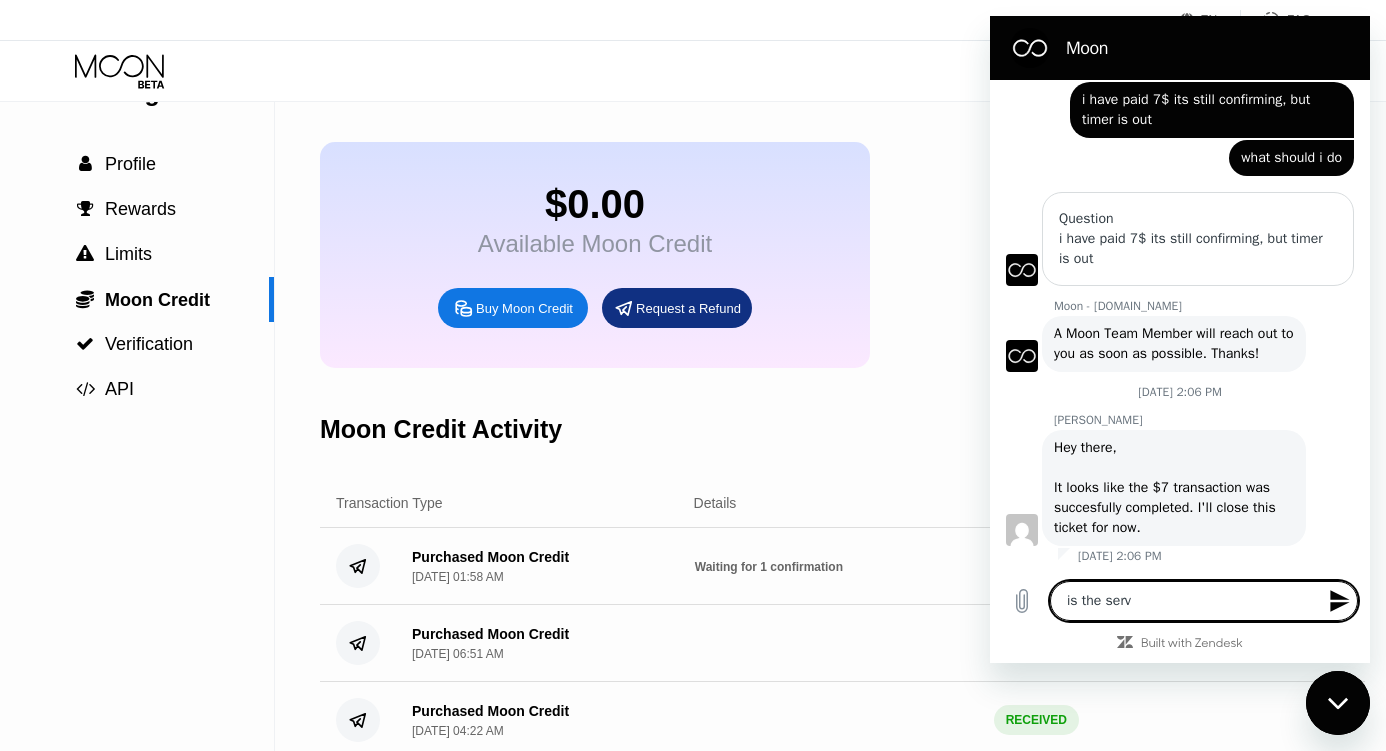 type on "is the servi" 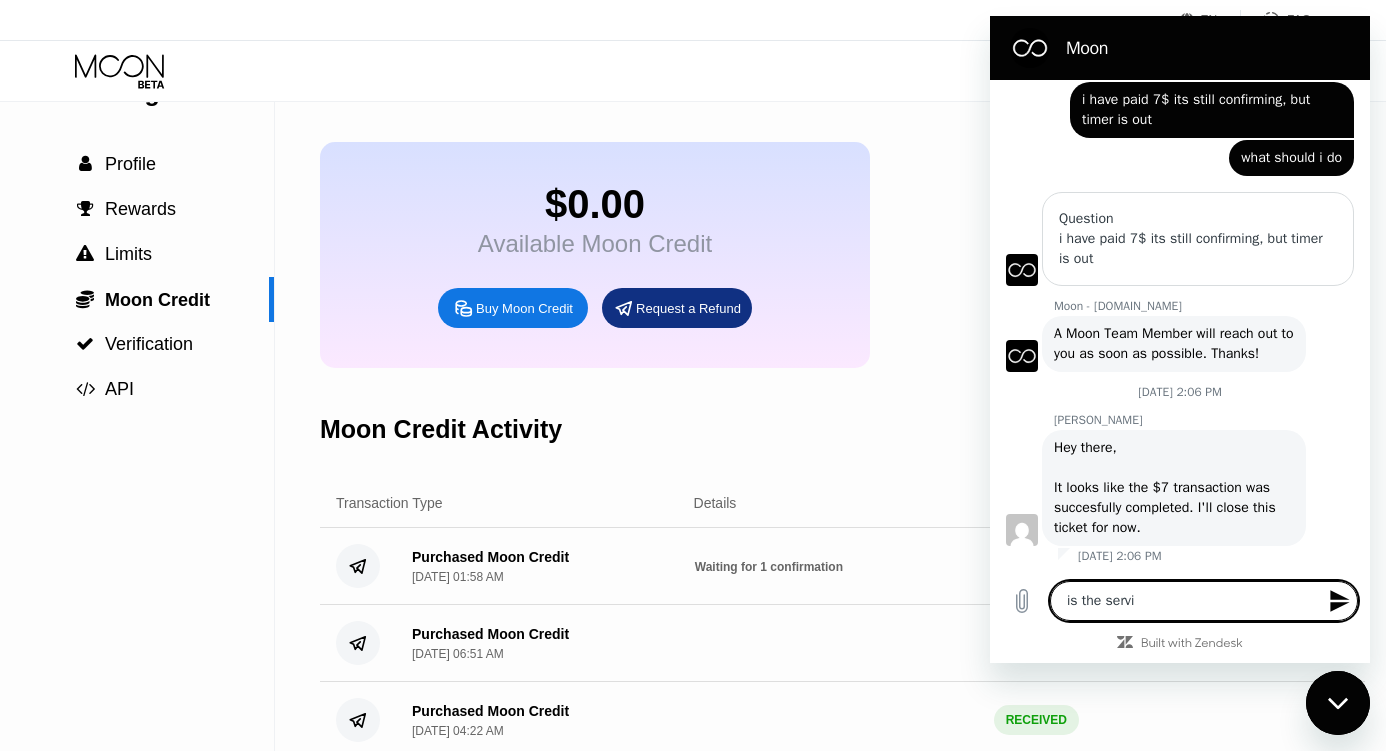 type on "is the servic" 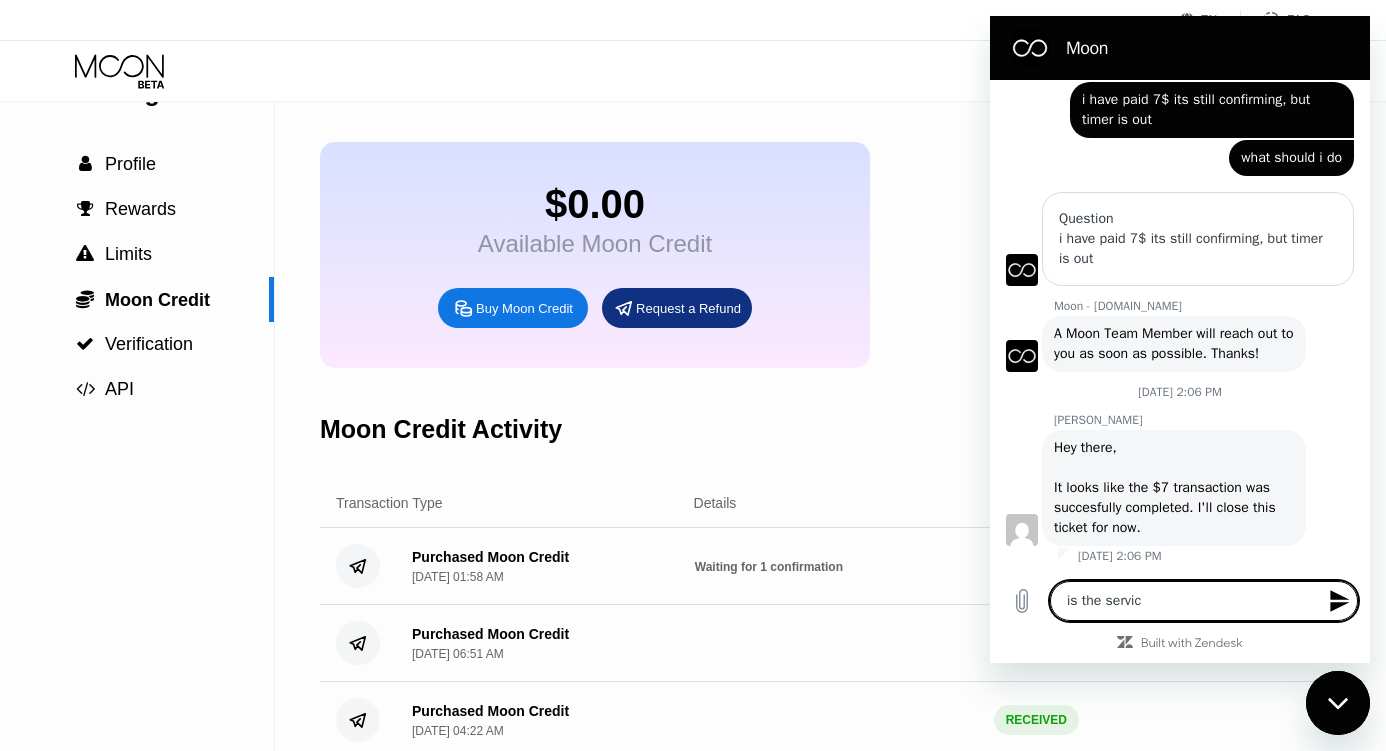 type on "is the service" 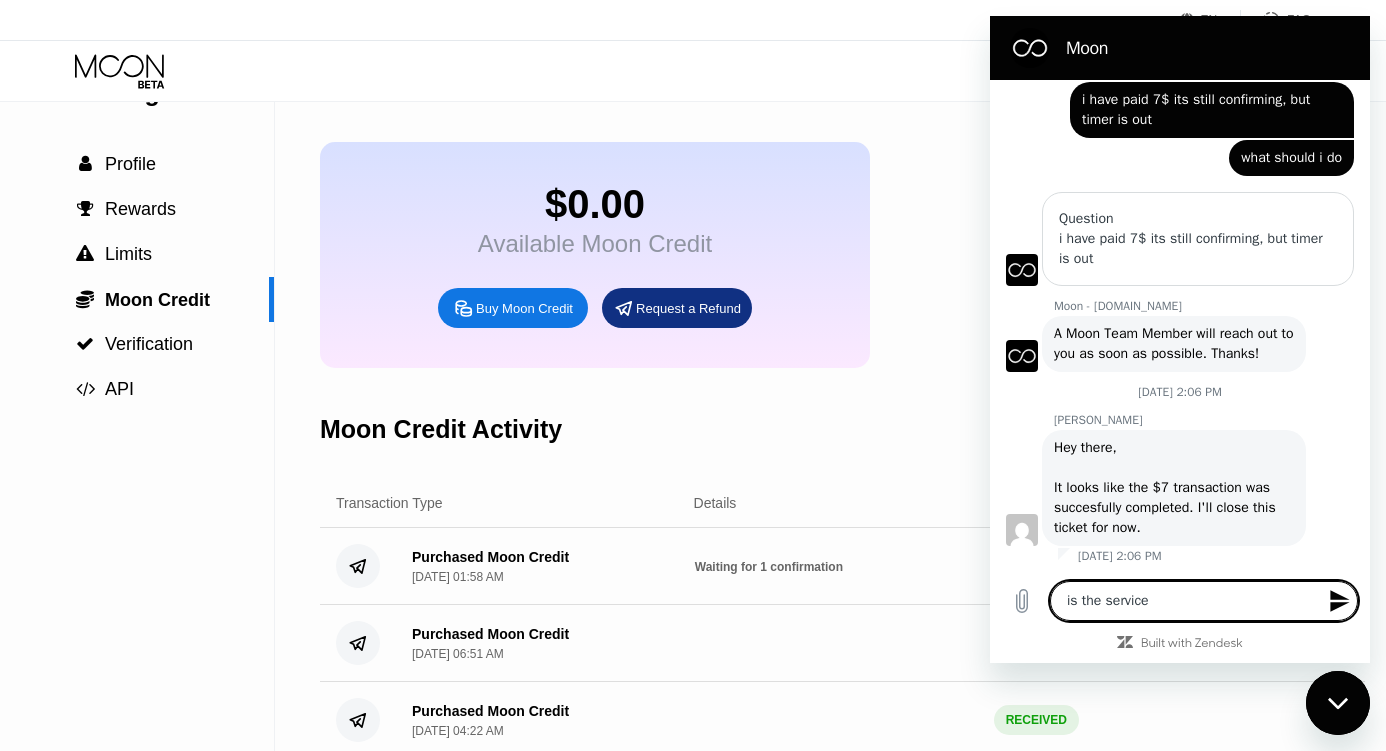 type on "is the service" 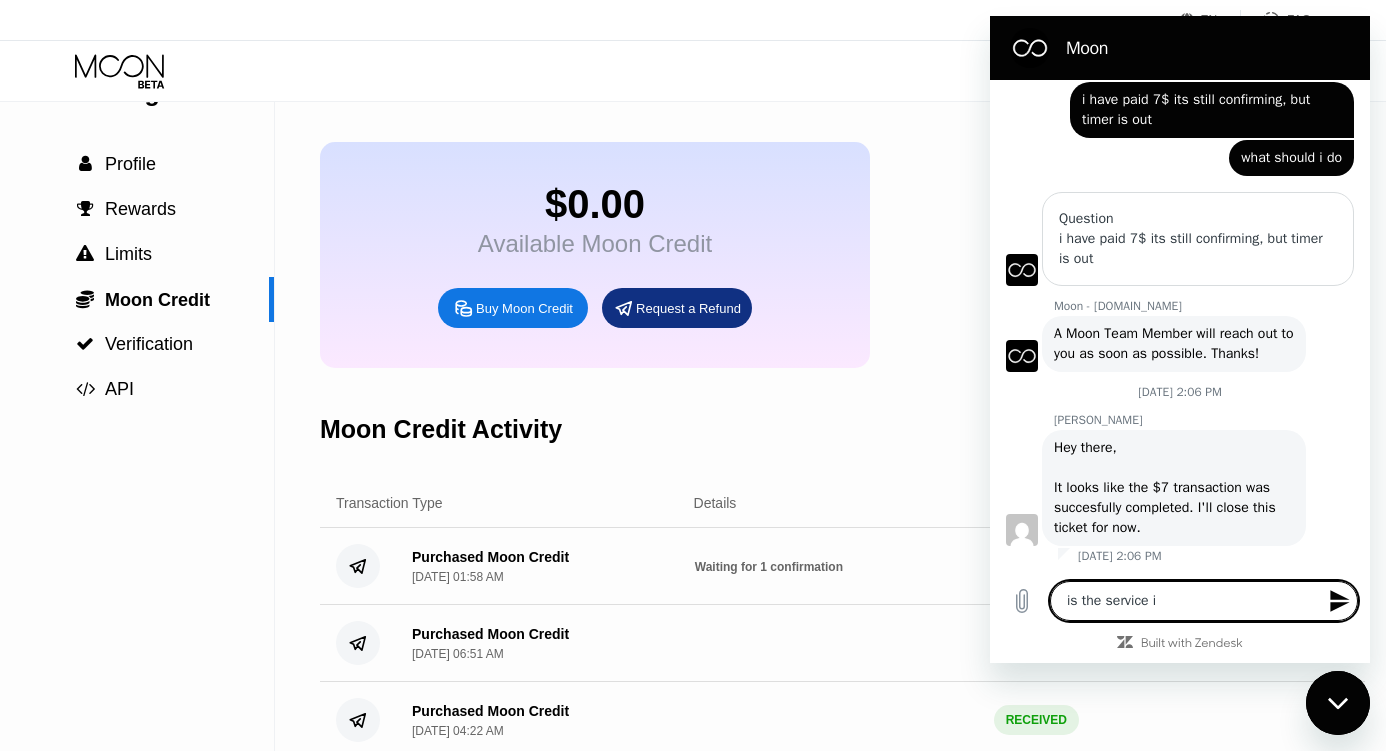 type on "x" 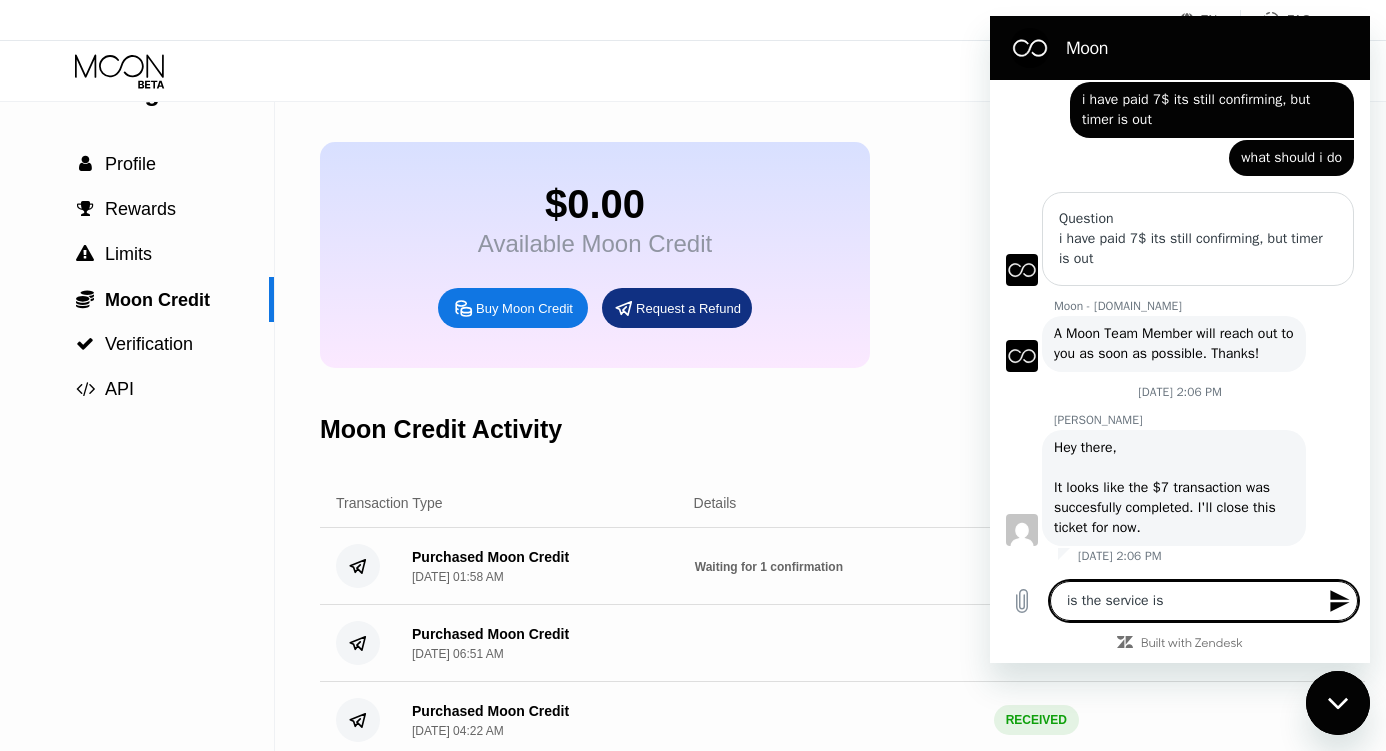 type on "is the service is" 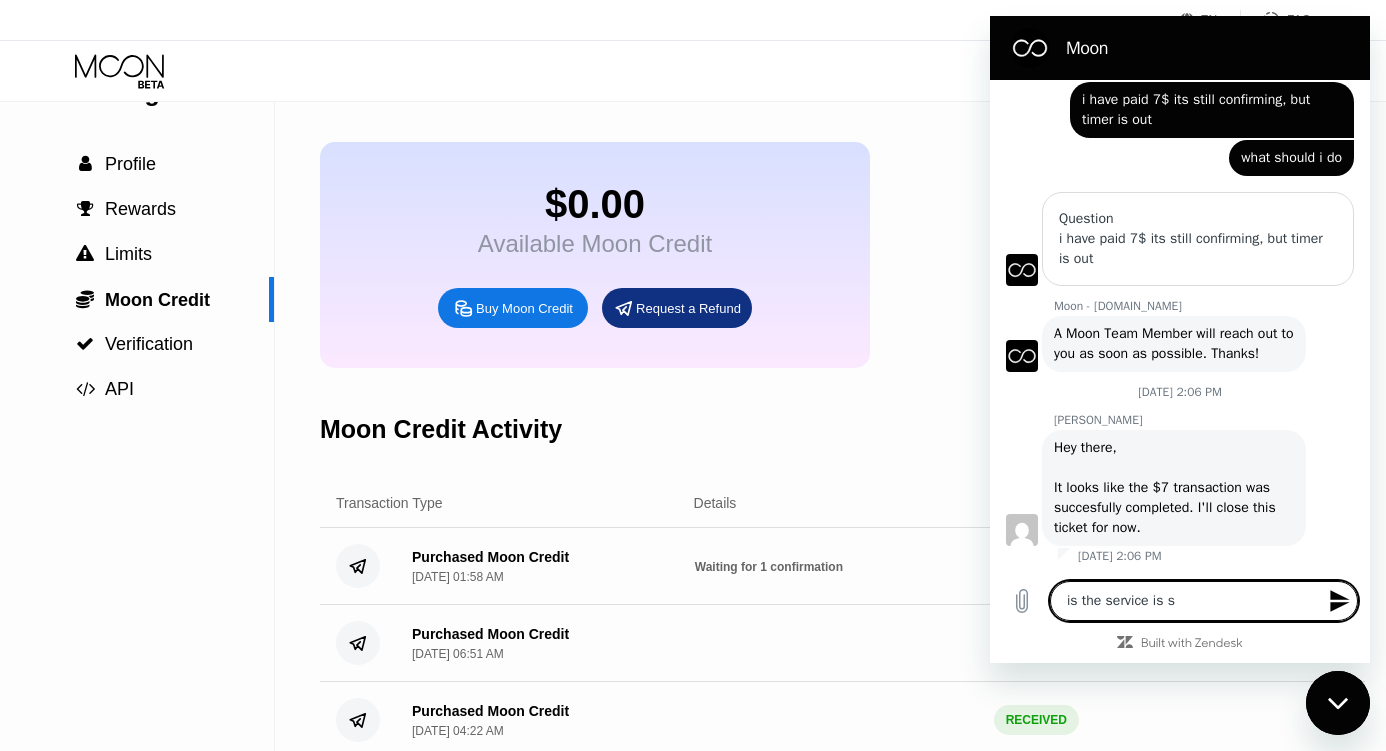 type on "is the service is st" 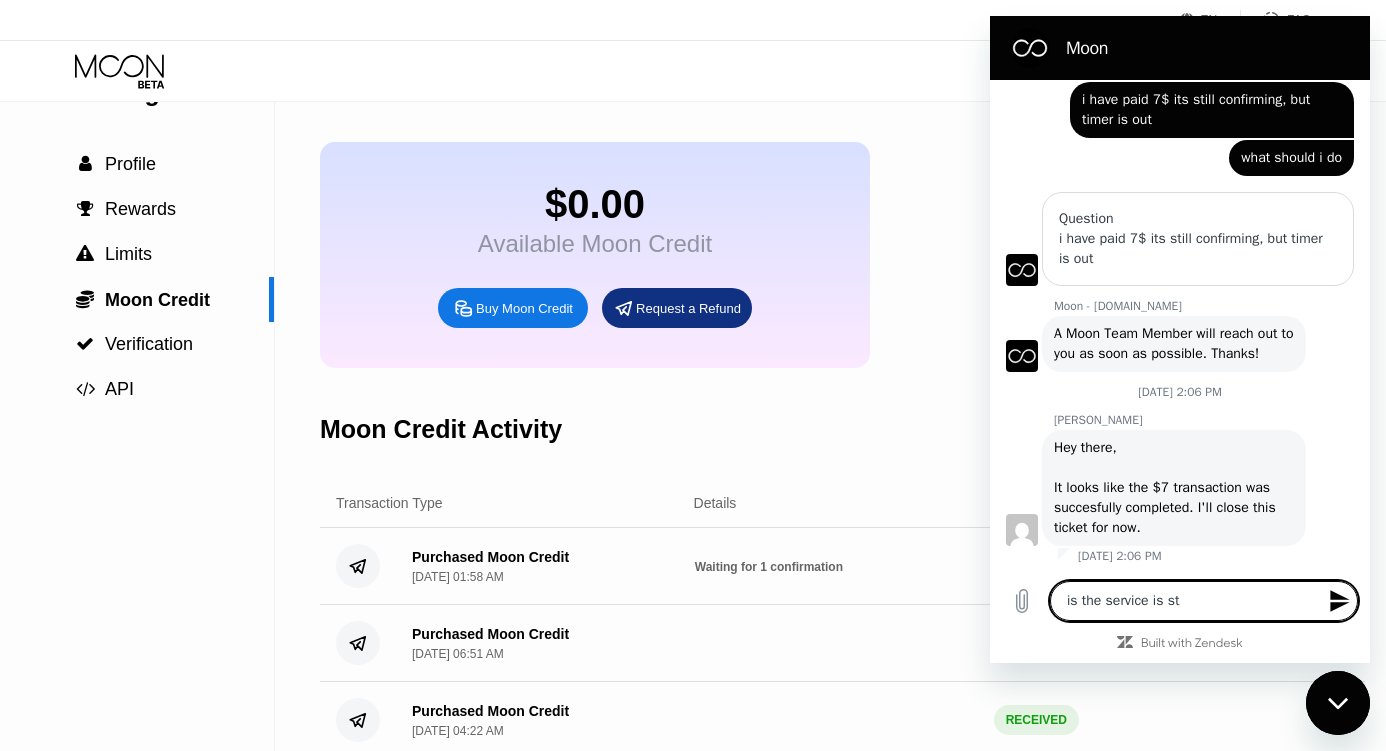 type on "is the service is sti" 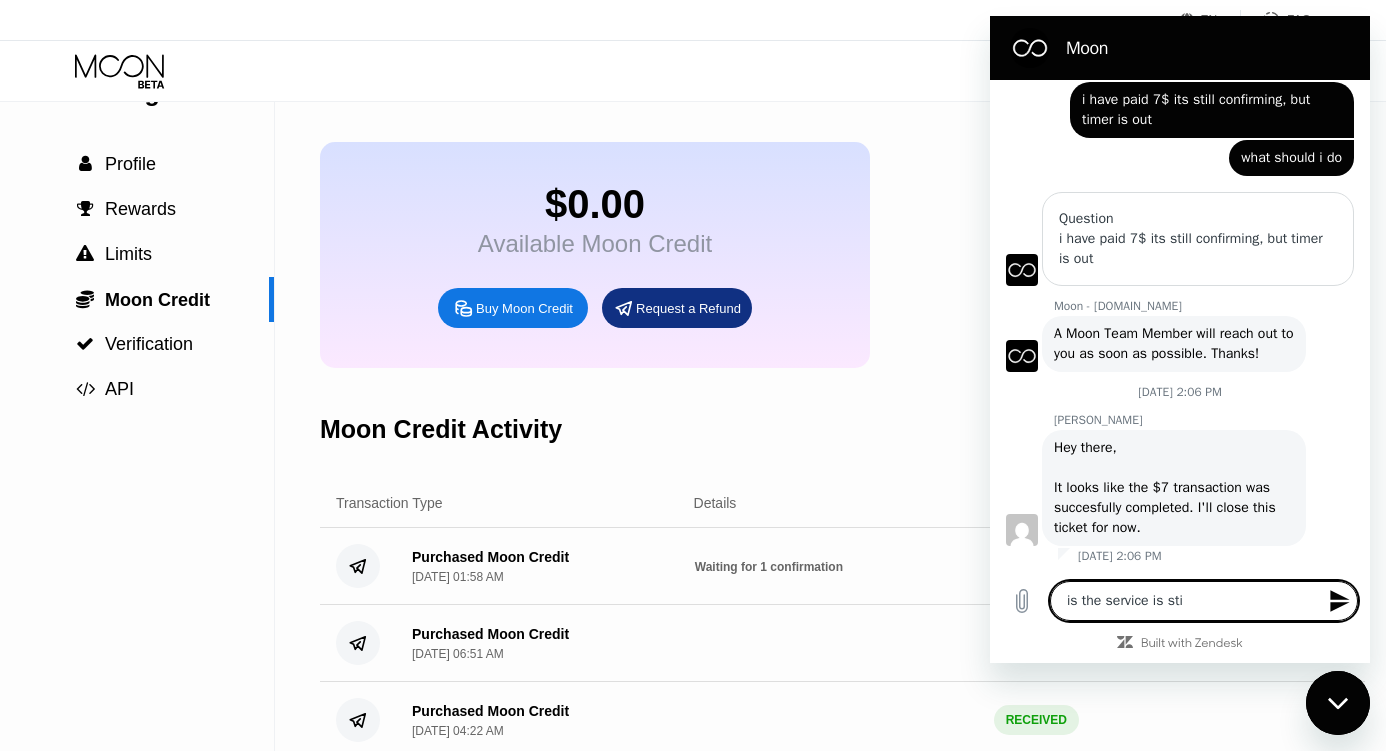 type on "is the service is stil" 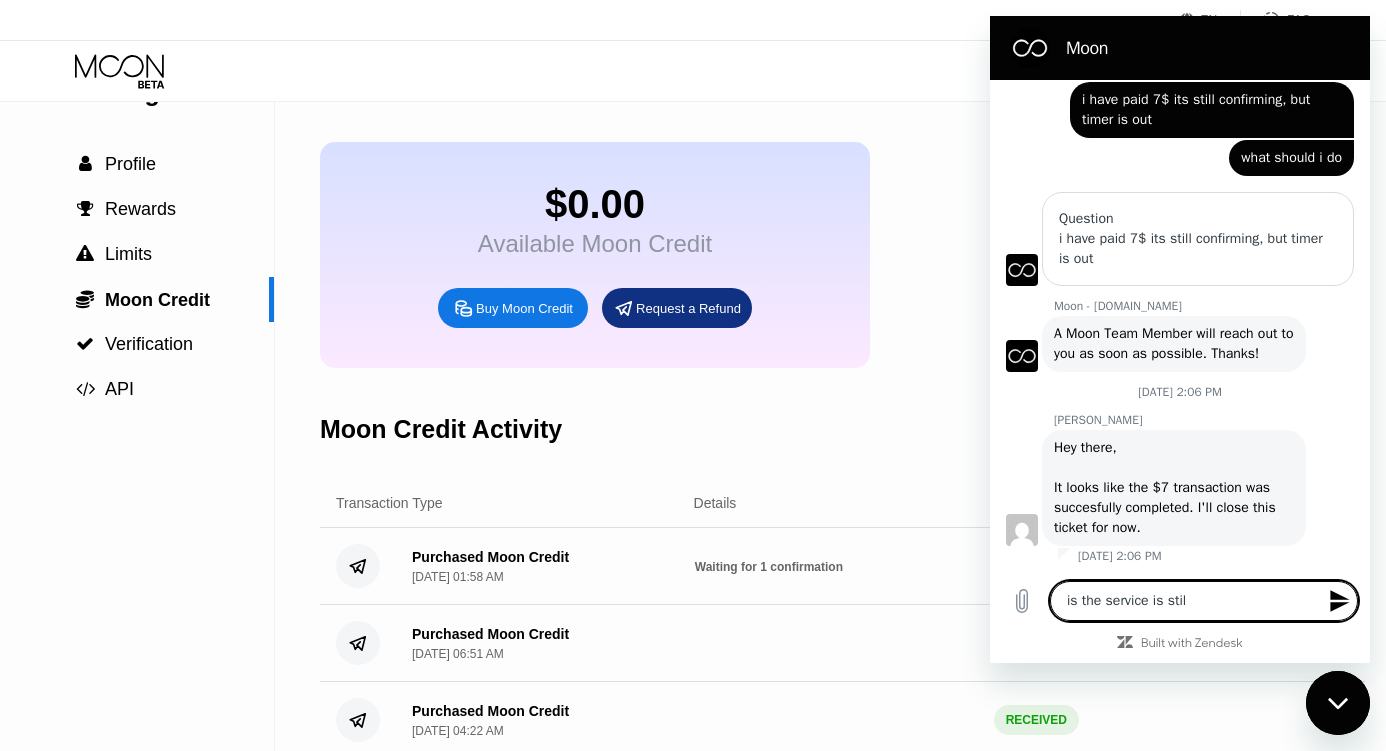 type on "is the service is still" 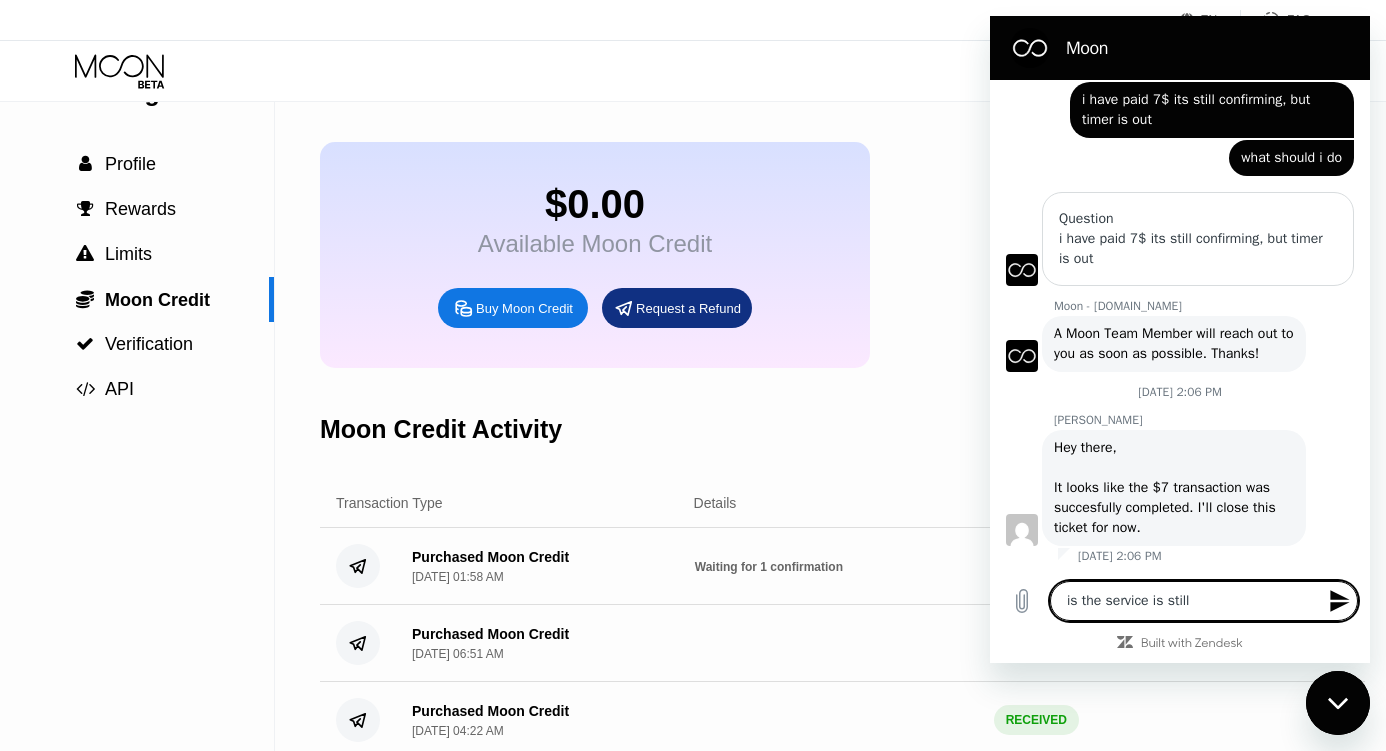 type on "is the service is still" 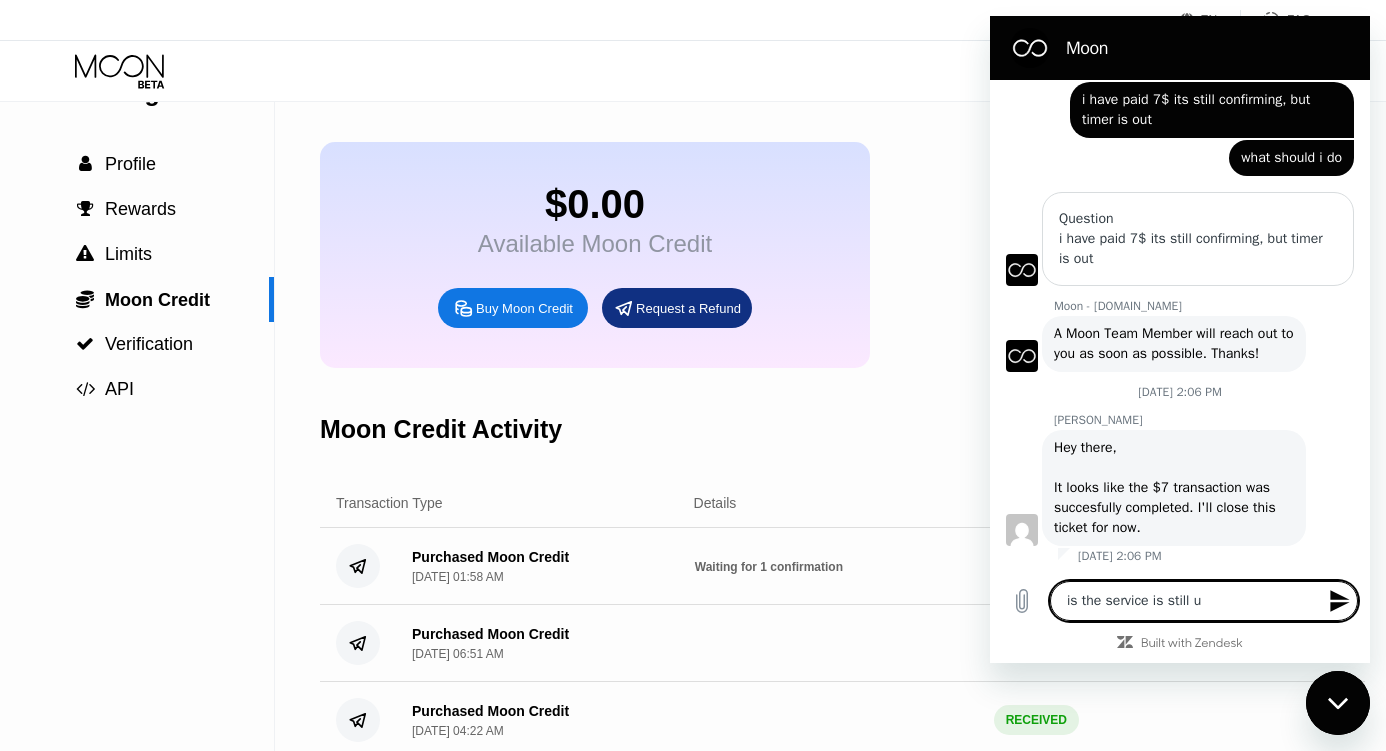 type on "is the service is still up" 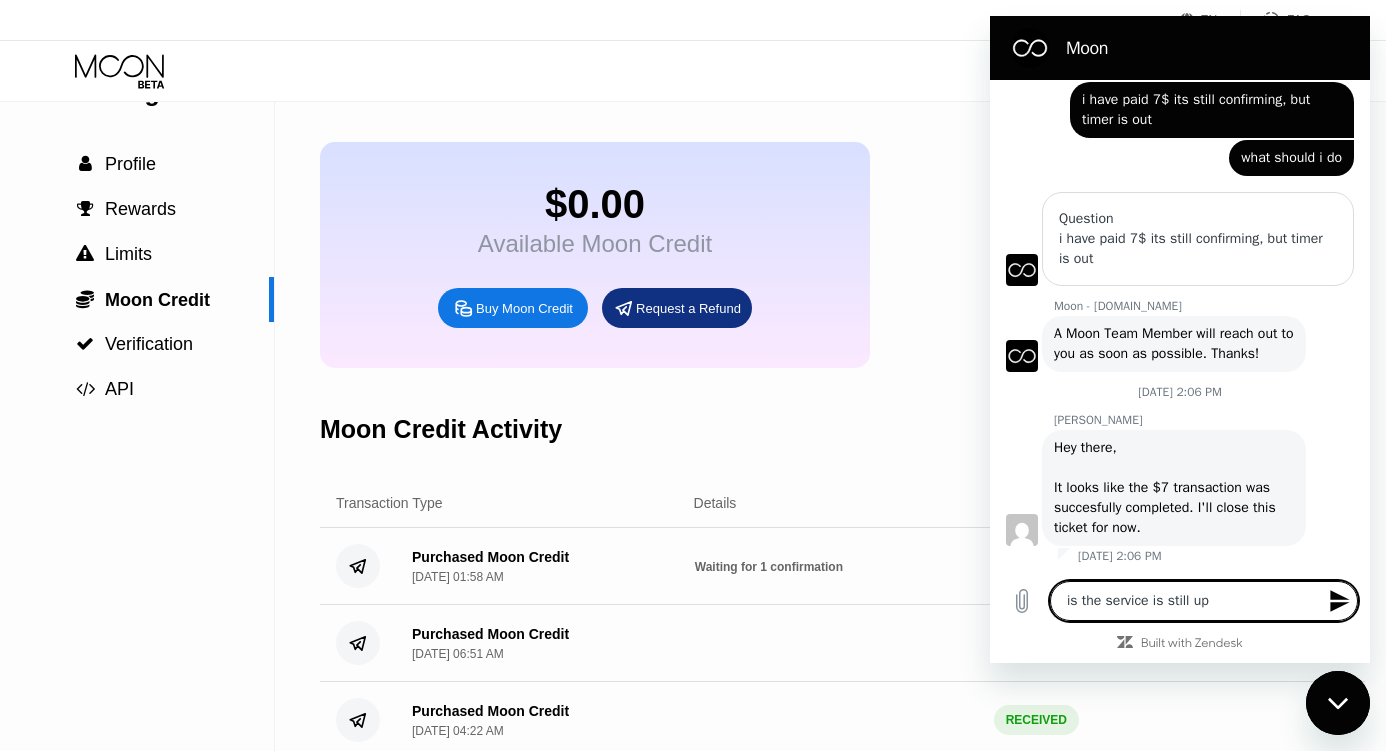 type on "is the service is still up?" 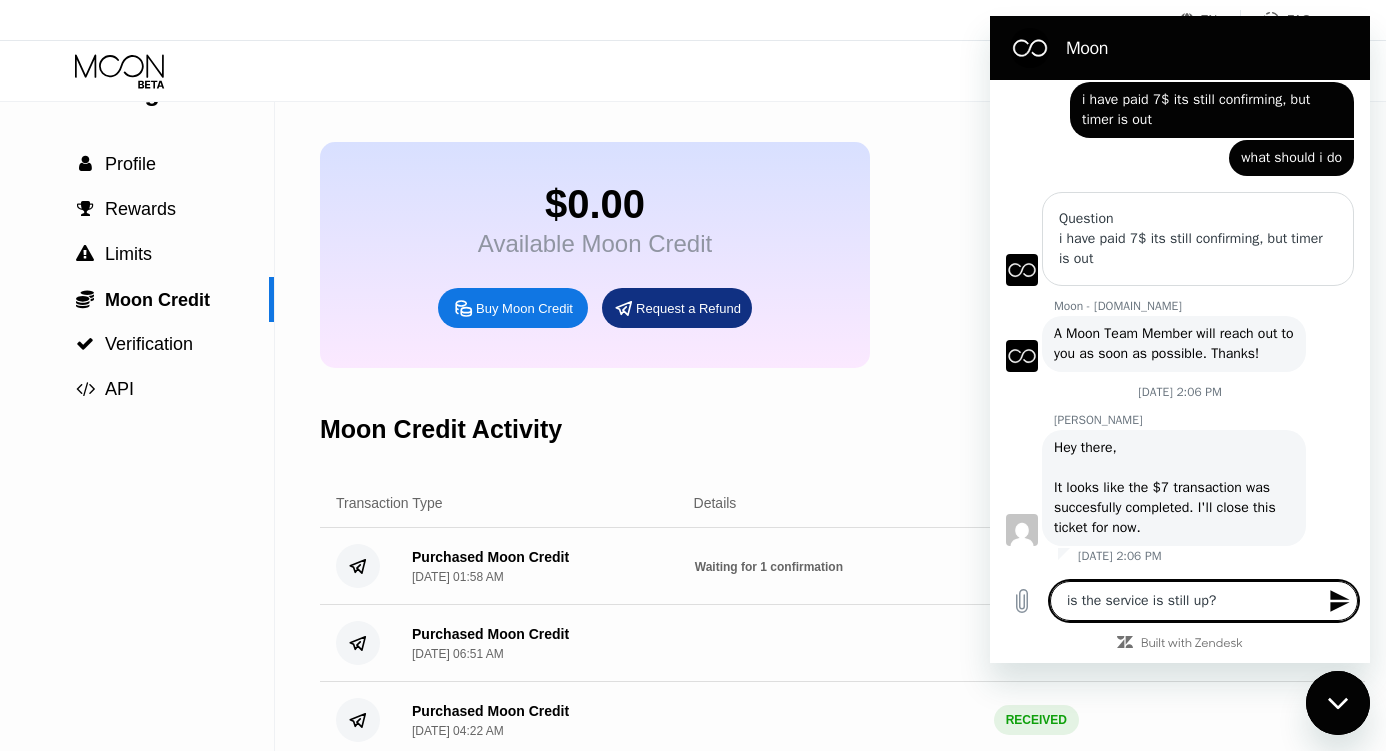 type 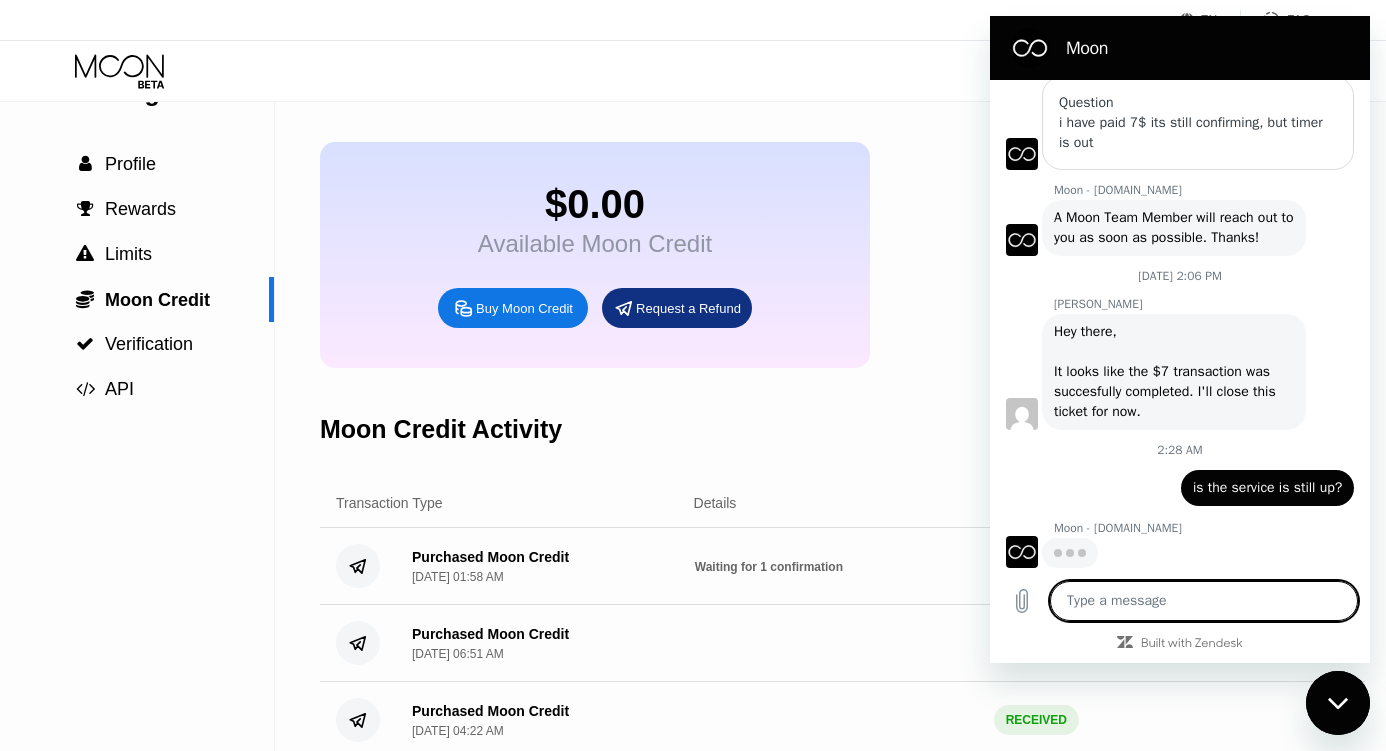scroll, scrollTop: 326, scrollLeft: 0, axis: vertical 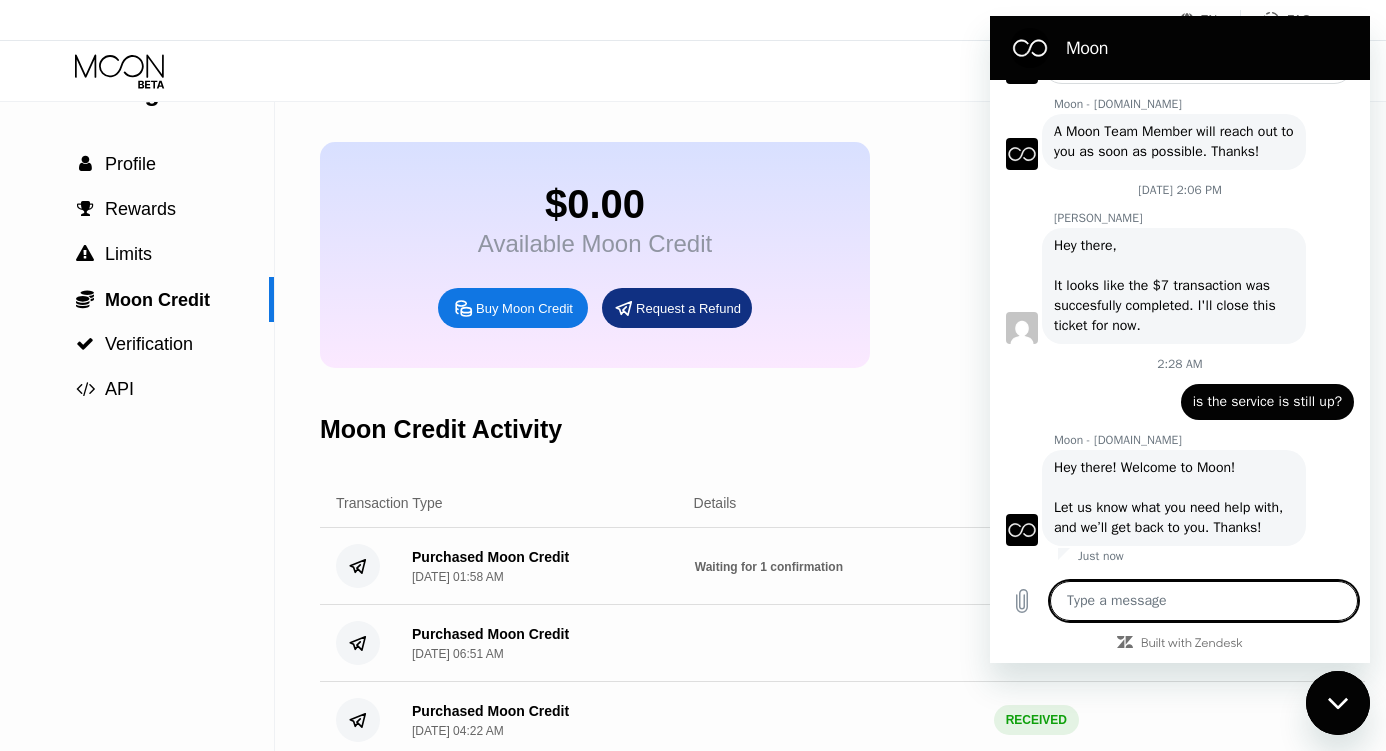 type on "x" 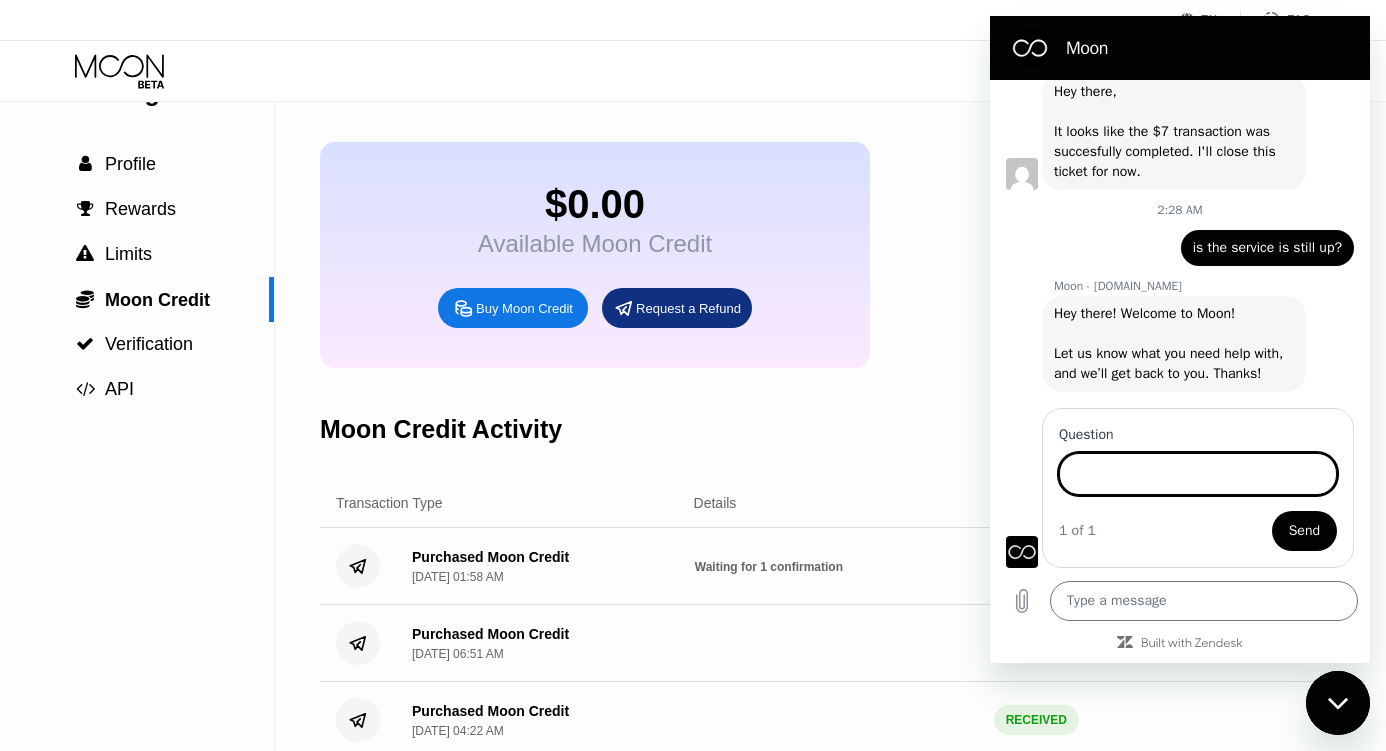 scroll, scrollTop: 588, scrollLeft: 0, axis: vertical 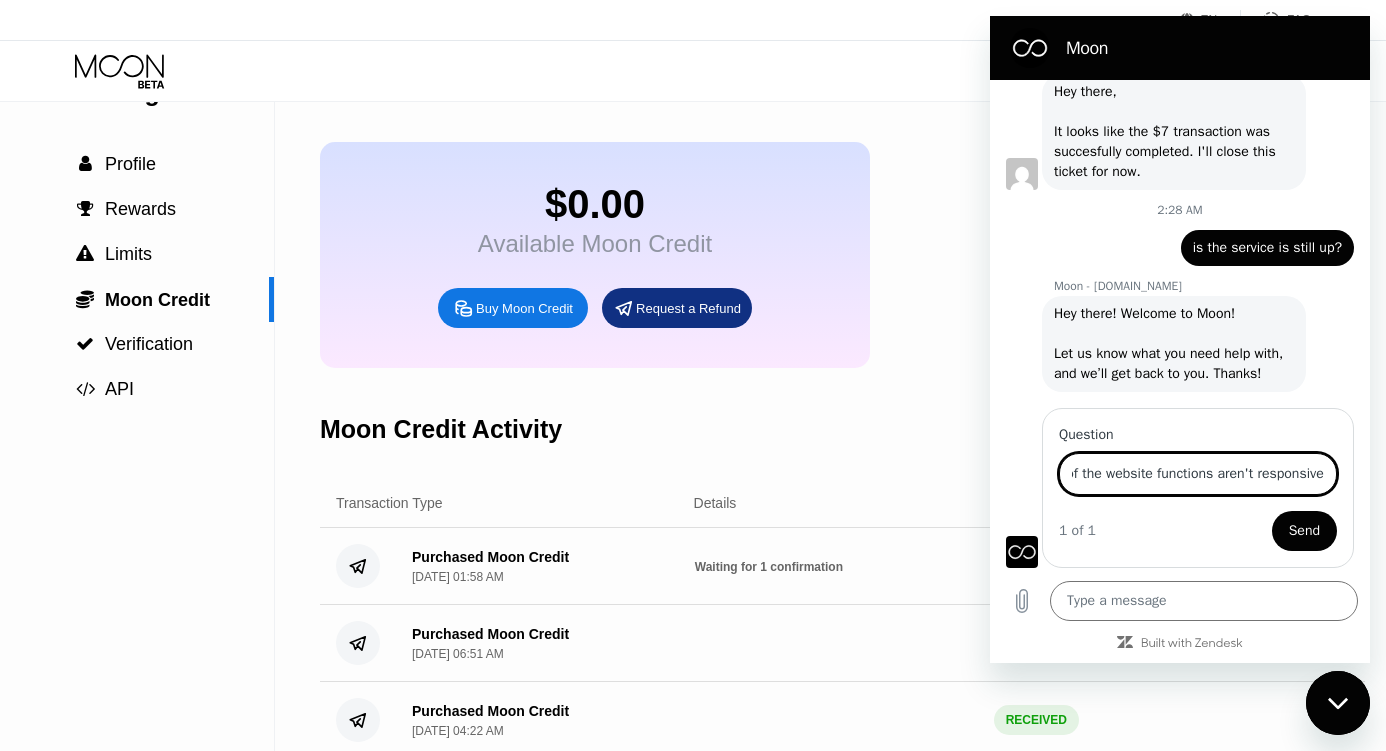 type on "i wanna know, if this service is still in continue, because some of the website functions aren't responsive" 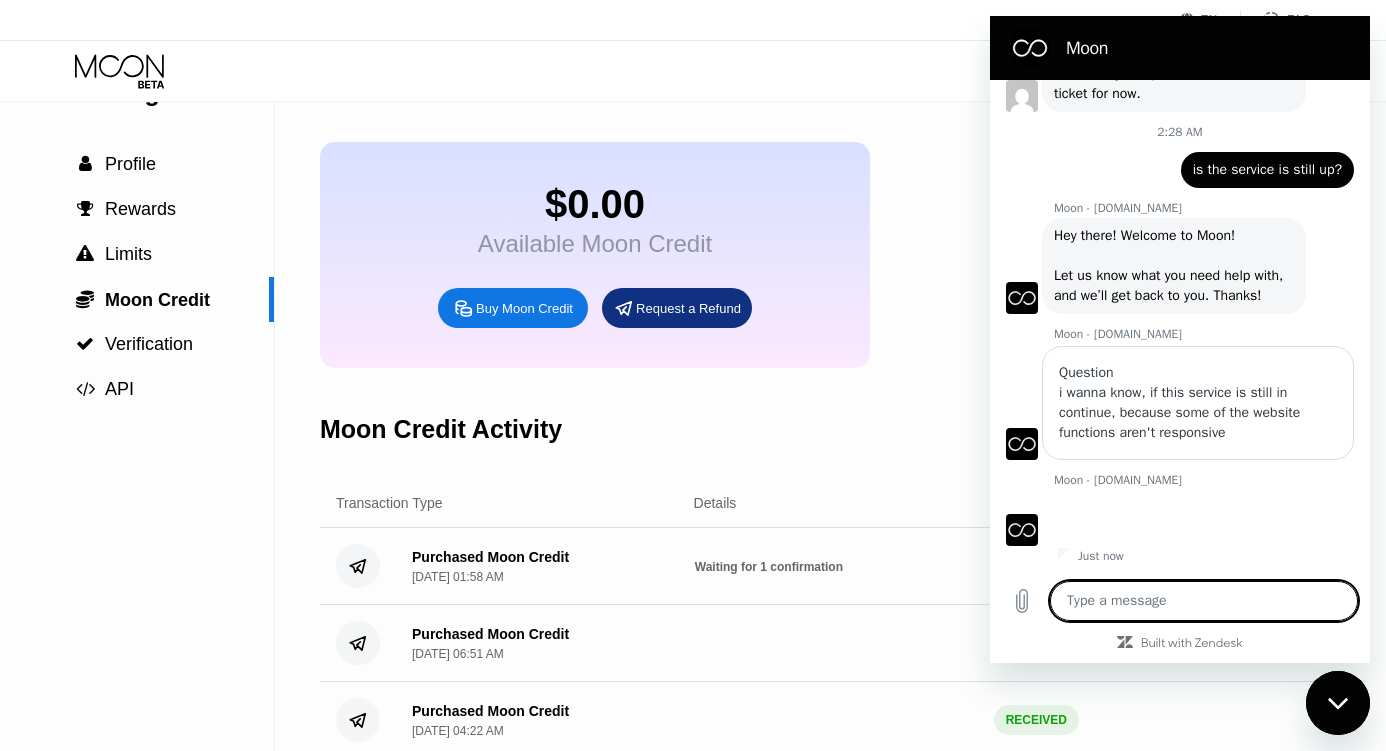 scroll, scrollTop: 666, scrollLeft: 0, axis: vertical 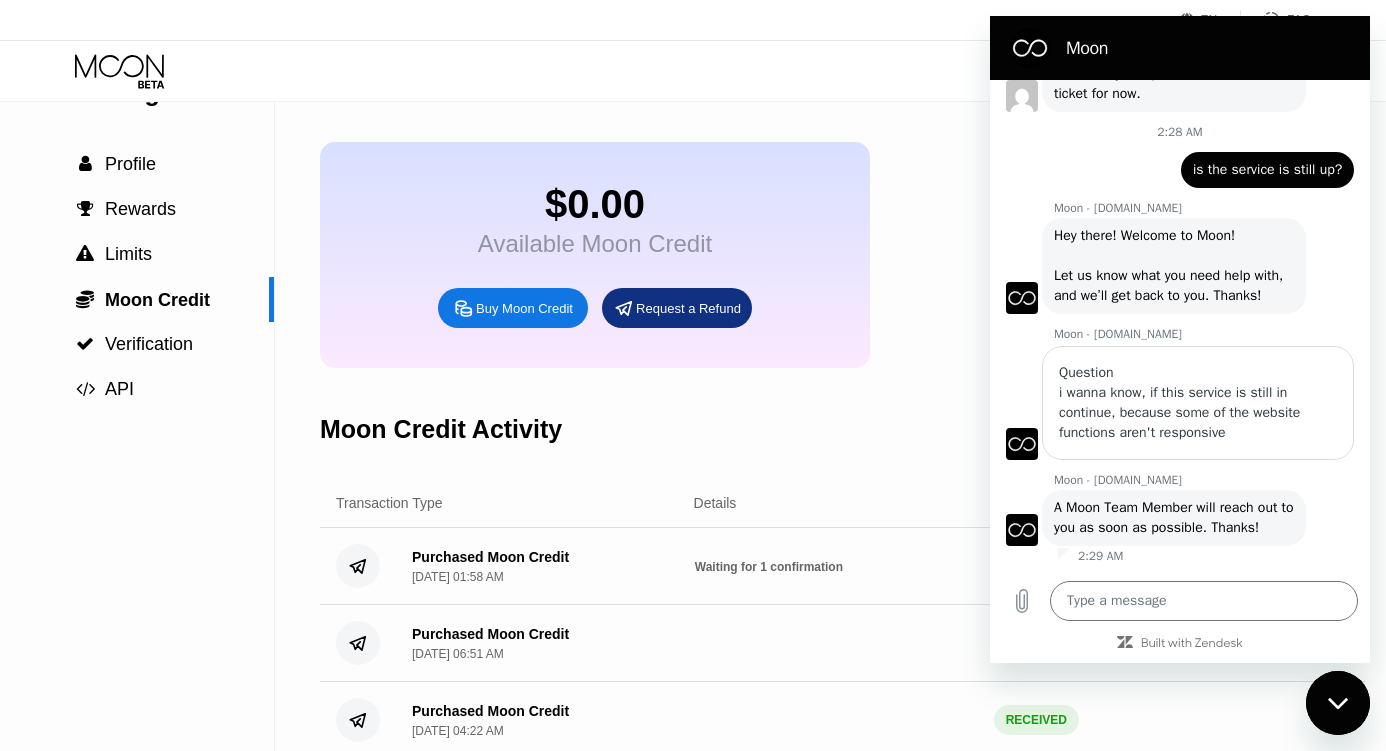 click 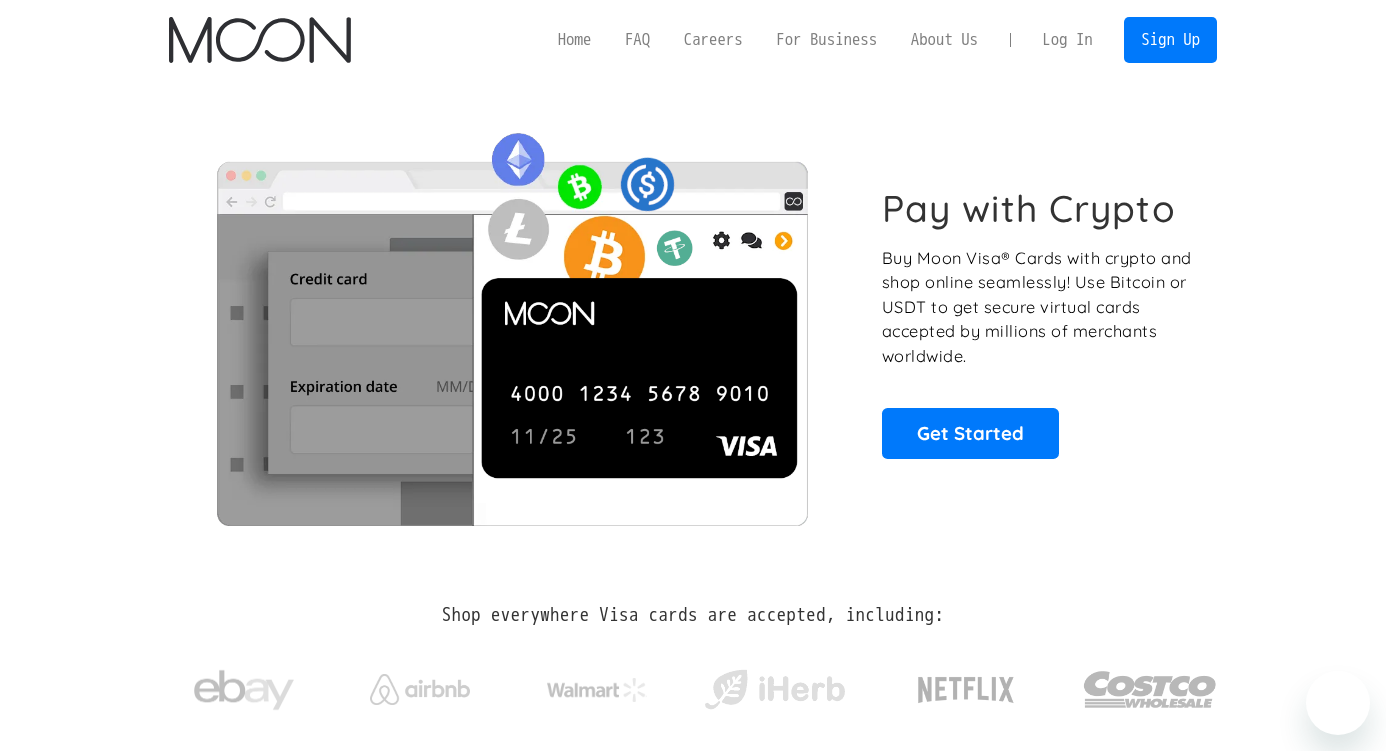 scroll, scrollTop: 0, scrollLeft: 0, axis: both 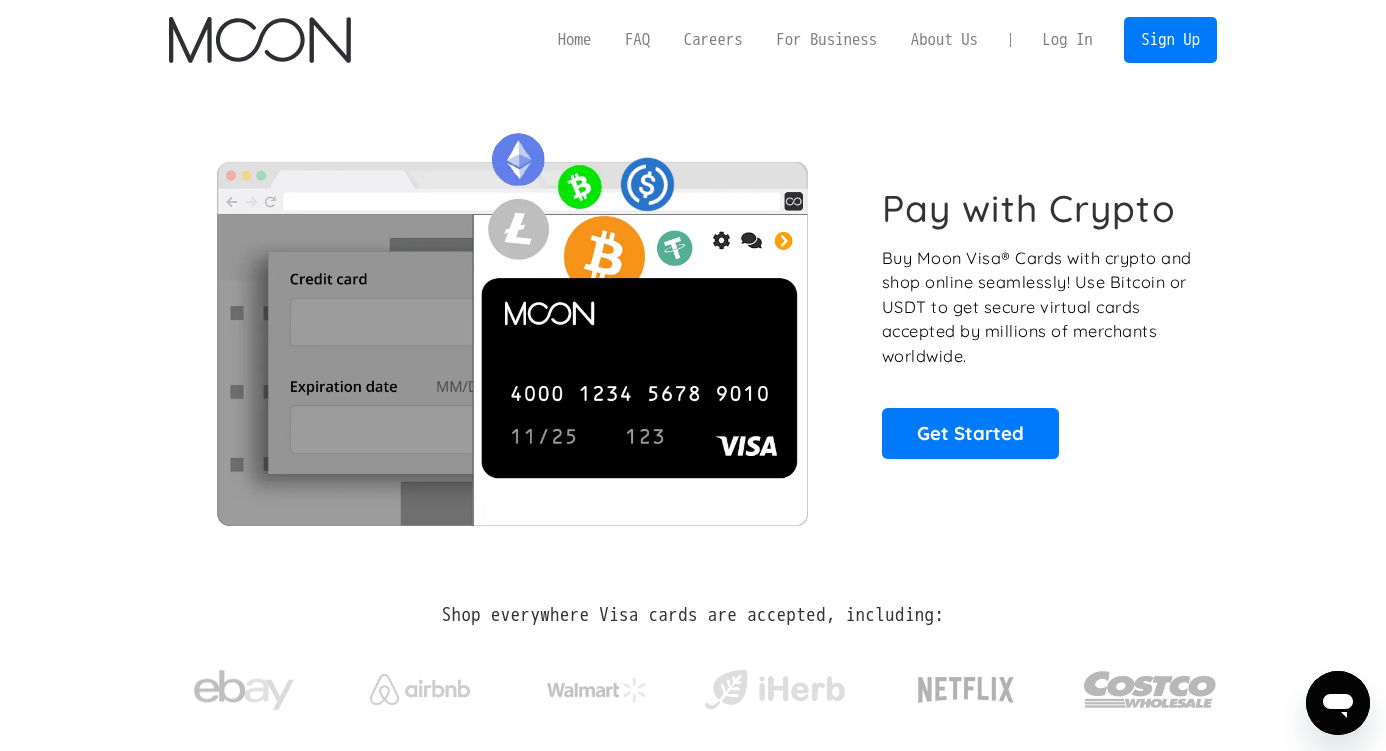 click on "Log In" at bounding box center [1067, 40] 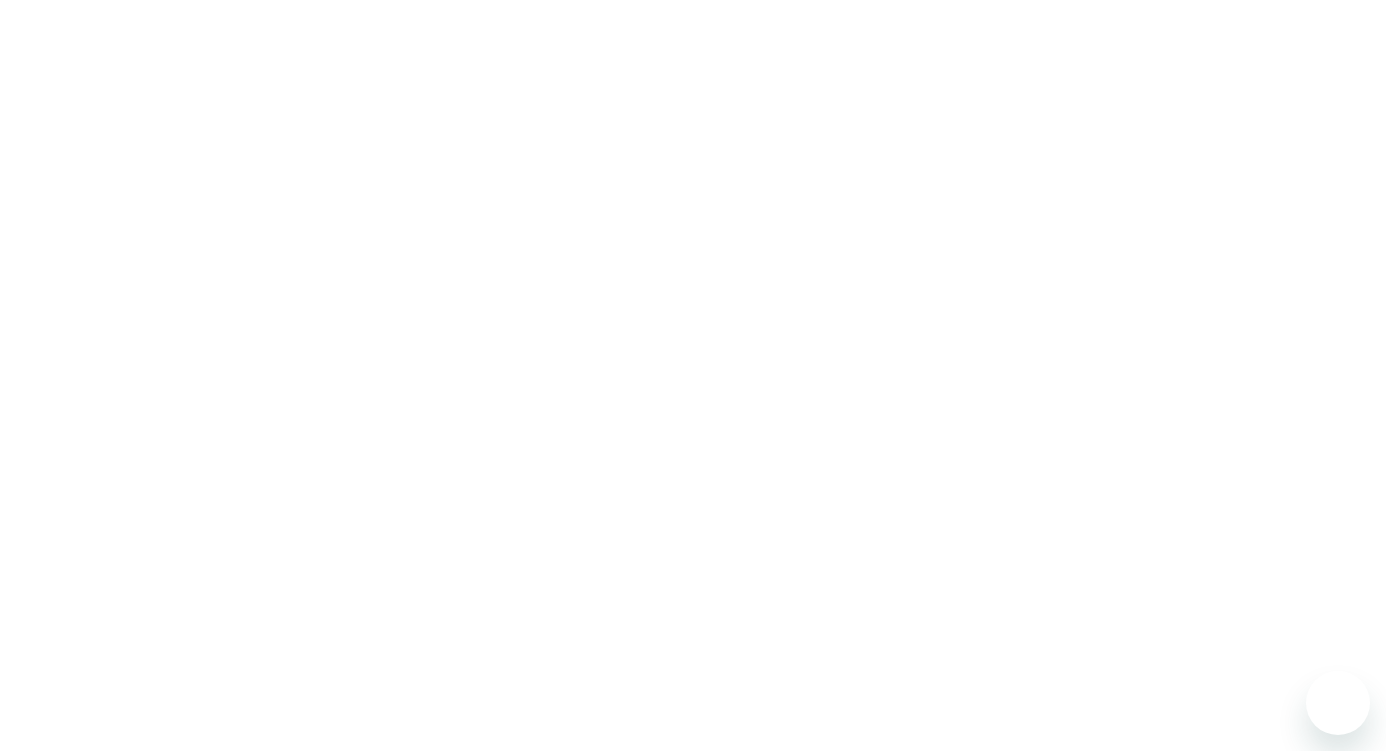 scroll, scrollTop: 0, scrollLeft: 0, axis: both 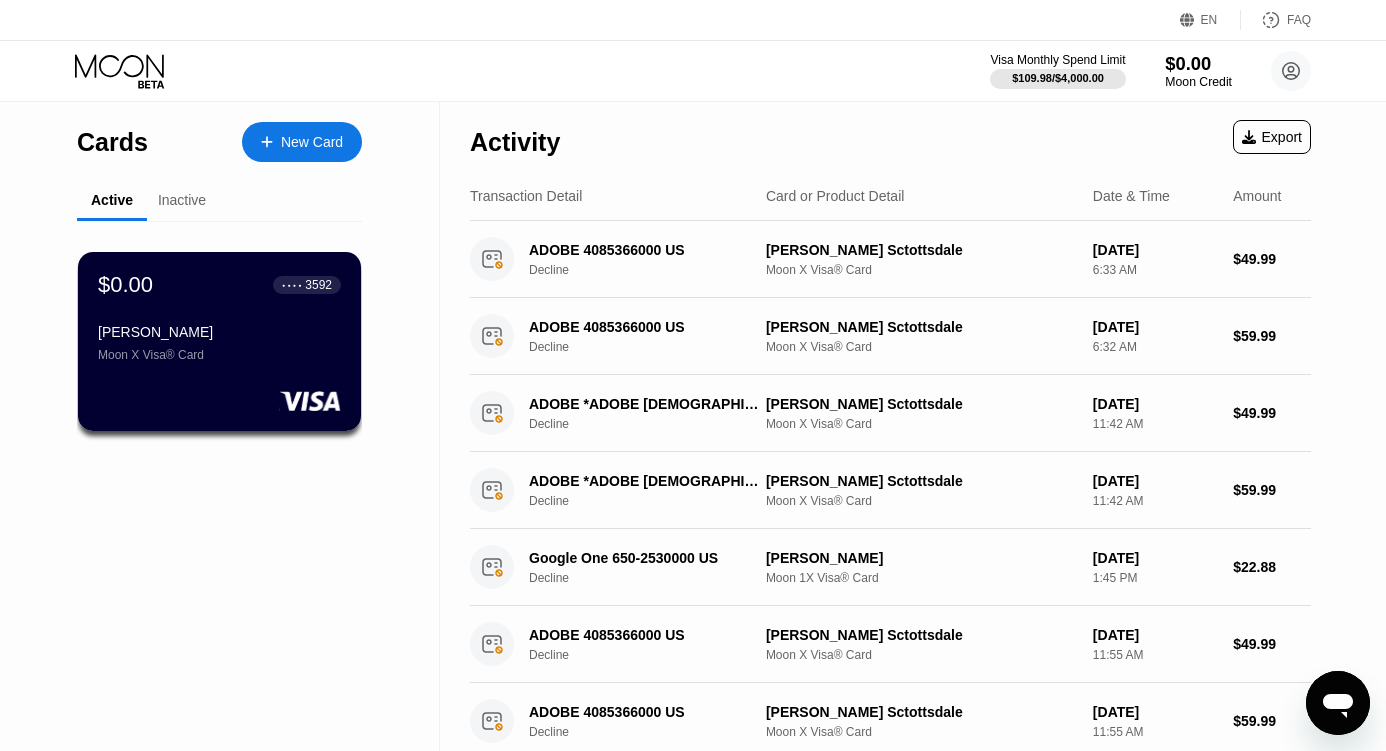 click on "$0.00" at bounding box center [1198, 63] 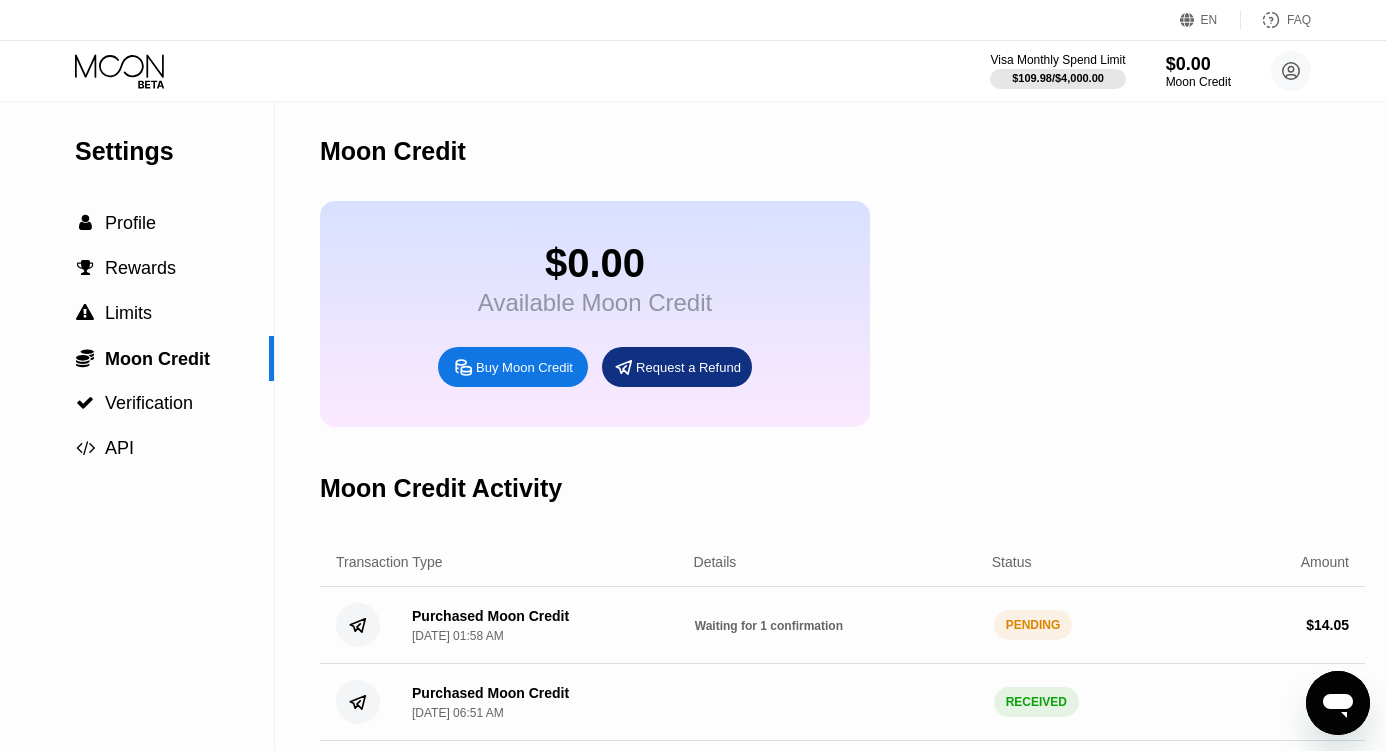 scroll, scrollTop: 22, scrollLeft: 0, axis: vertical 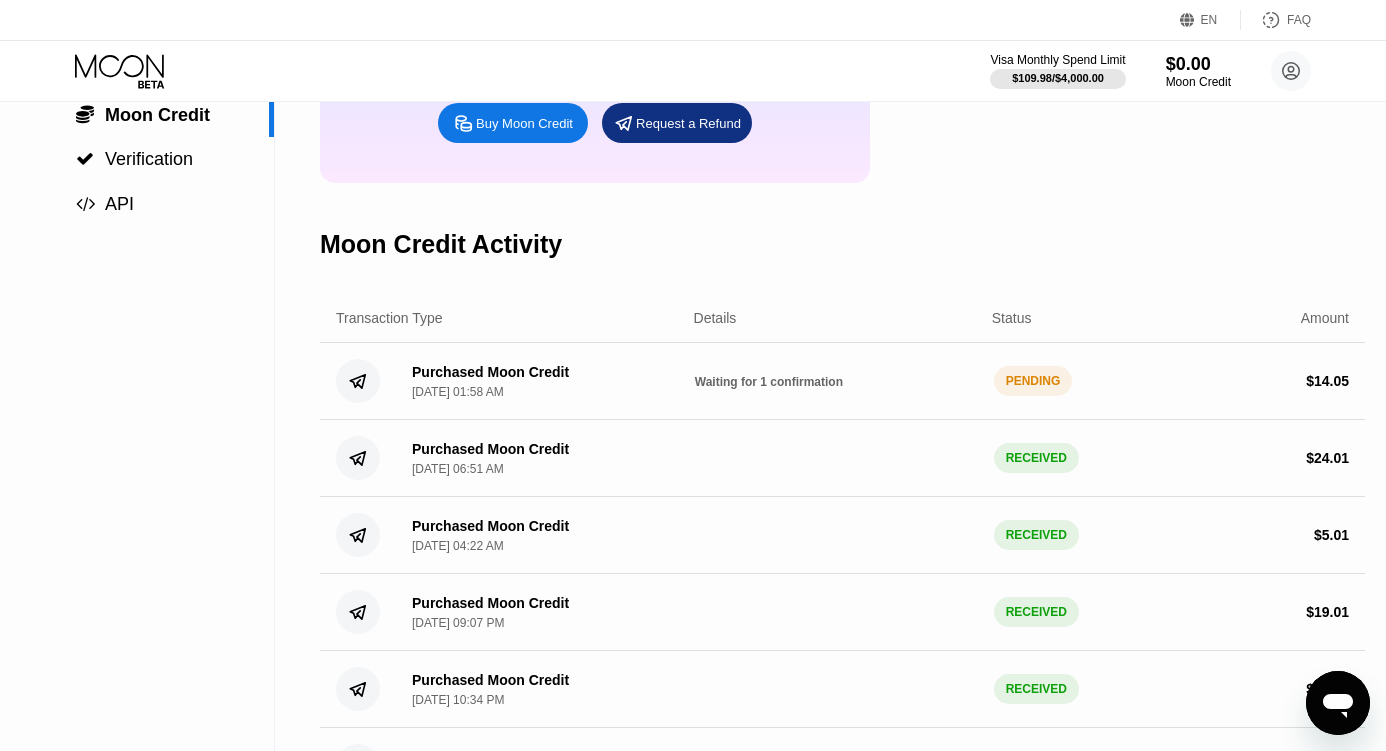 click 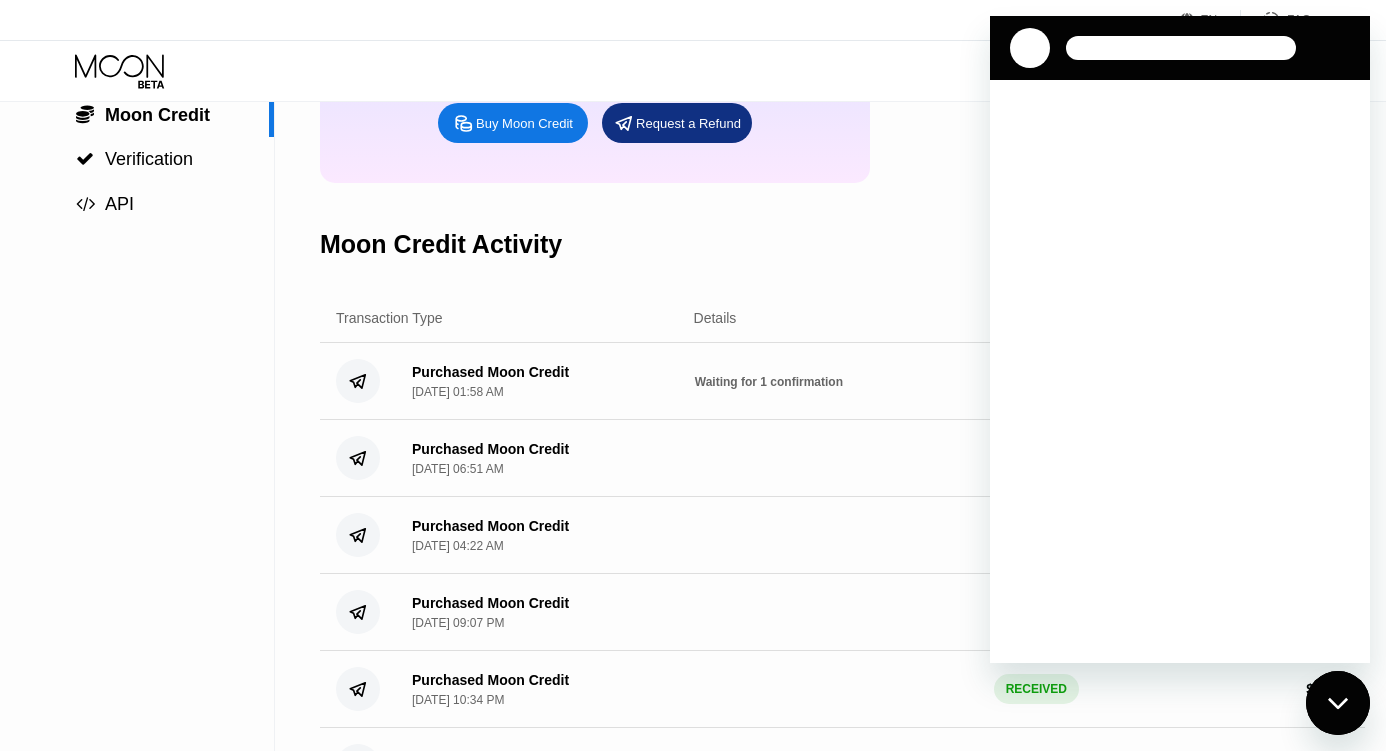 scroll, scrollTop: 0, scrollLeft: 0, axis: both 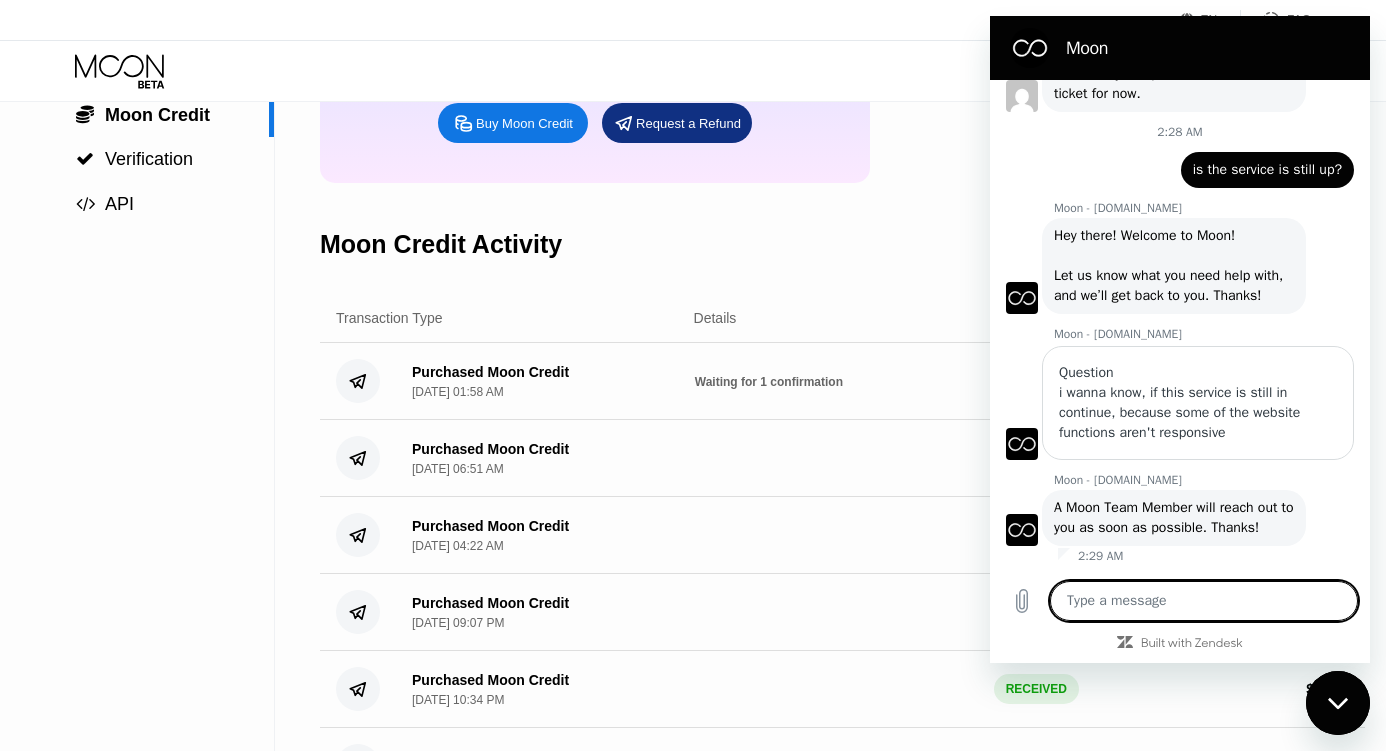 click at bounding box center [1338, 703] 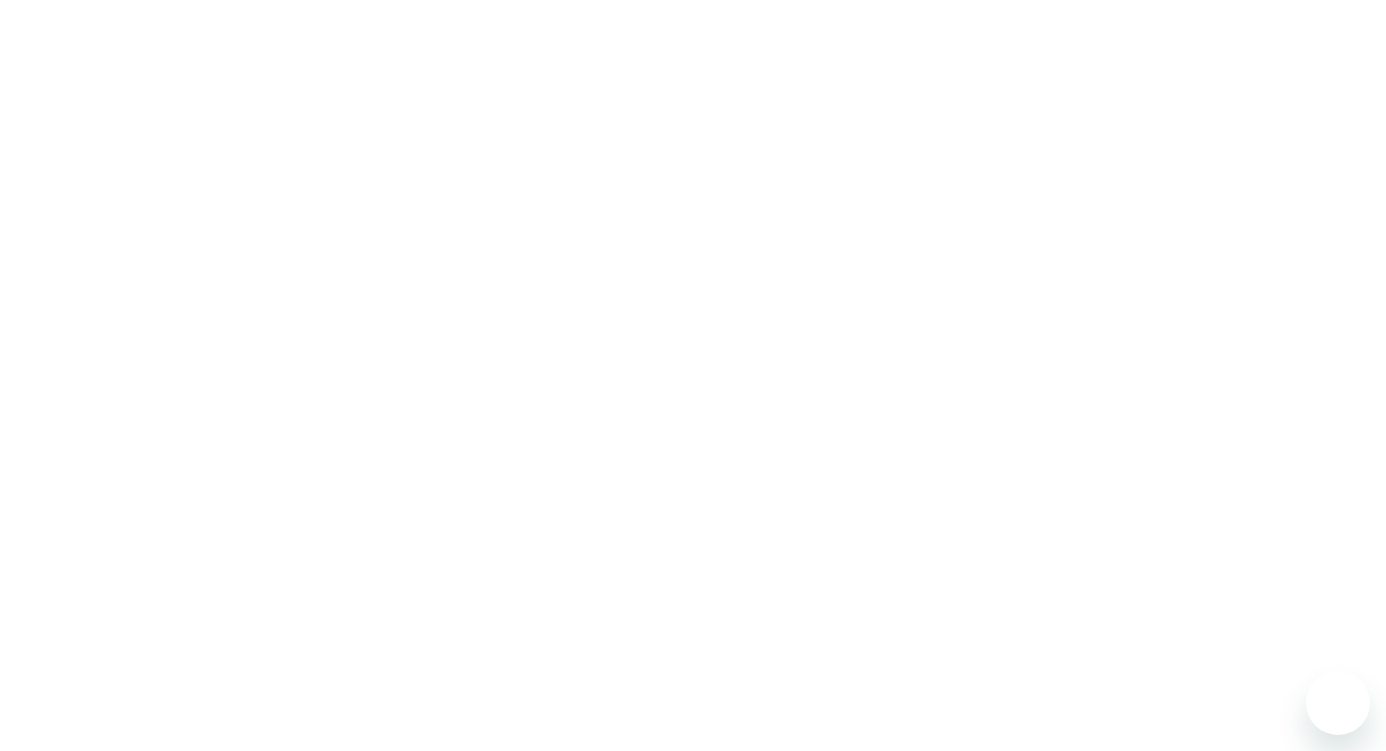 scroll, scrollTop: 0, scrollLeft: 0, axis: both 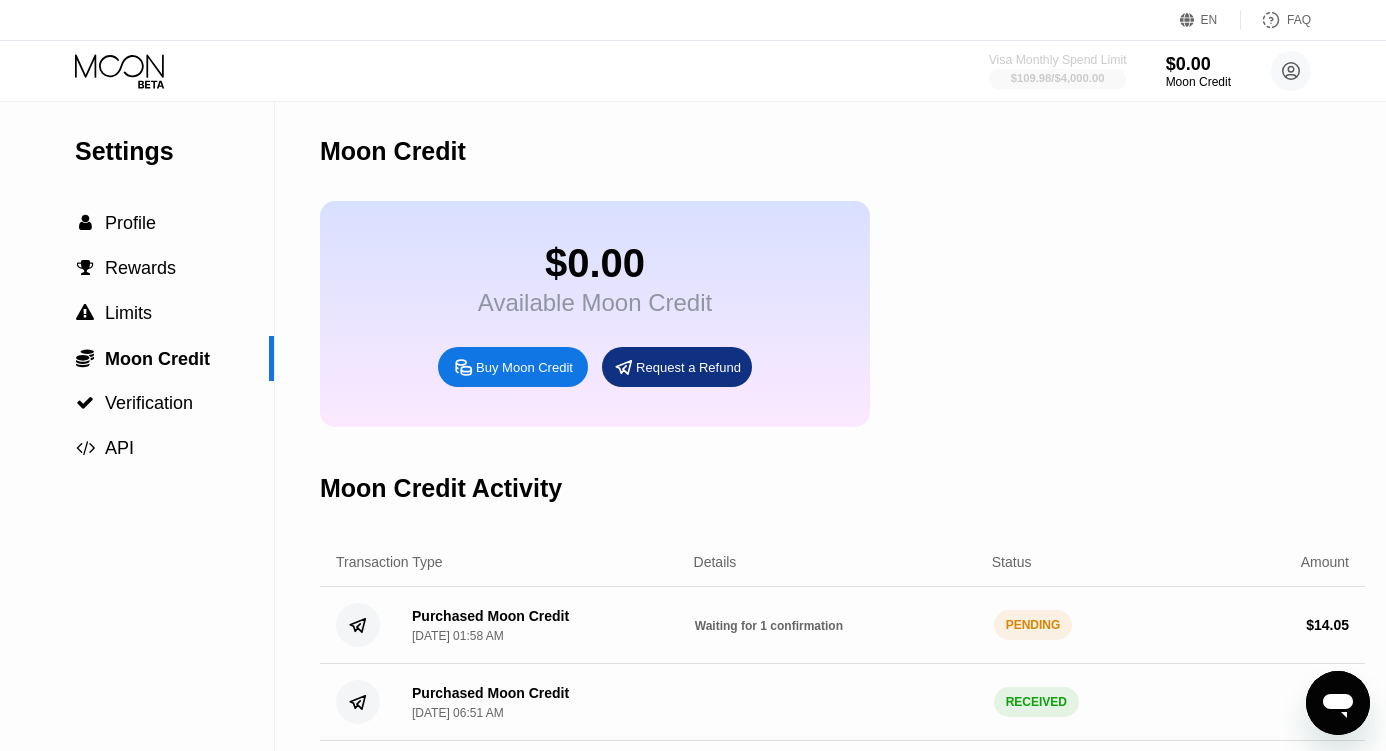 click on "$109.98 / $4,000.00" at bounding box center (1058, 78) 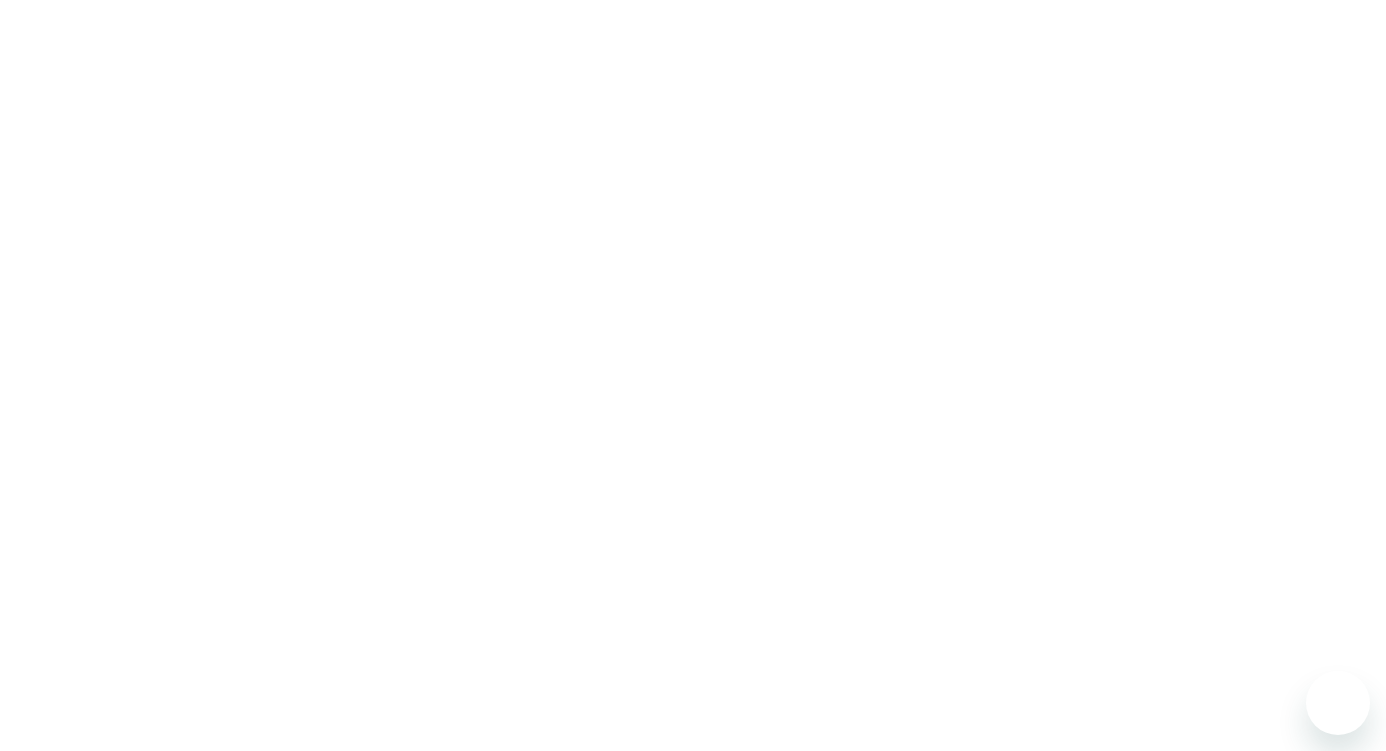 scroll, scrollTop: 0, scrollLeft: 0, axis: both 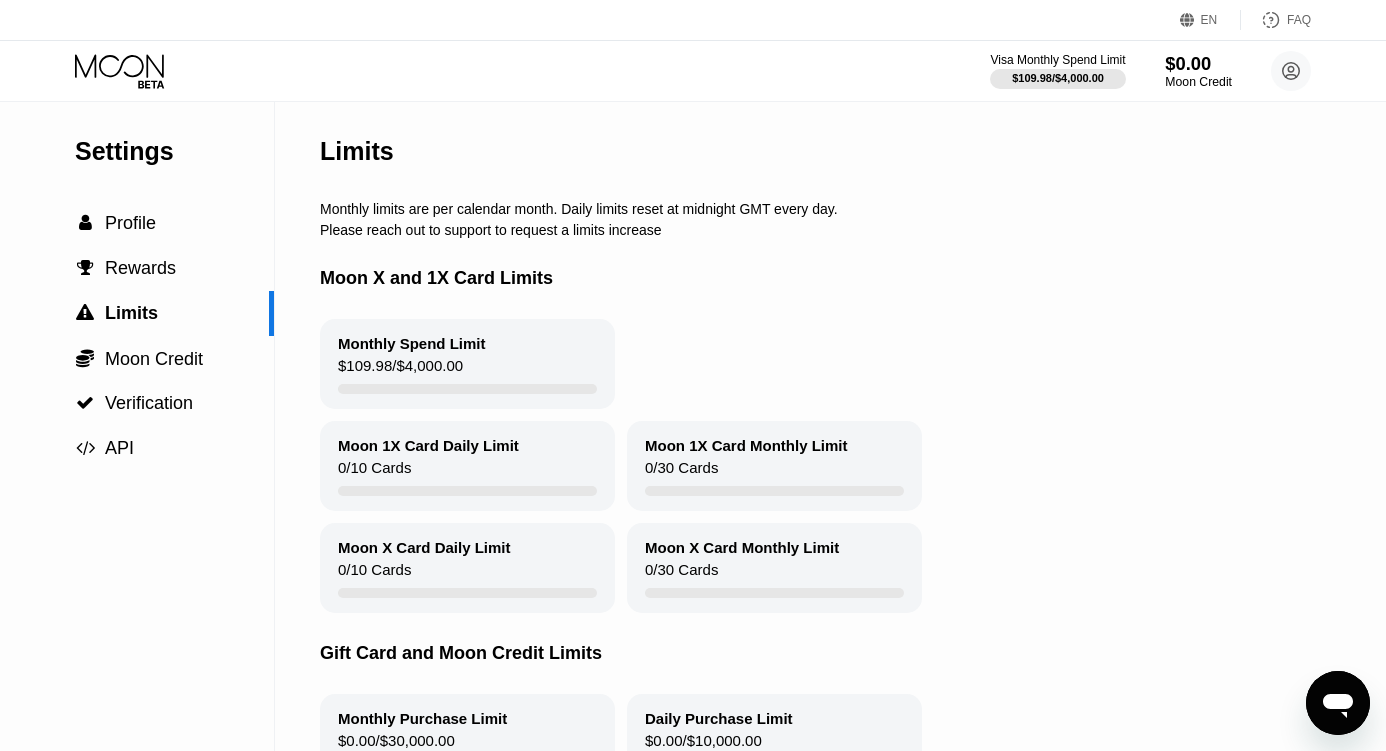 click on "Moon Credit" at bounding box center (1198, 82) 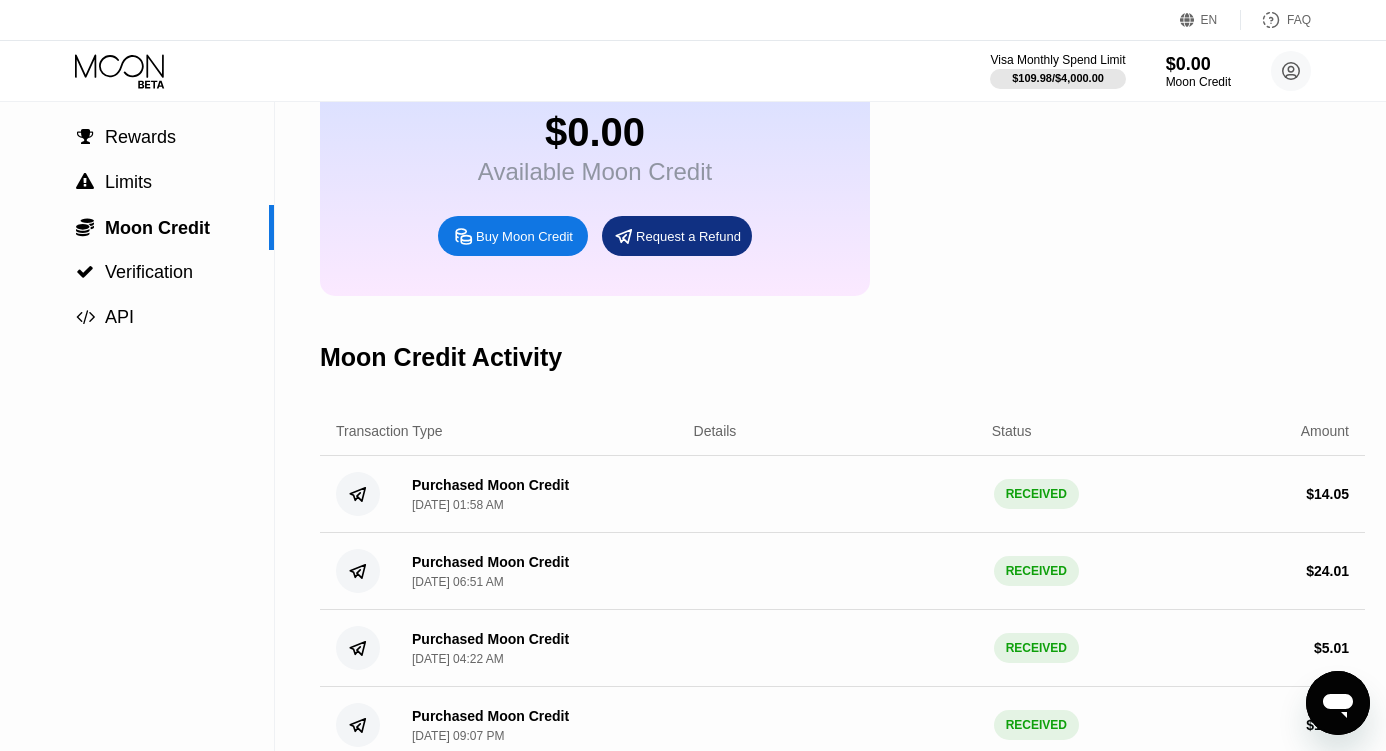 scroll, scrollTop: 0, scrollLeft: 0, axis: both 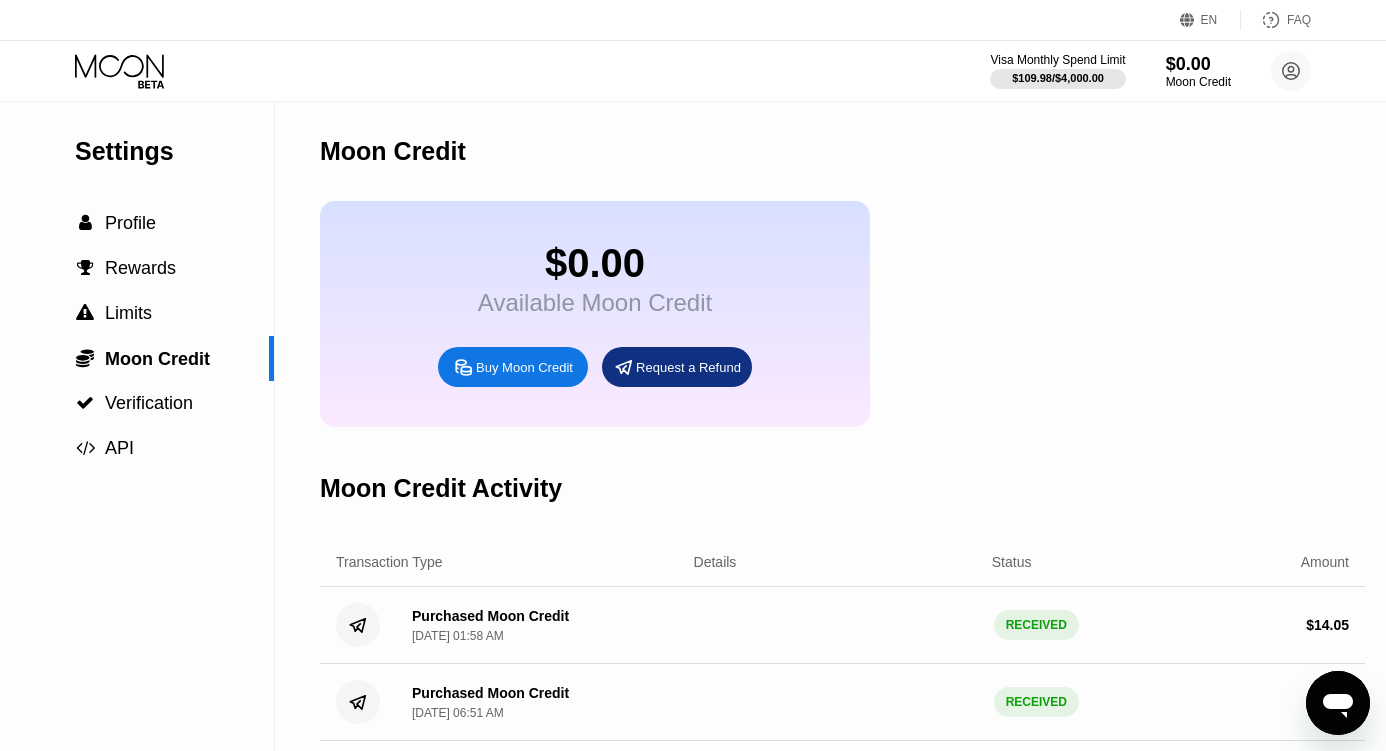 click on "RECEIVED" at bounding box center [1036, 625] 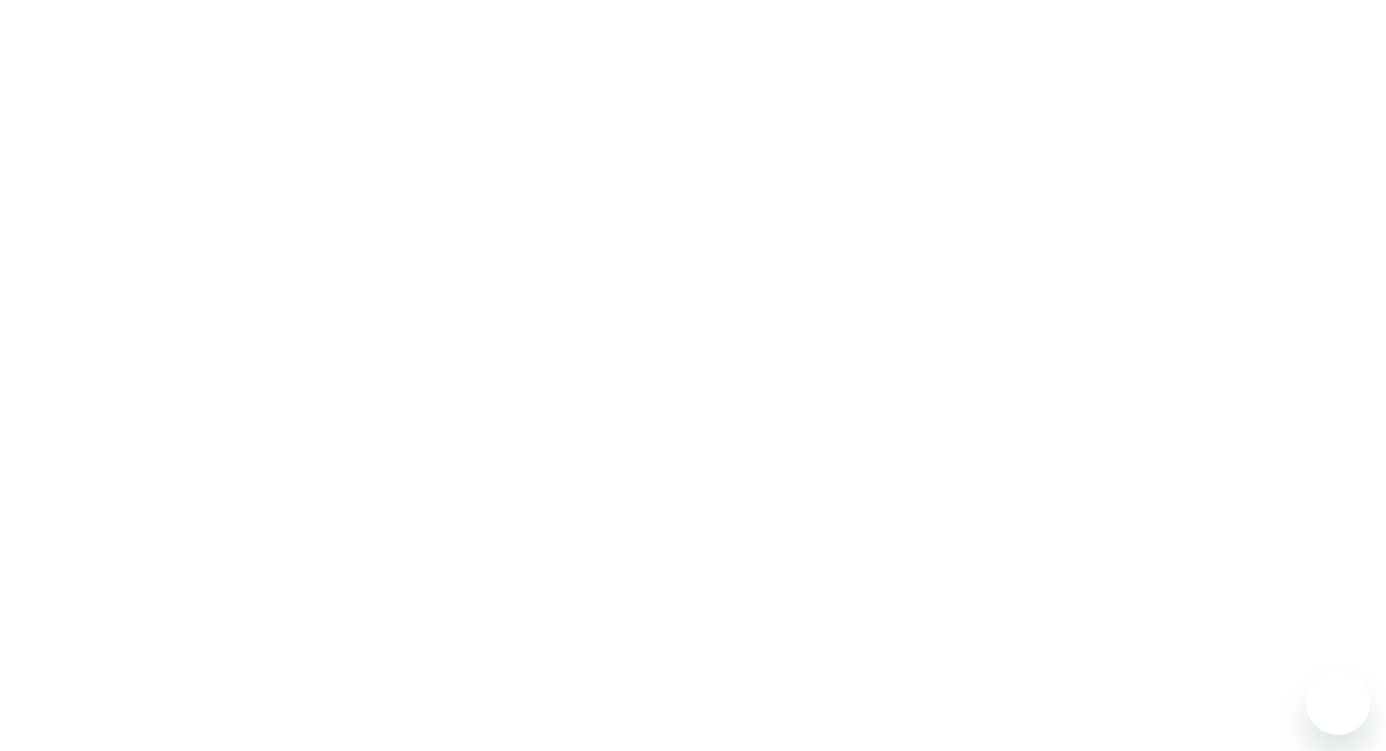 scroll, scrollTop: 0, scrollLeft: 0, axis: both 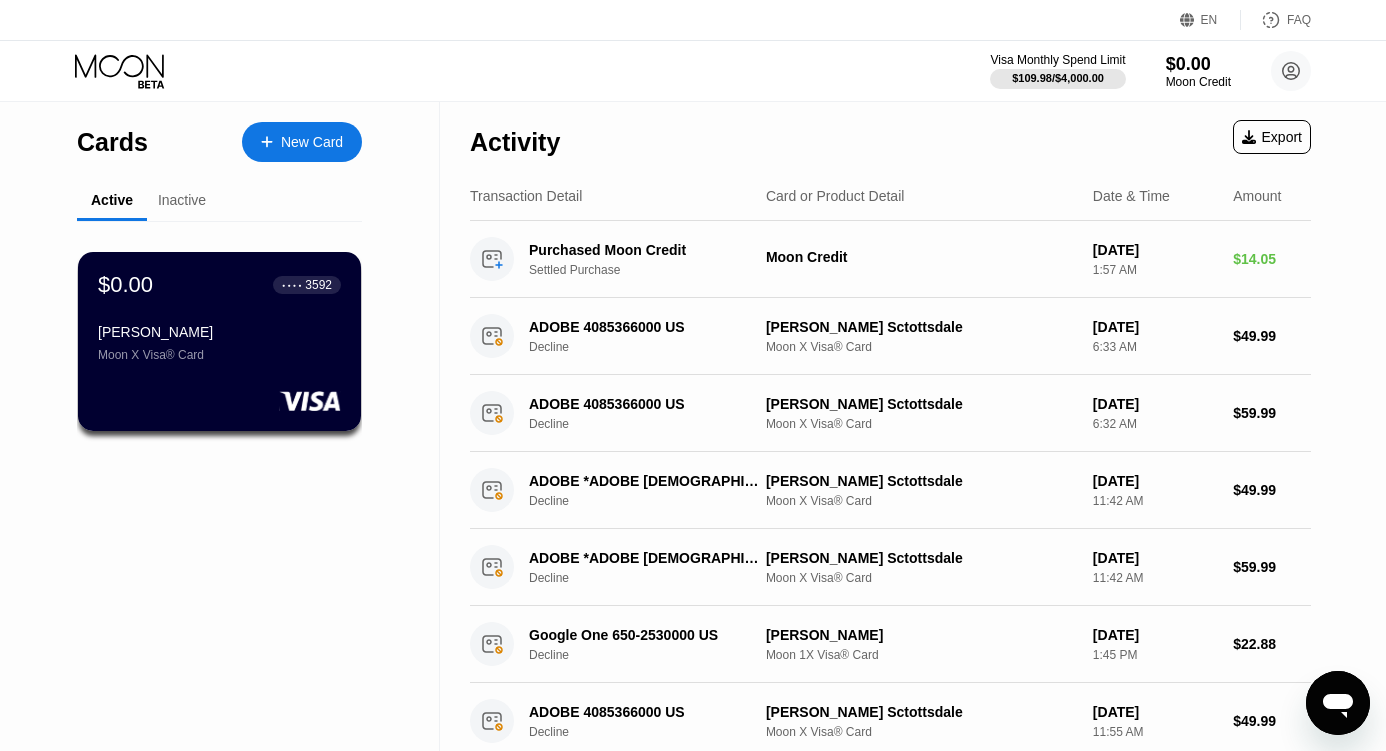 click on "Inactive" at bounding box center (182, 200) 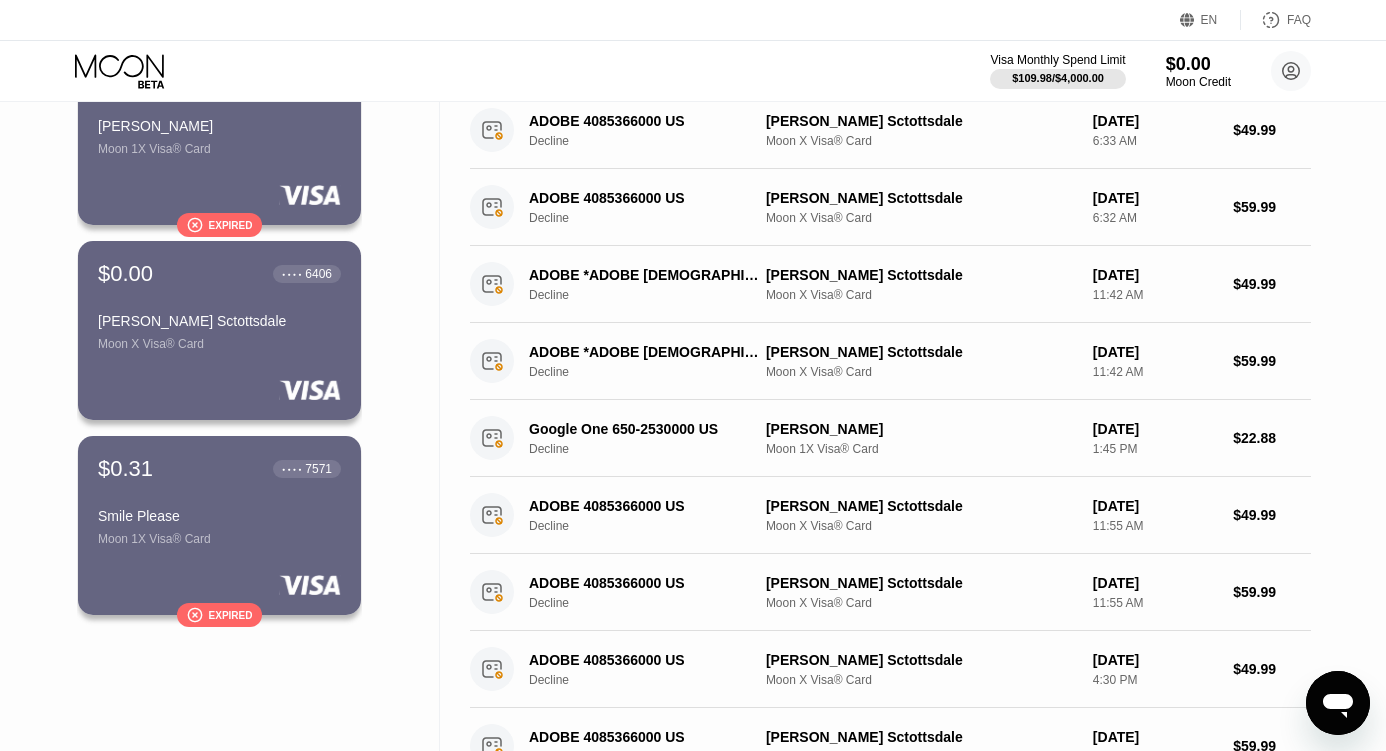 scroll, scrollTop: 0, scrollLeft: 0, axis: both 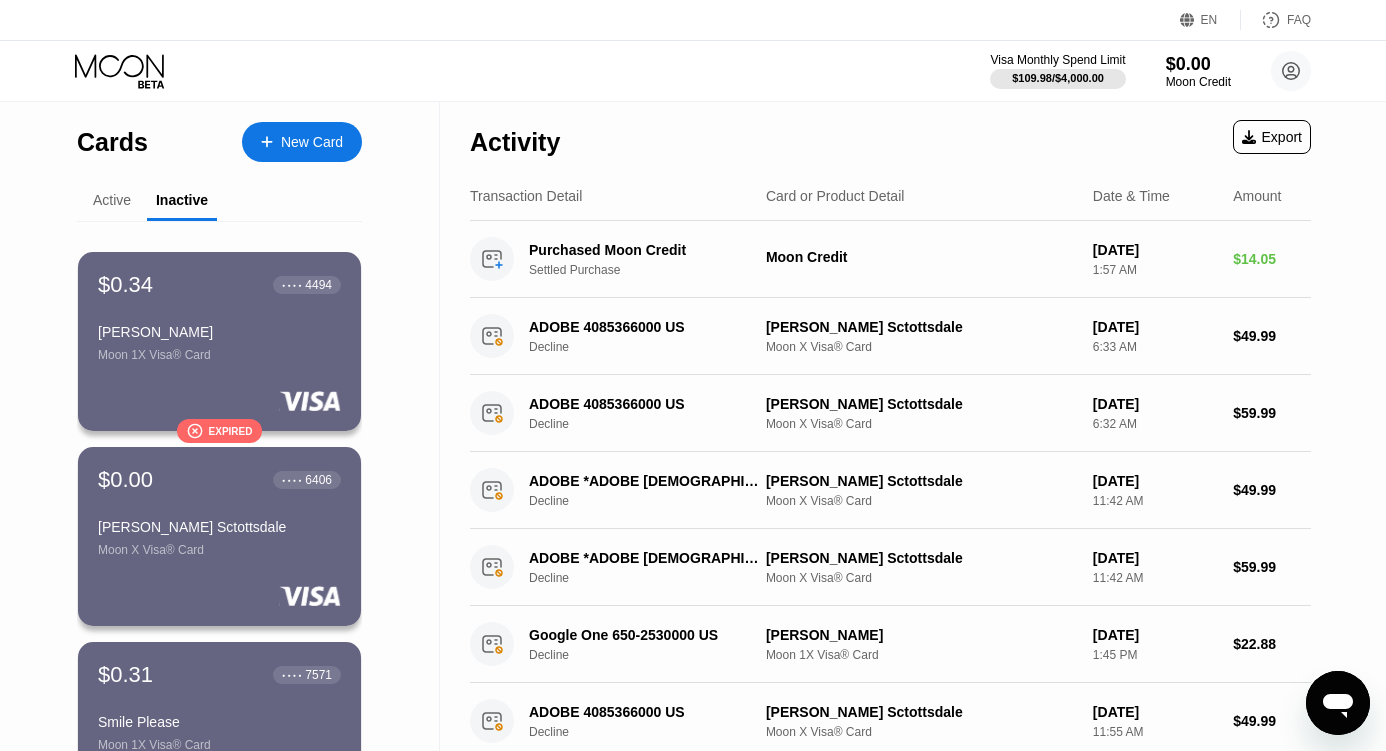 click on "Active" at bounding box center [112, 200] 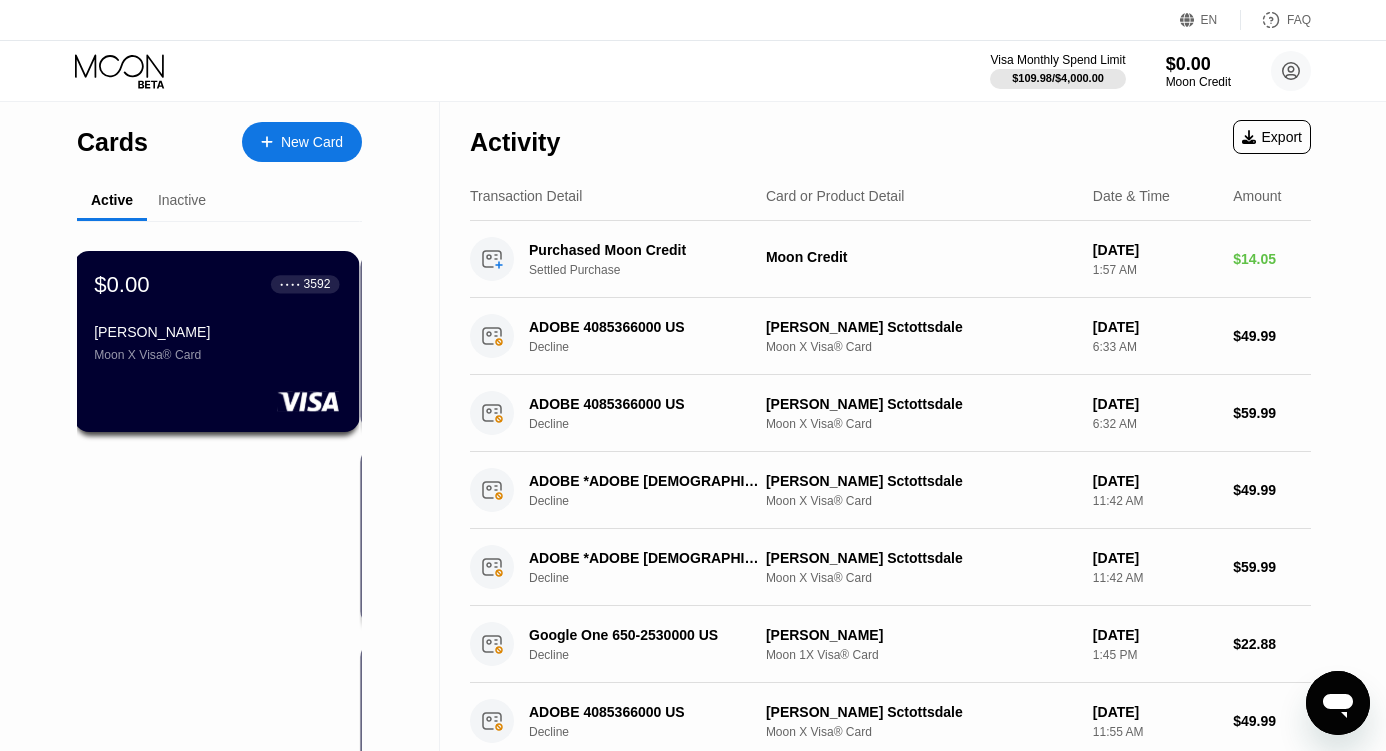 click on "$0.00 ● ● ● ● 3592 Walt Moon X Visa® Card" at bounding box center [217, 341] 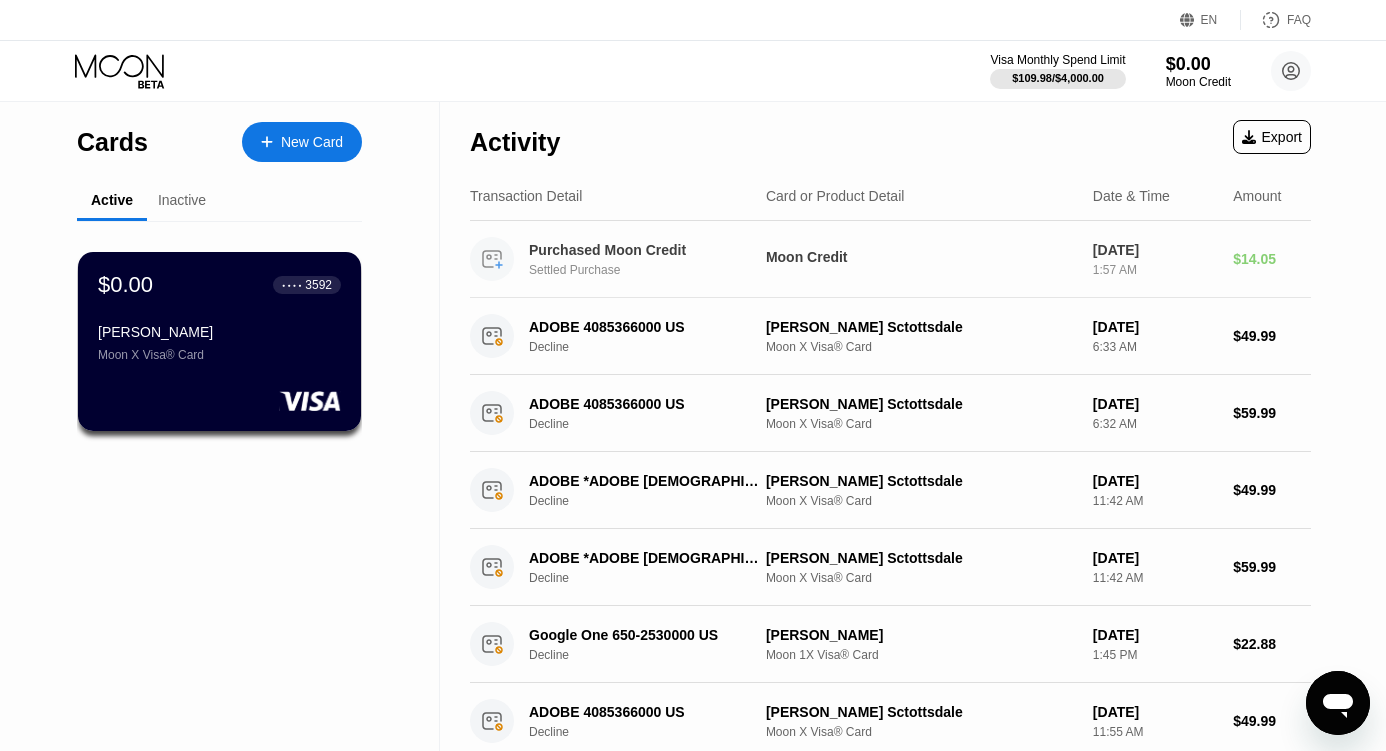 click on "1:57 AM" at bounding box center (1155, 270) 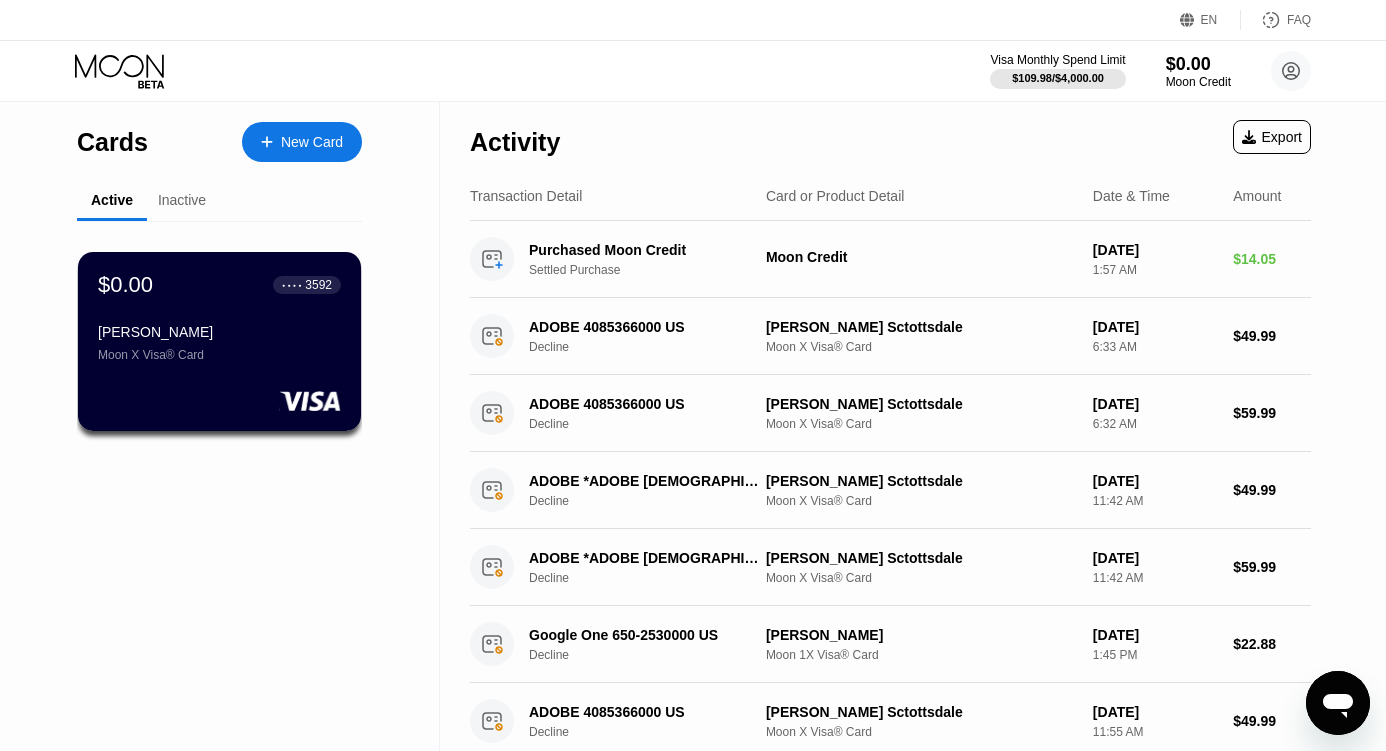 click 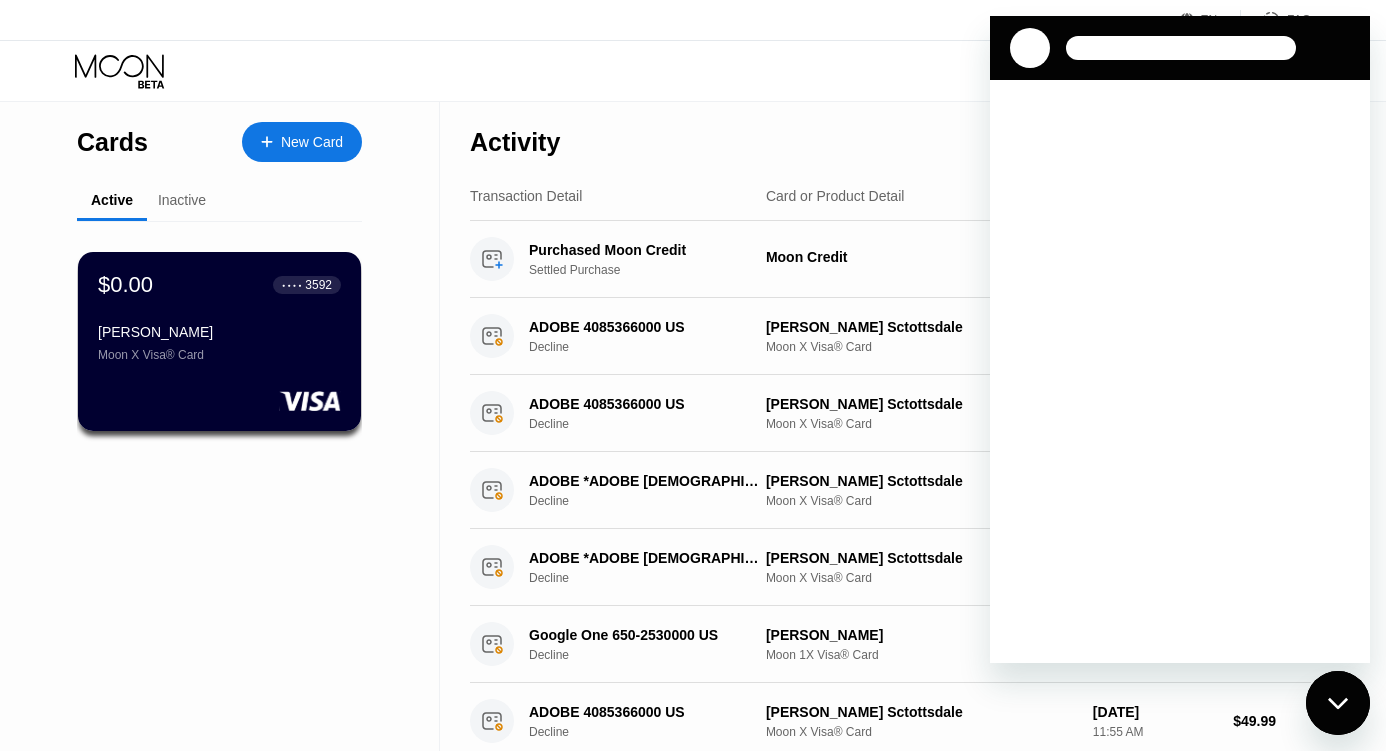 scroll, scrollTop: 0, scrollLeft: 0, axis: both 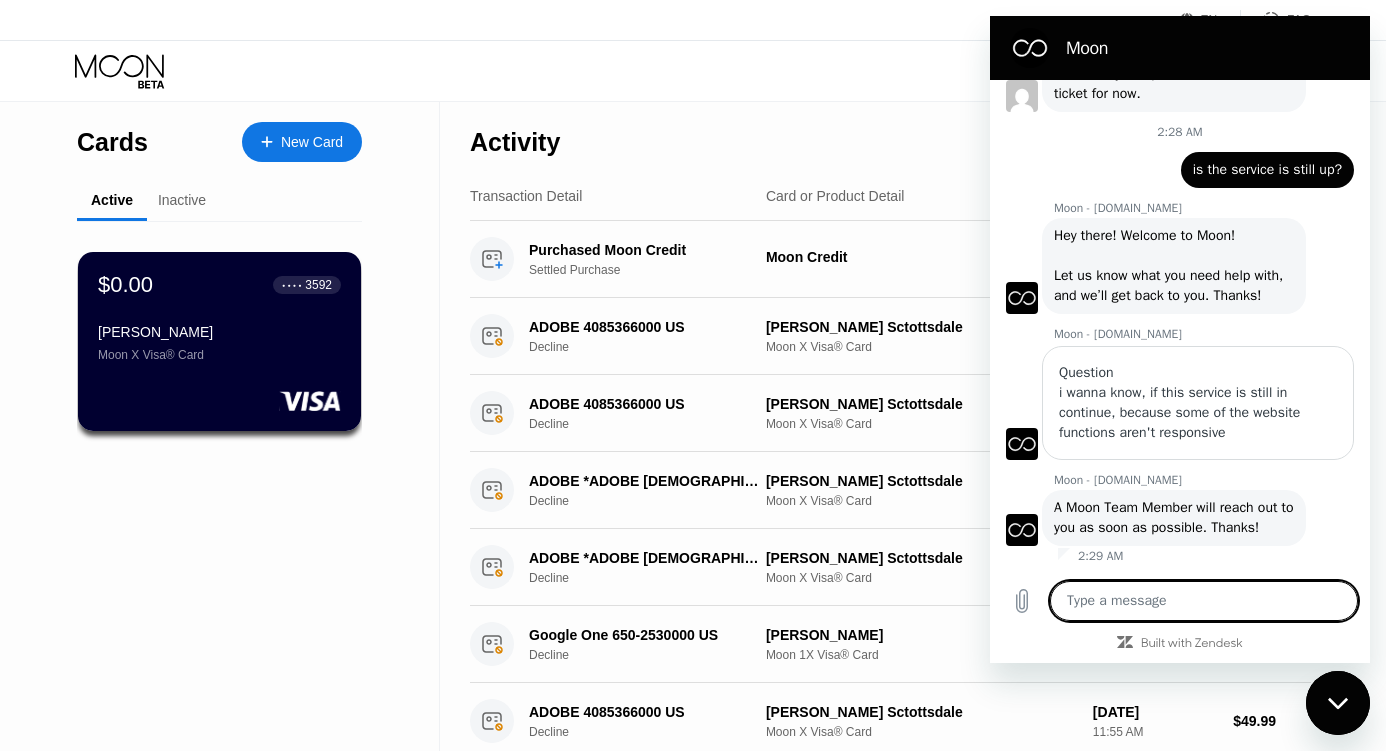 click at bounding box center [1204, 601] 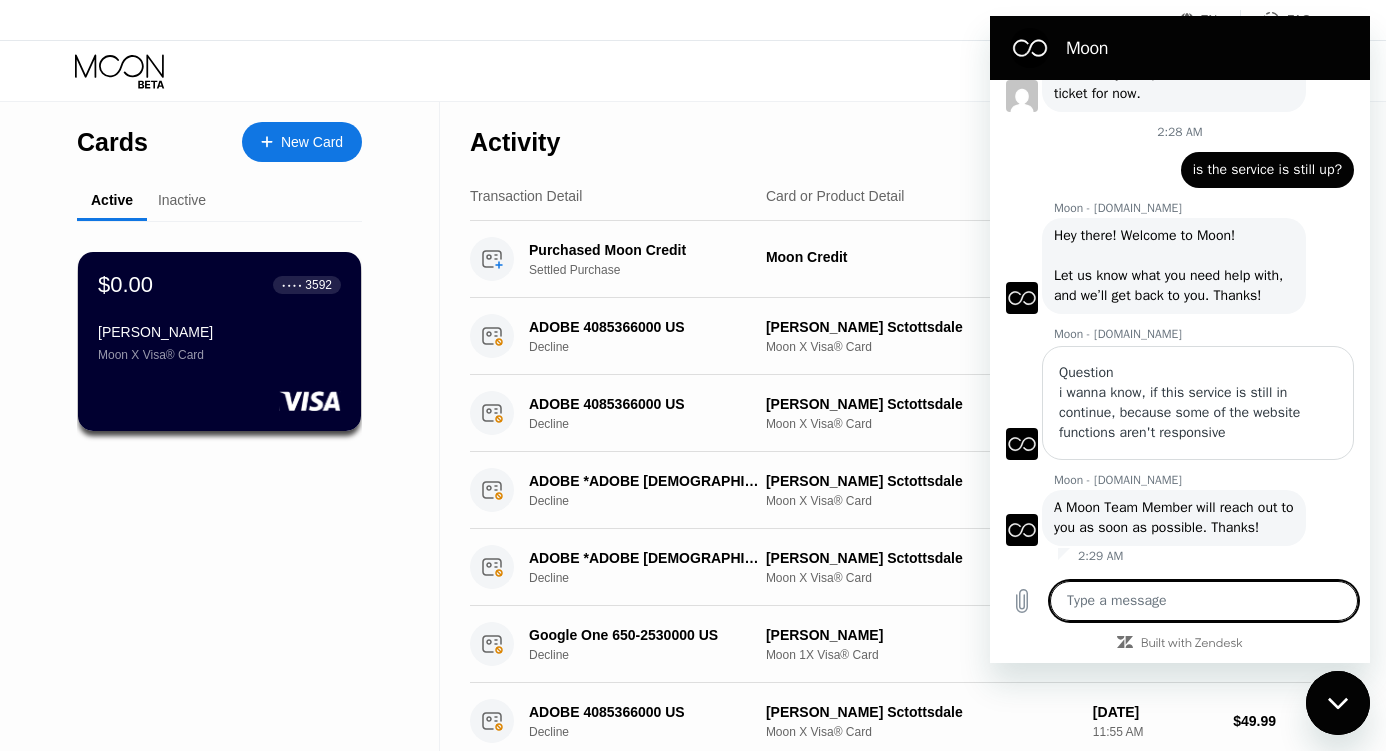 type on "o" 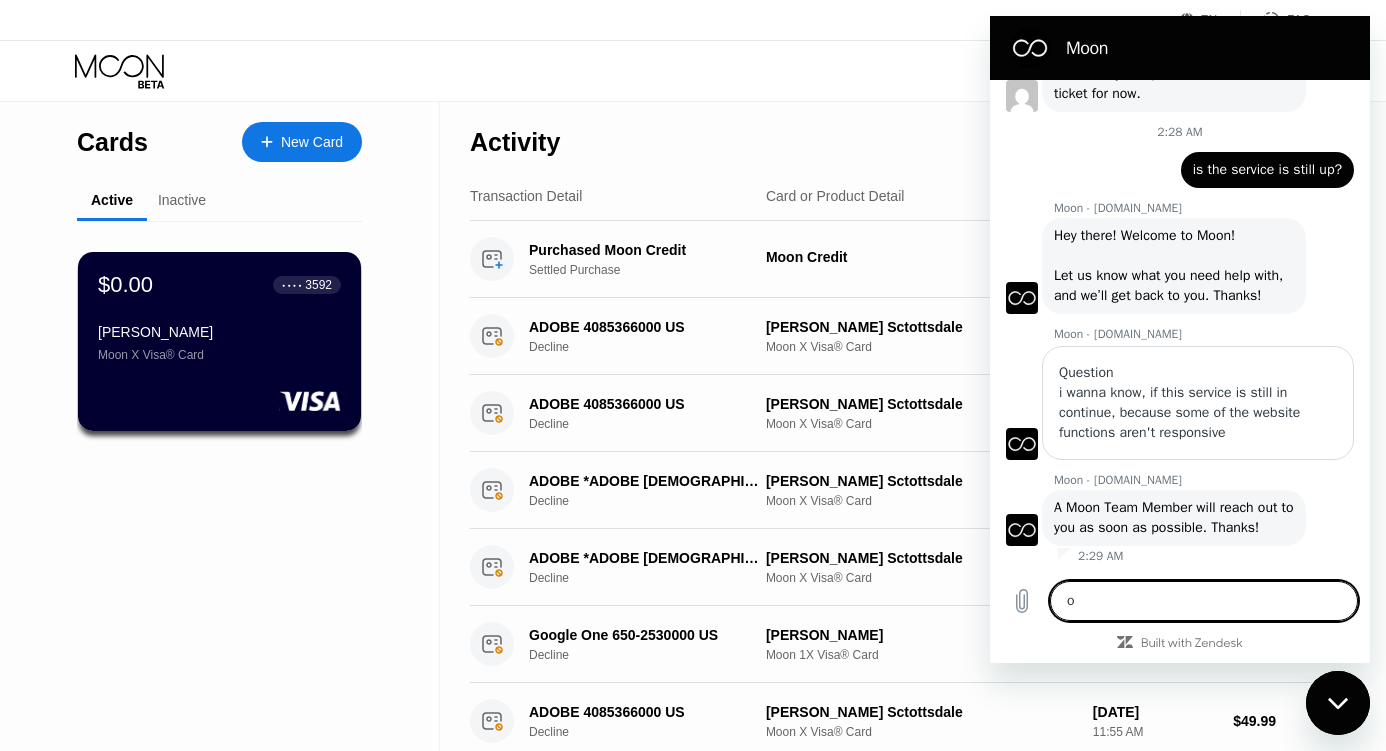 type on "o" 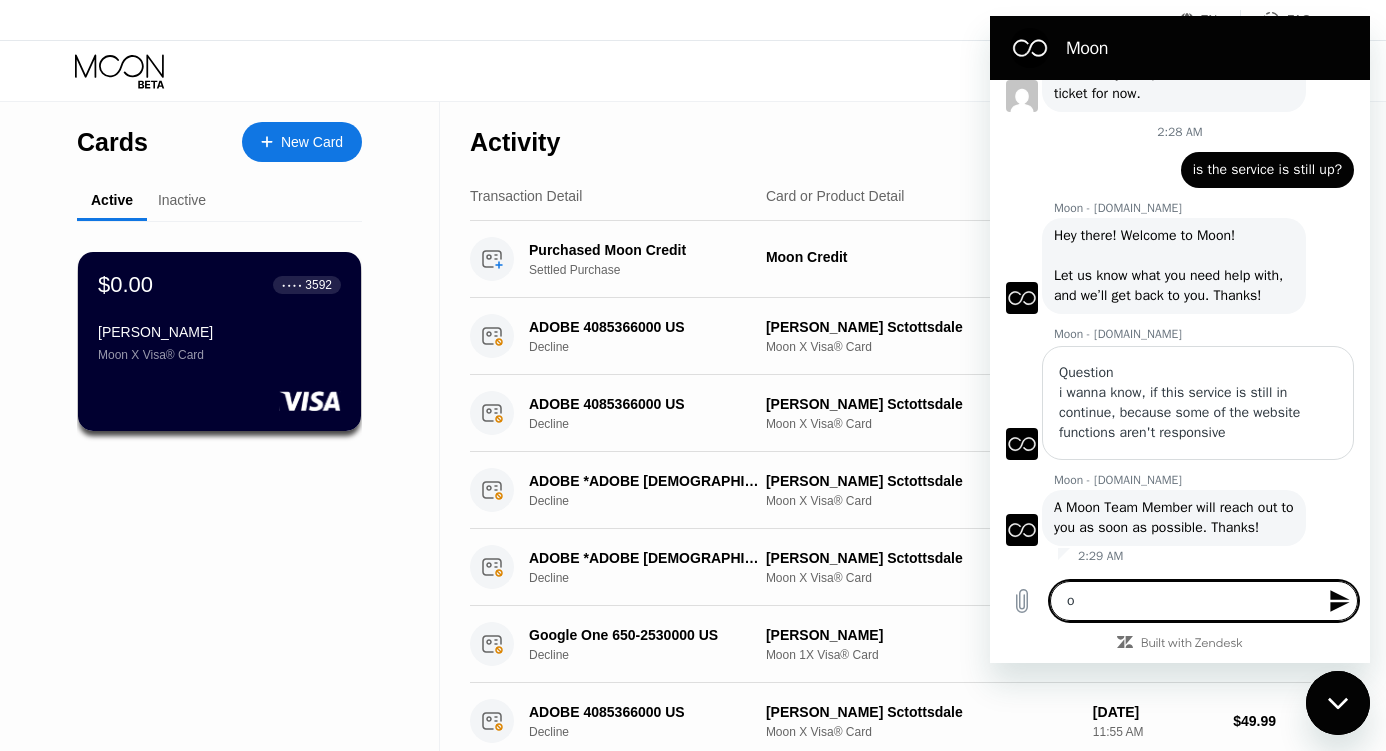 type on "o j" 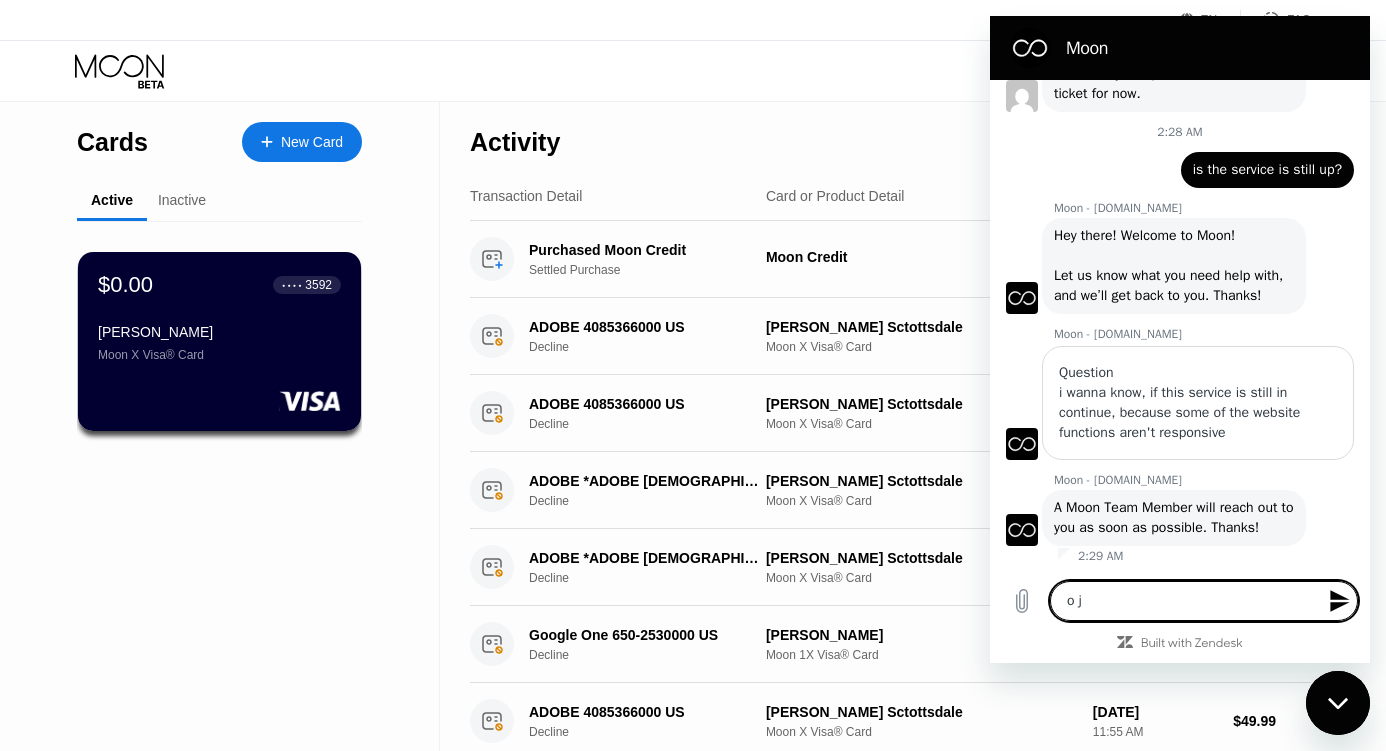 type on "o" 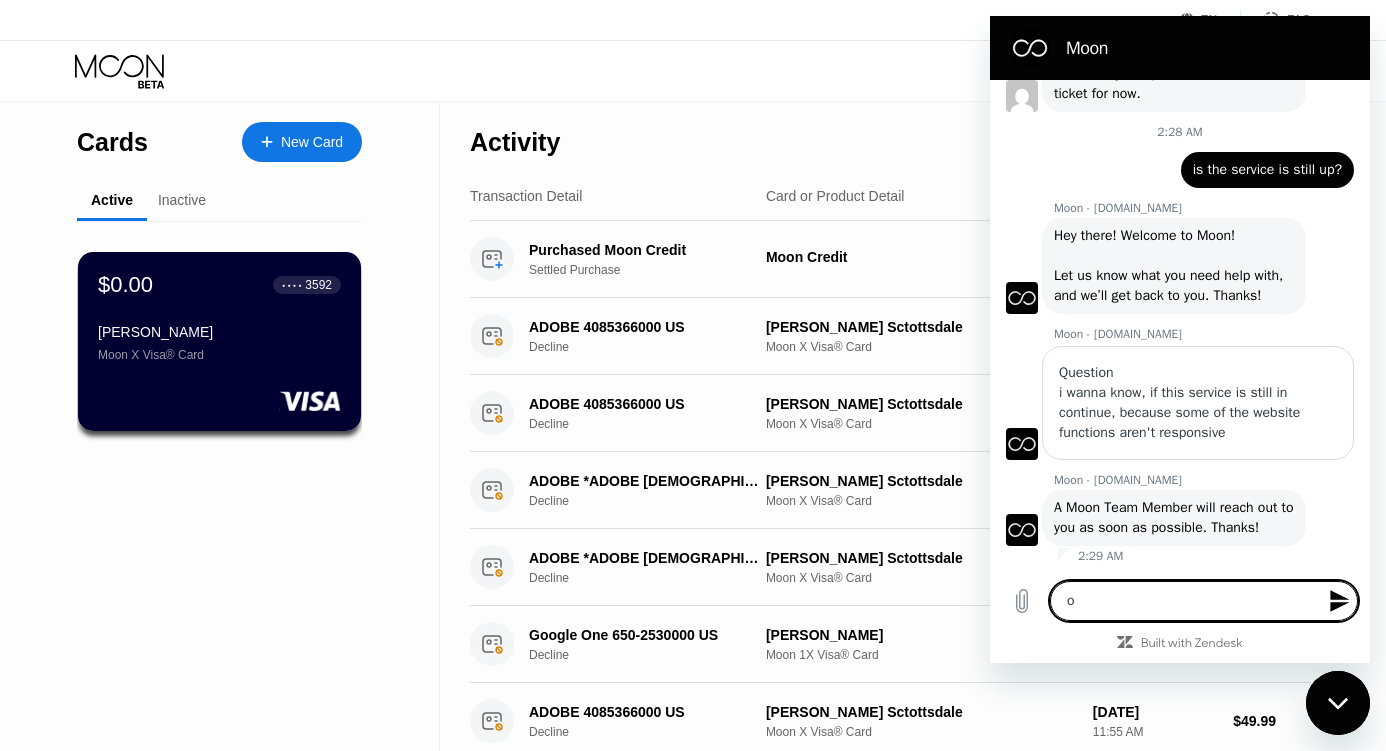 type on "o h" 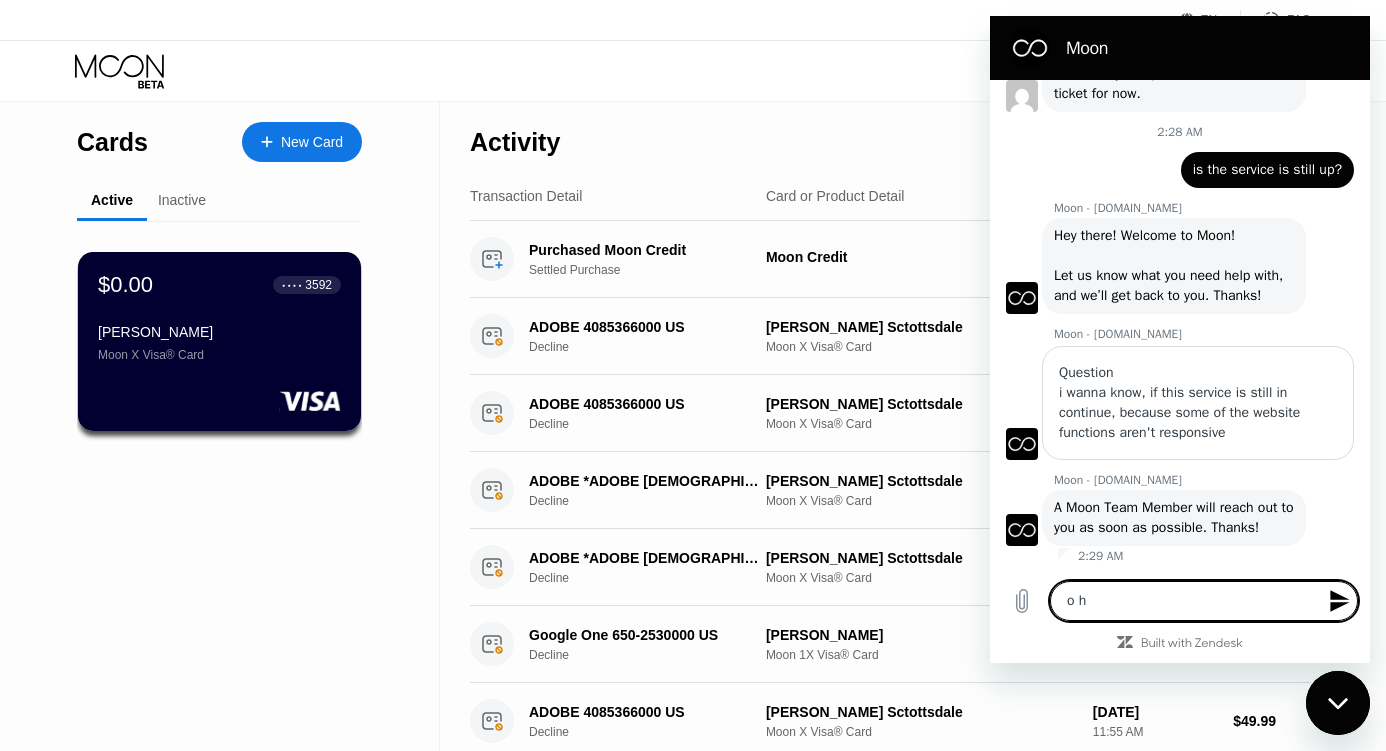 type on "o ha" 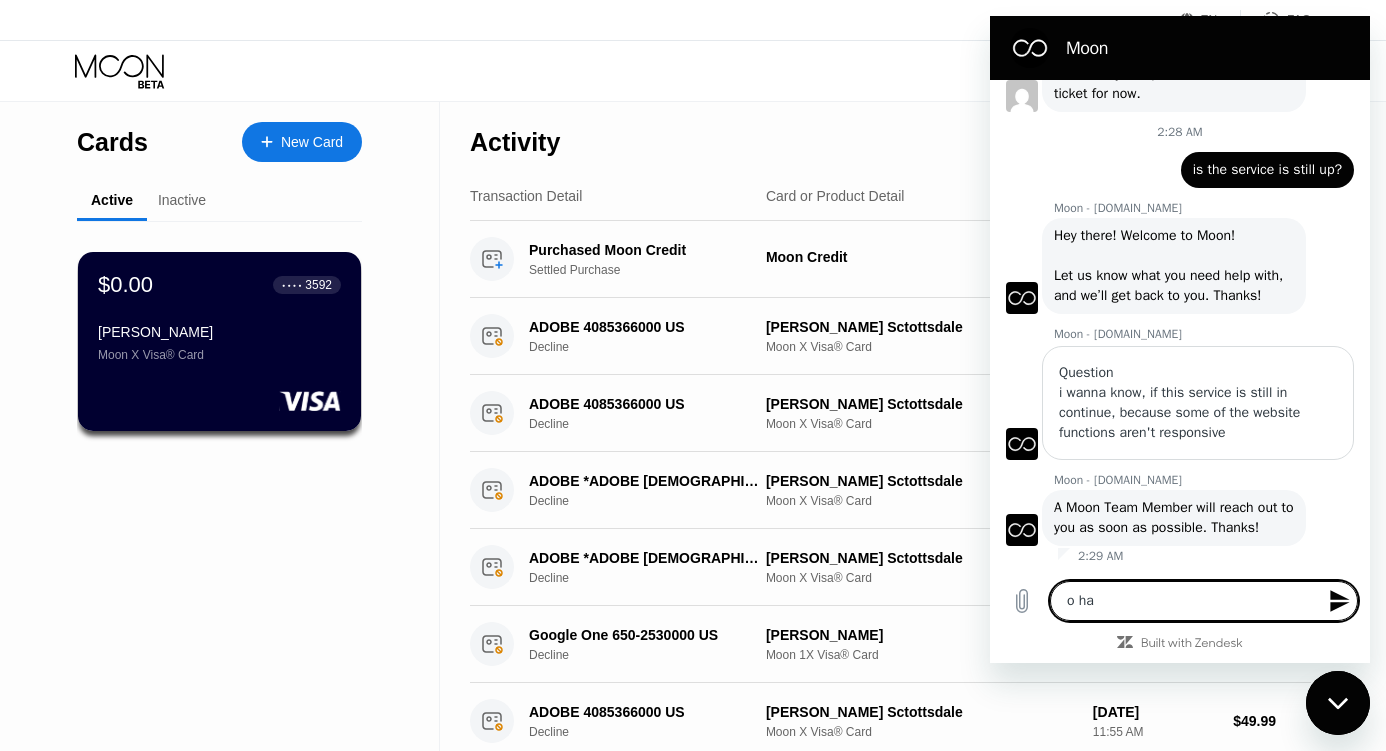 type on "o had" 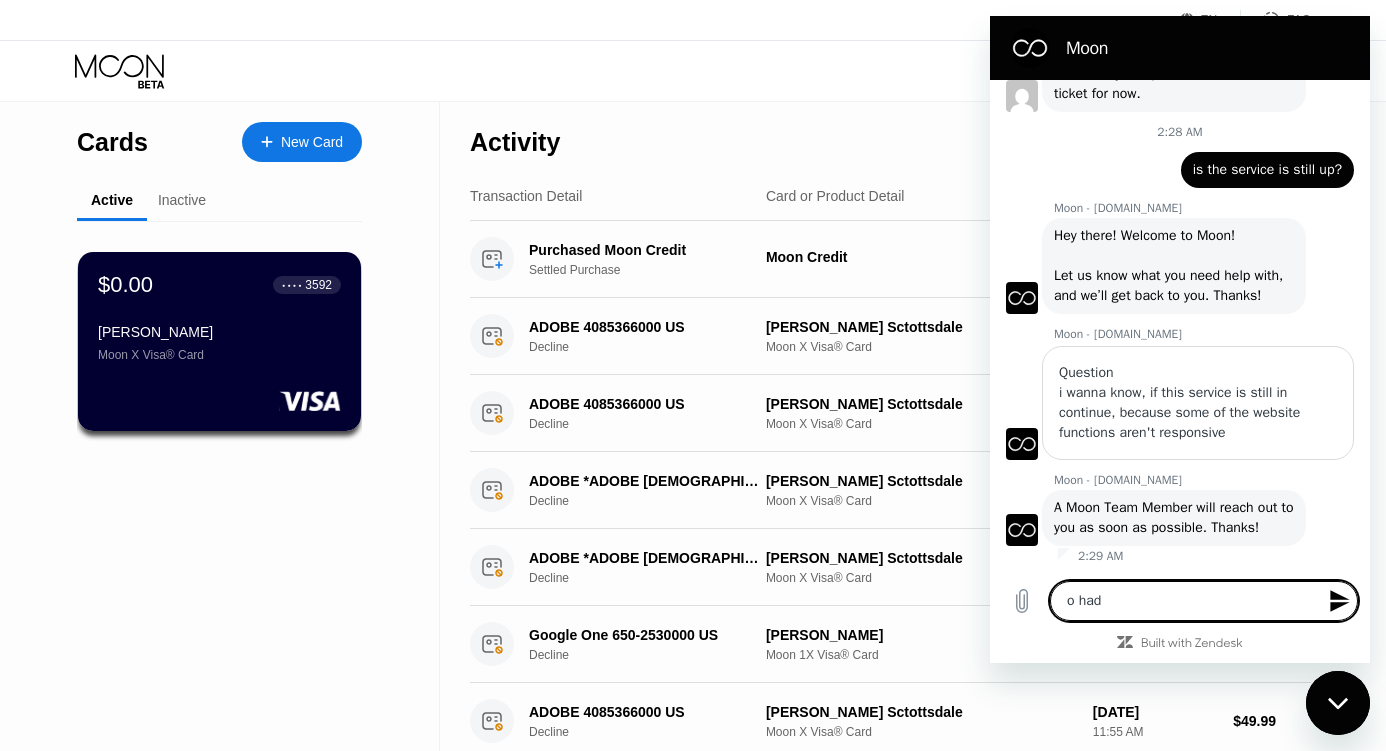 type on "o ha" 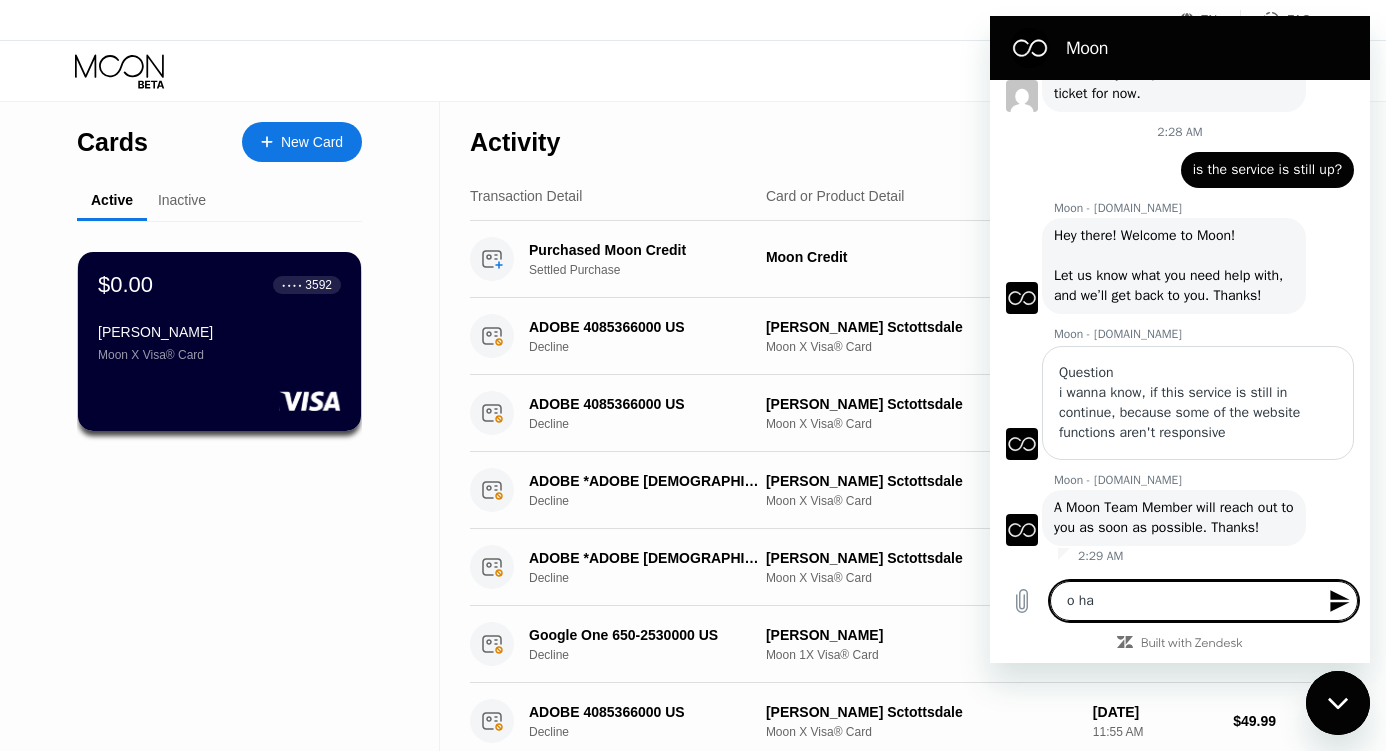 type on "o h" 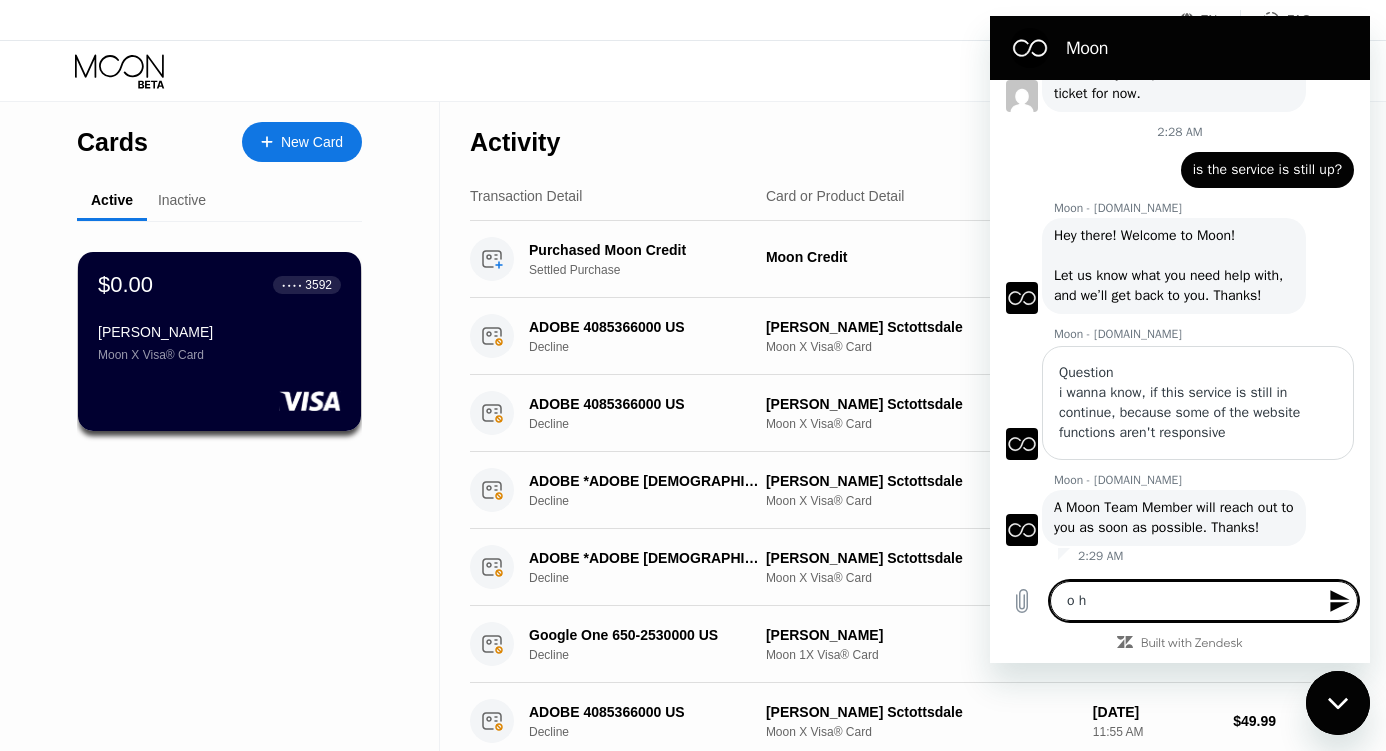 type on "o" 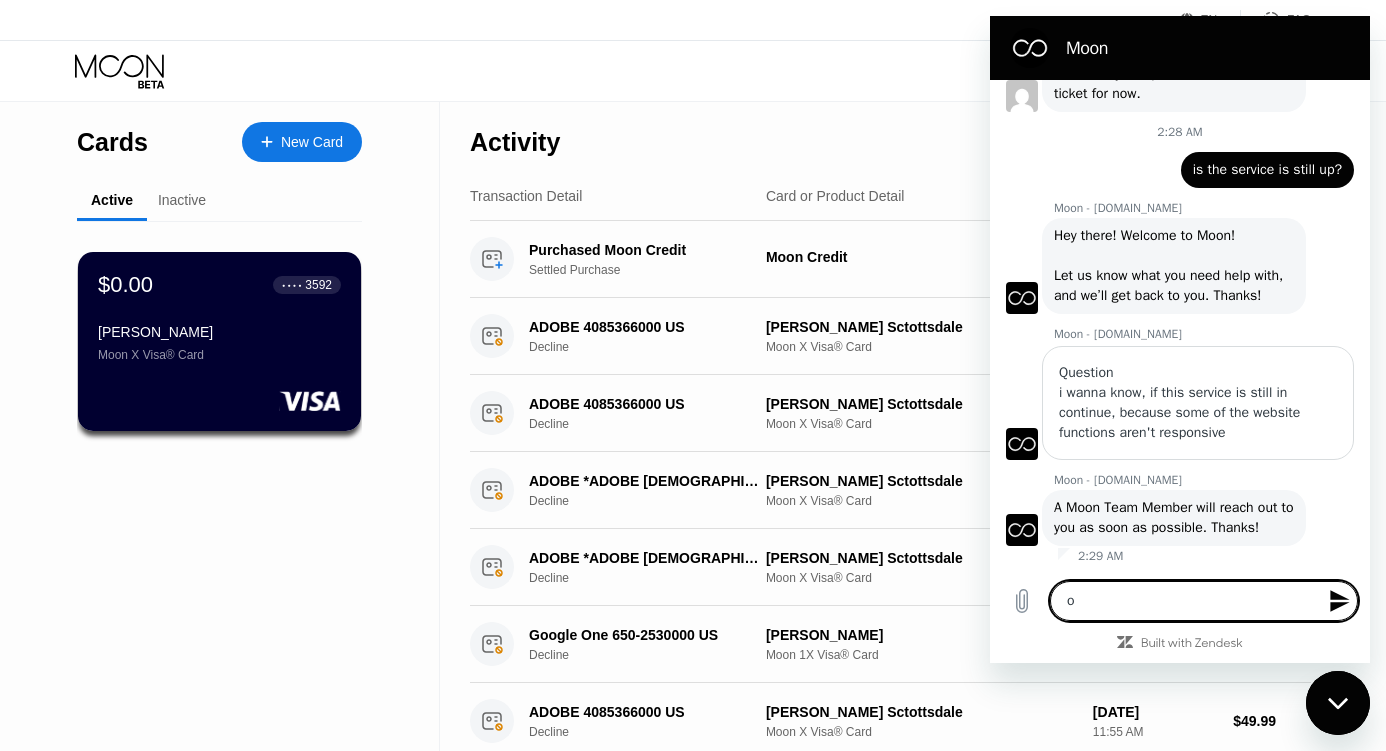 type on "o" 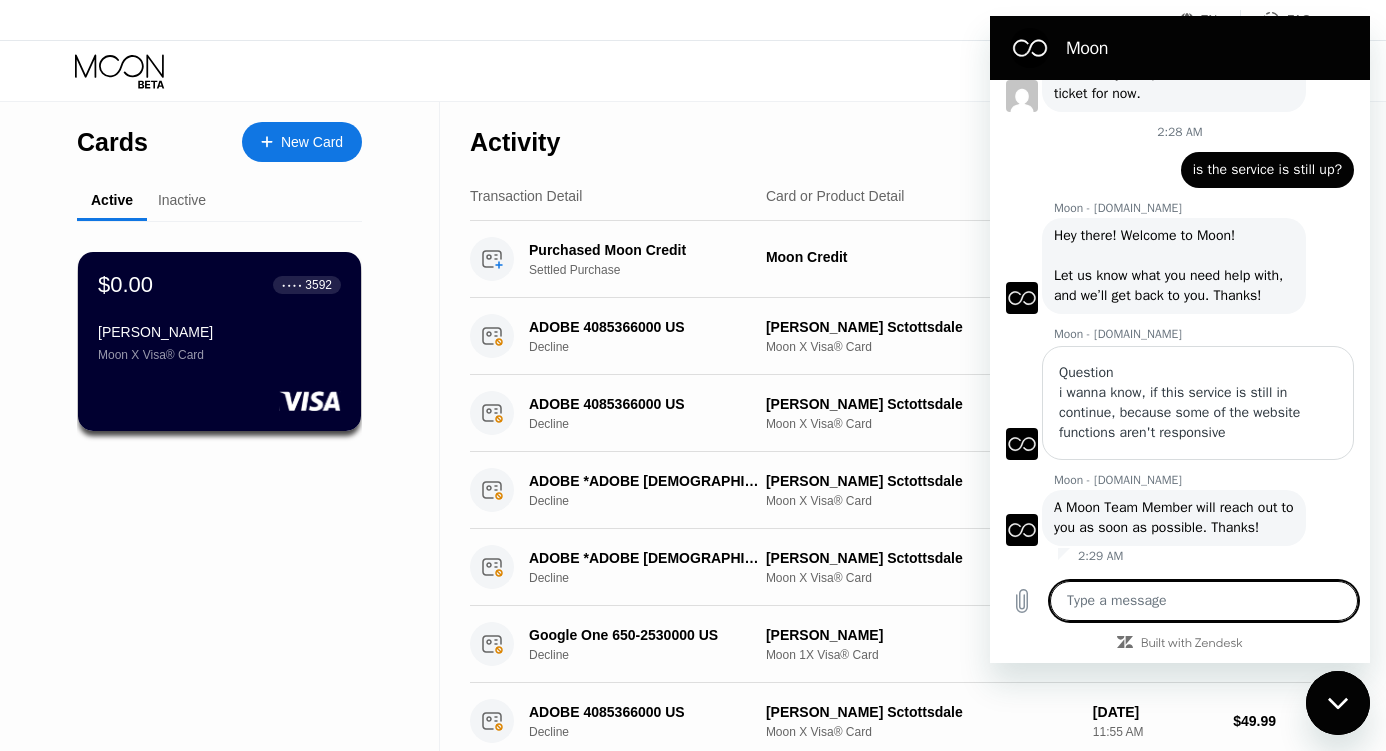 type on "i" 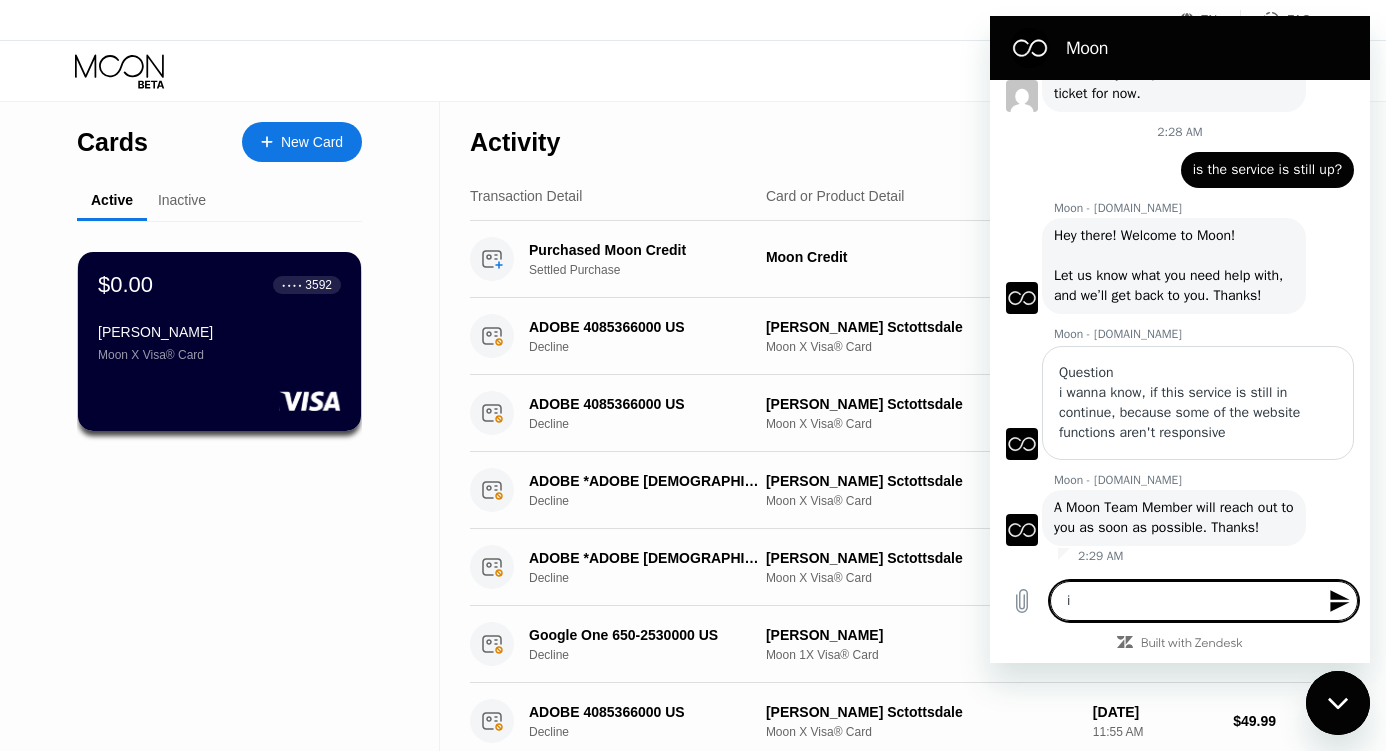 type on "i" 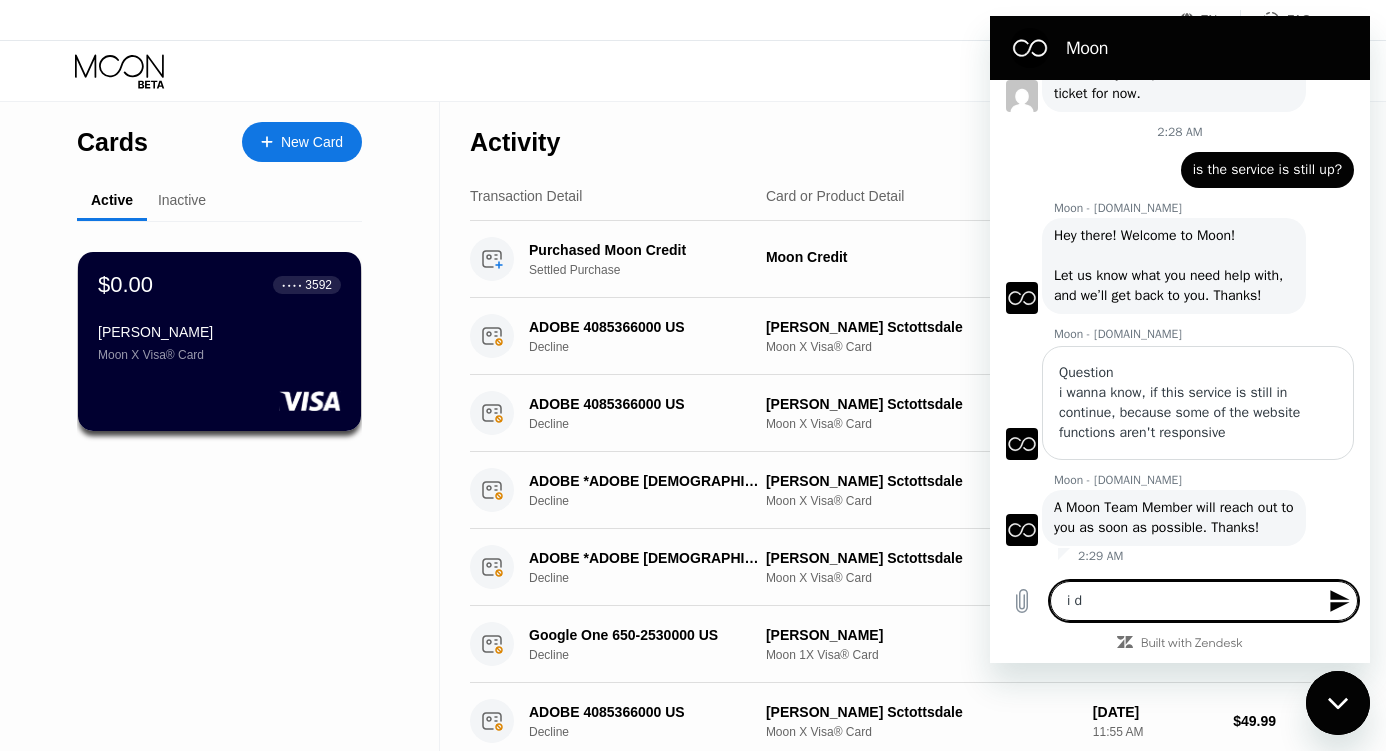 type on "i di" 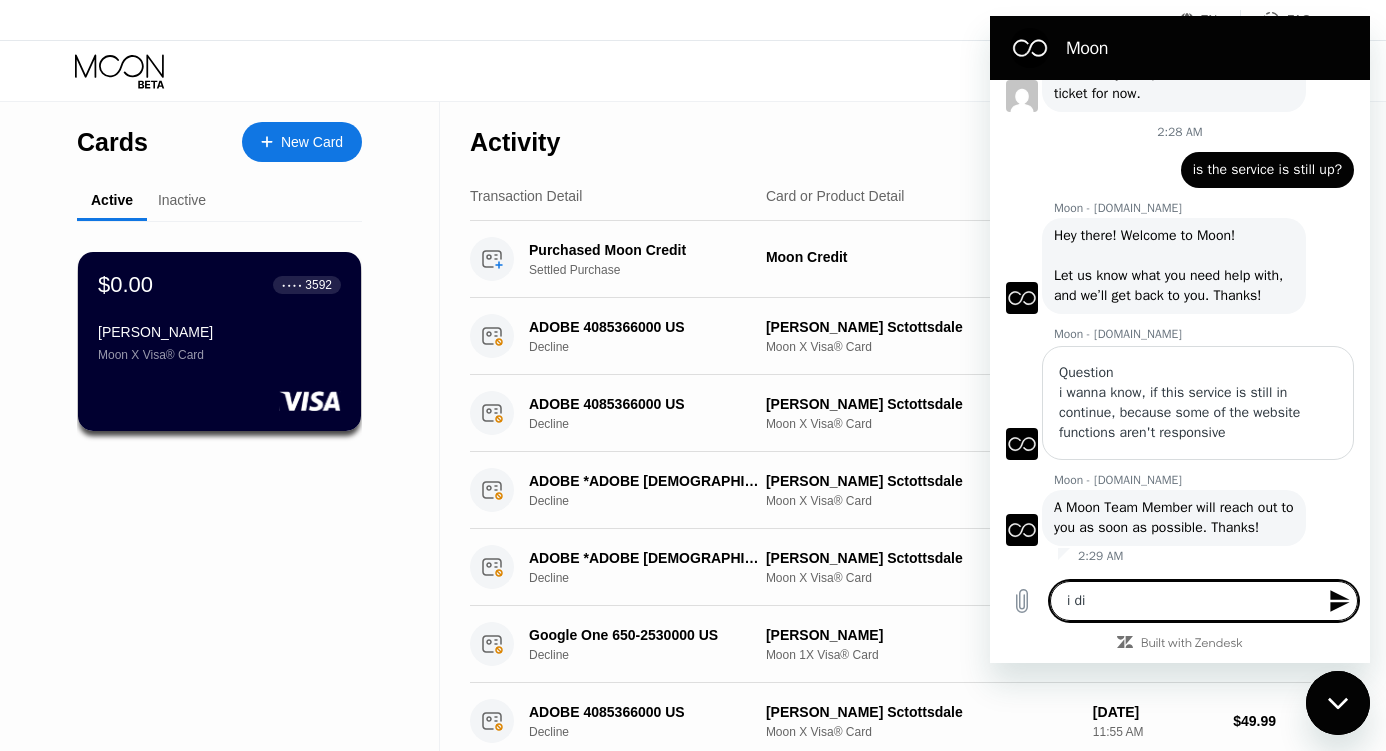 type on "i did" 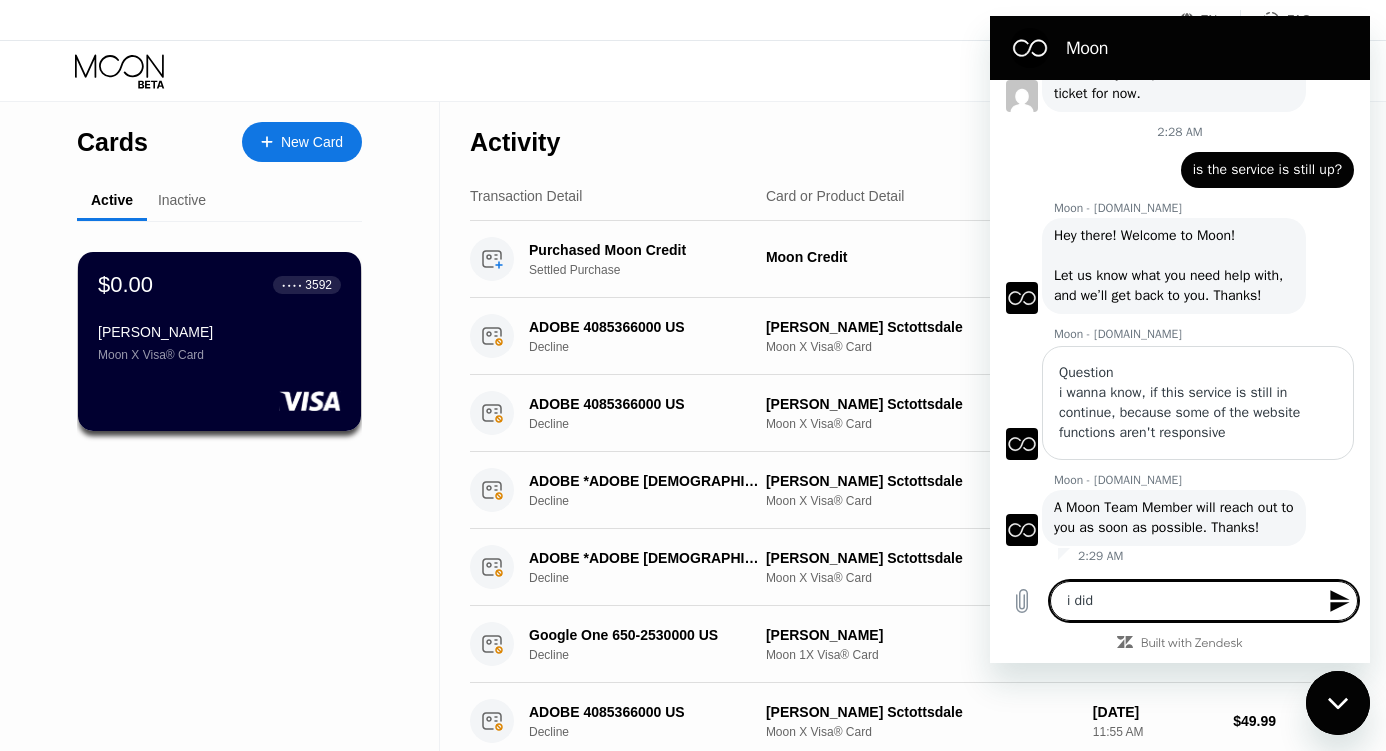 type on "x" 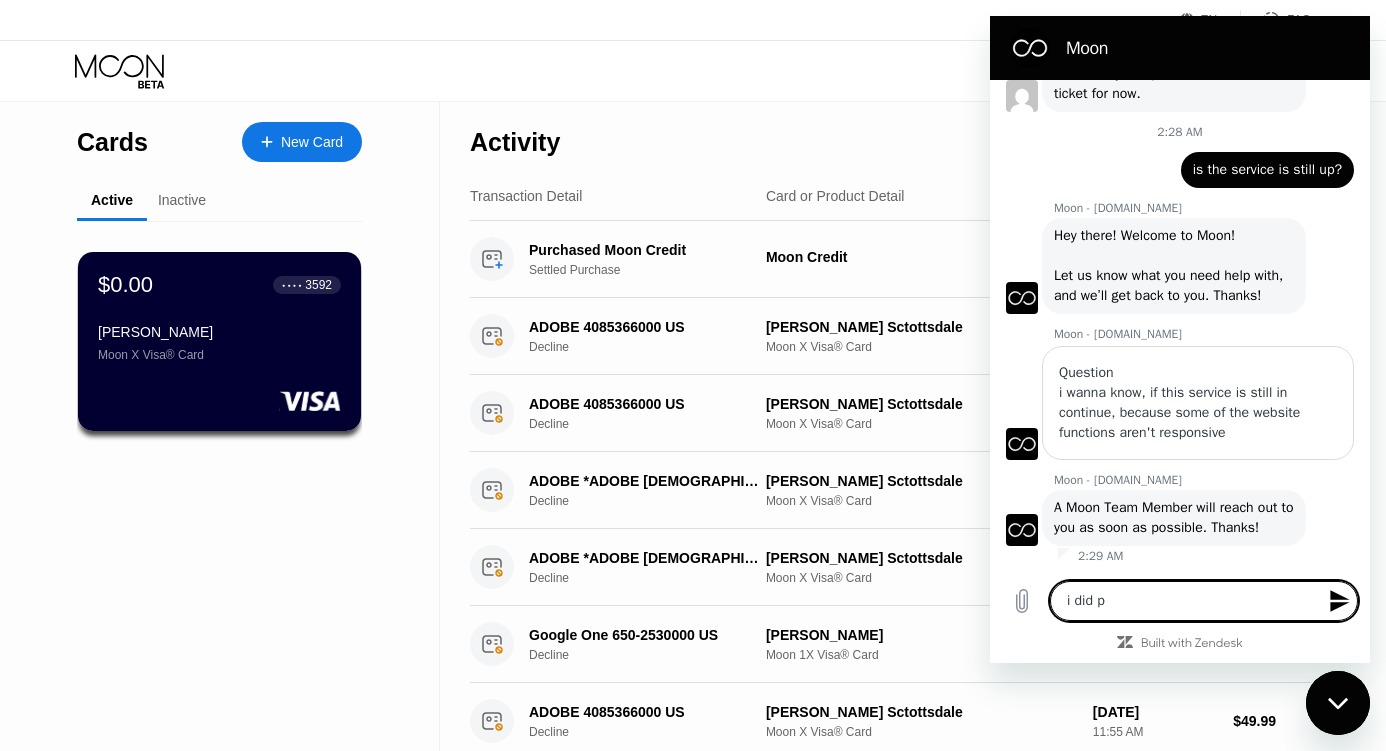 type on "i did pu" 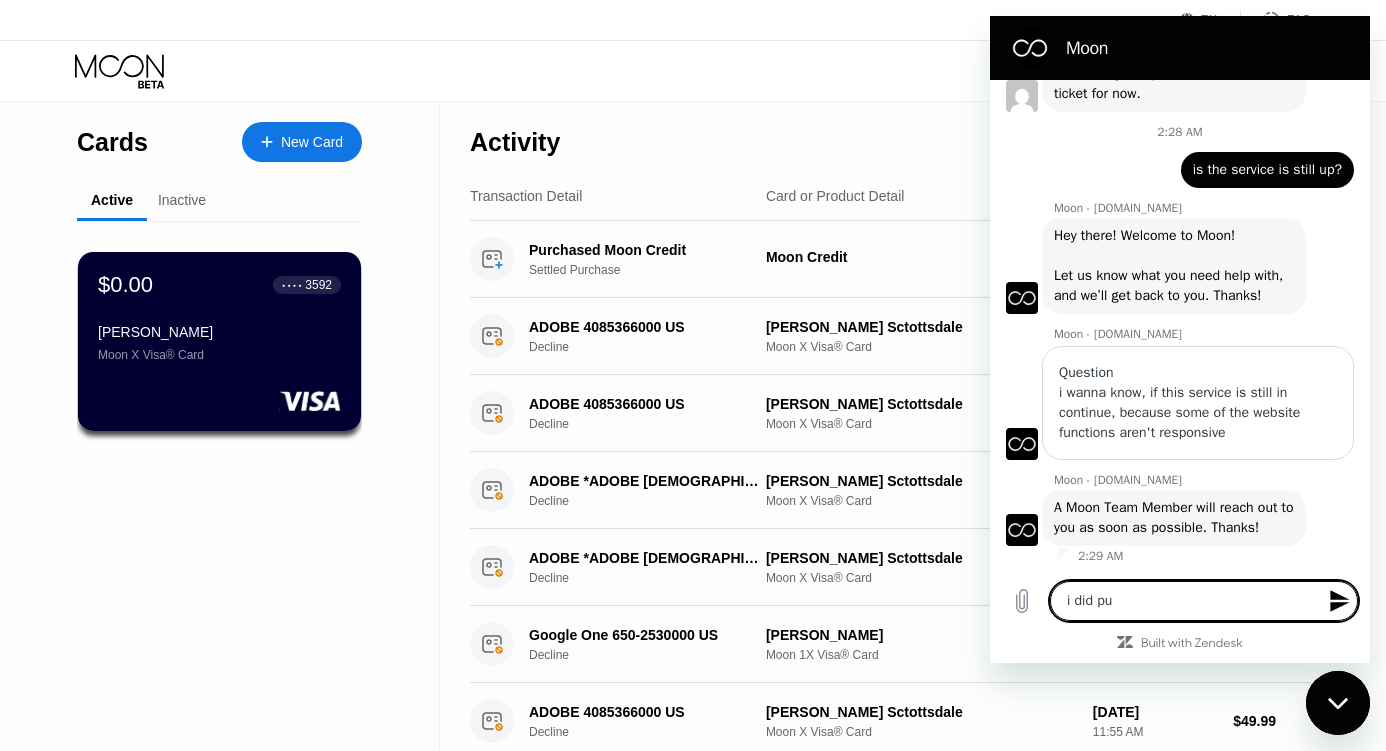 type on "i did pur" 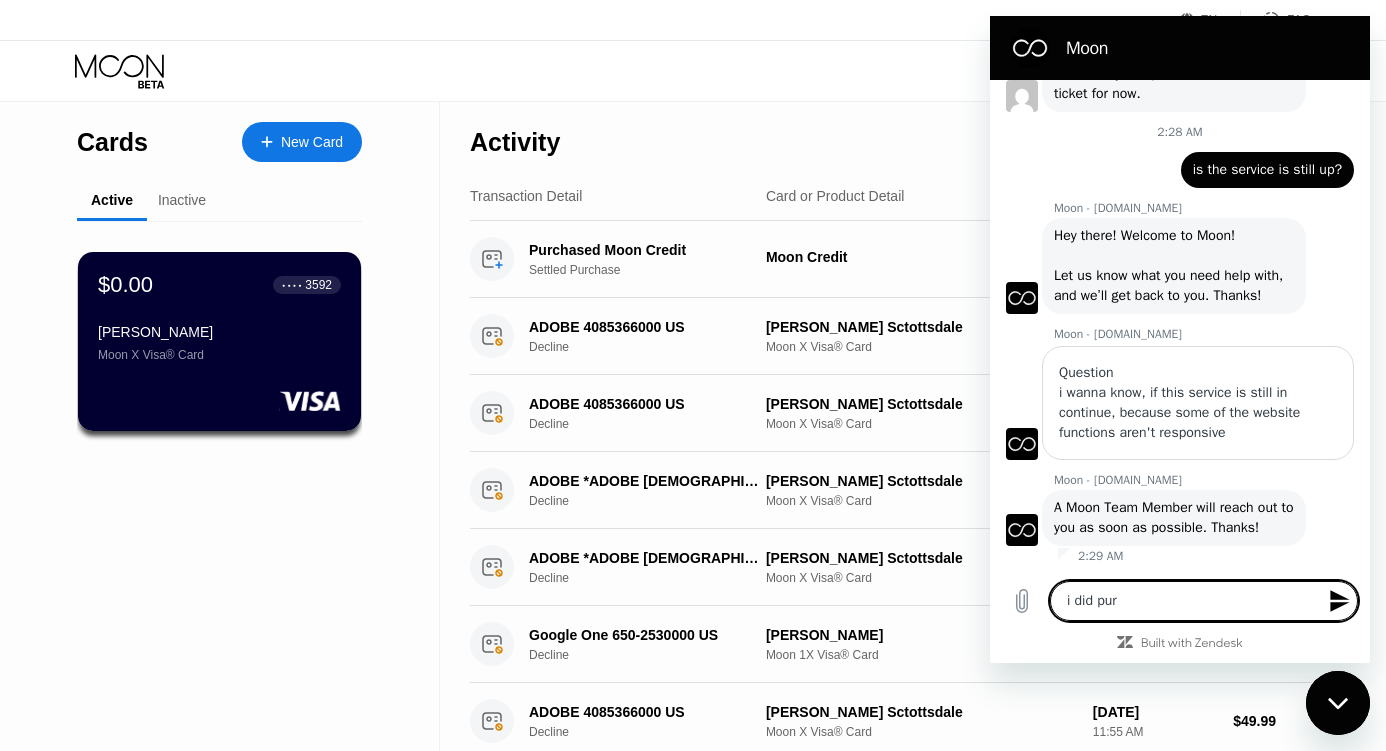 type on "i did purc" 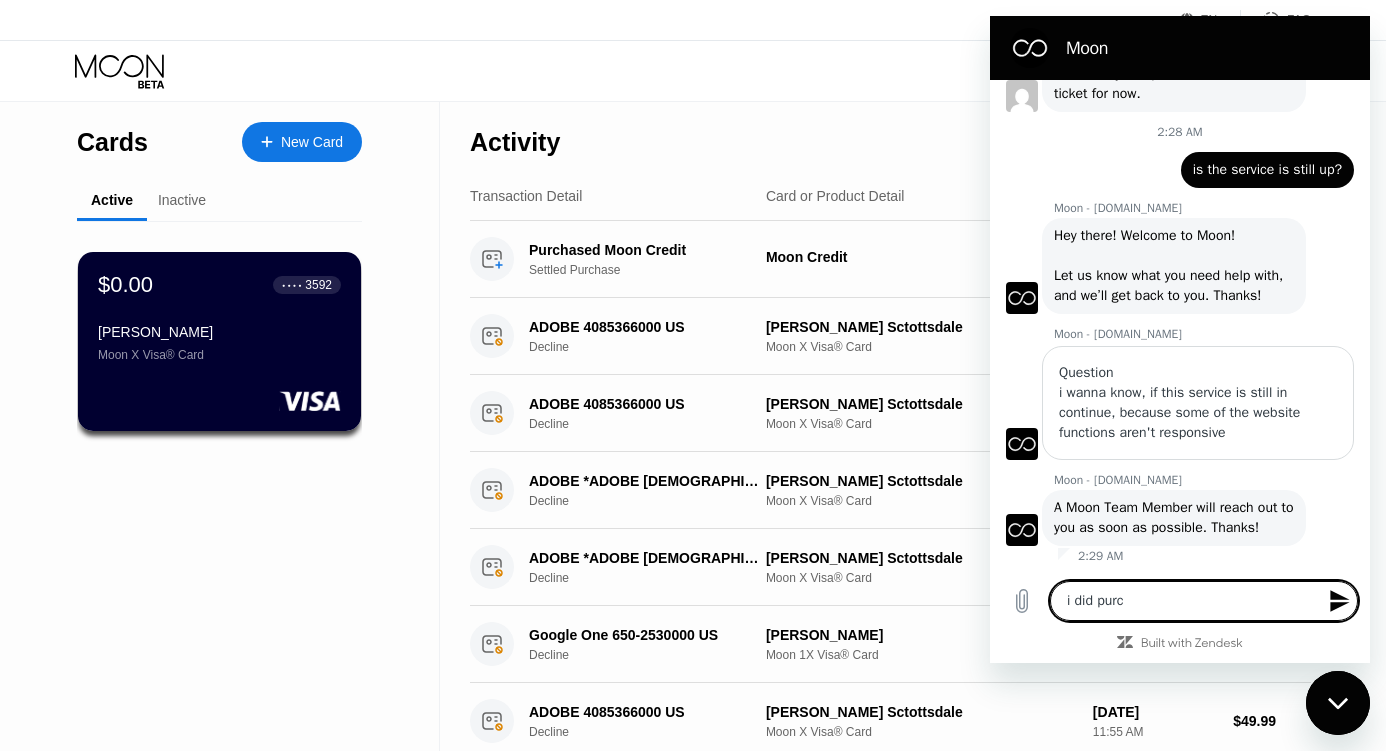type on "i did purcj" 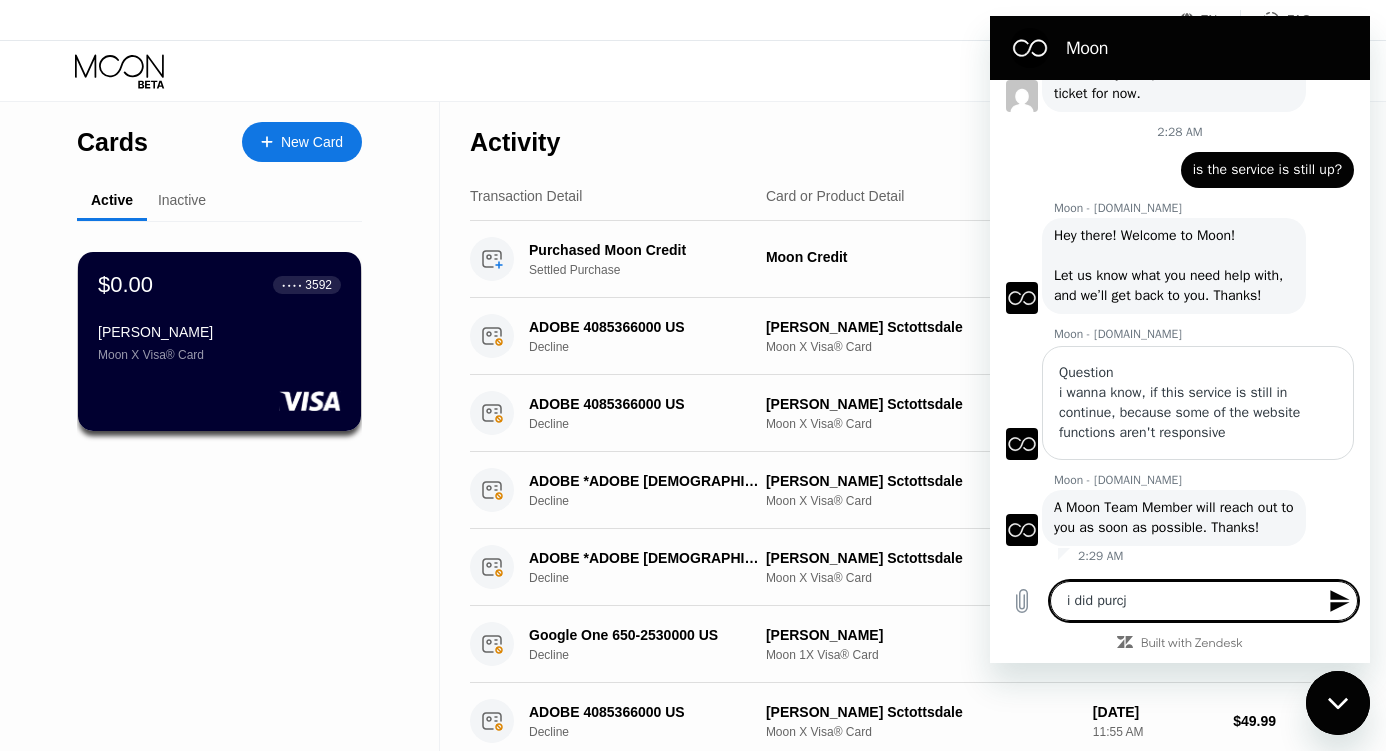 type on "i did purc" 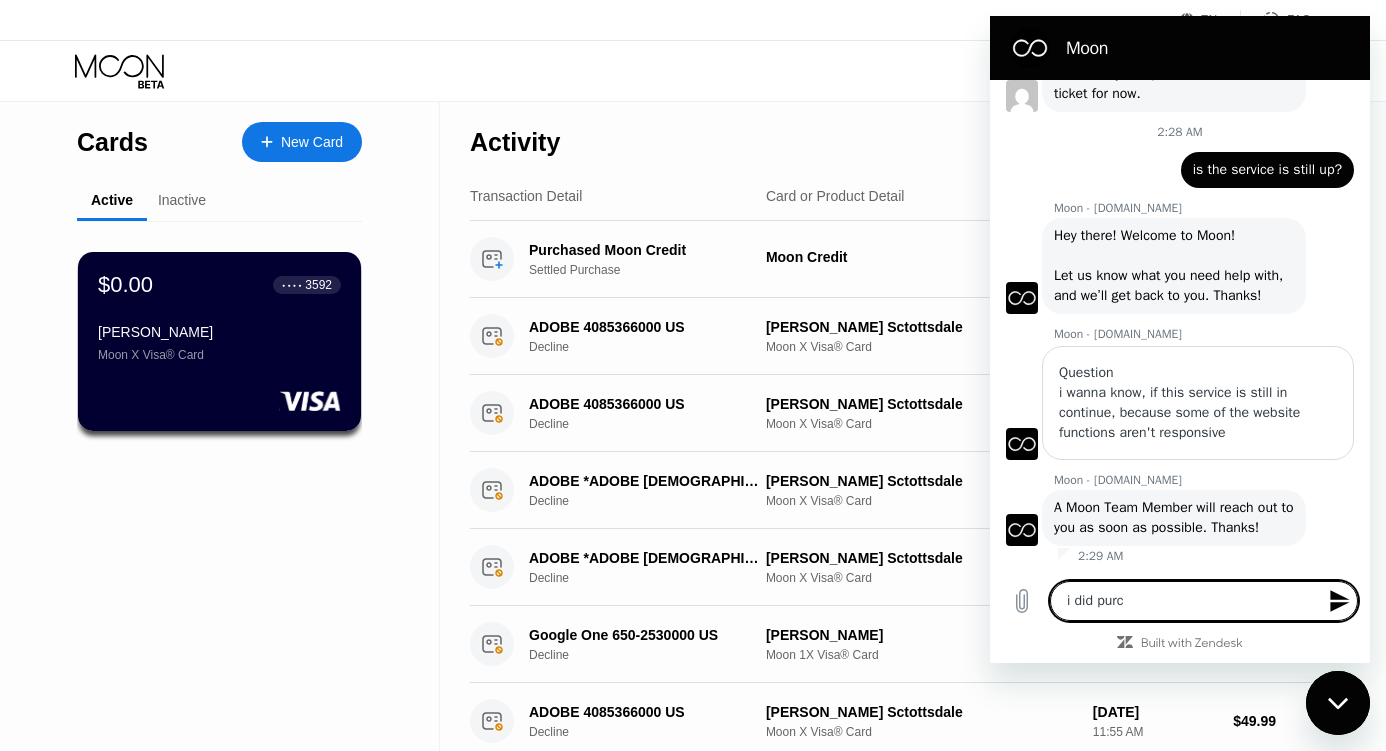 type on "i did pur" 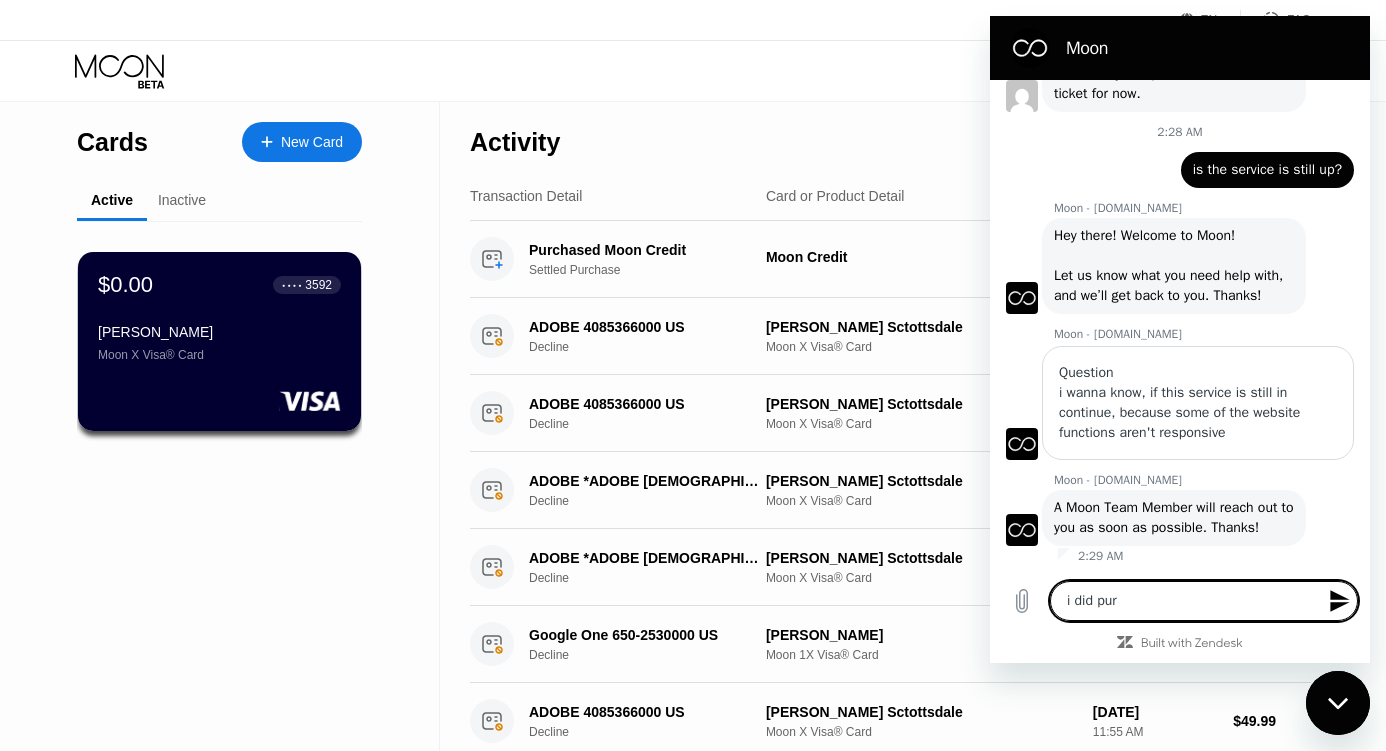 type on "i did pu" 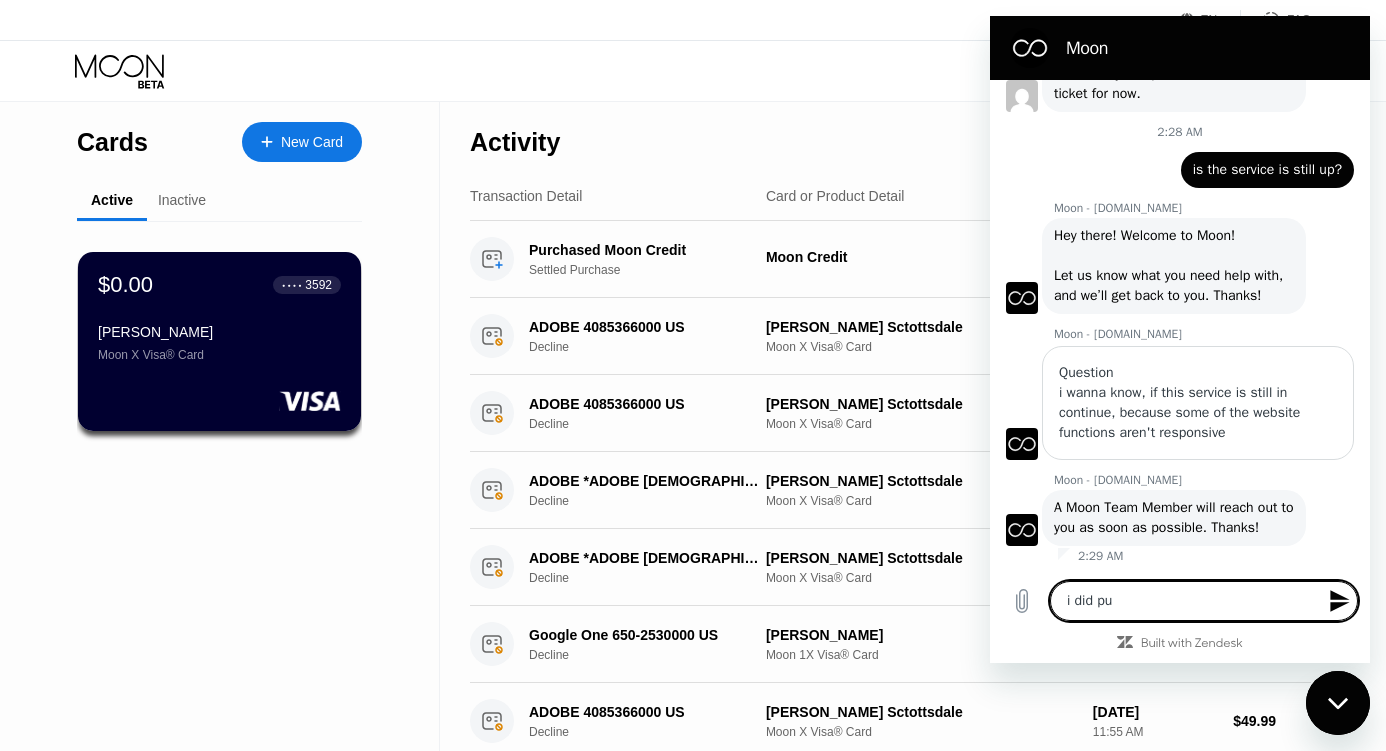 type on "i did p" 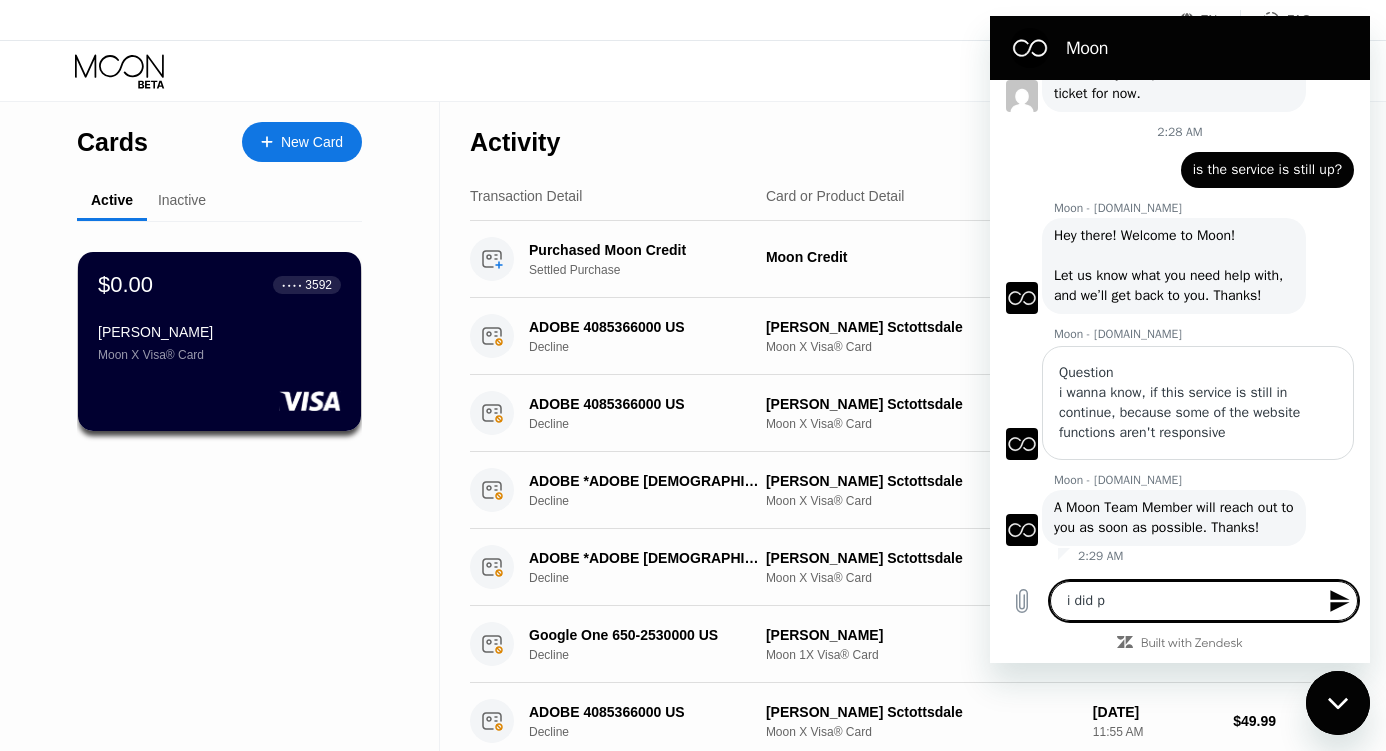 type on "i did" 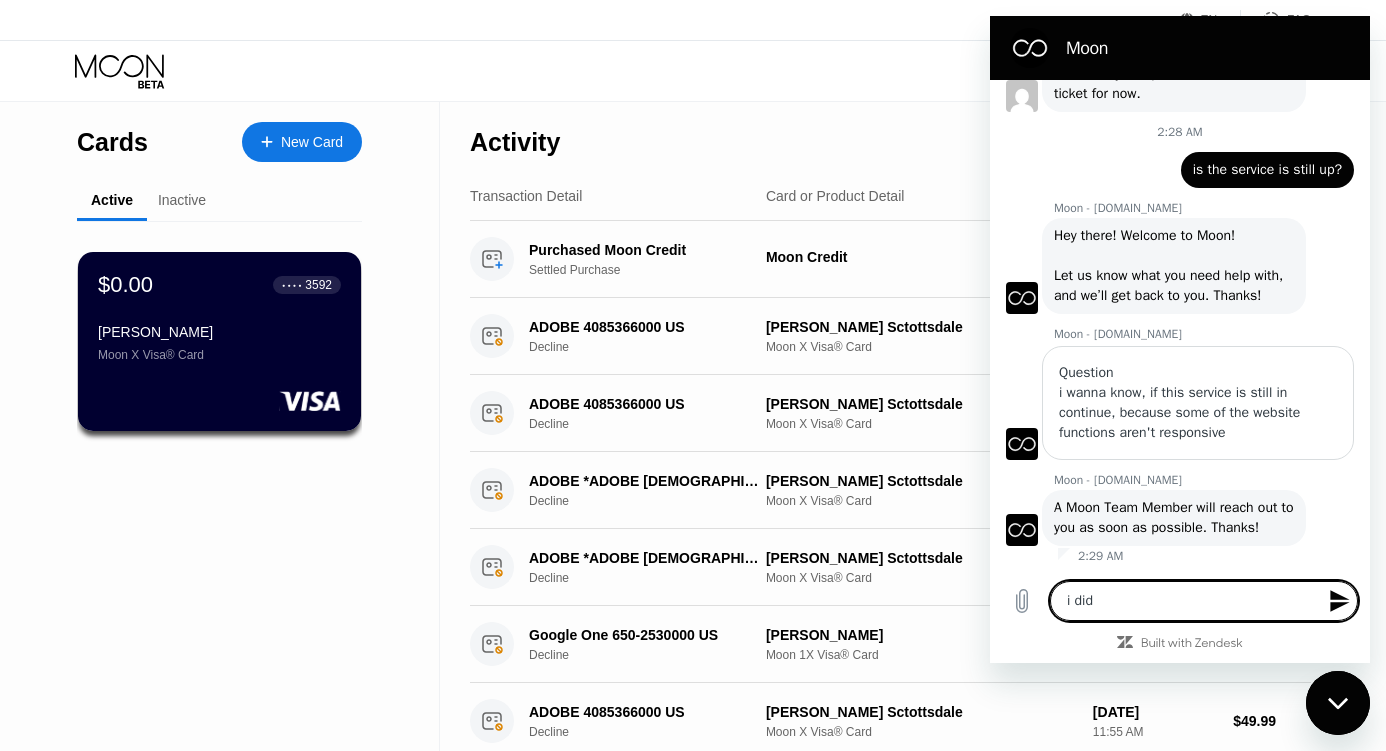 type on "i did" 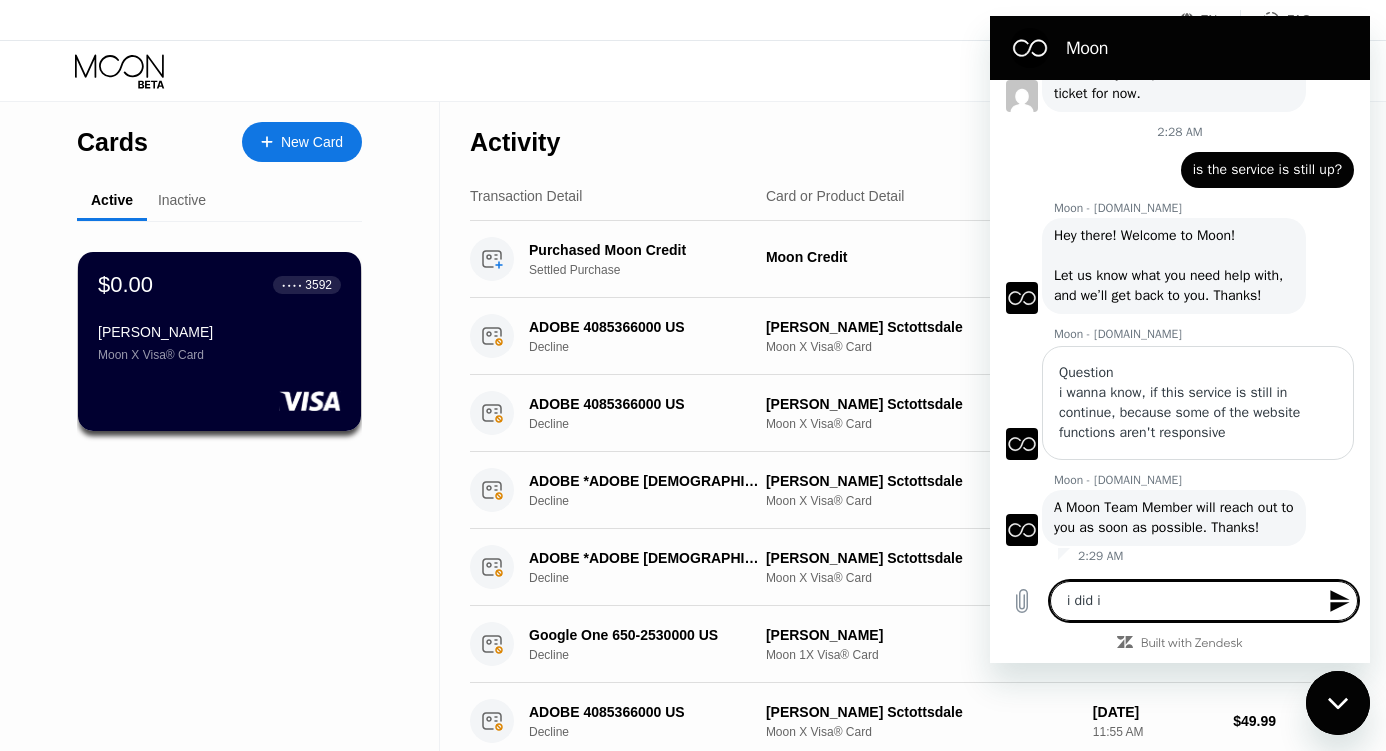 type on "i did im" 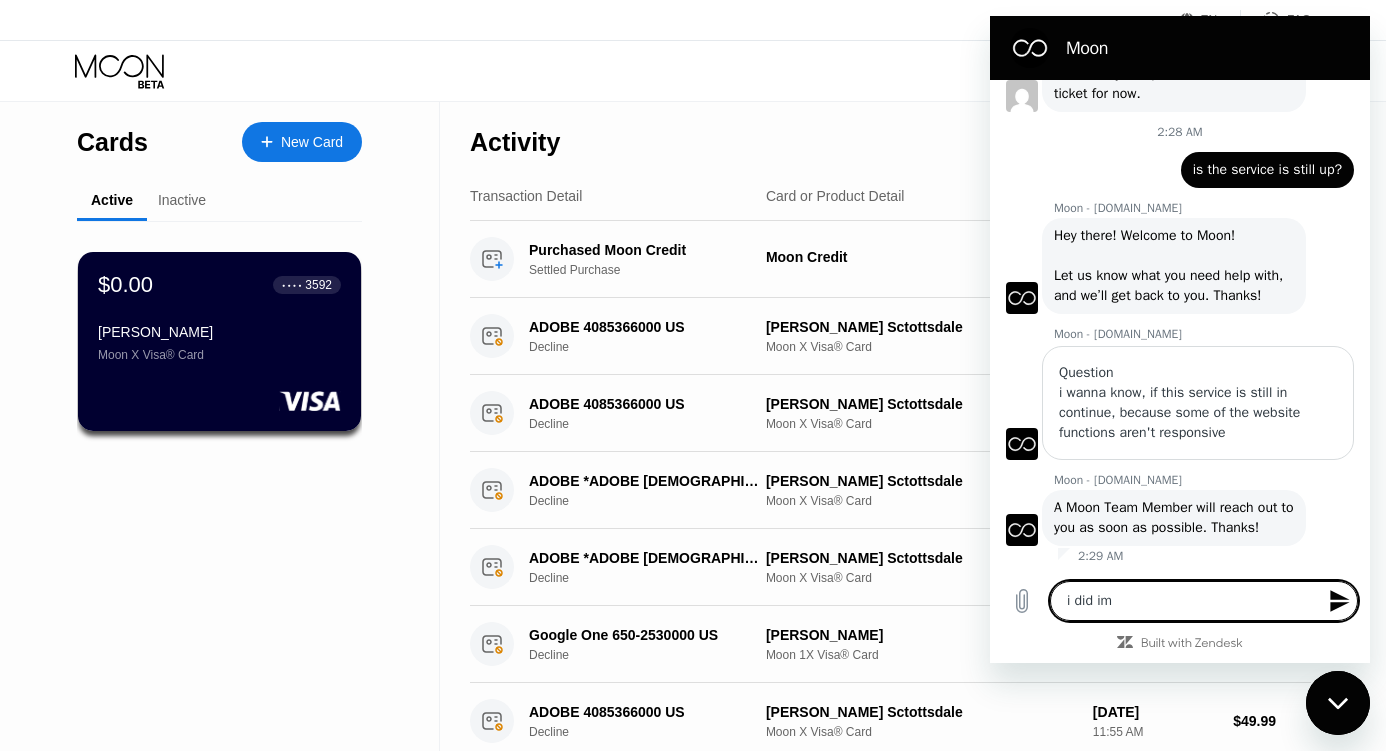 type on "i did imp" 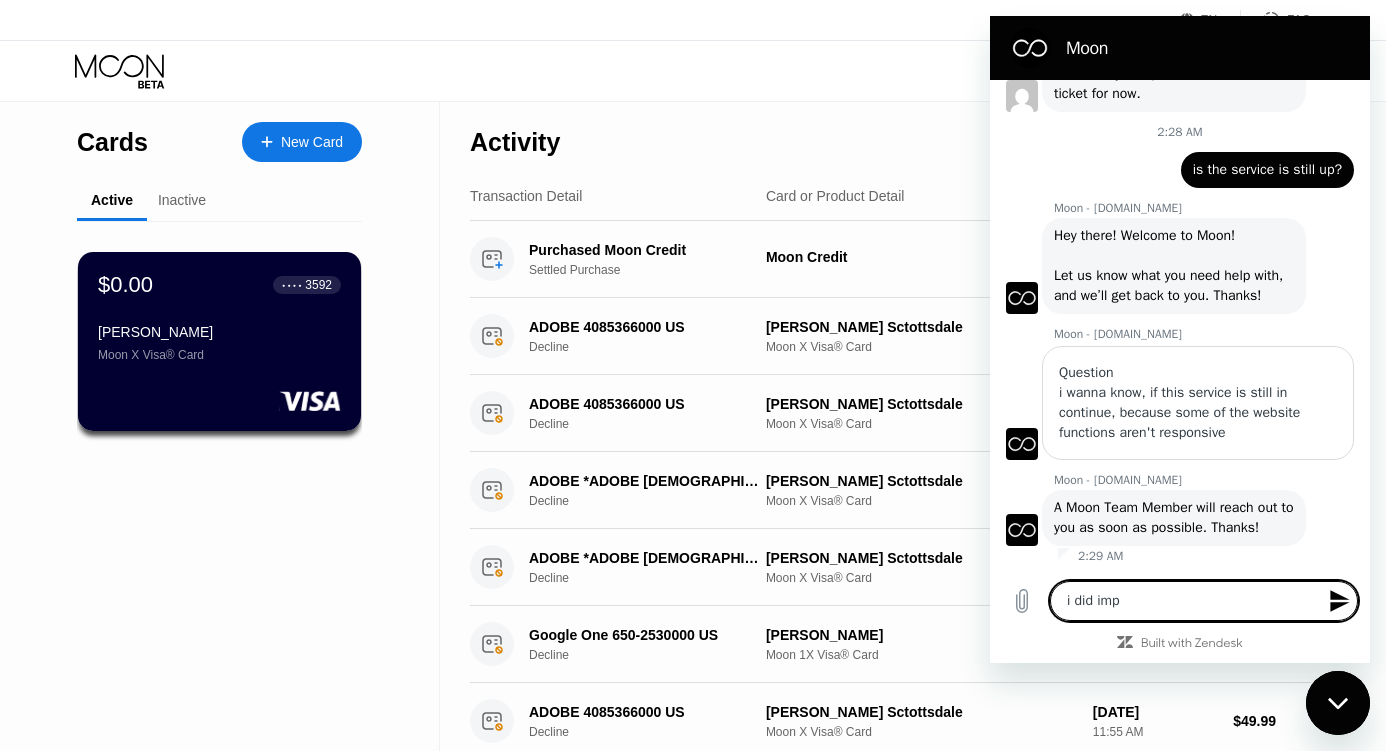 type on "i did impo" 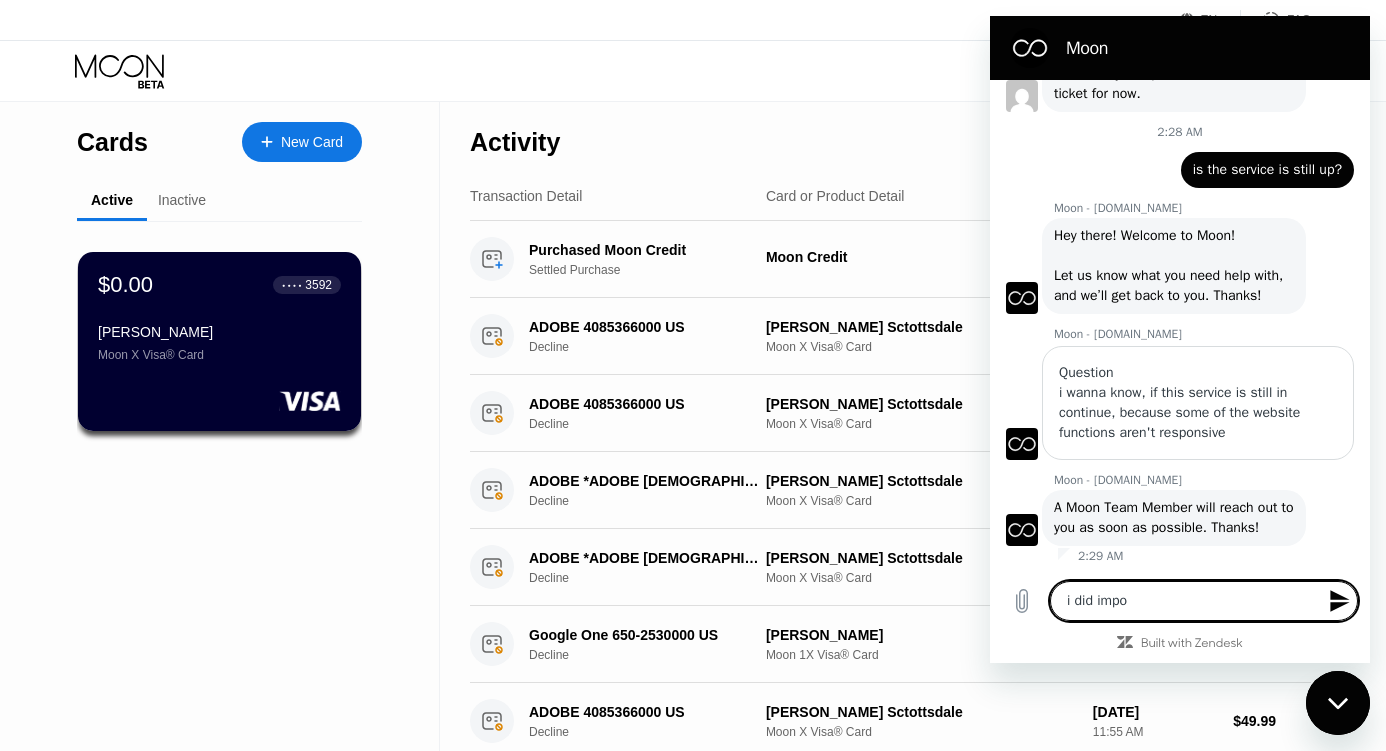 type on "i did impor" 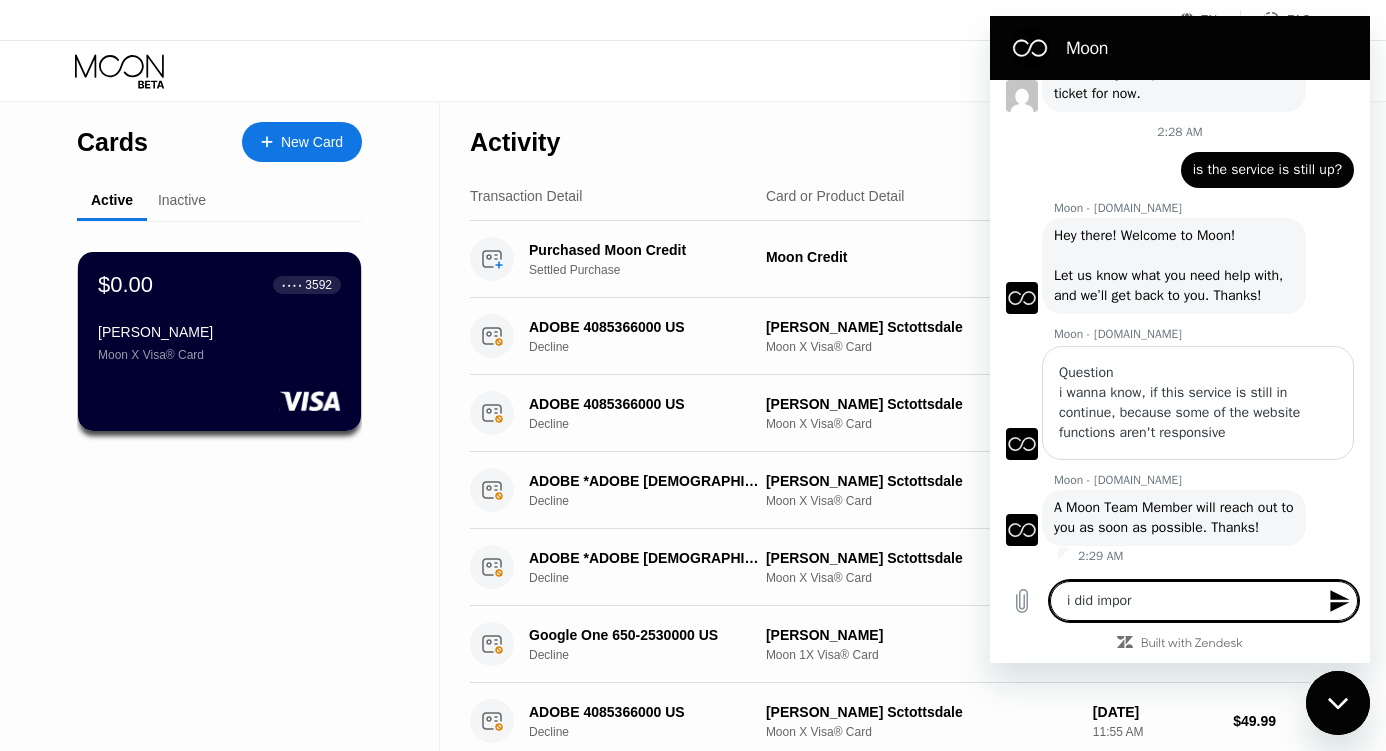 type on "i did import" 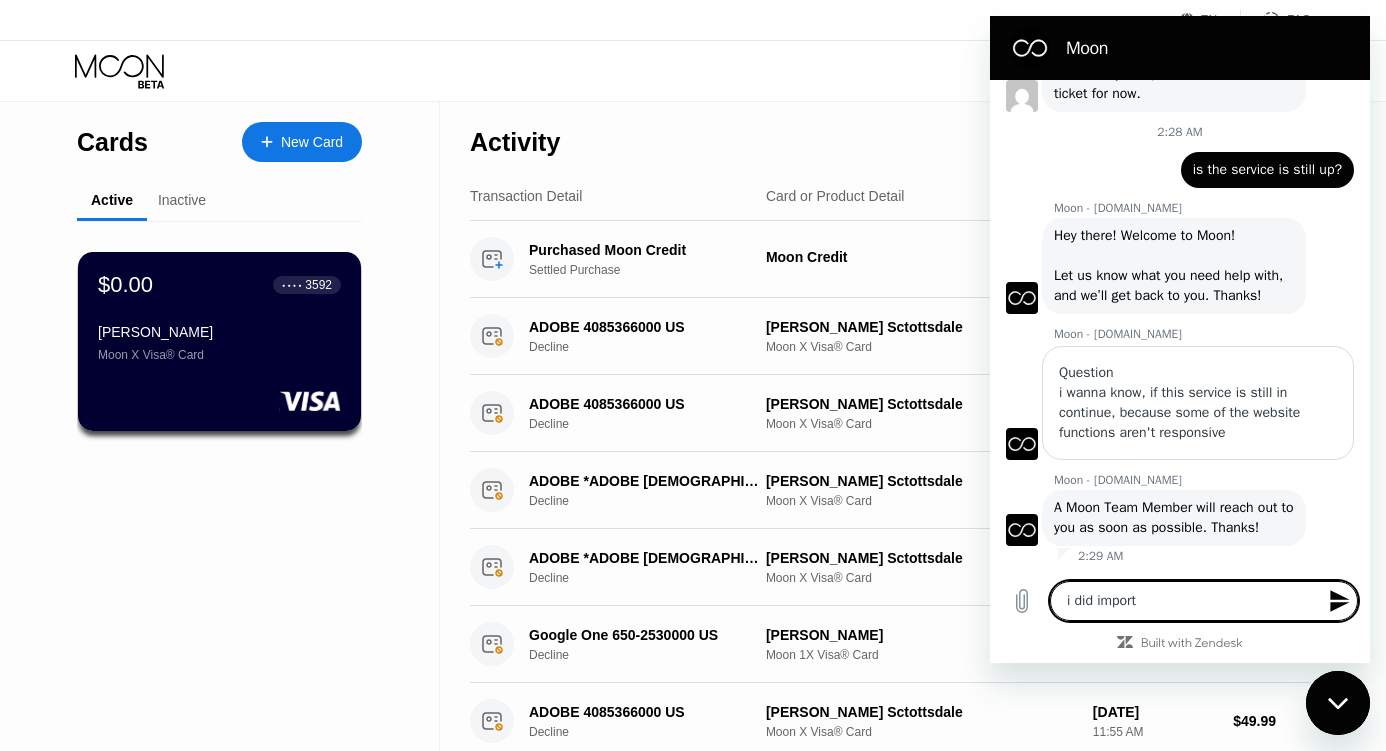 type on "i did impor" 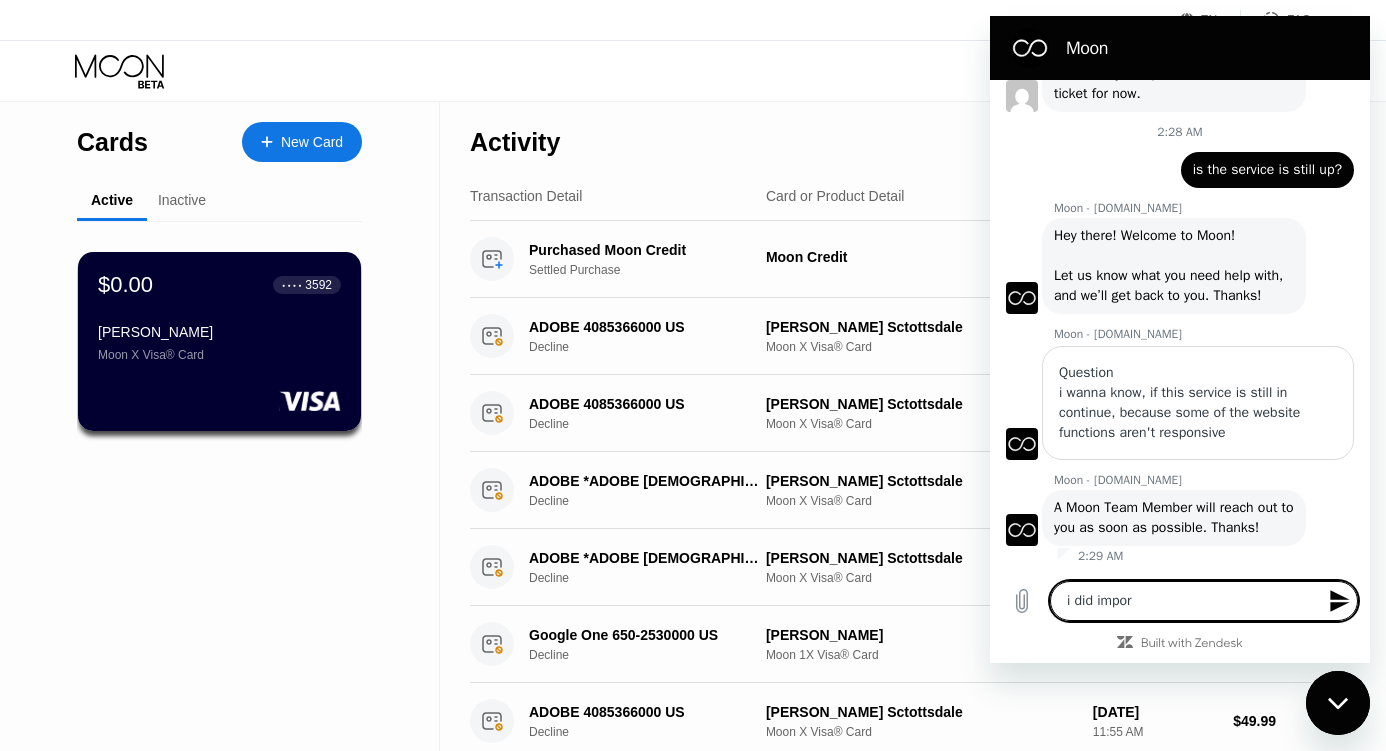 type on "i did impo" 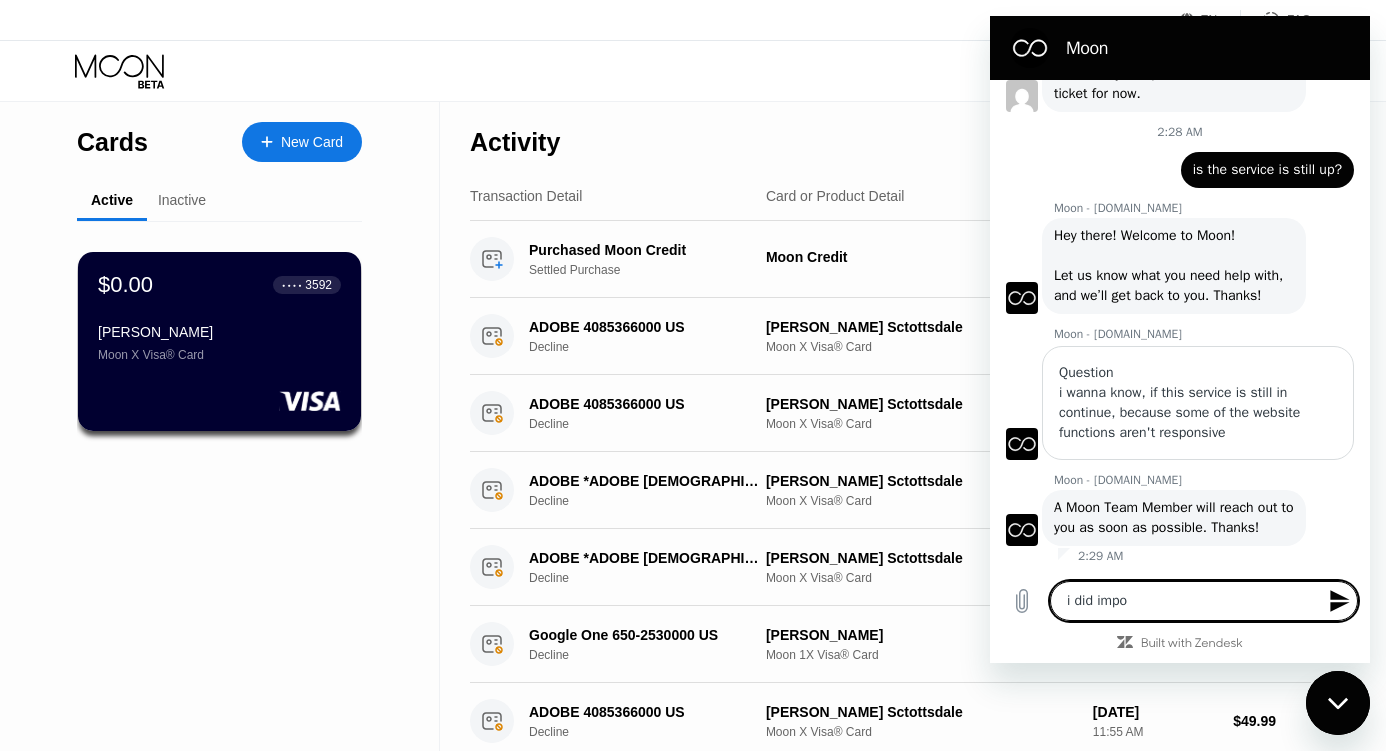 type on "i did imp" 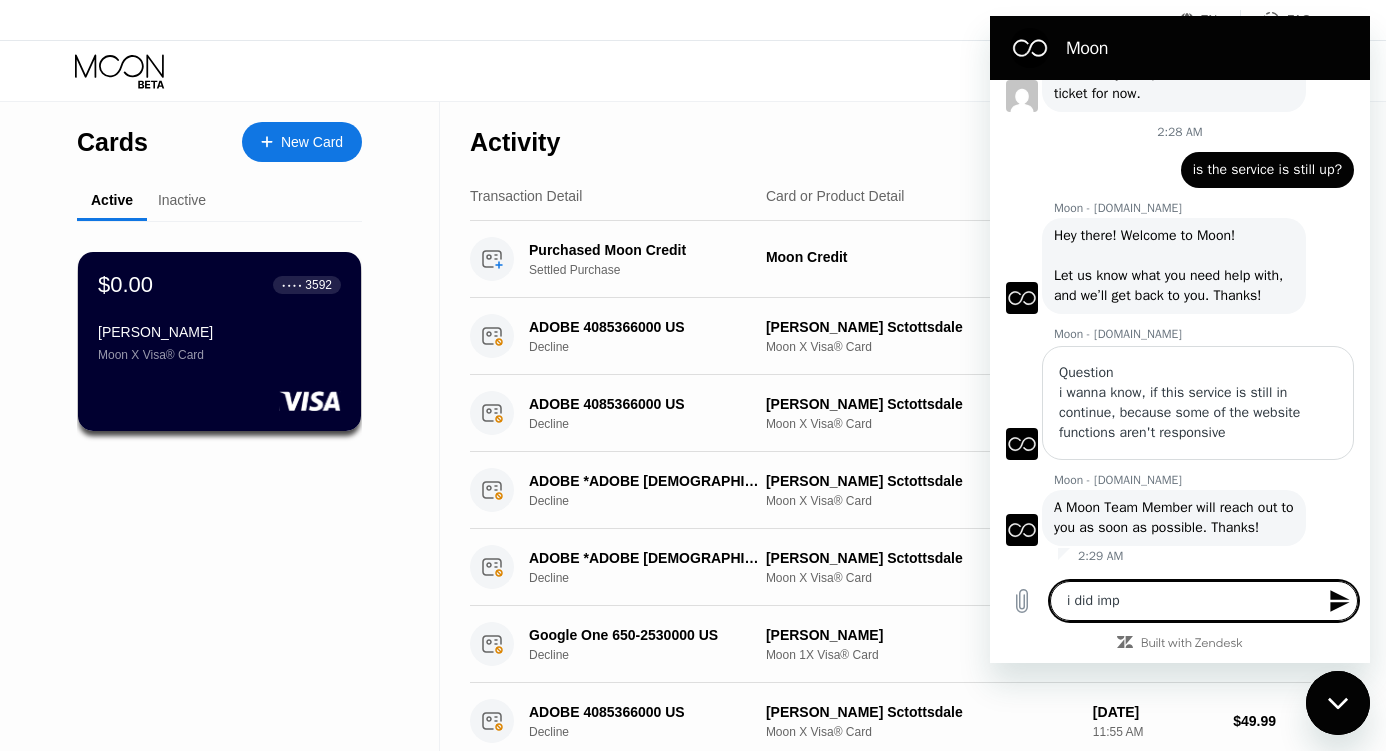 type on "i did im" 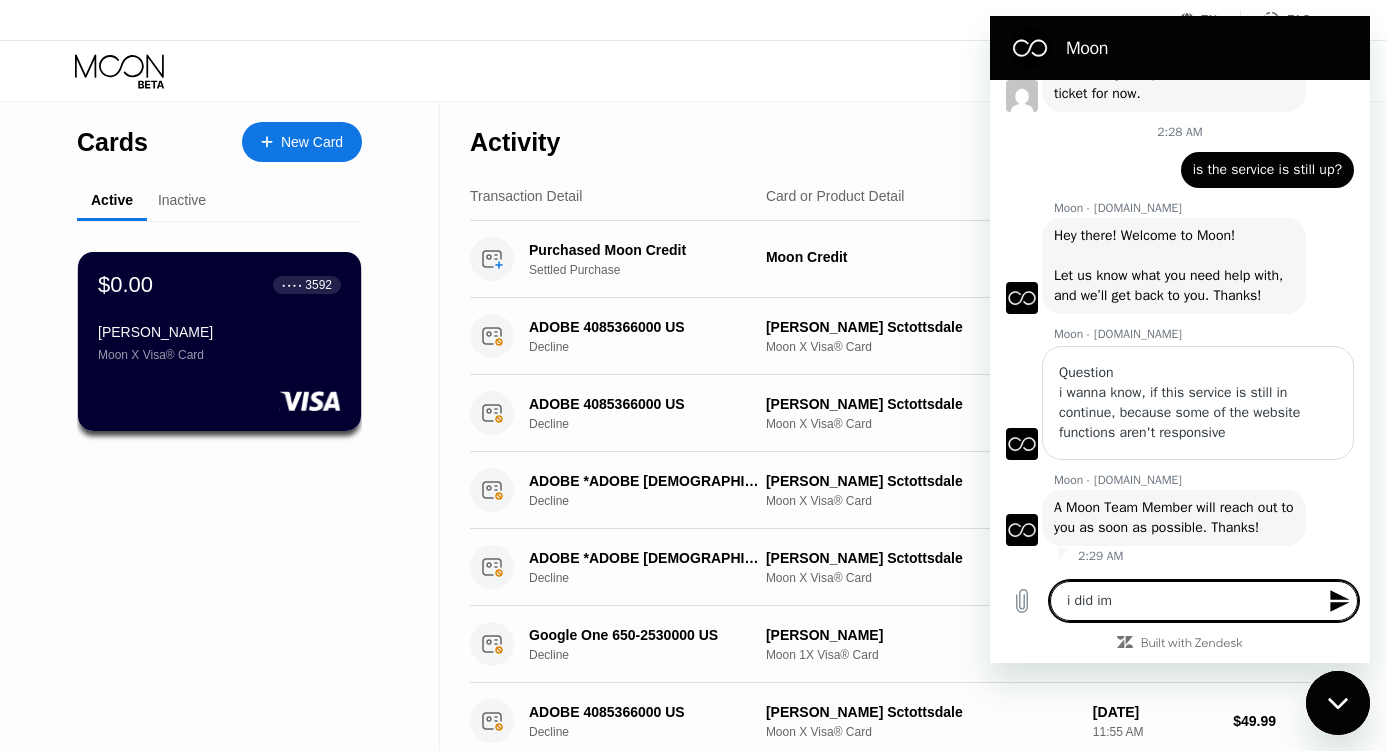 type on "i did i" 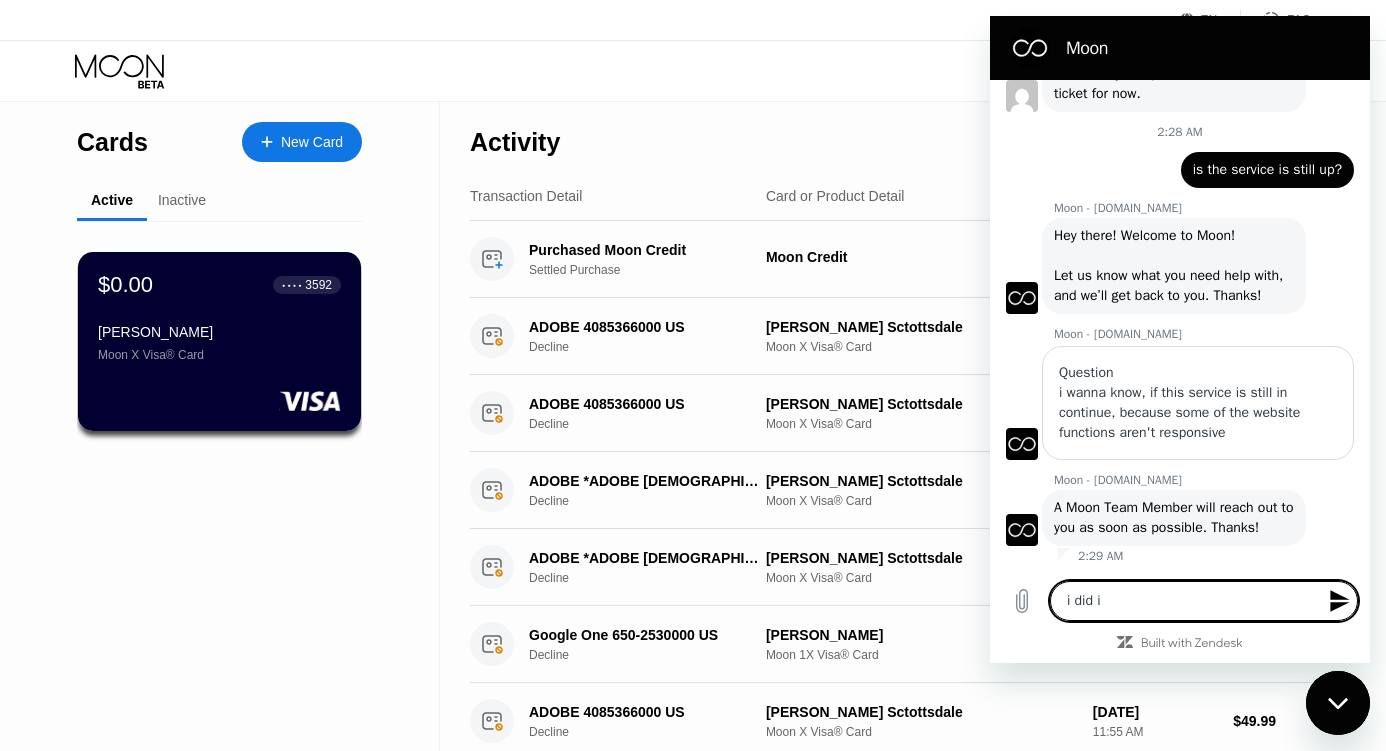 type on "i did" 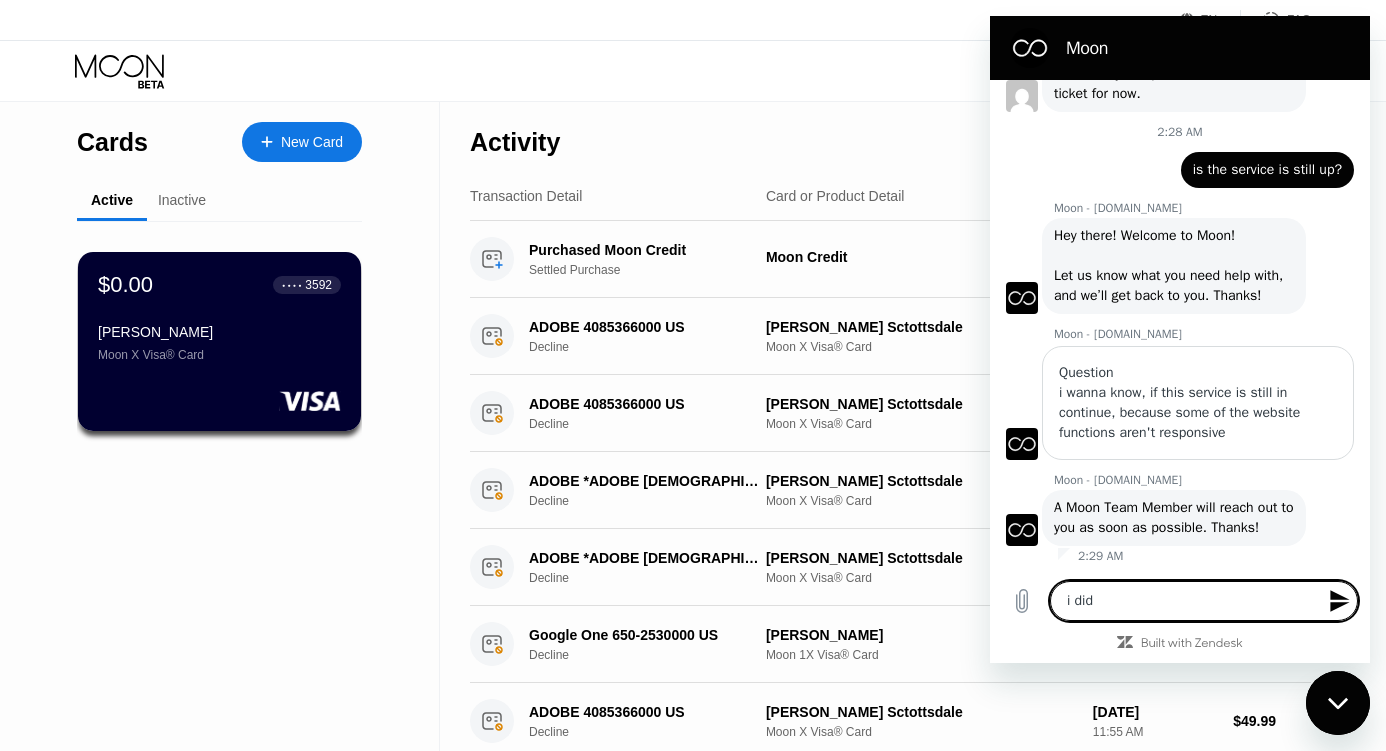 type on "i did" 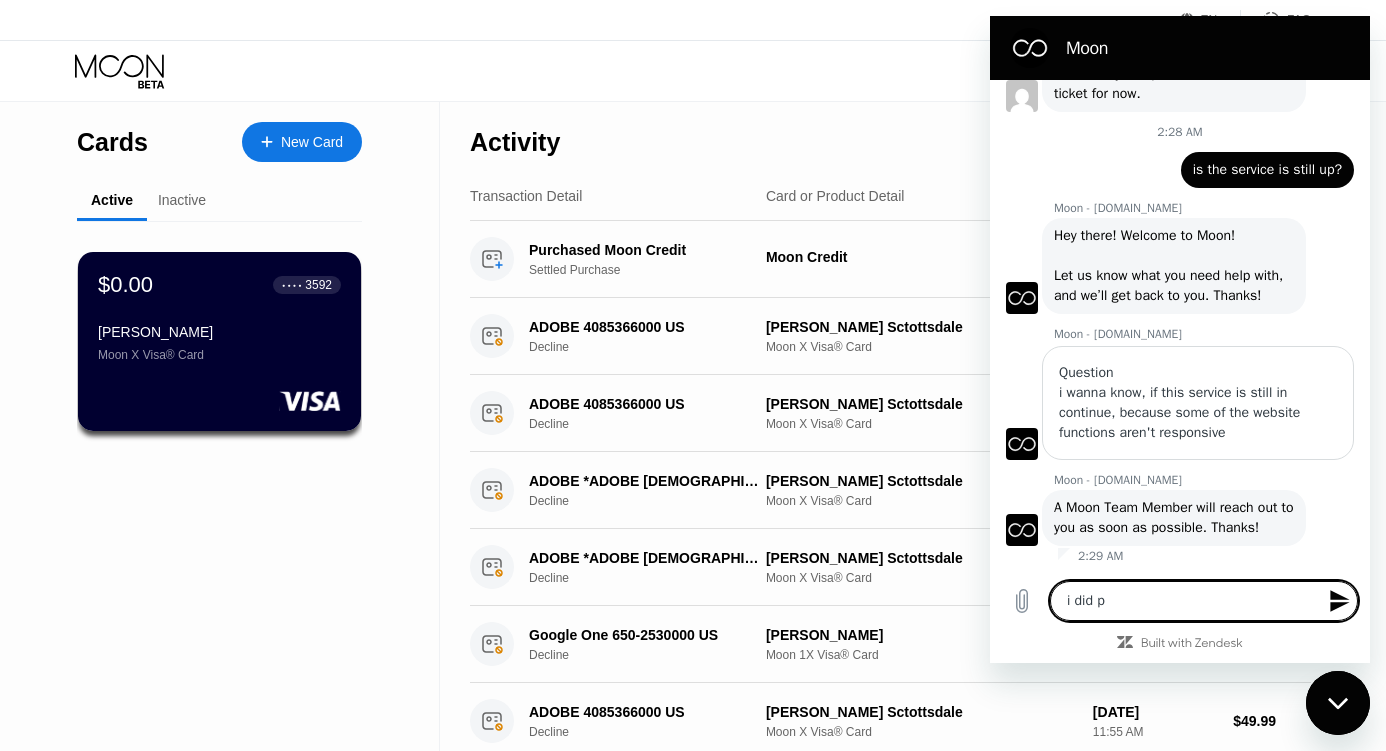 type on "i did pu" 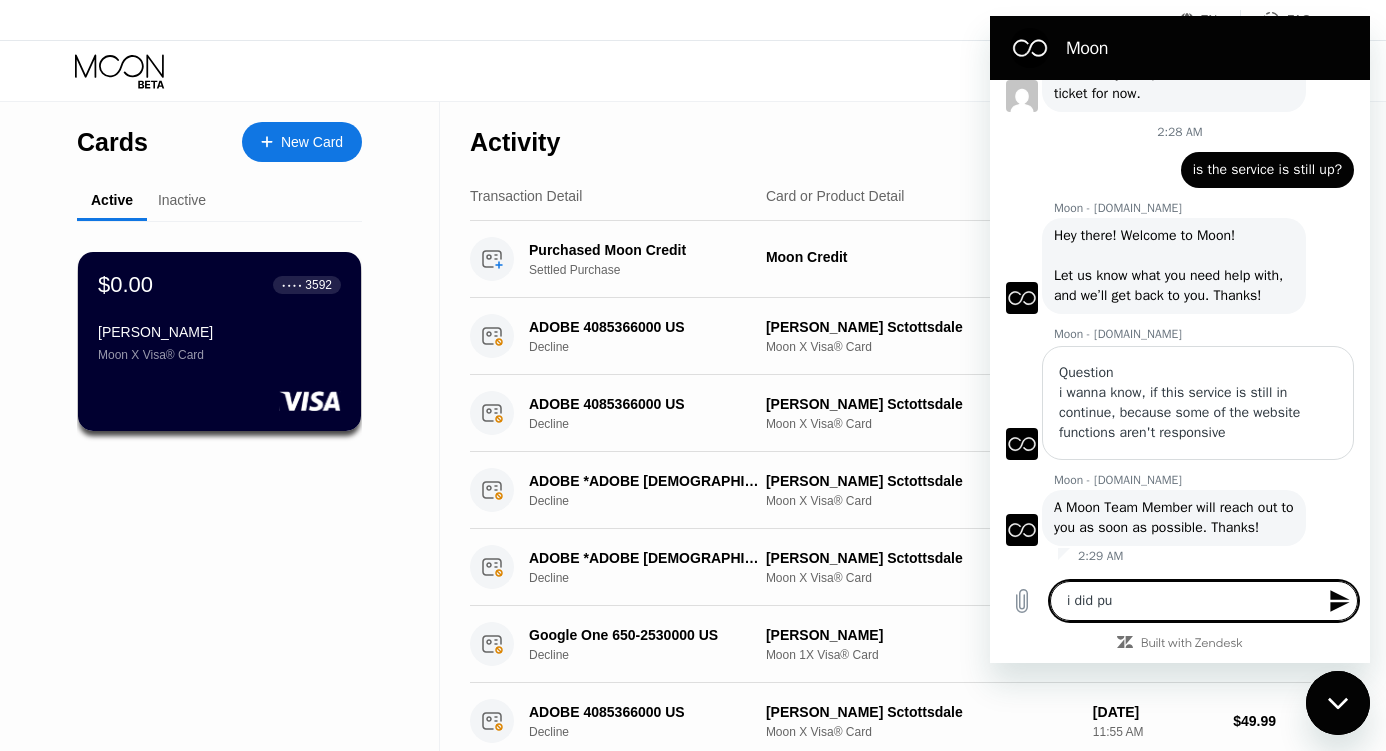 type on "i did pur" 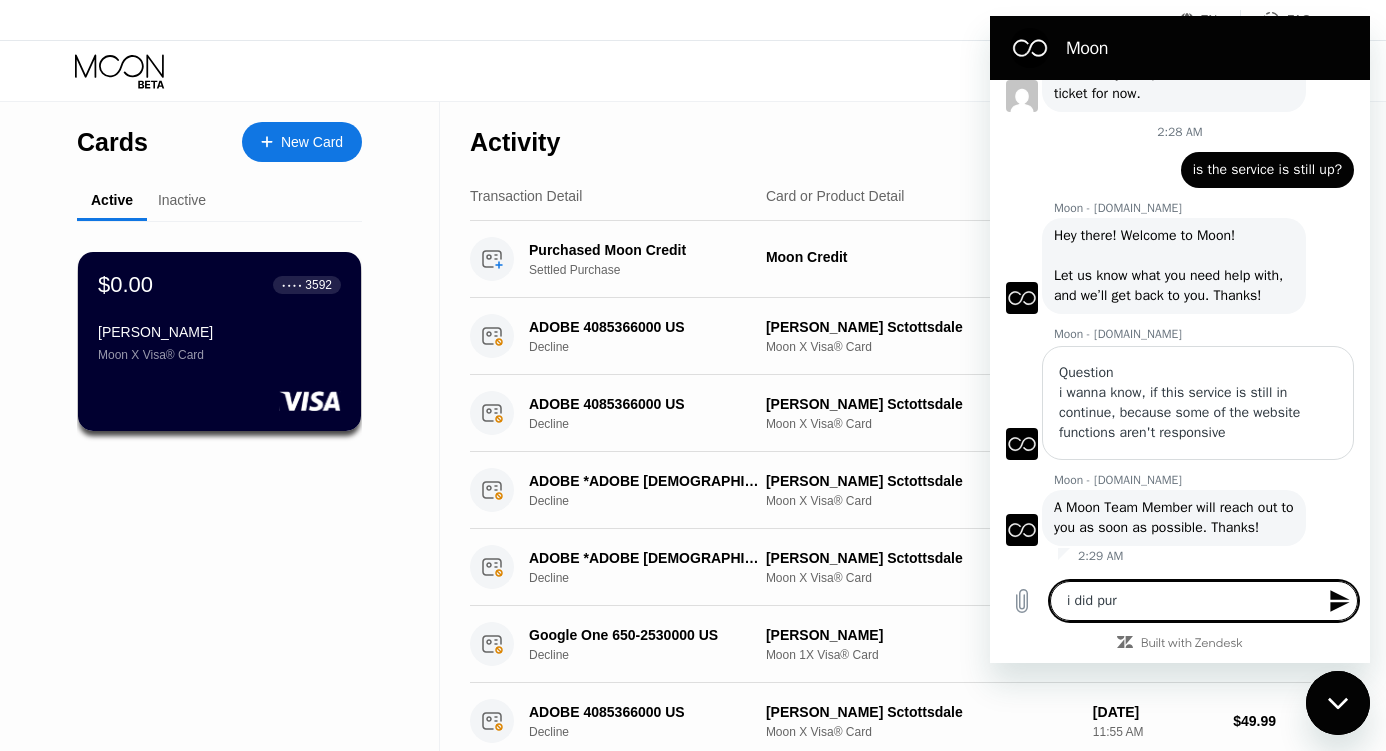 type on "i did purc" 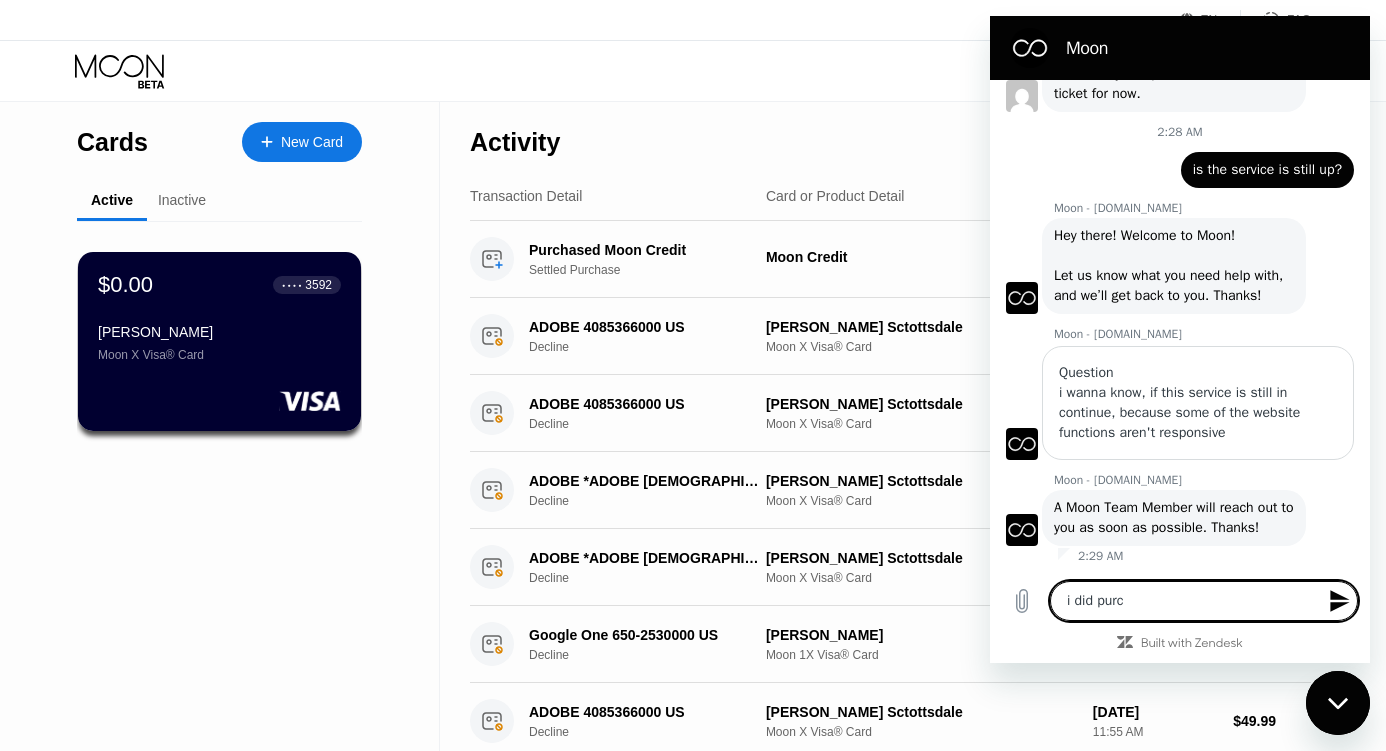 type on "i did purch" 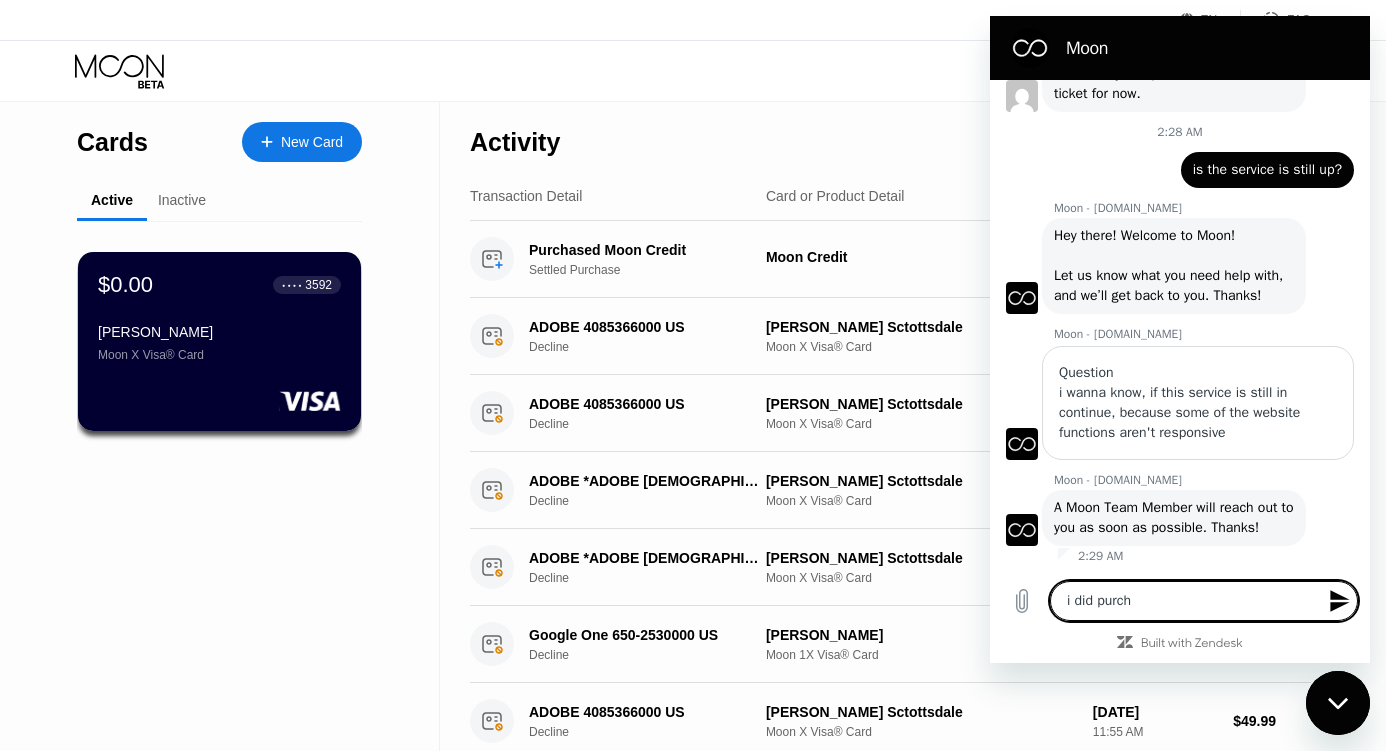 type on "i did purcha" 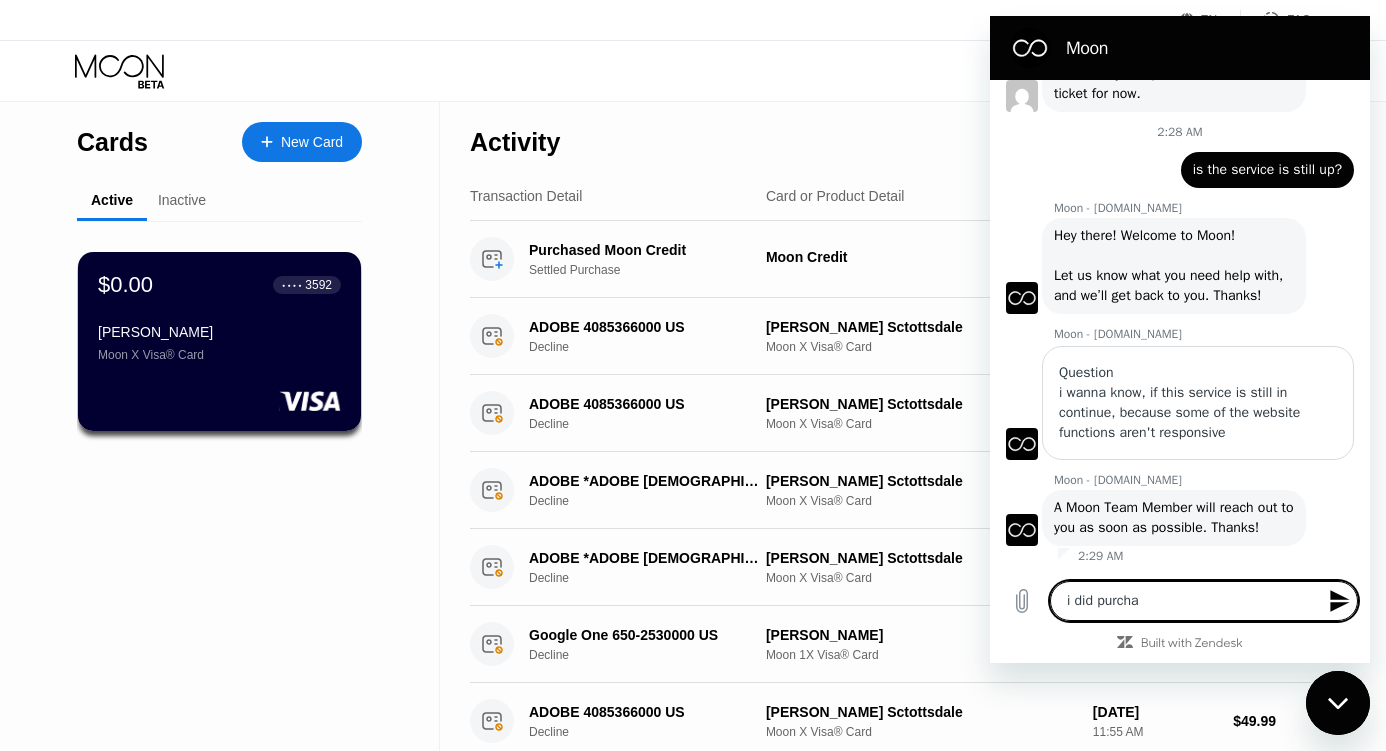 type on "i did purchas" 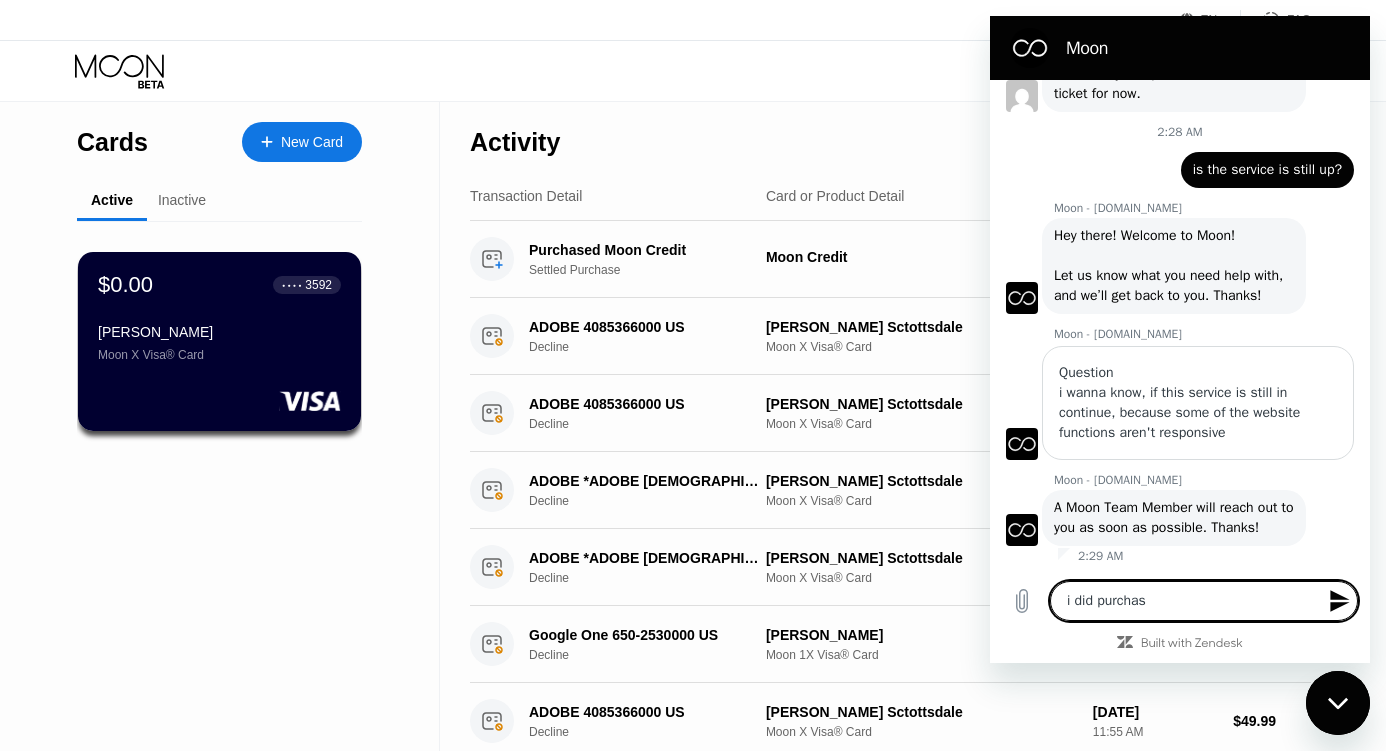 type on "i did purchase" 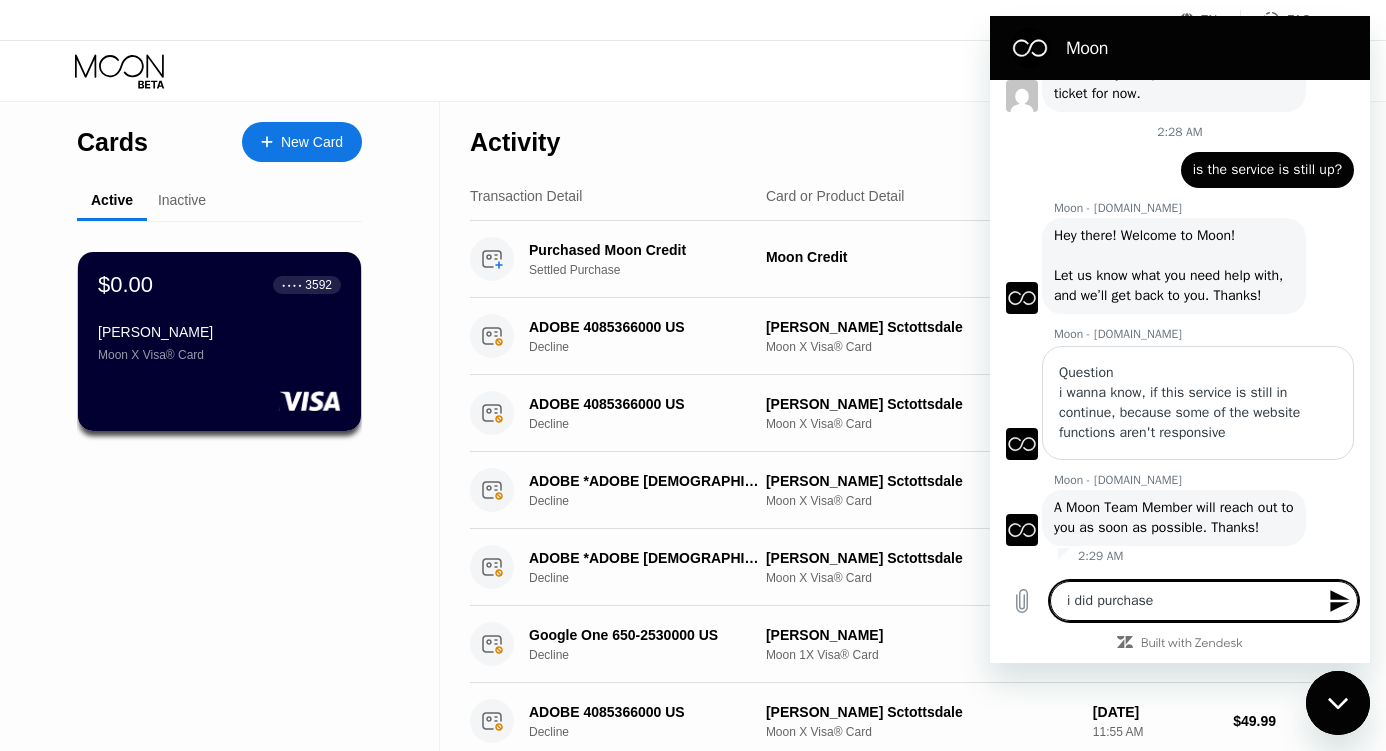 type on "i did purchased" 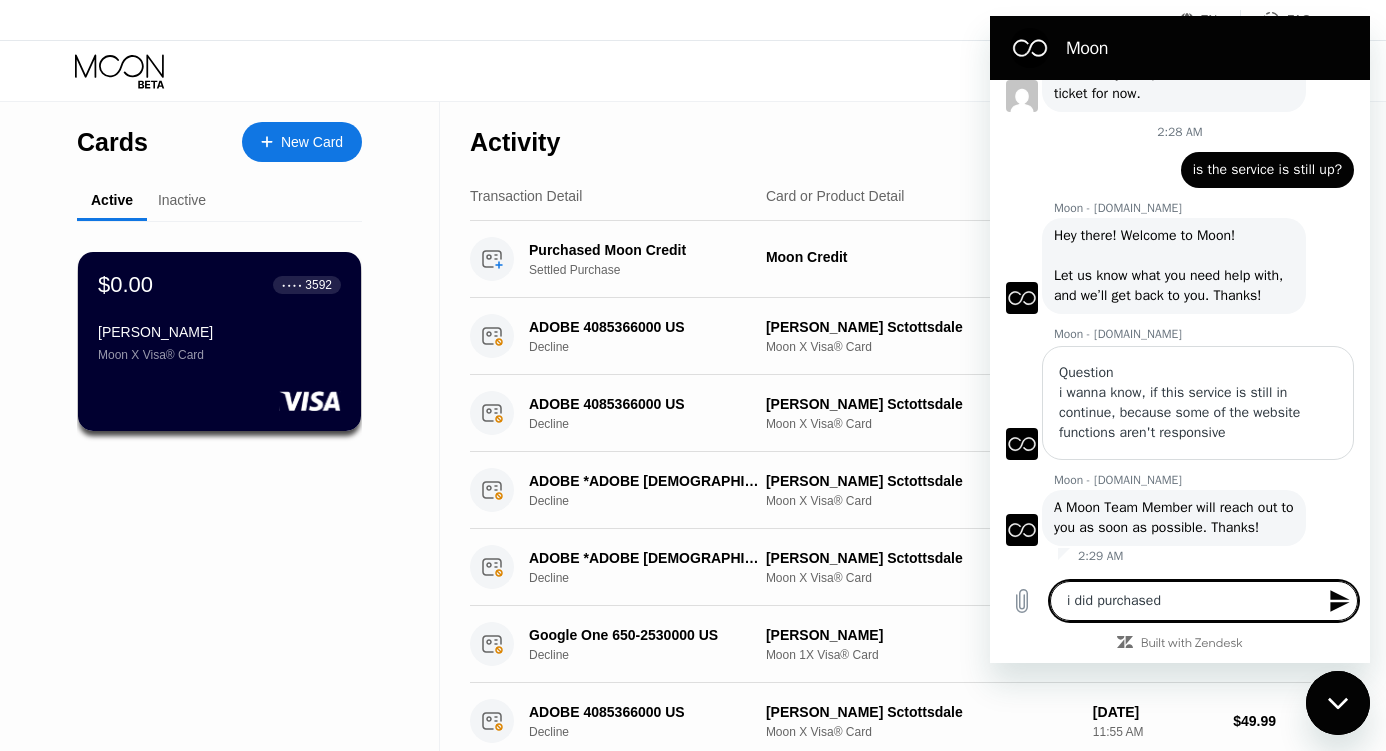 type on "i did purchased" 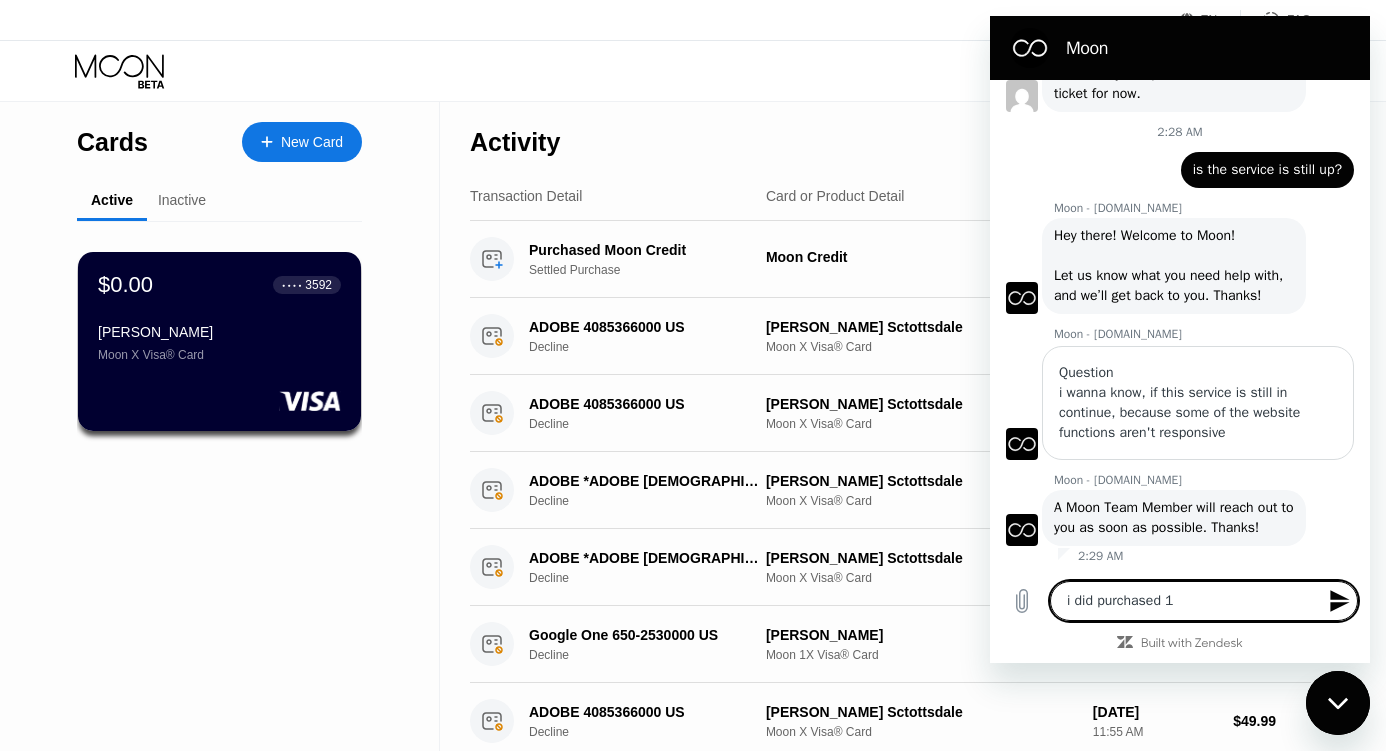 type on "i did purchased 14" 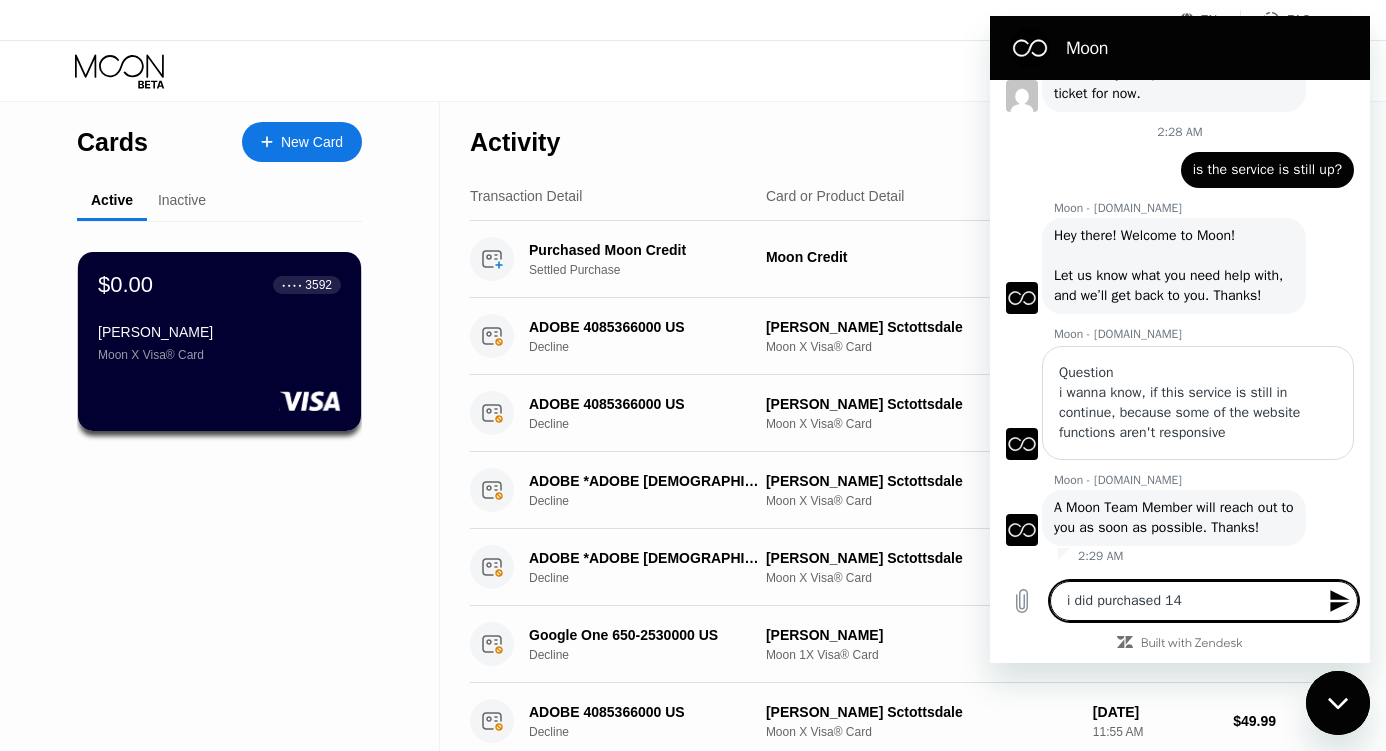 type on "i did purchased 14$" 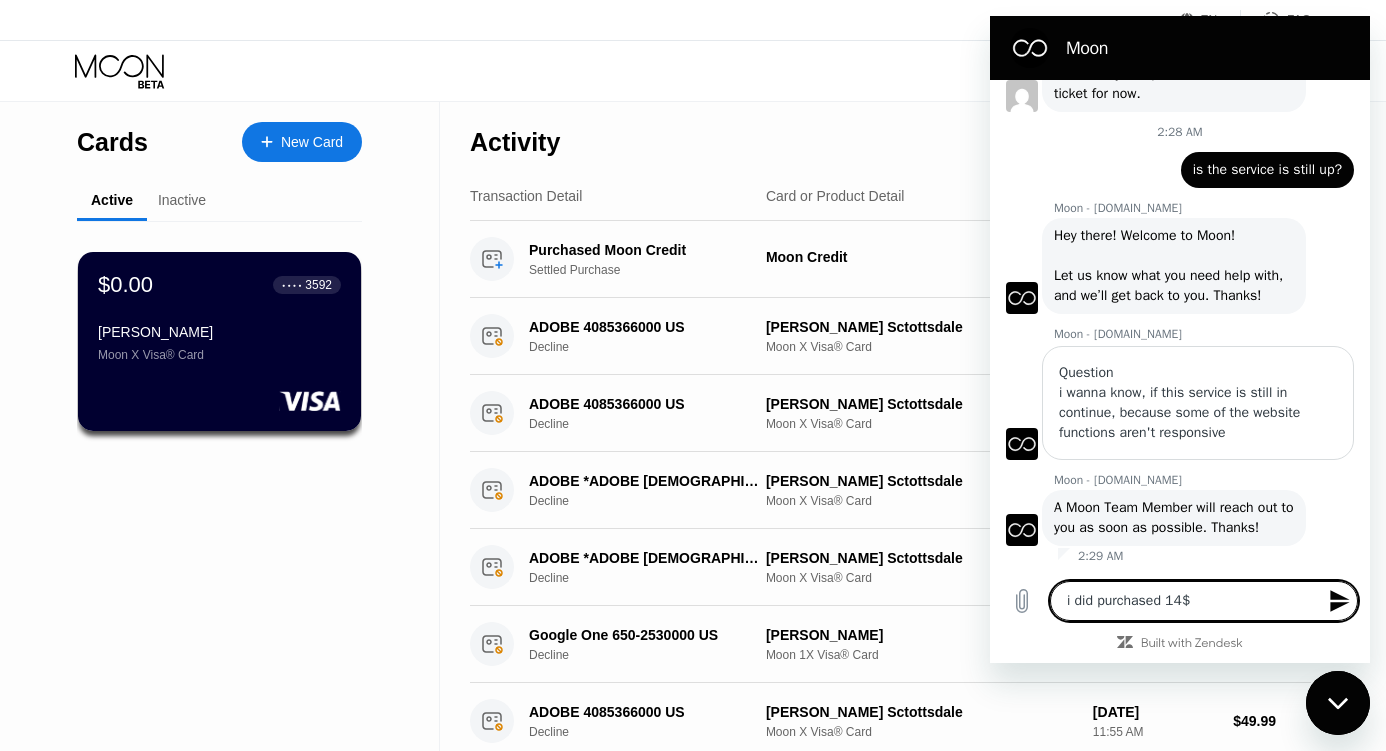type on "i did purchased 14$" 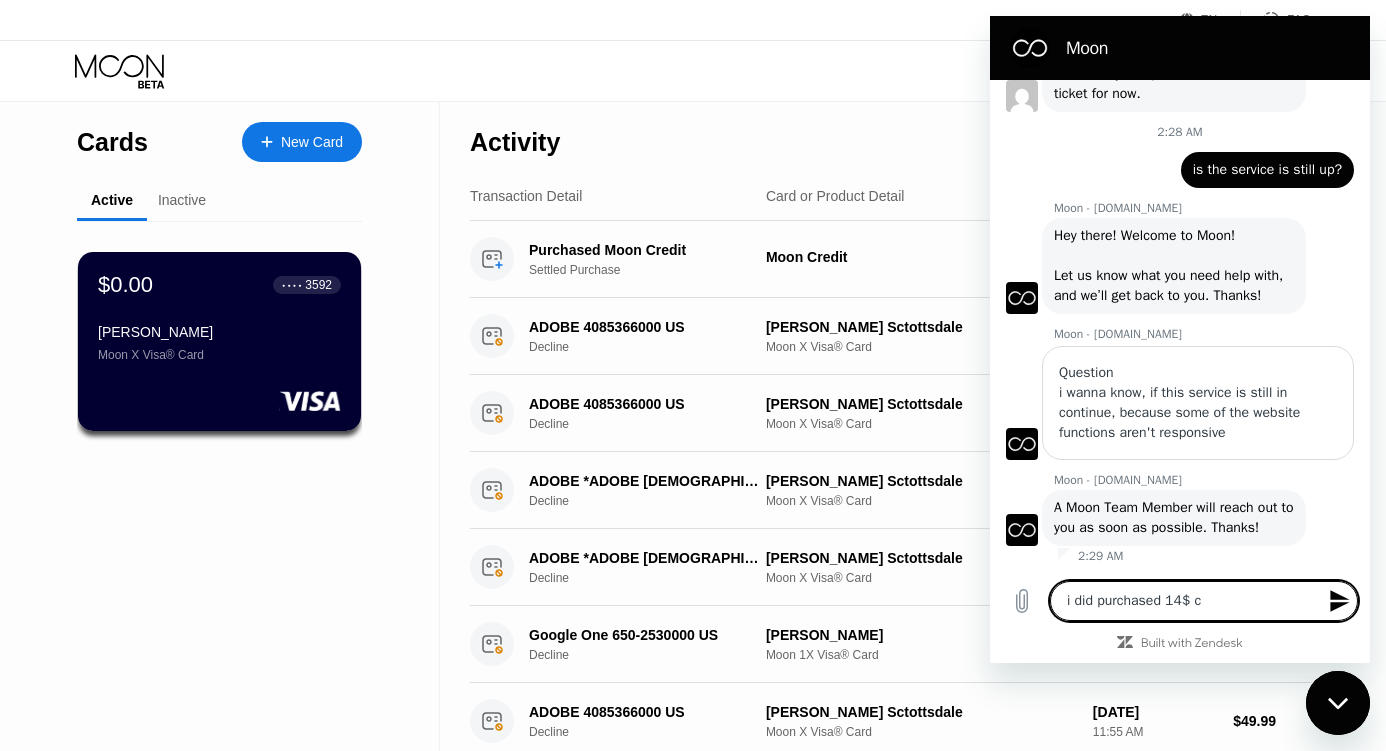 type on "i did purchased 14$ cr" 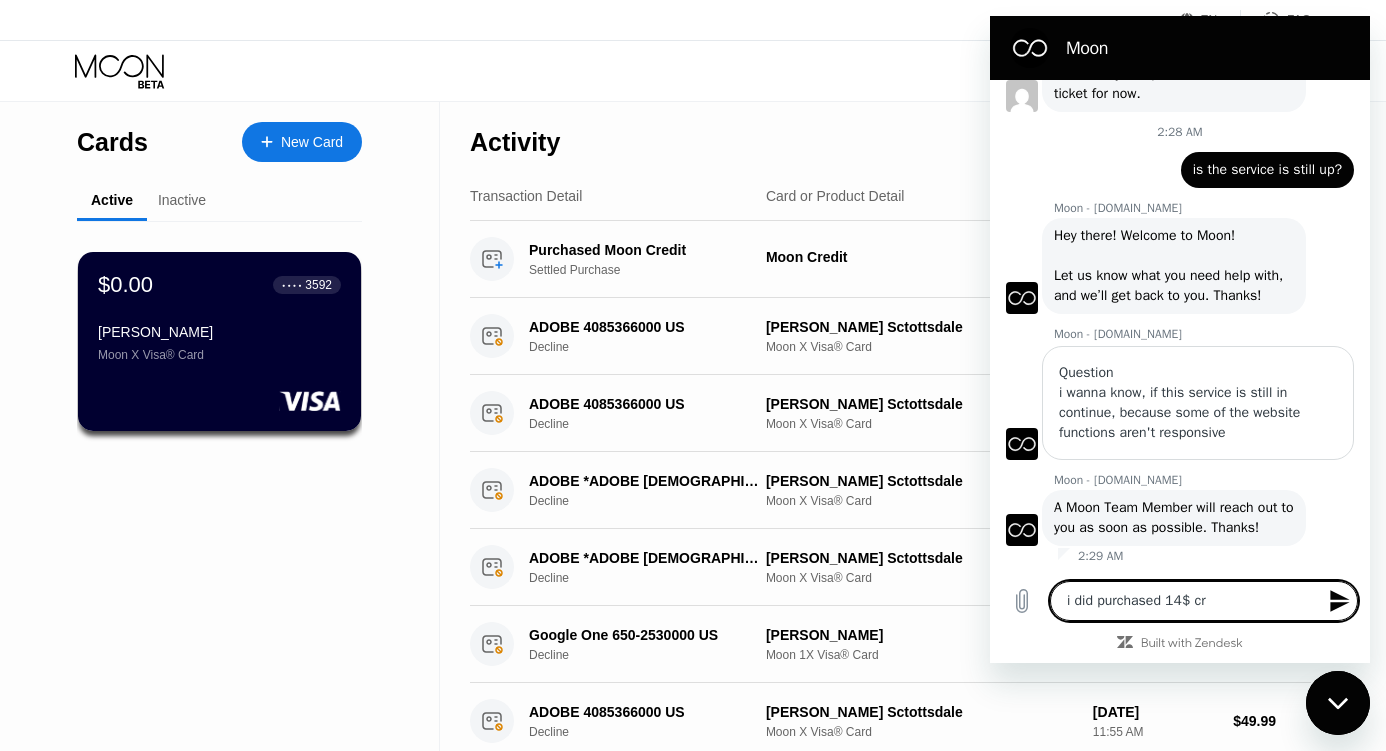 type on "i did purchased 14$ cre" 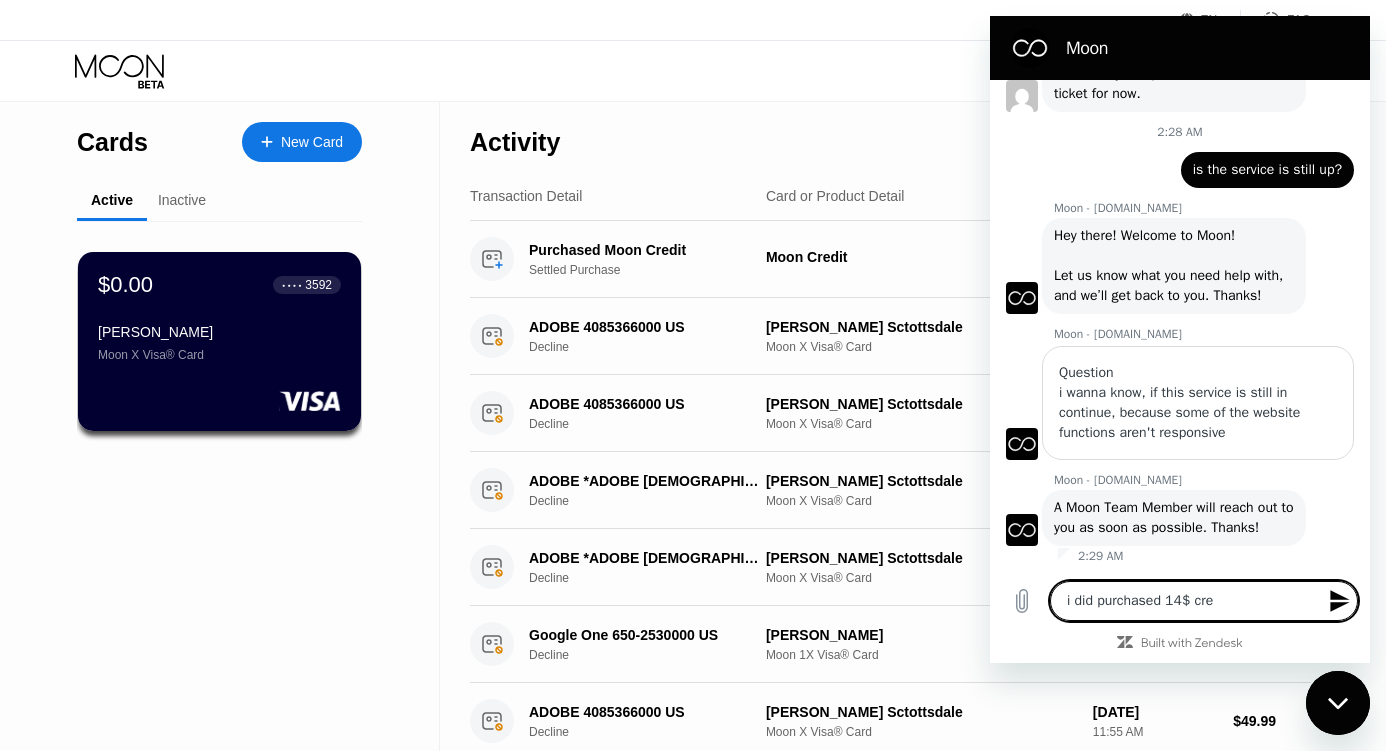 type on "i did purchased 14$ cred" 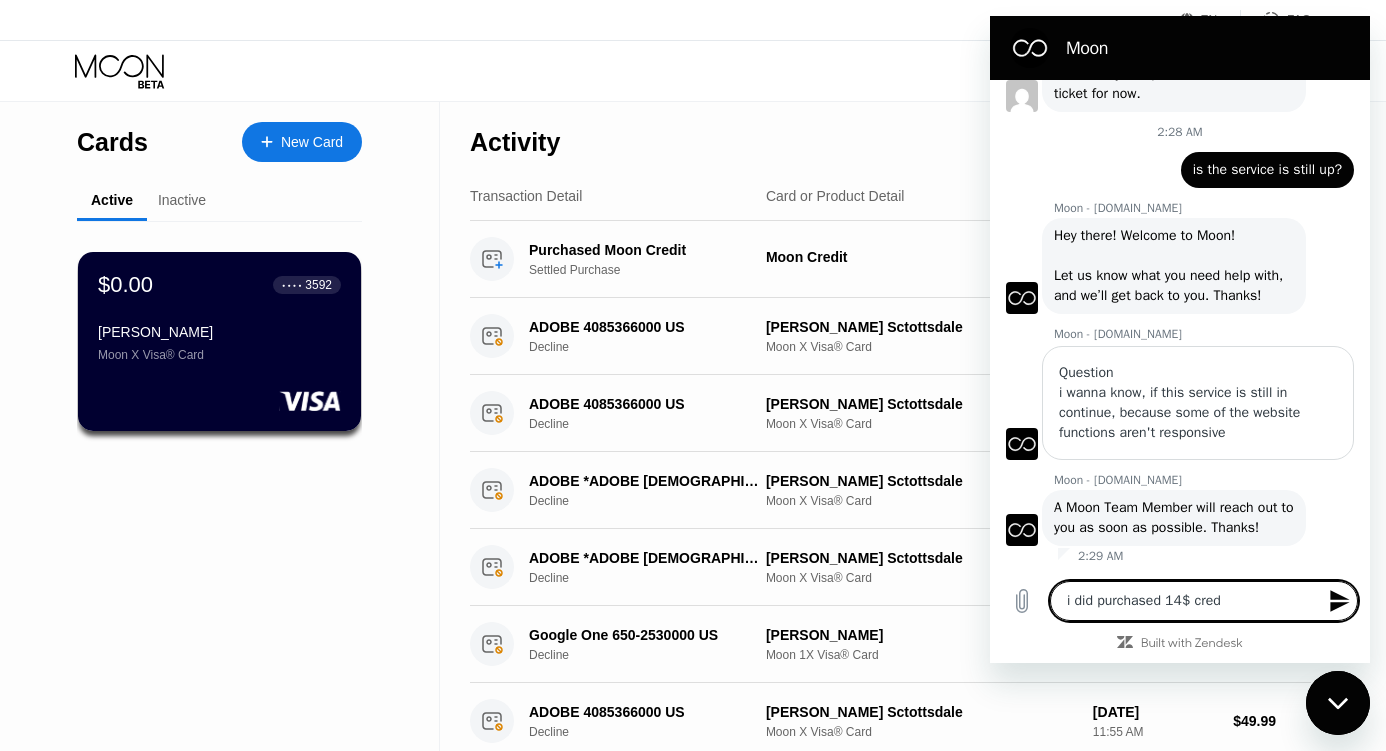 type on "i did purchased 14$ credi" 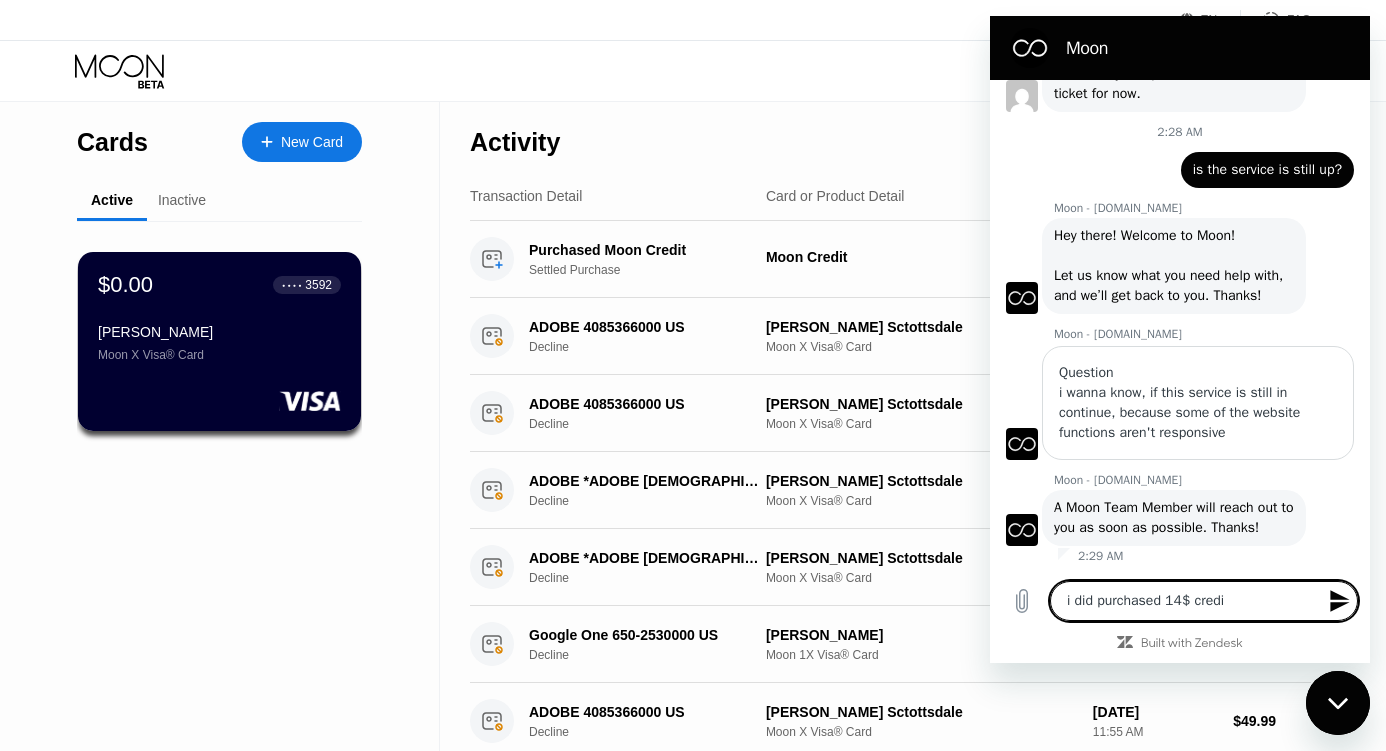 type on "i did purchased 14$ credit" 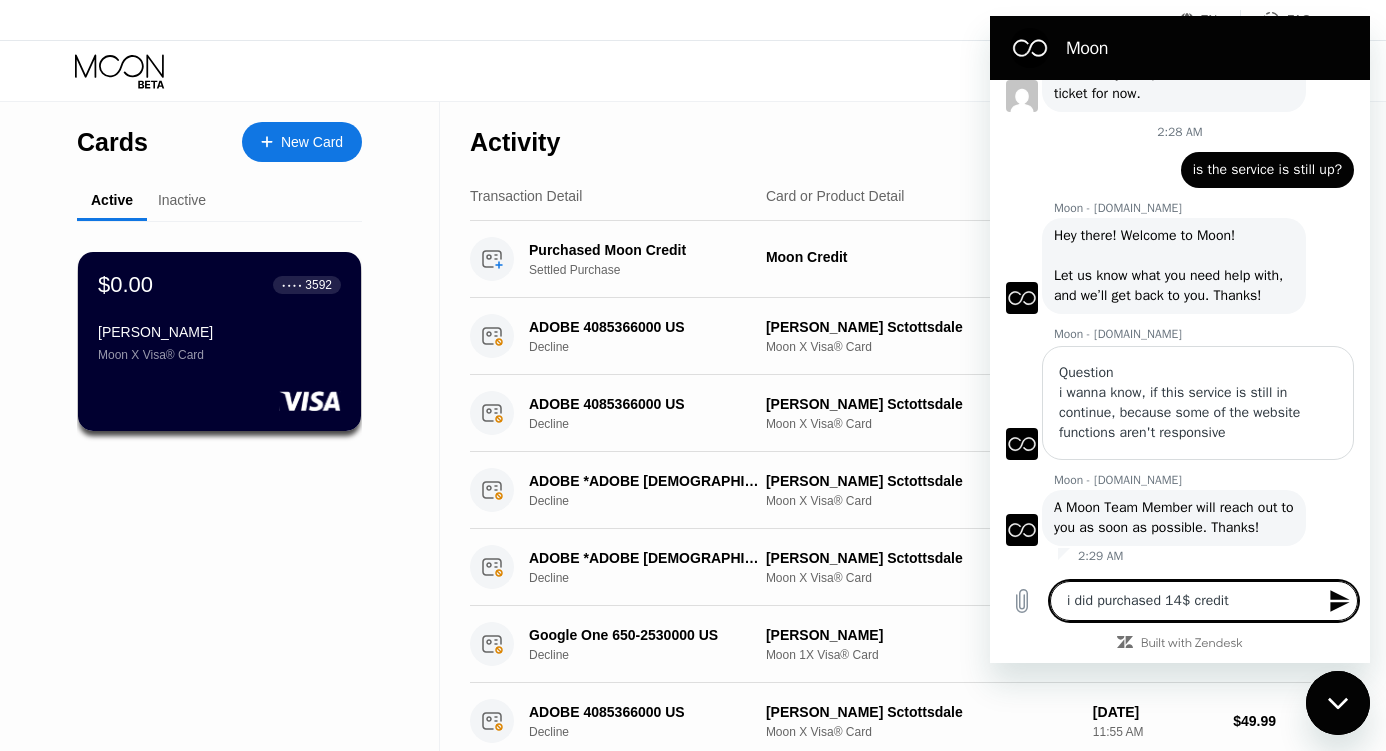 type on "i did purchased 14$ credit," 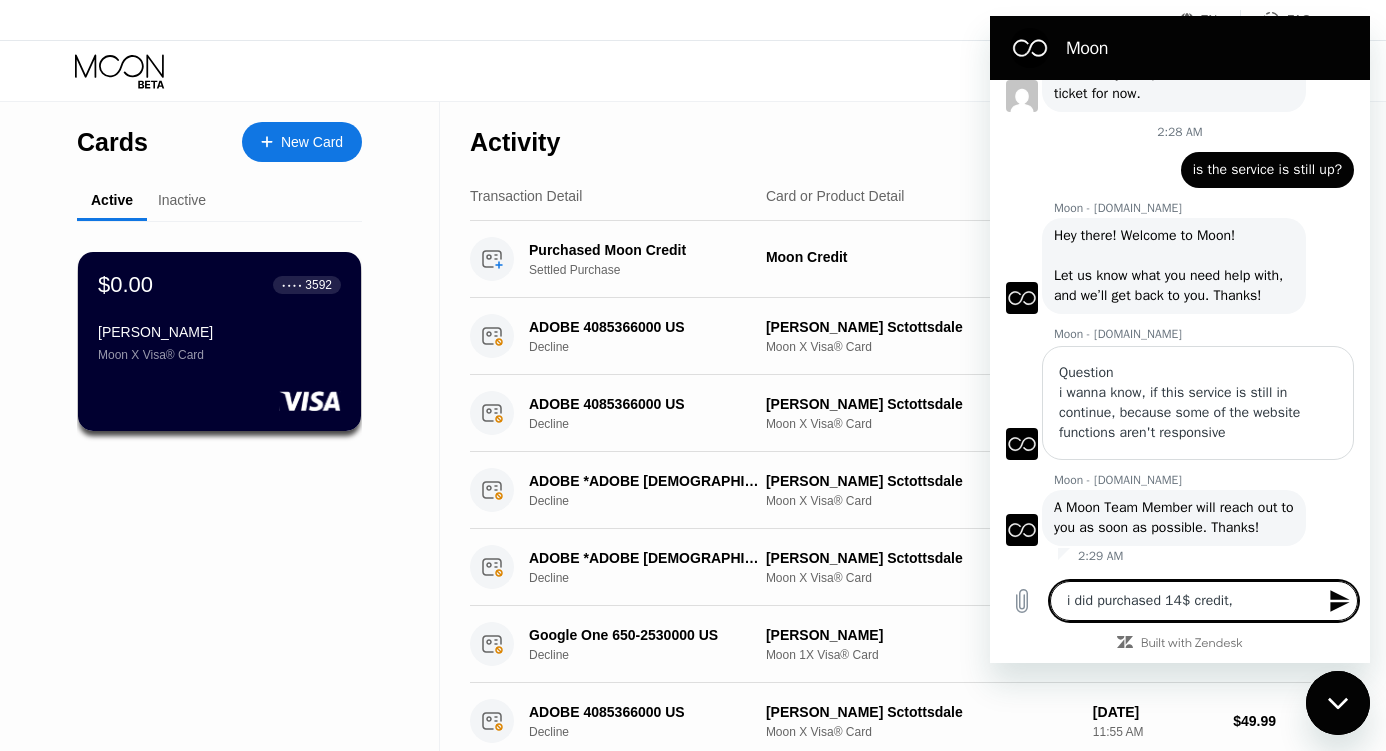 type on "i did purchased 14$ credit," 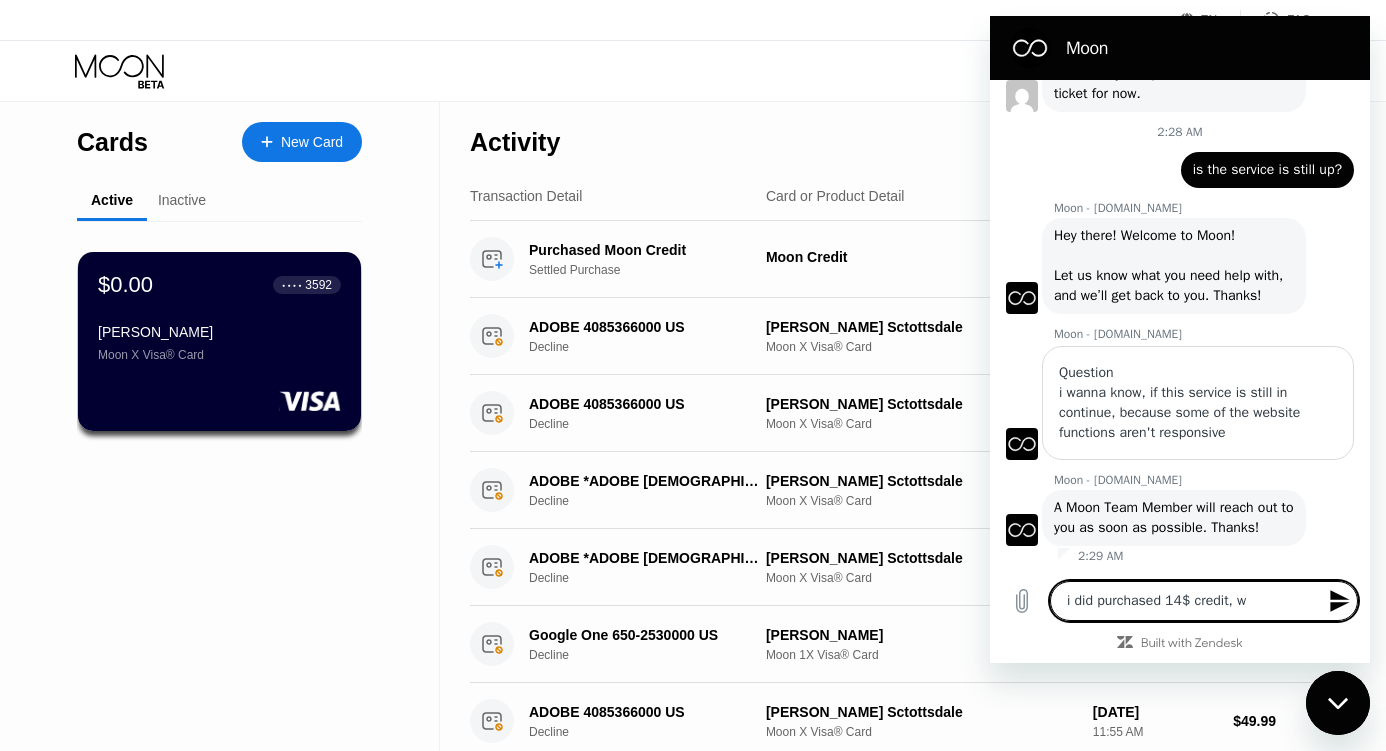 type on "i did purchased 14$ credit, wh" 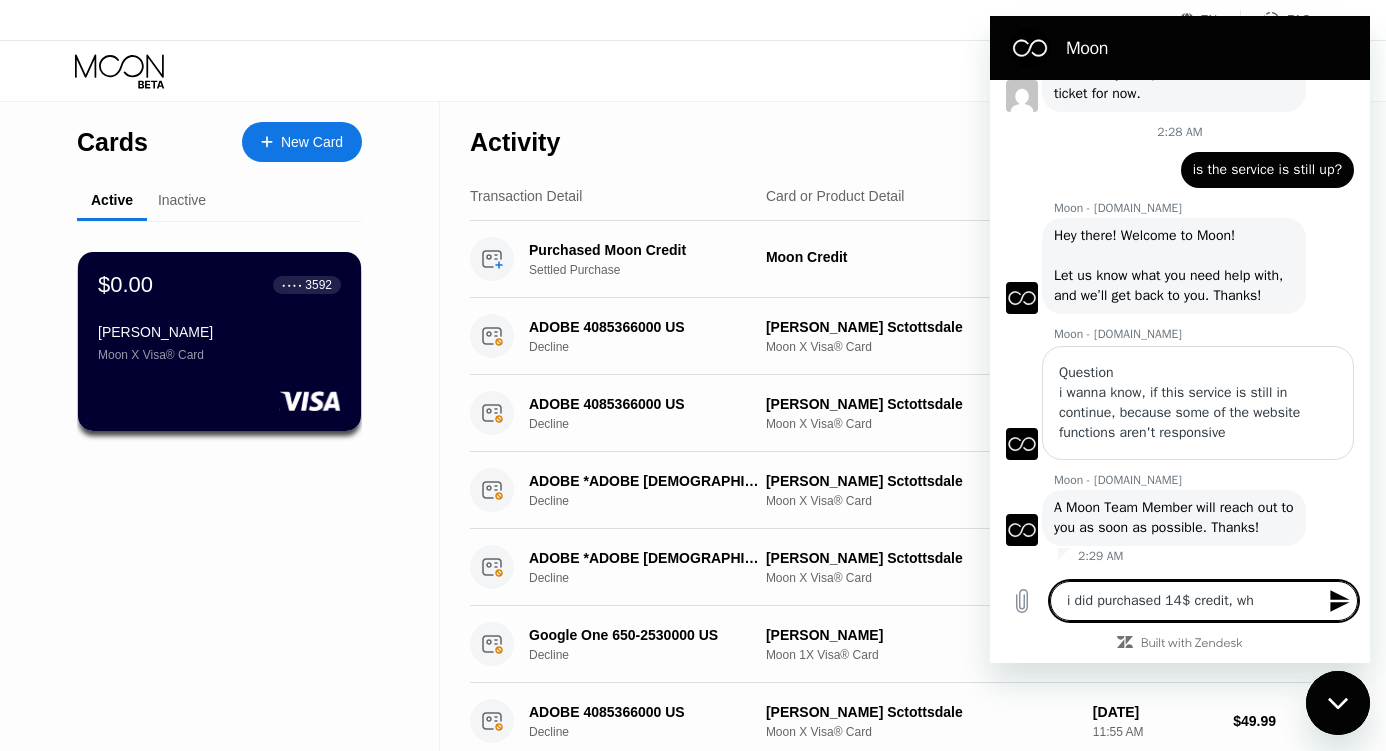 type on "x" 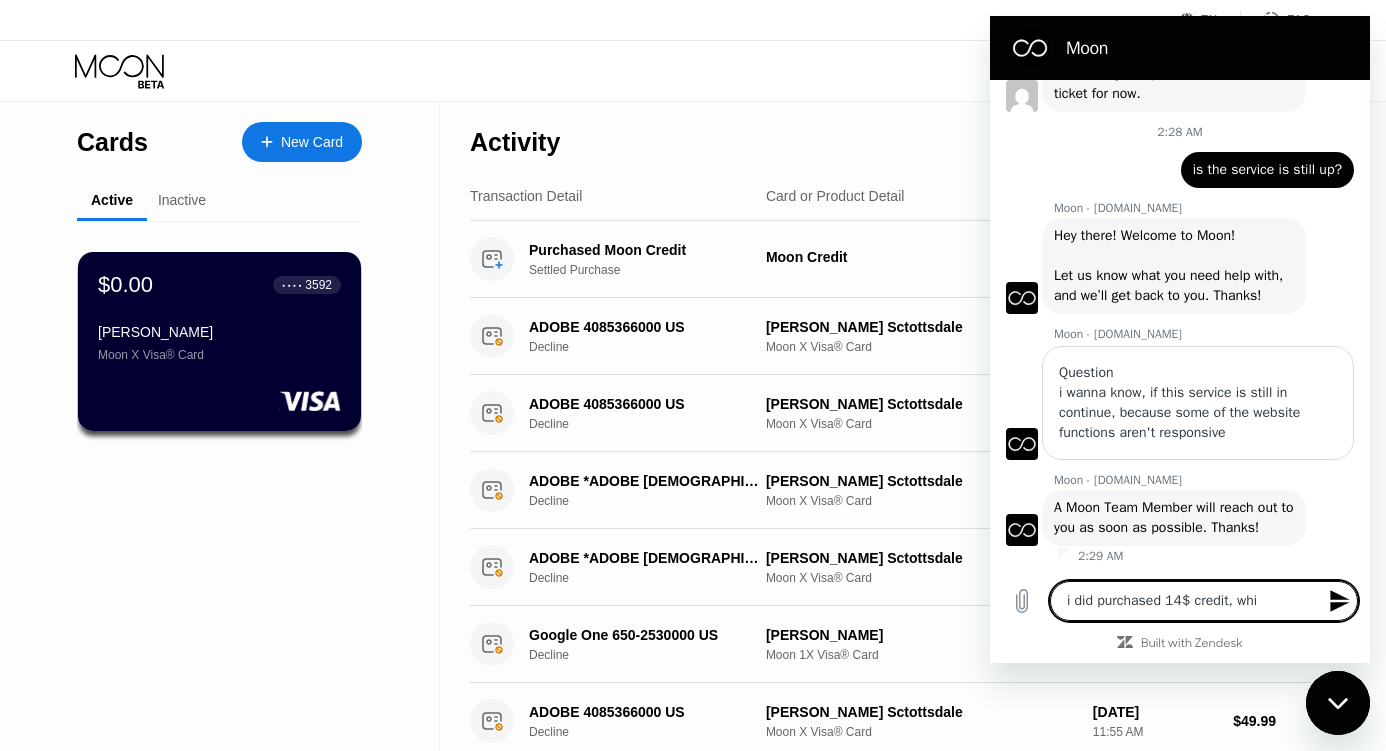 type on "i did purchased 14$ credit, wh" 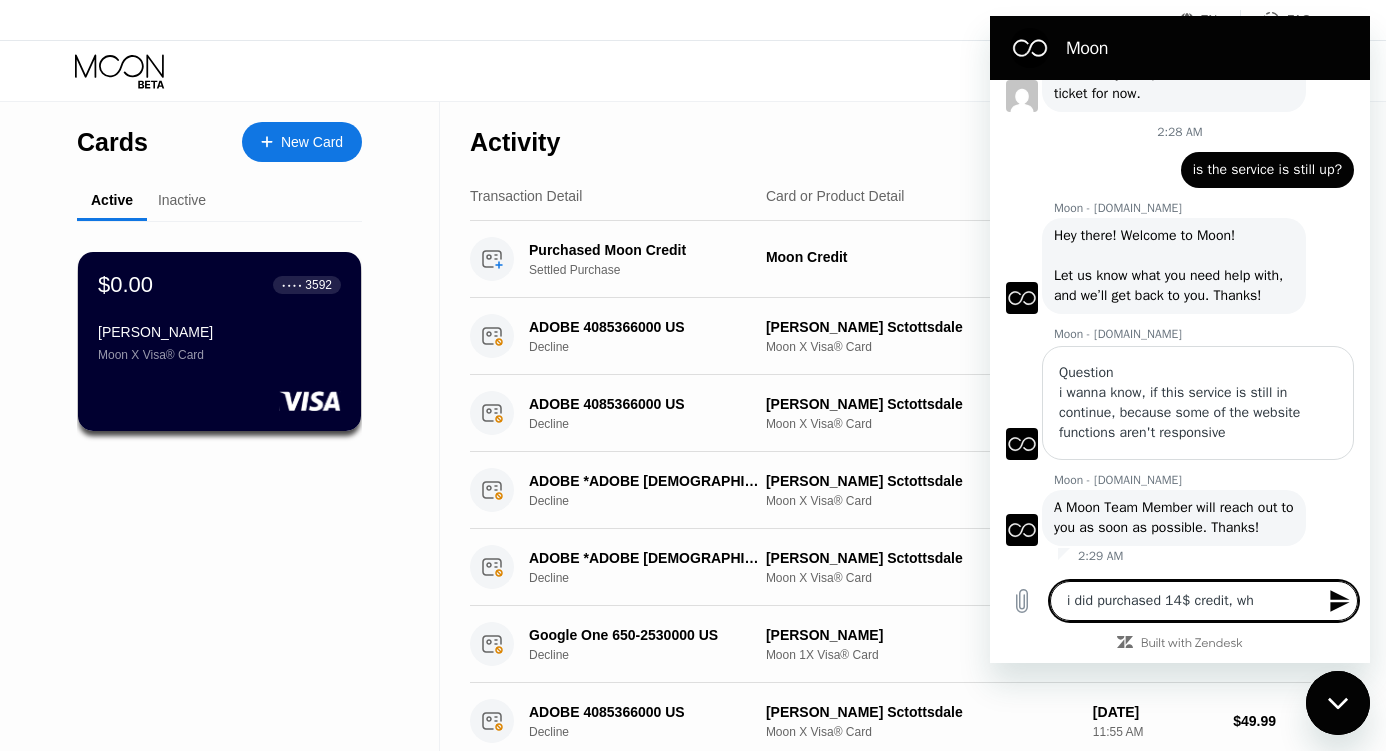 type on "i did purchased 14$ credit, why" 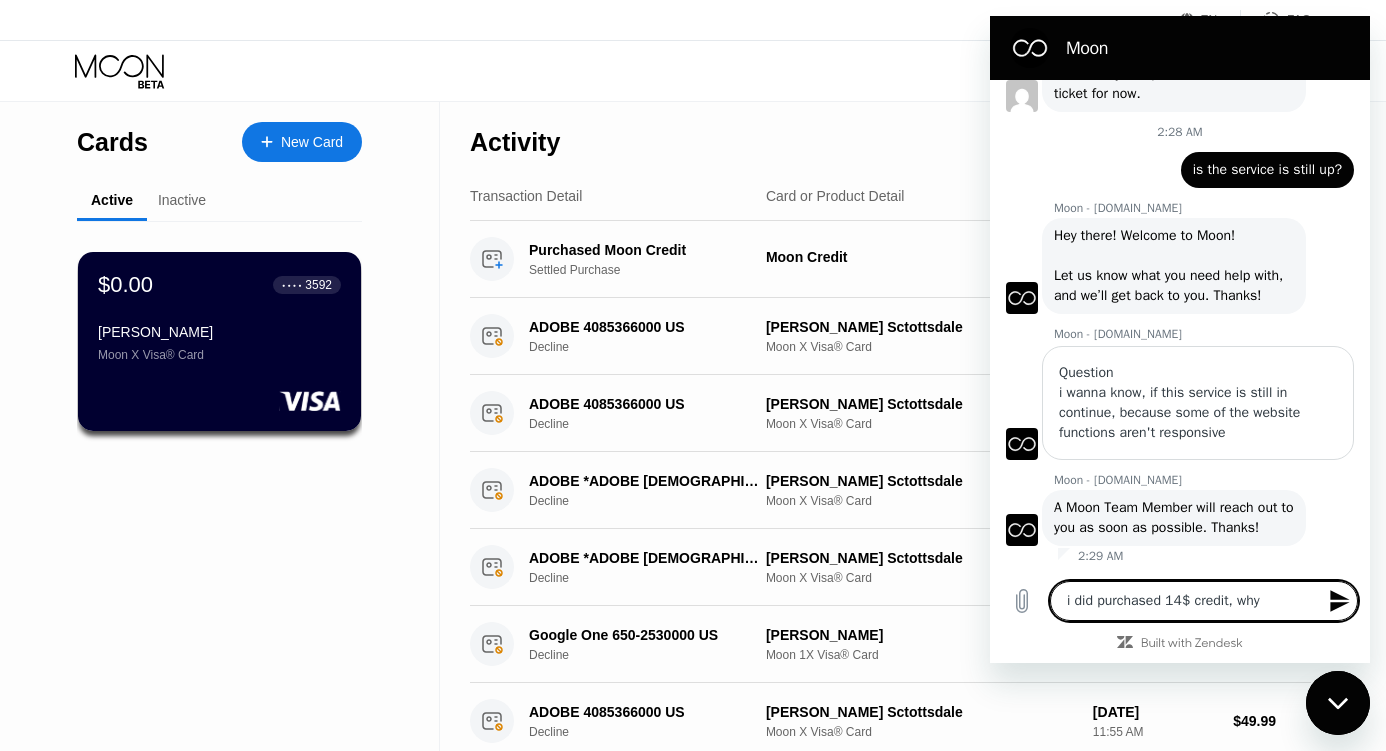 type on "i did purchased 14$ credit, why" 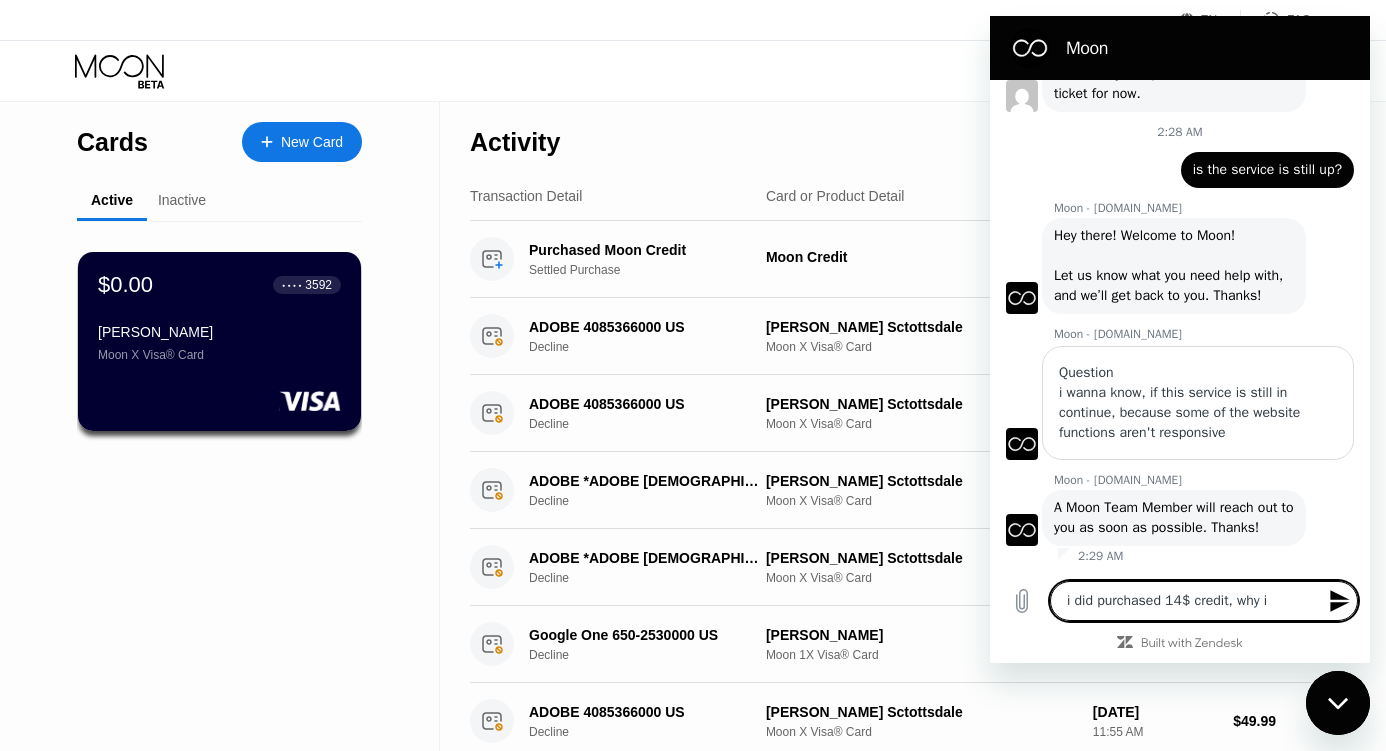type on "i did purchased 14$ credit, why it" 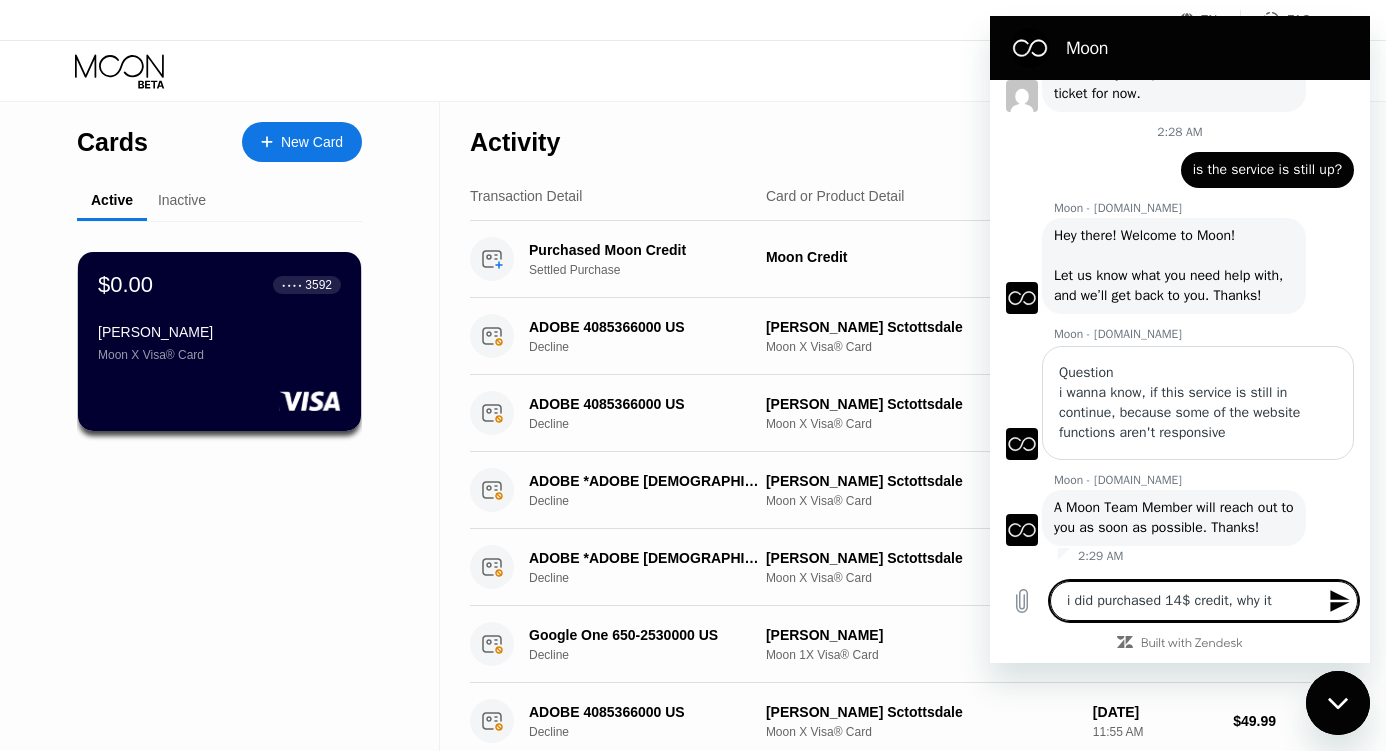 type on "i did purchased 14$ credit, why its" 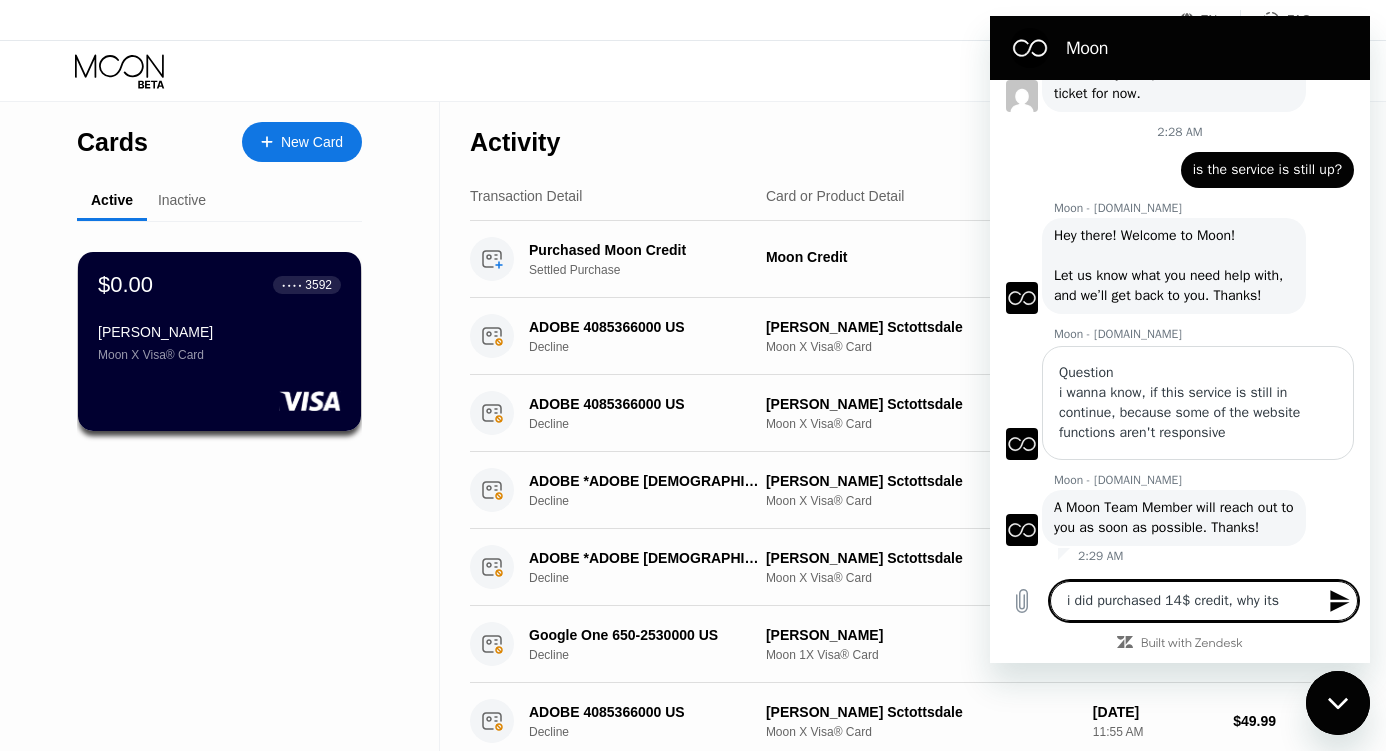 type on "i did purchased 14$ credit, why its" 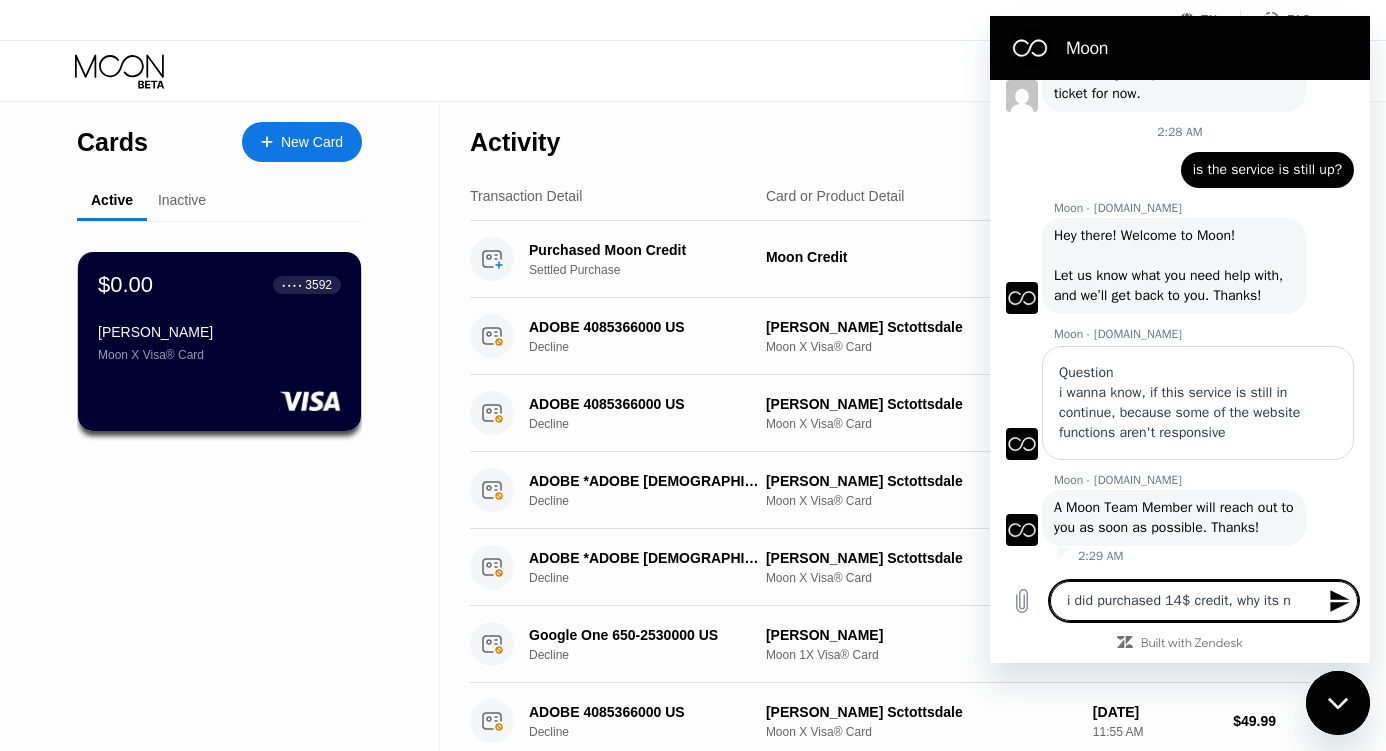 type on "i did purchased 14$ credit, why its no" 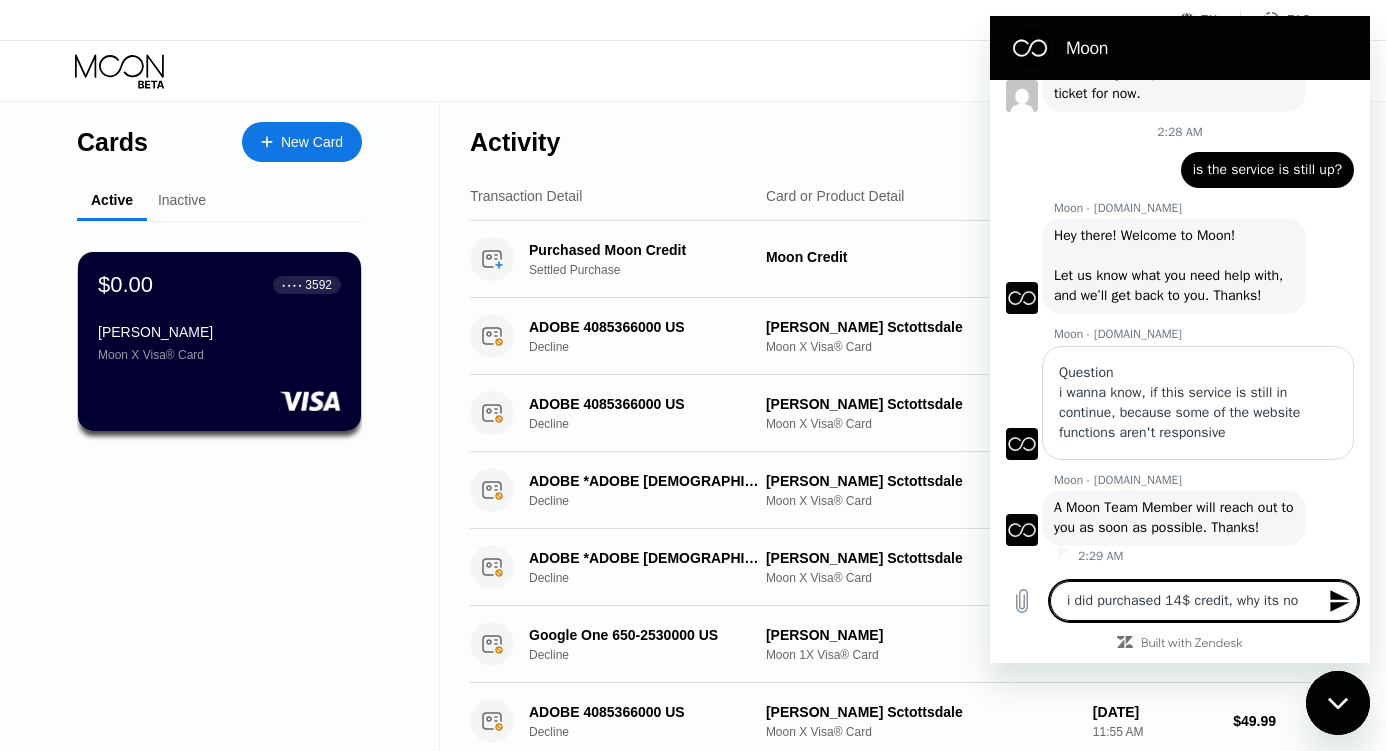 type on "i did purchased 14$ credit, why its not" 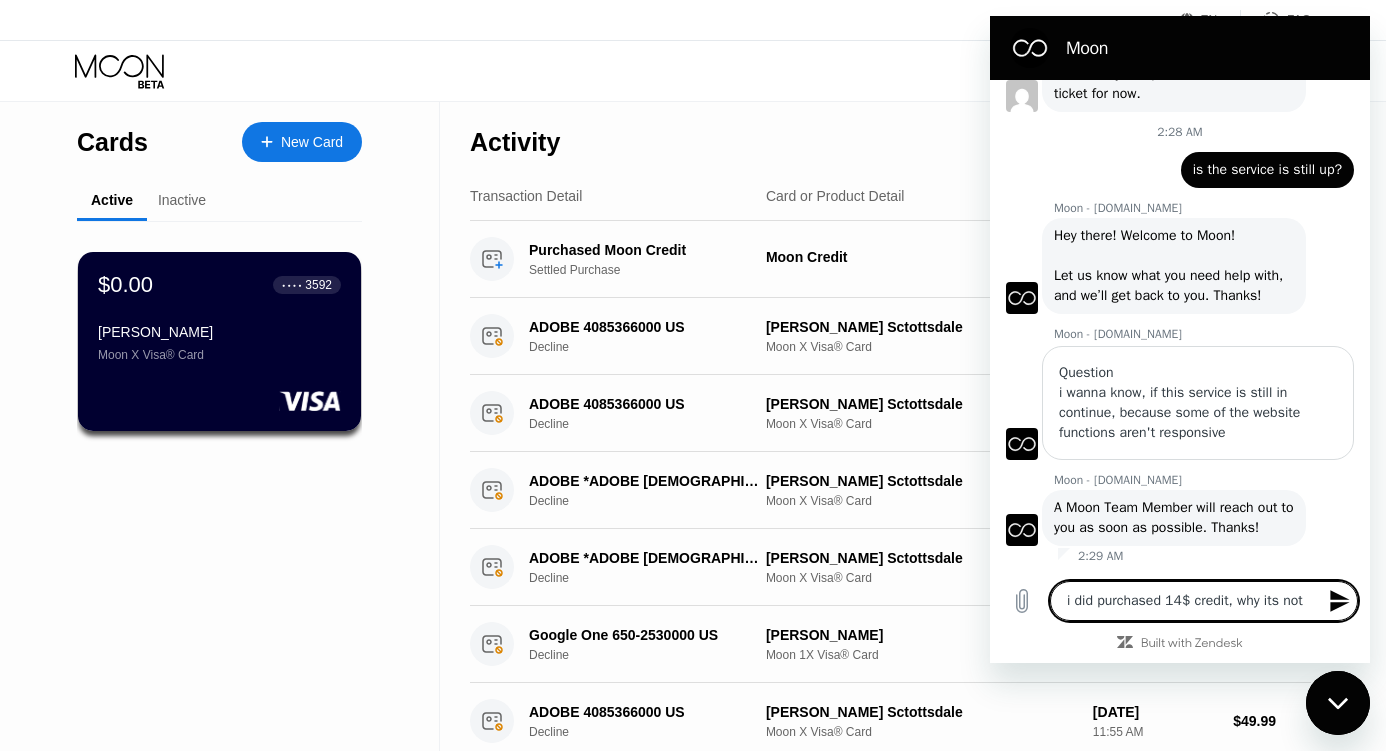type on "i did purchased 14$ credit, why its not" 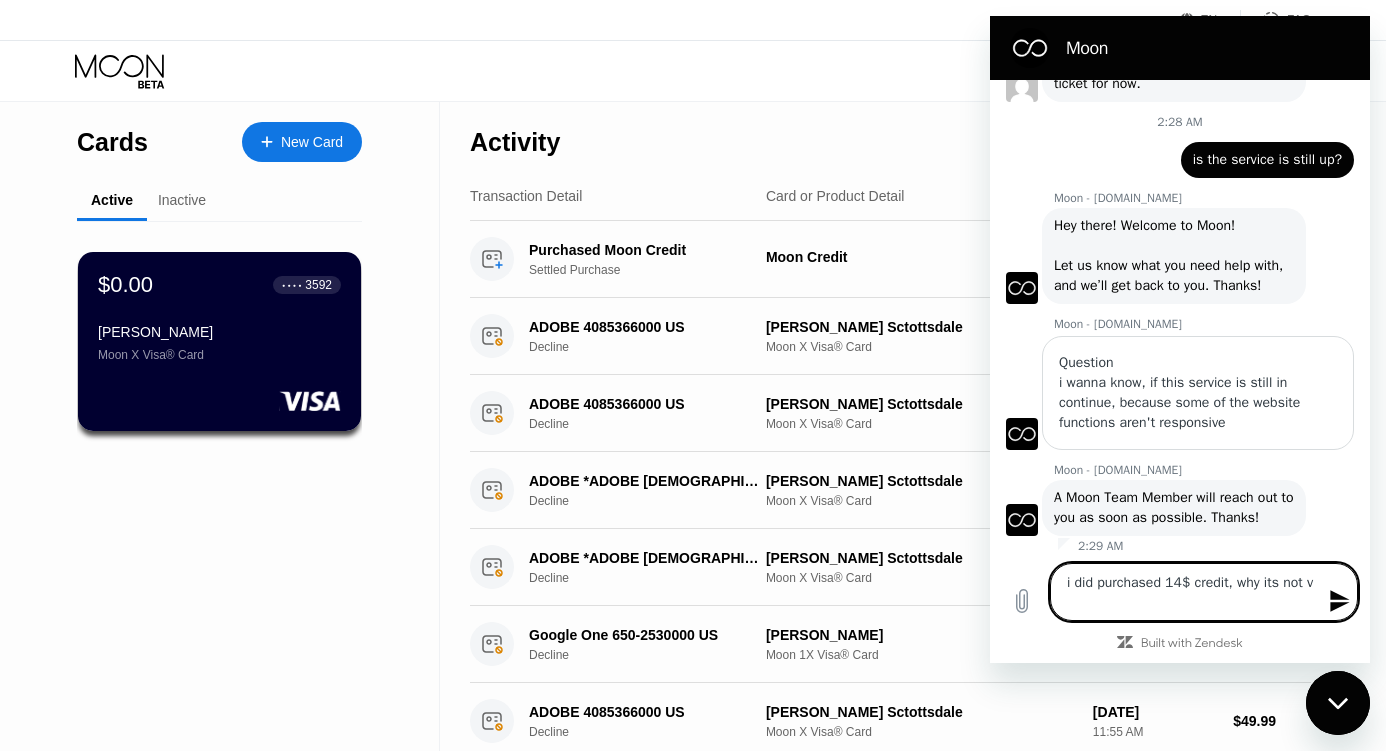 type on "i did purchased 14$ credit, why its not vi" 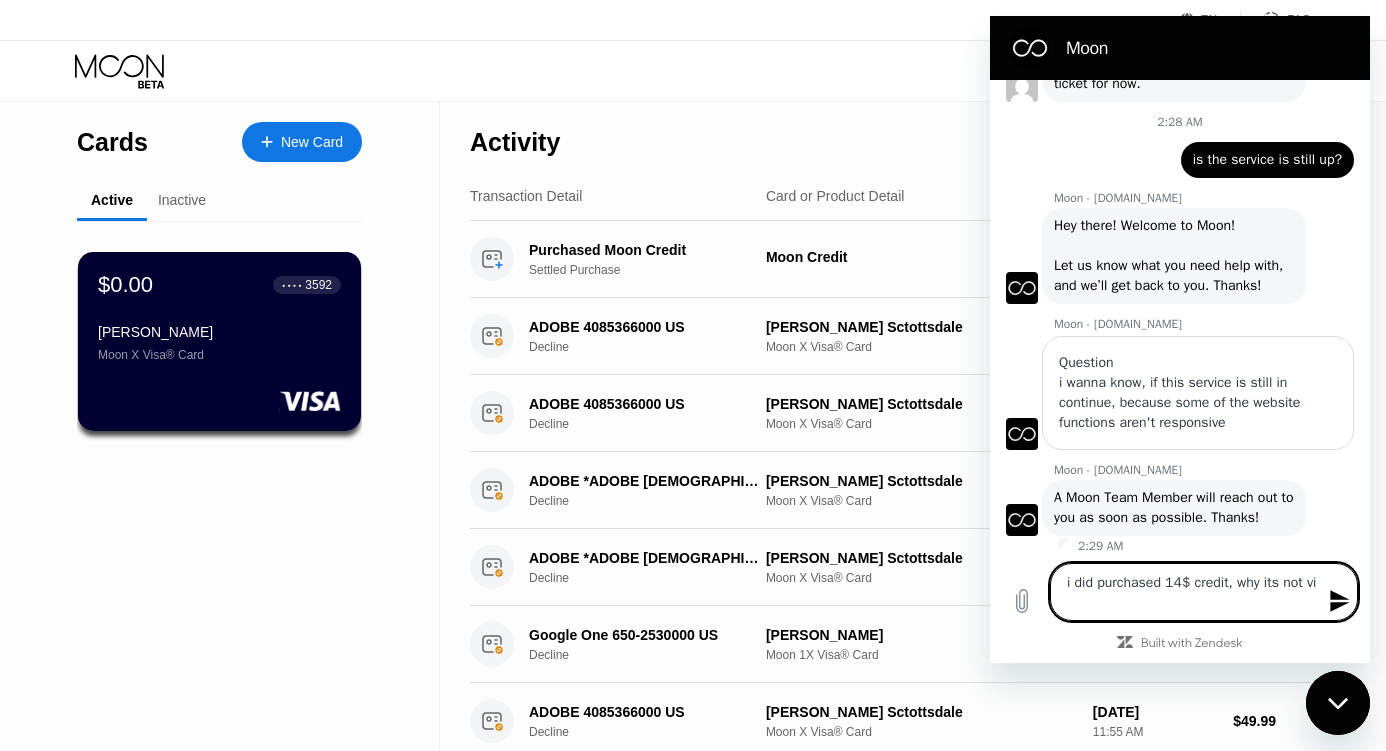 type on "i did purchased 14$ credit, why its not vis" 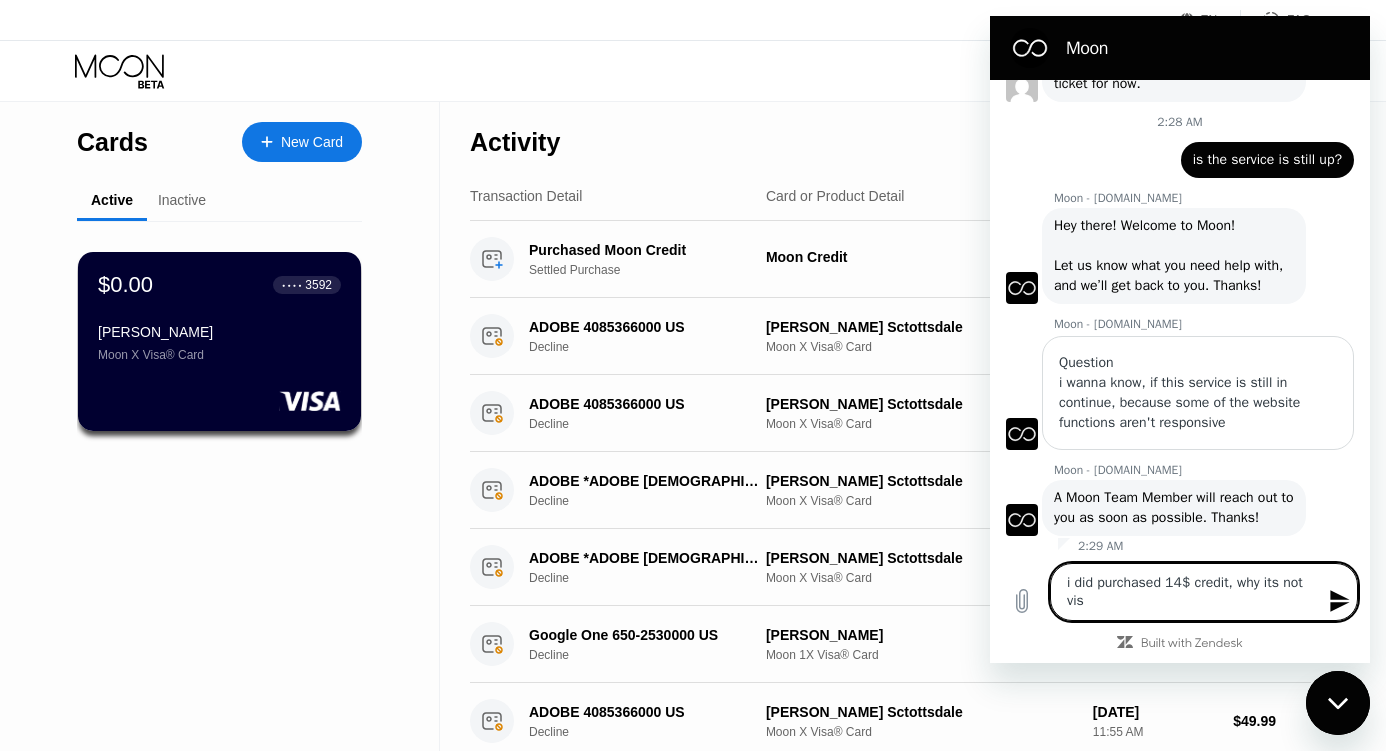 type on "i did purchased 14$ credit, why its not visi" 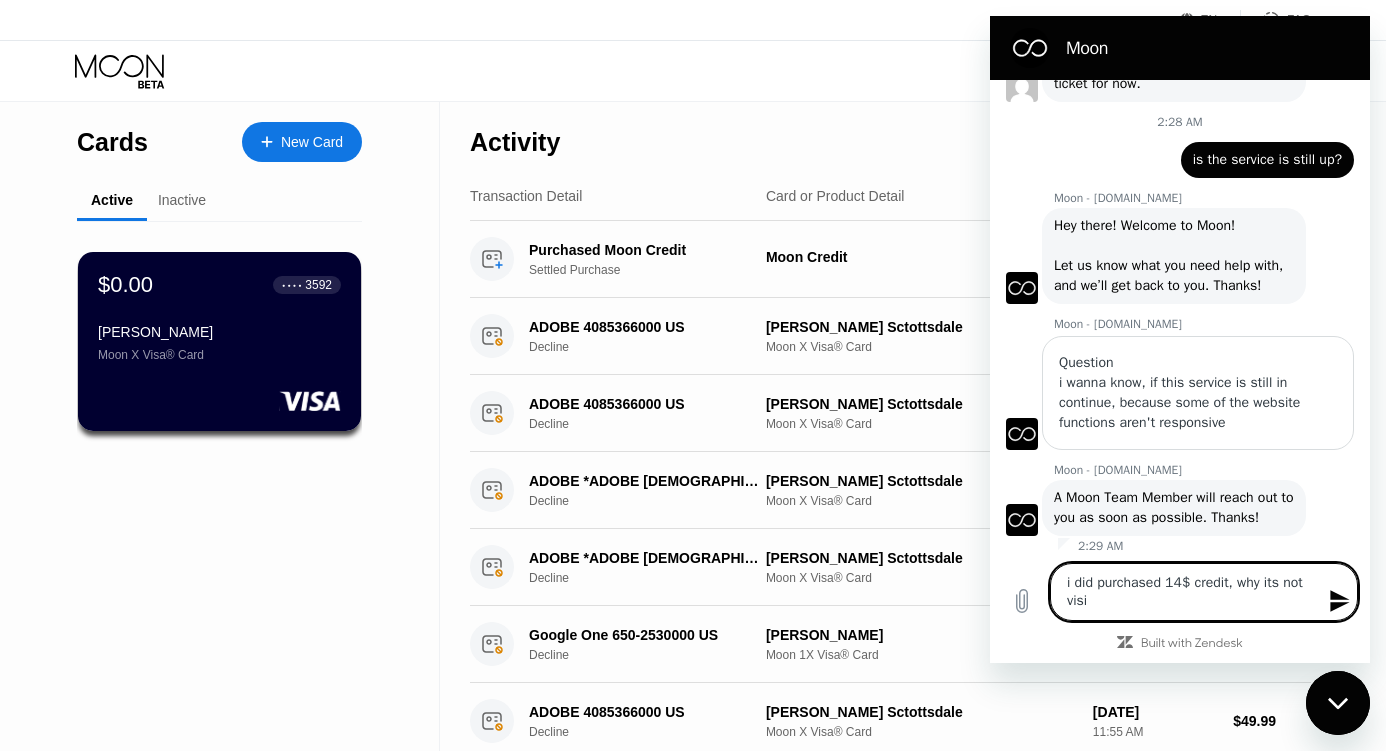 type on "i did purchased 14$ credit, why its not visis" 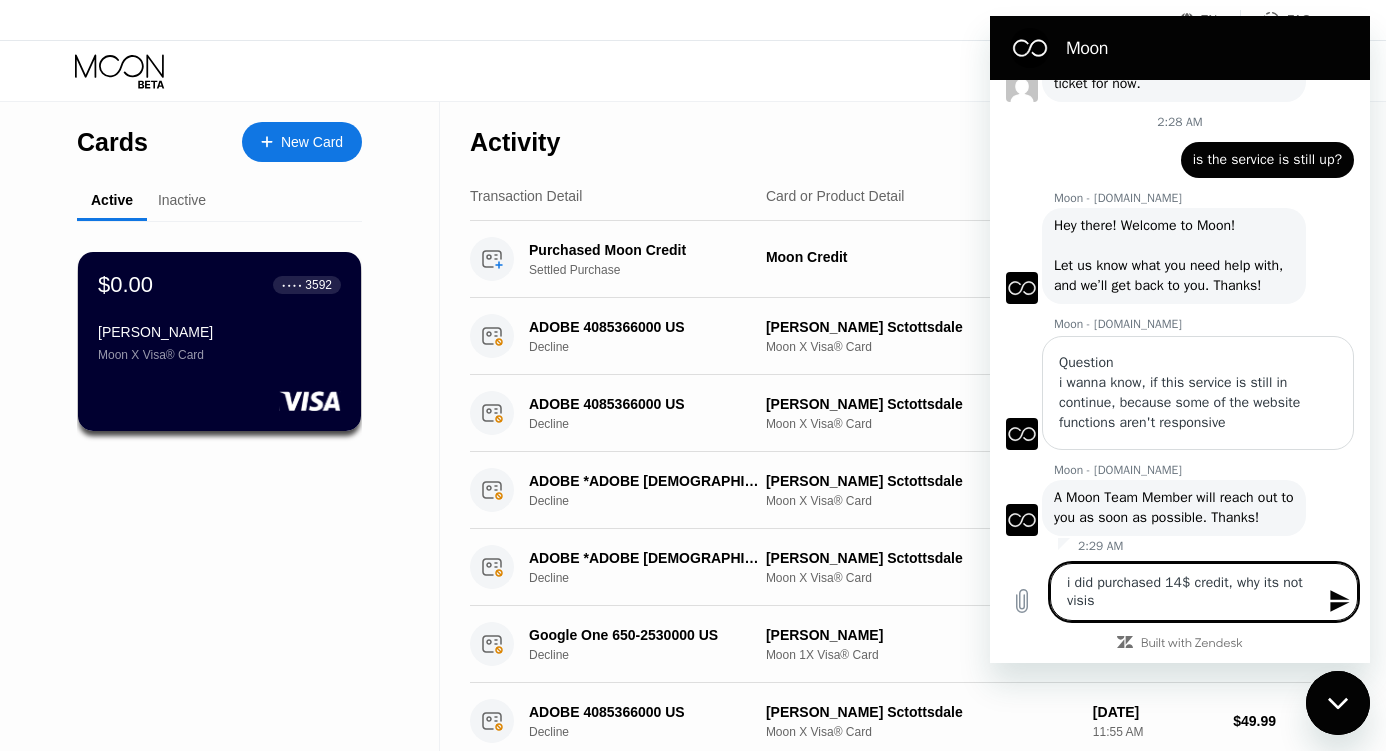 type on "i did purchased 14$ credit, why its not visisb" 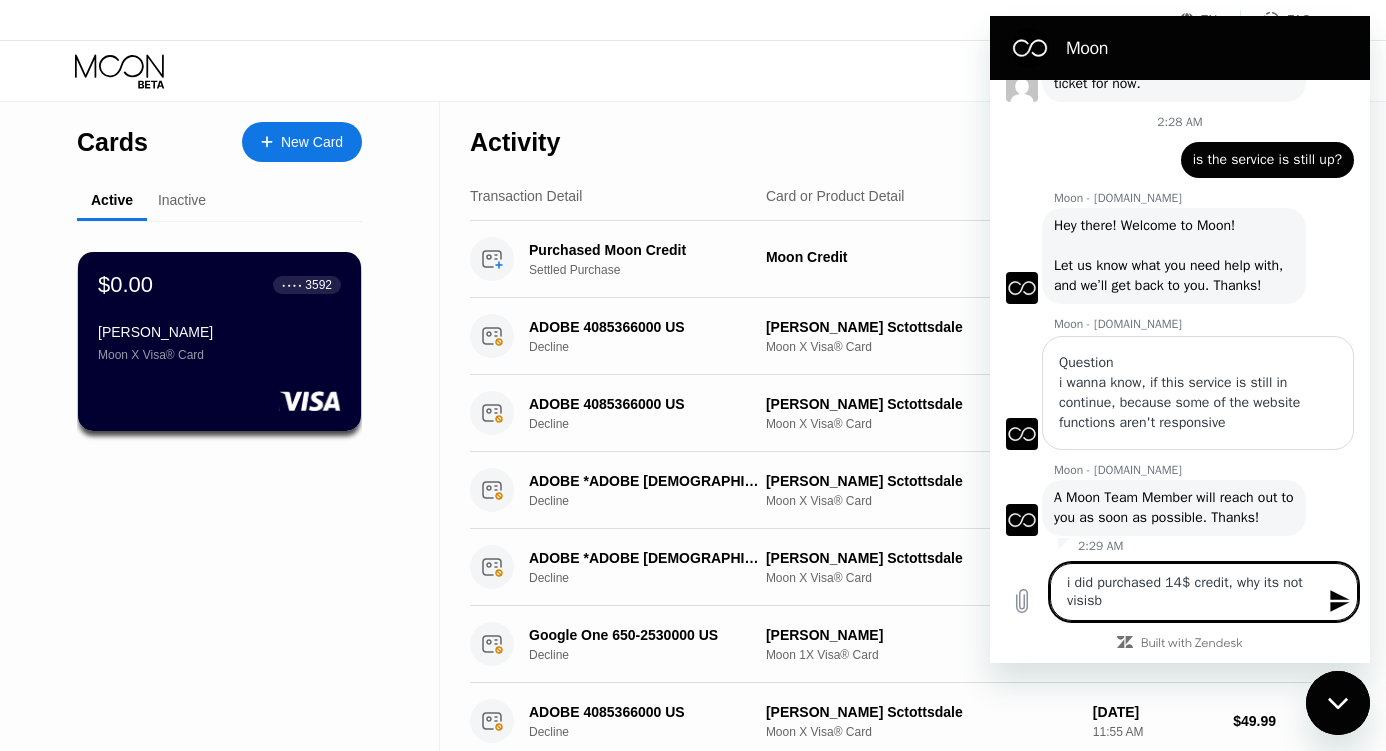 type on "i did purchased 14$ credit, why its not visisbl" 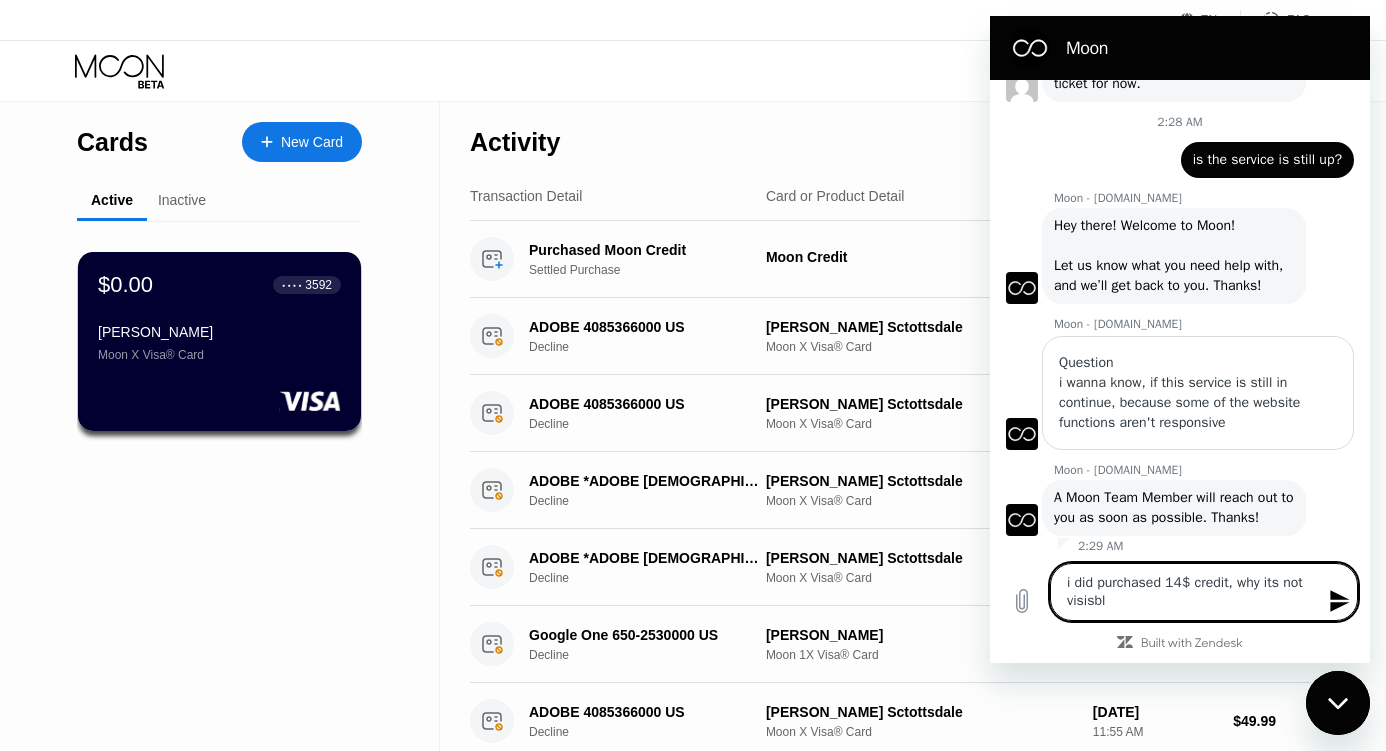 type on "i did purchased 14$ credit, why its not visisble" 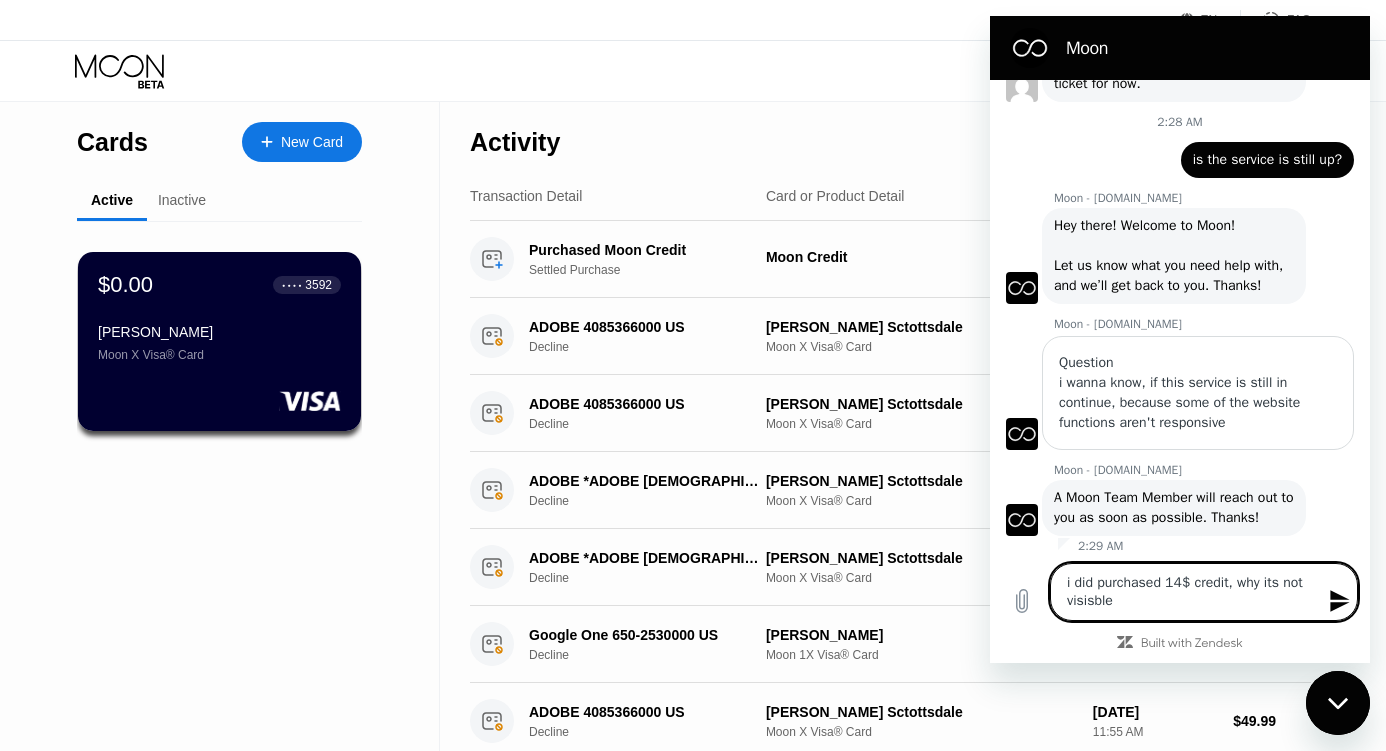 type on "i did purchased 14$ credit, why its not visisble" 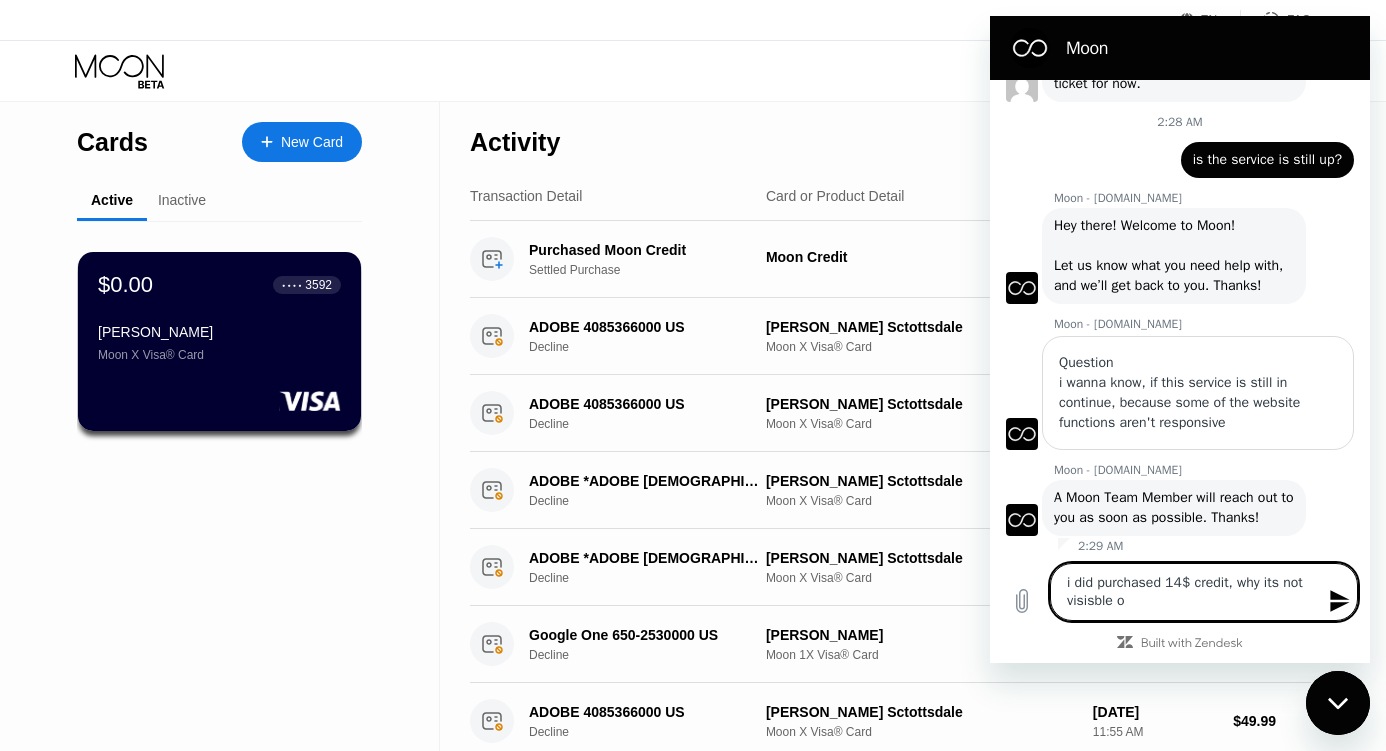 type on "i did purchased 14$ credit, why its not visisble on" 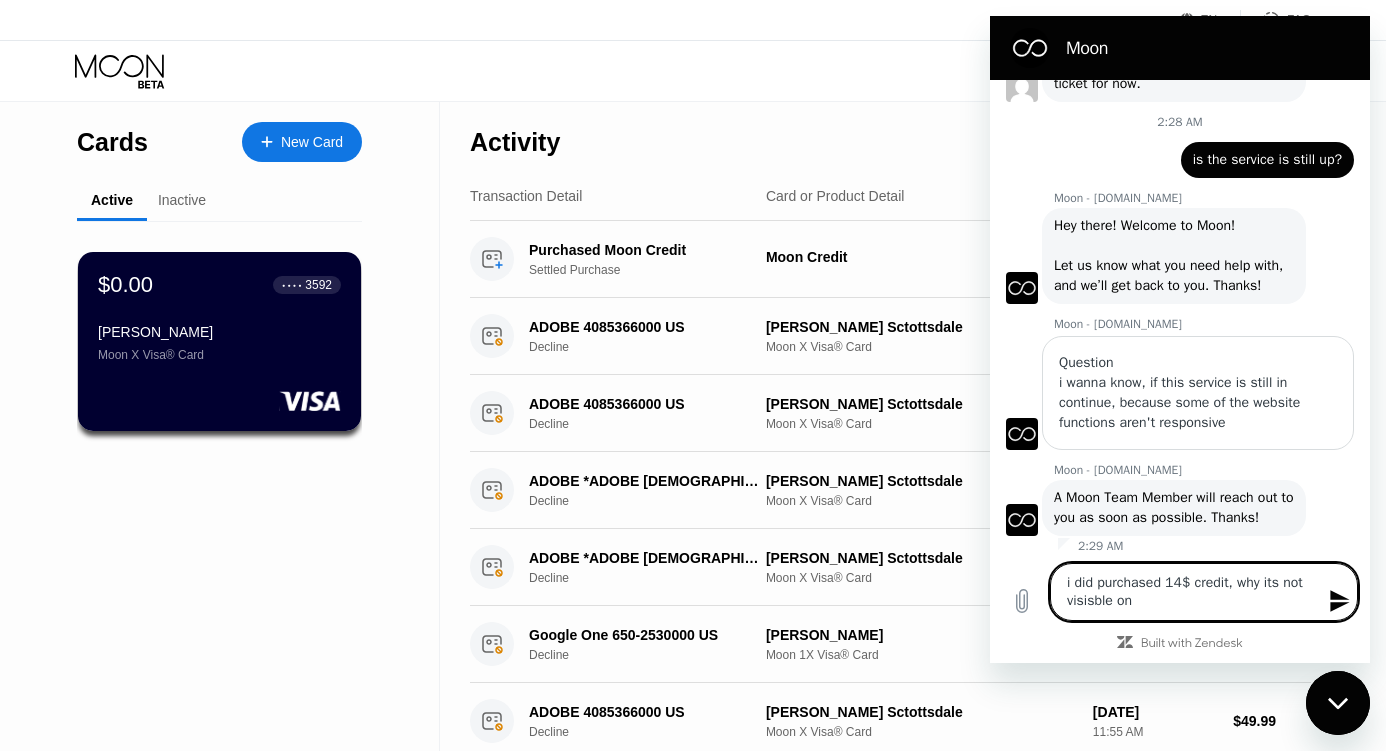 type on "i did purchased 14$ credit, why its not visisble o" 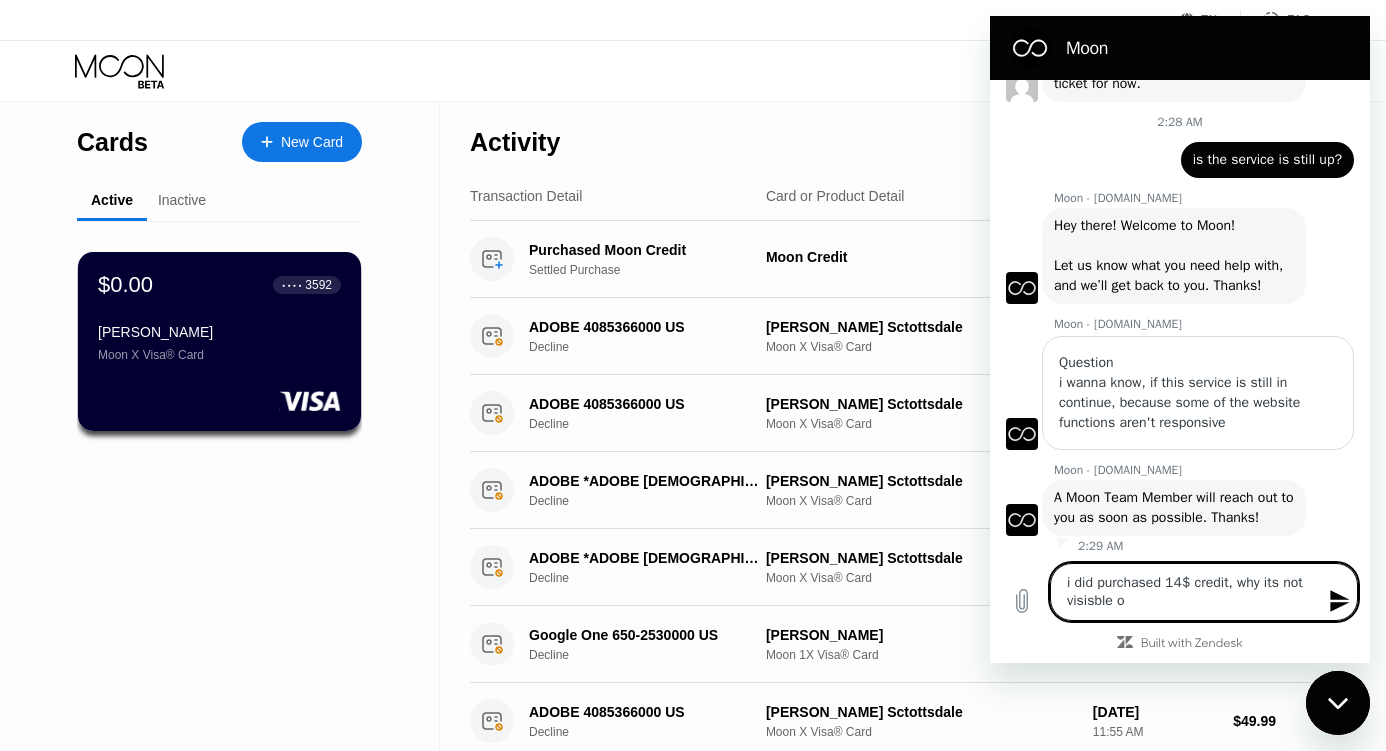 type on "i did purchased 14$ credit, why its not visisble" 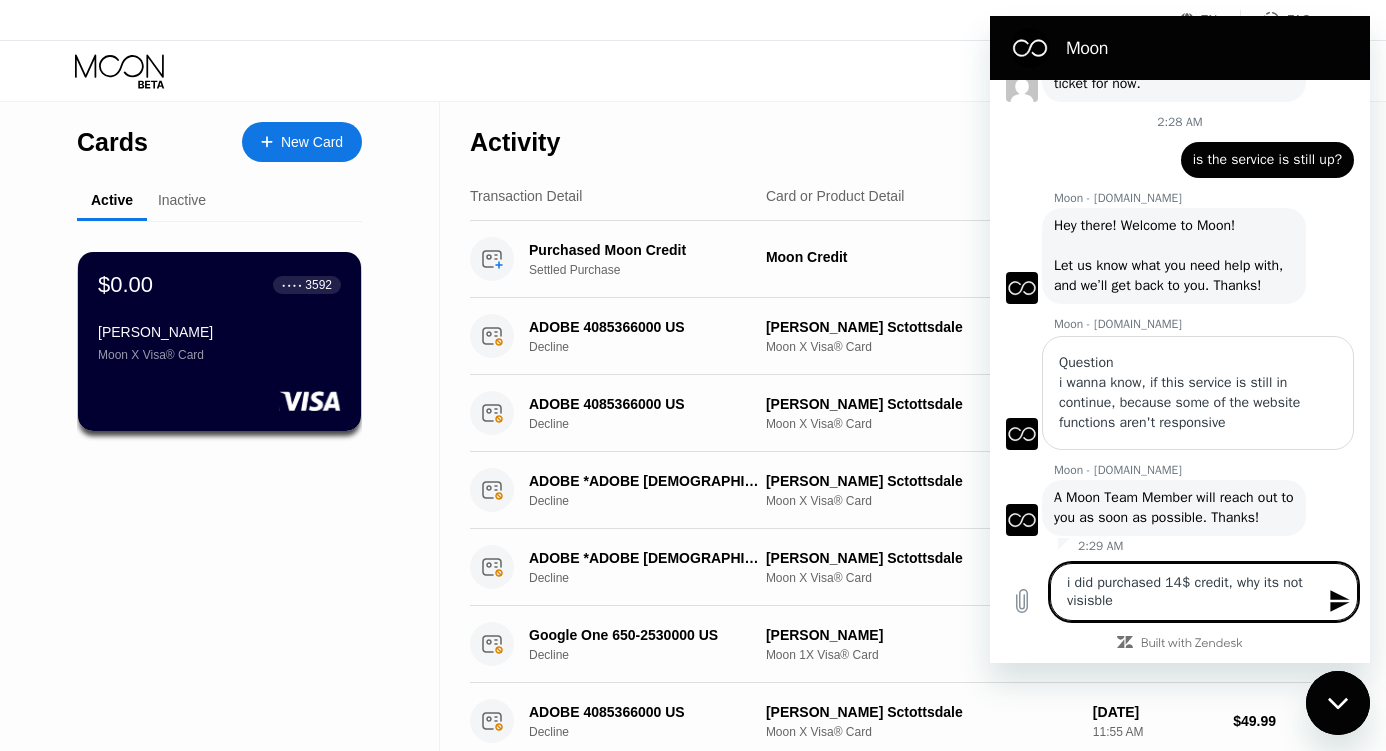 type on "i did purchased 14$ credit, why its not visisble i" 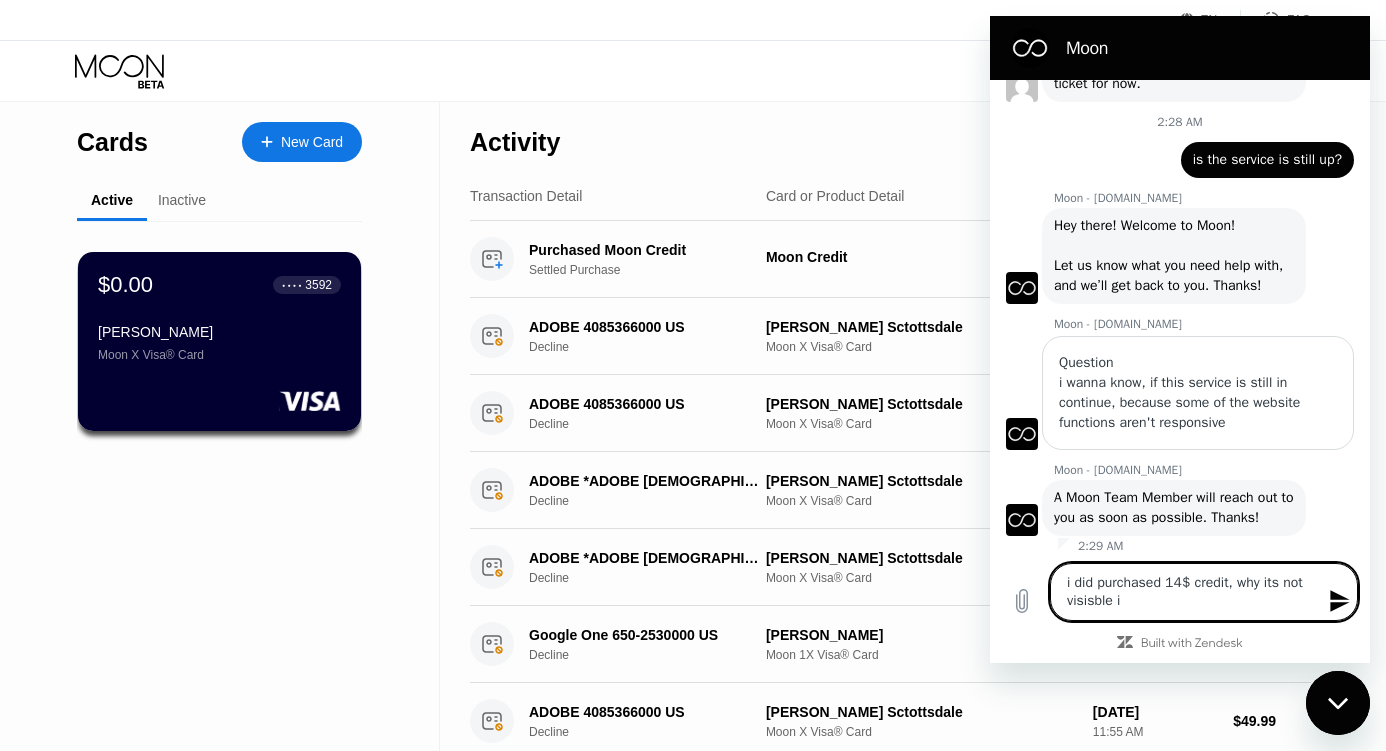 type on "x" 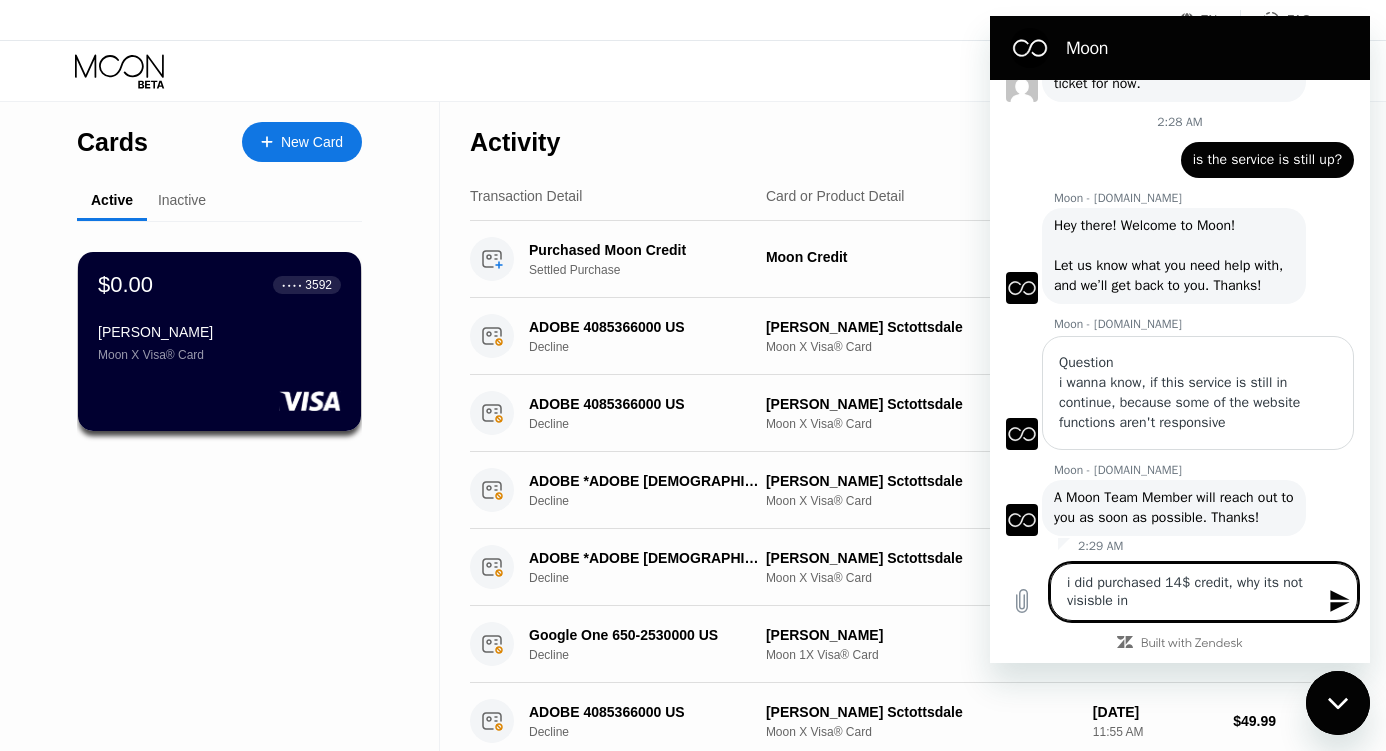 type on "i did purchased 14$ credit, why its not visisble in" 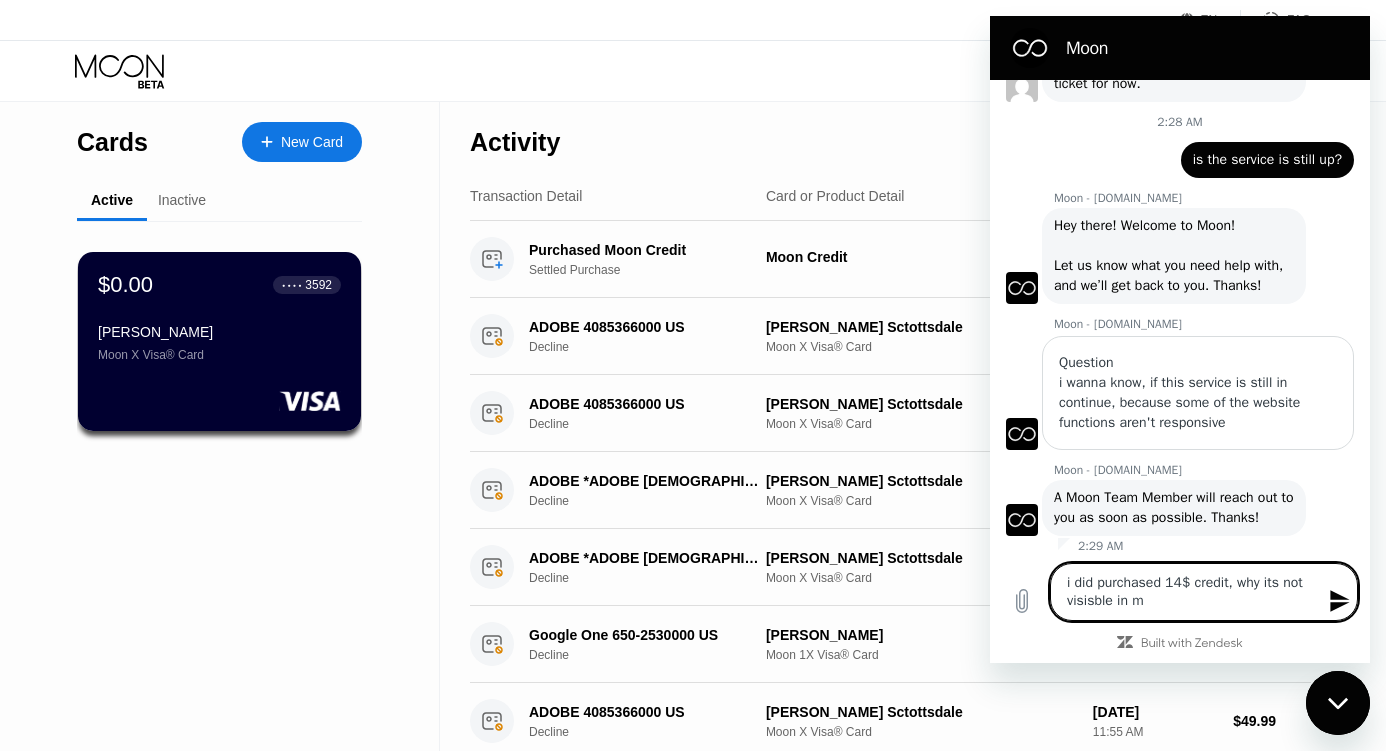 type on "i did purchased 14$ credit, why its not visisble in my" 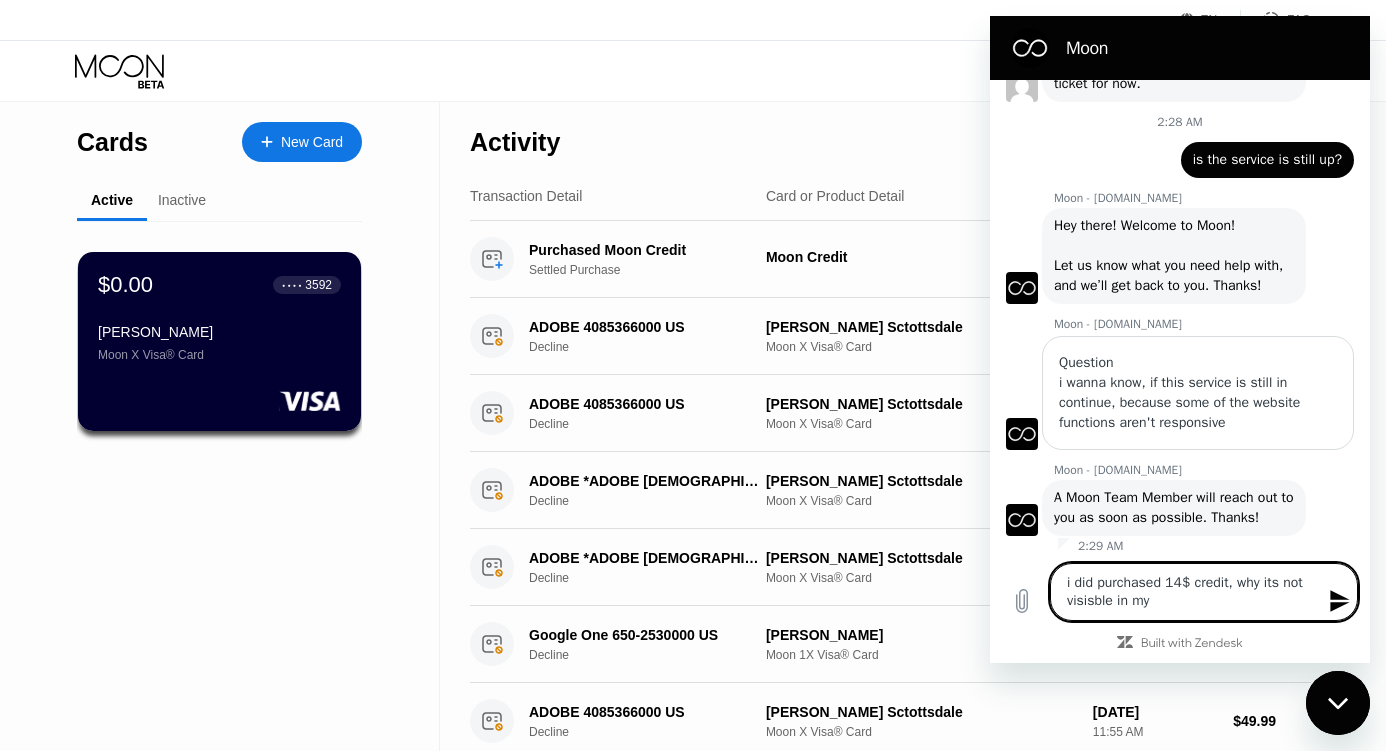 type on "i did purchased 14$ credit, why its not visisble in my" 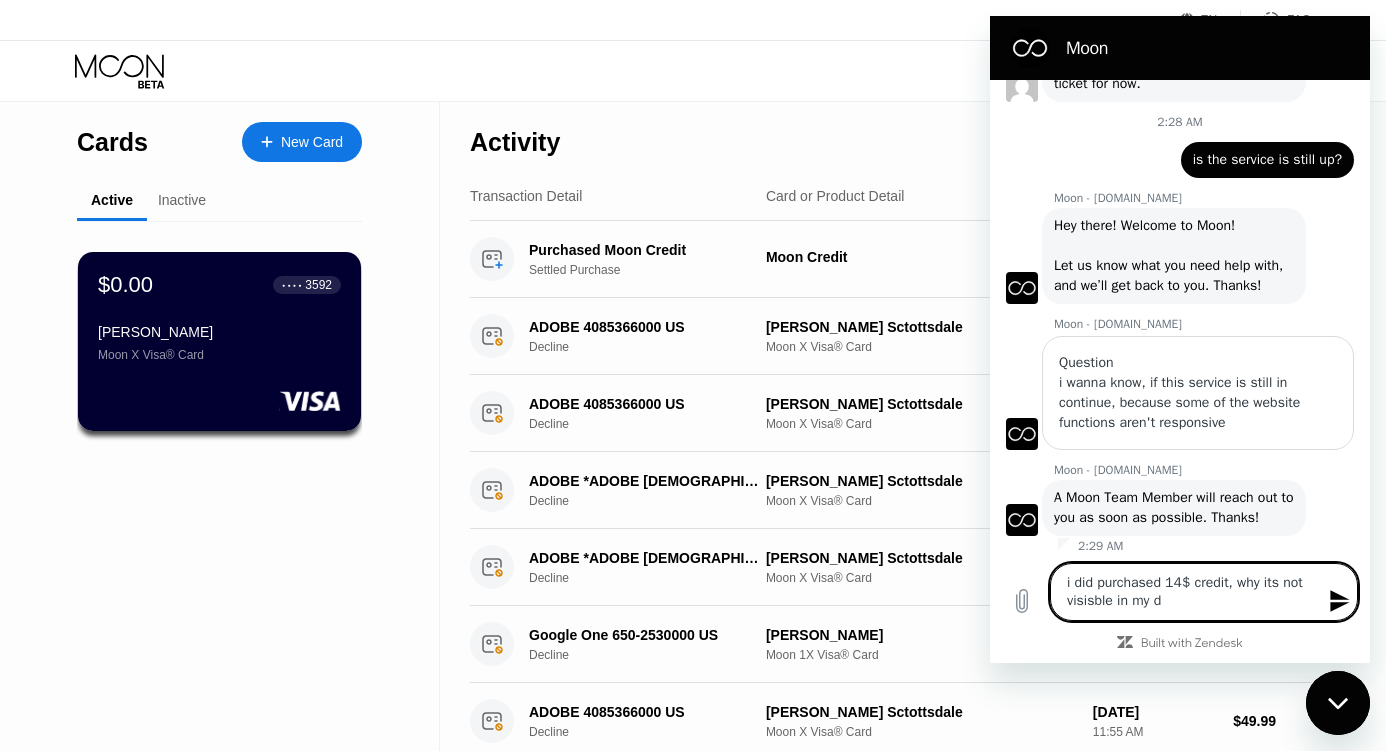 type on "x" 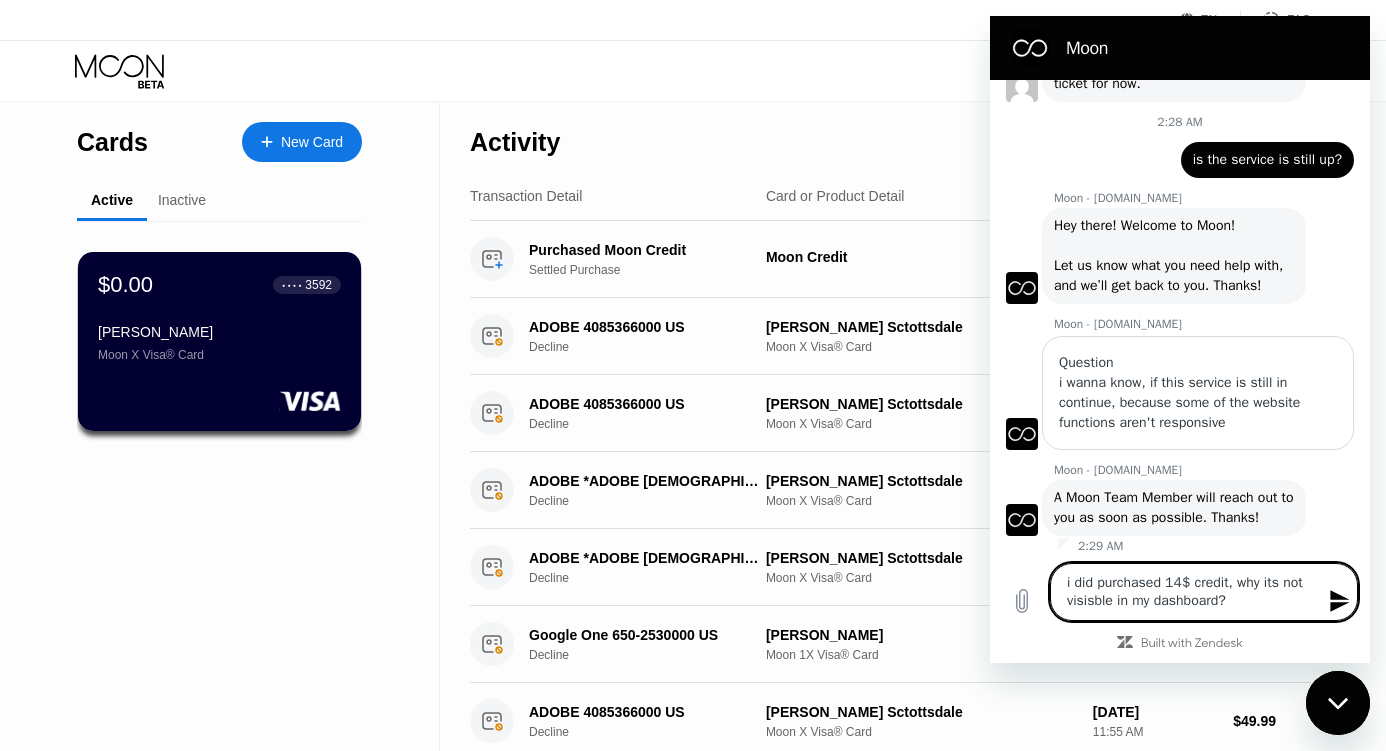 click on "i did purchased 14$ credit, why its not visisble in my dashboard?" at bounding box center [1204, 592] 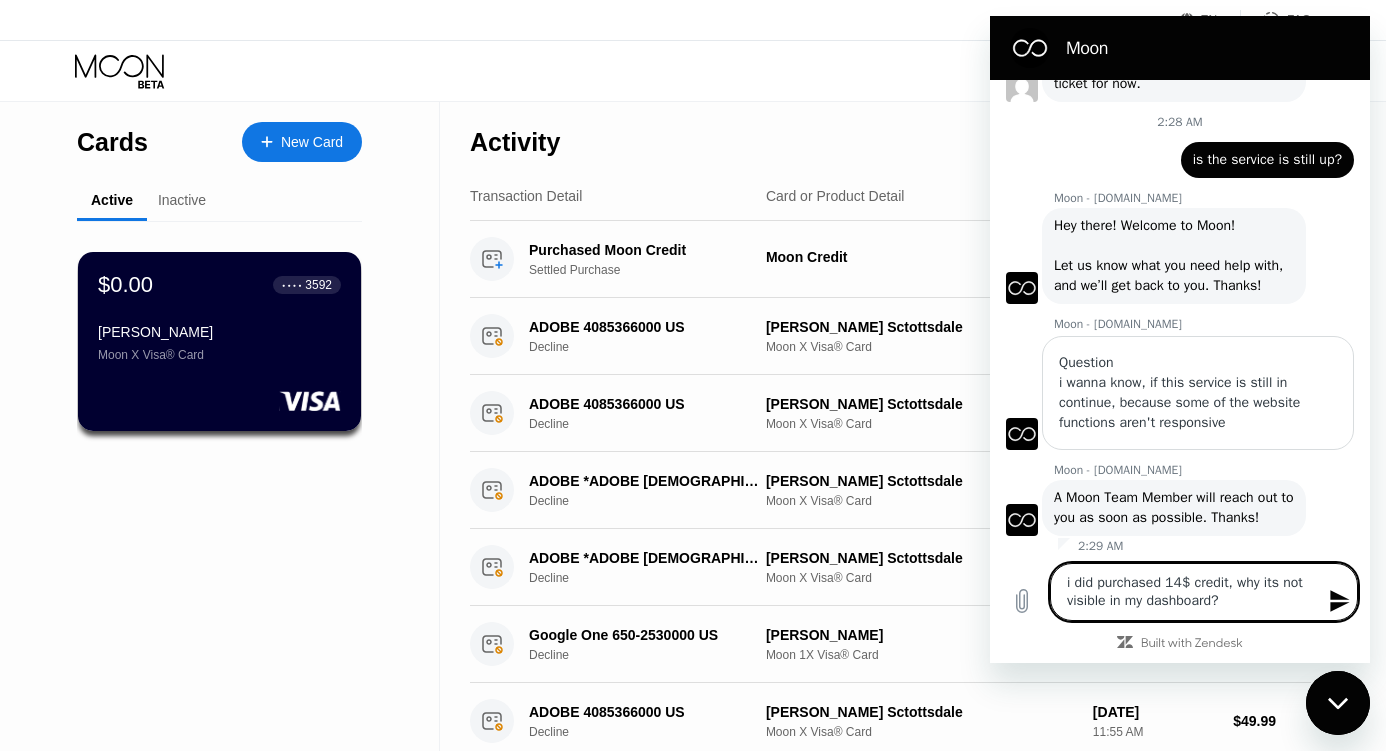 click on "i did purchased 14$ credit, why its not visible in my dashboard?" at bounding box center [1204, 592] 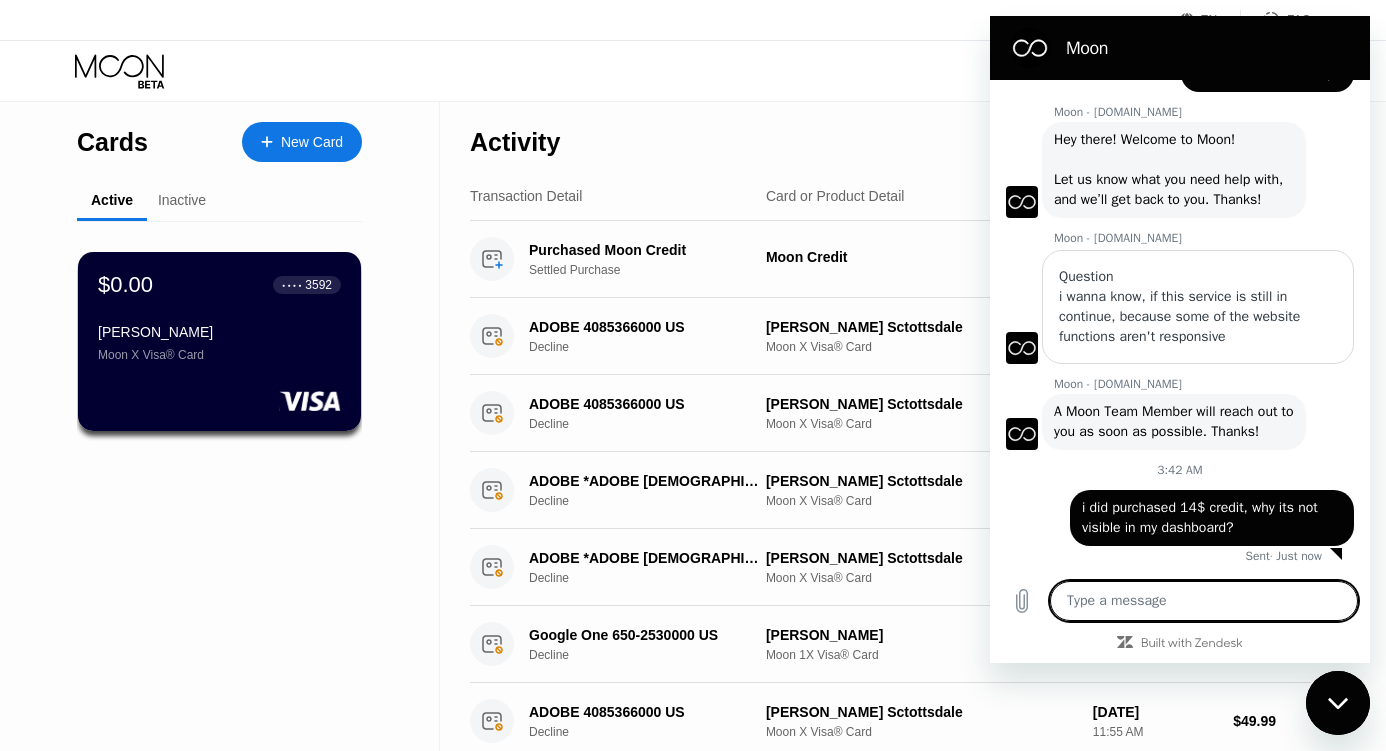 scroll, scrollTop: 762, scrollLeft: 0, axis: vertical 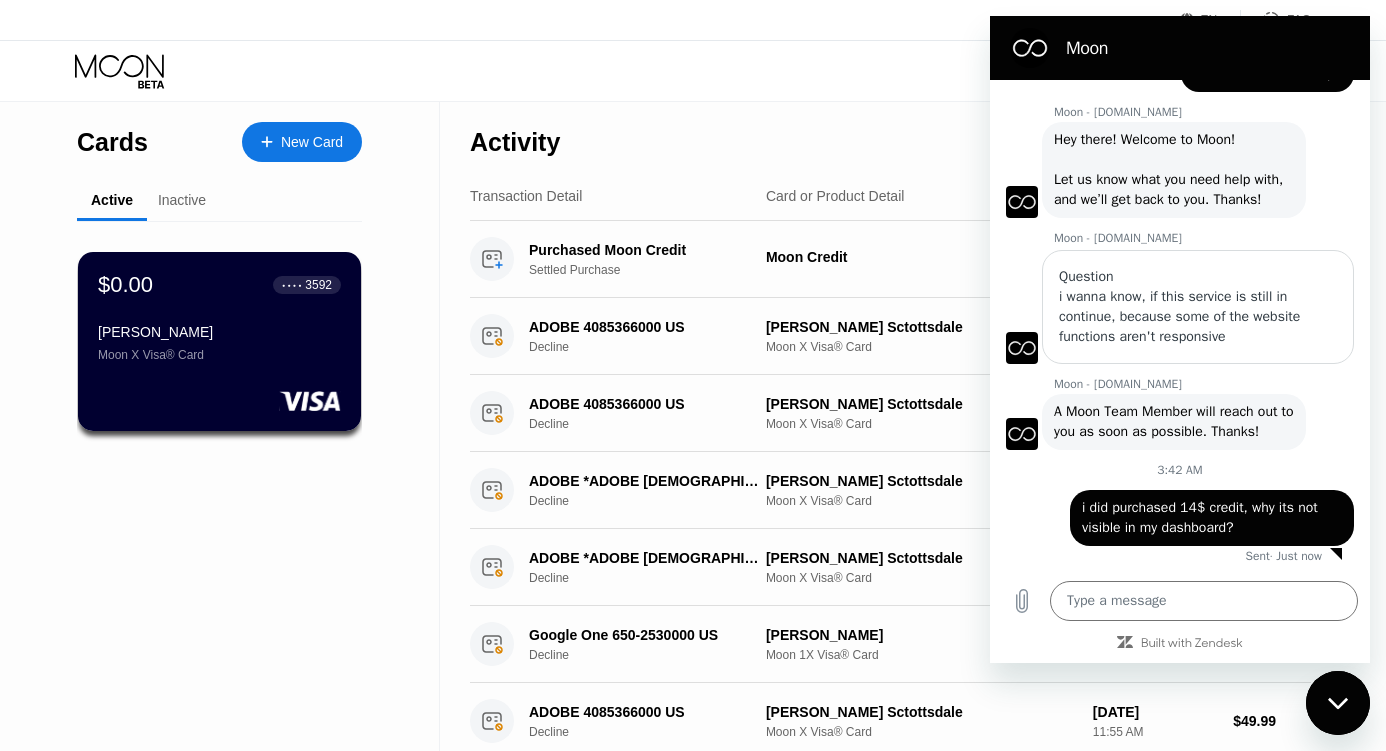 drag, startPoint x: 1245, startPoint y: 531, endPoint x: 1020, endPoint y: 500, distance: 227.12552 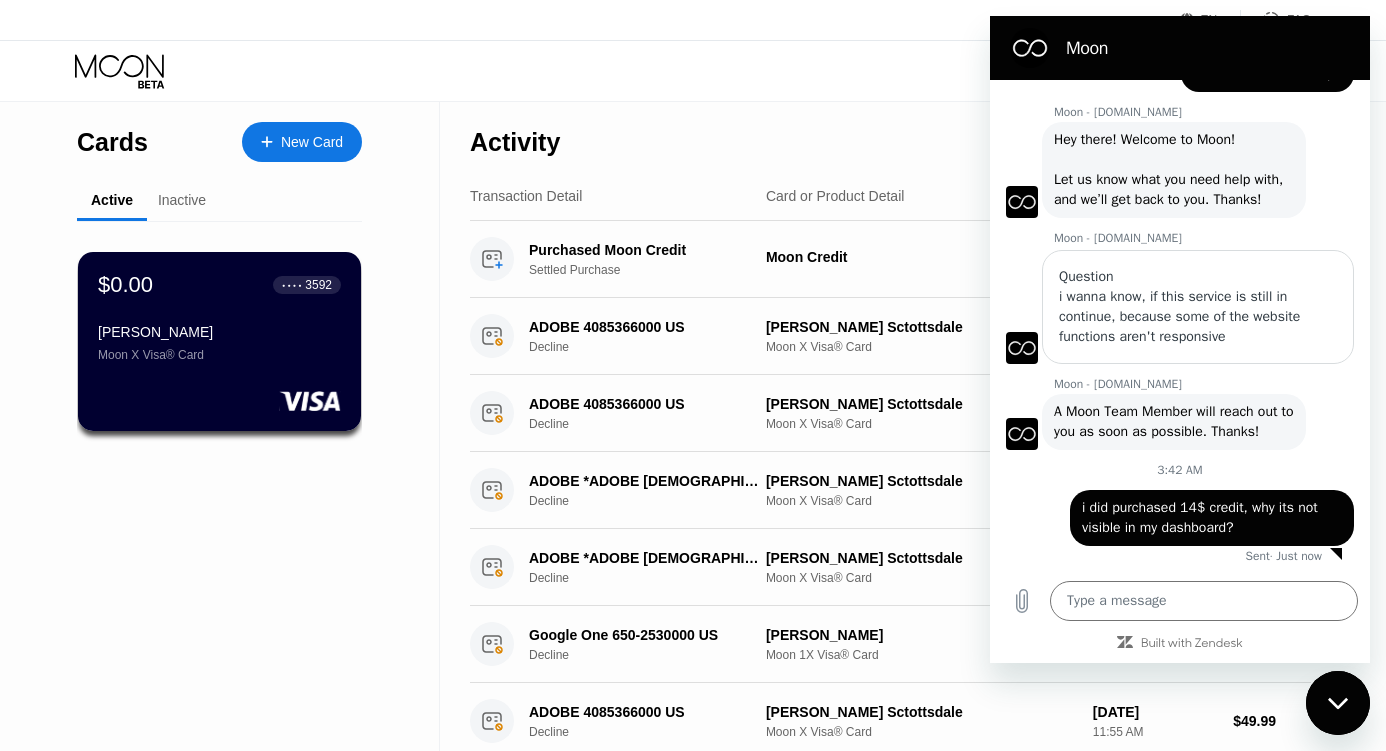click on "Activity Export" at bounding box center [890, 137] 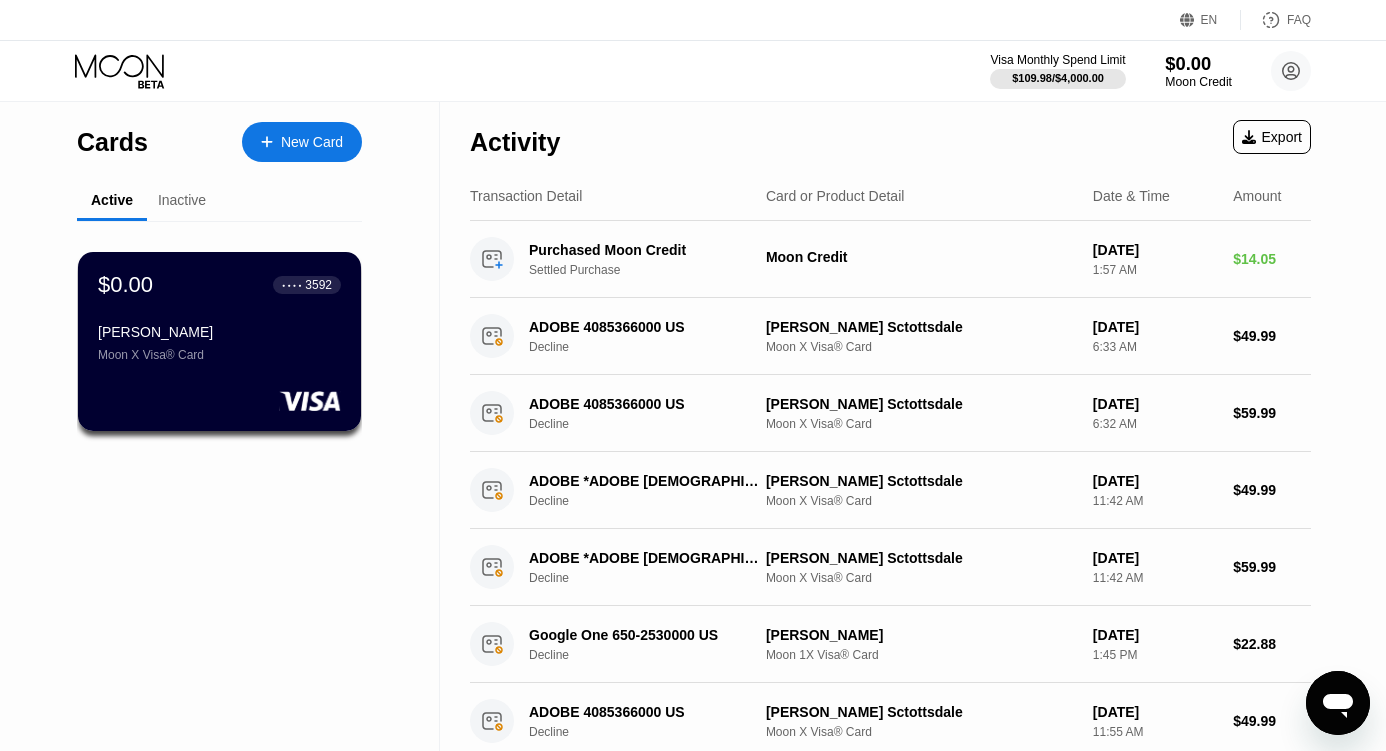 click on "$0.00" at bounding box center [1198, 63] 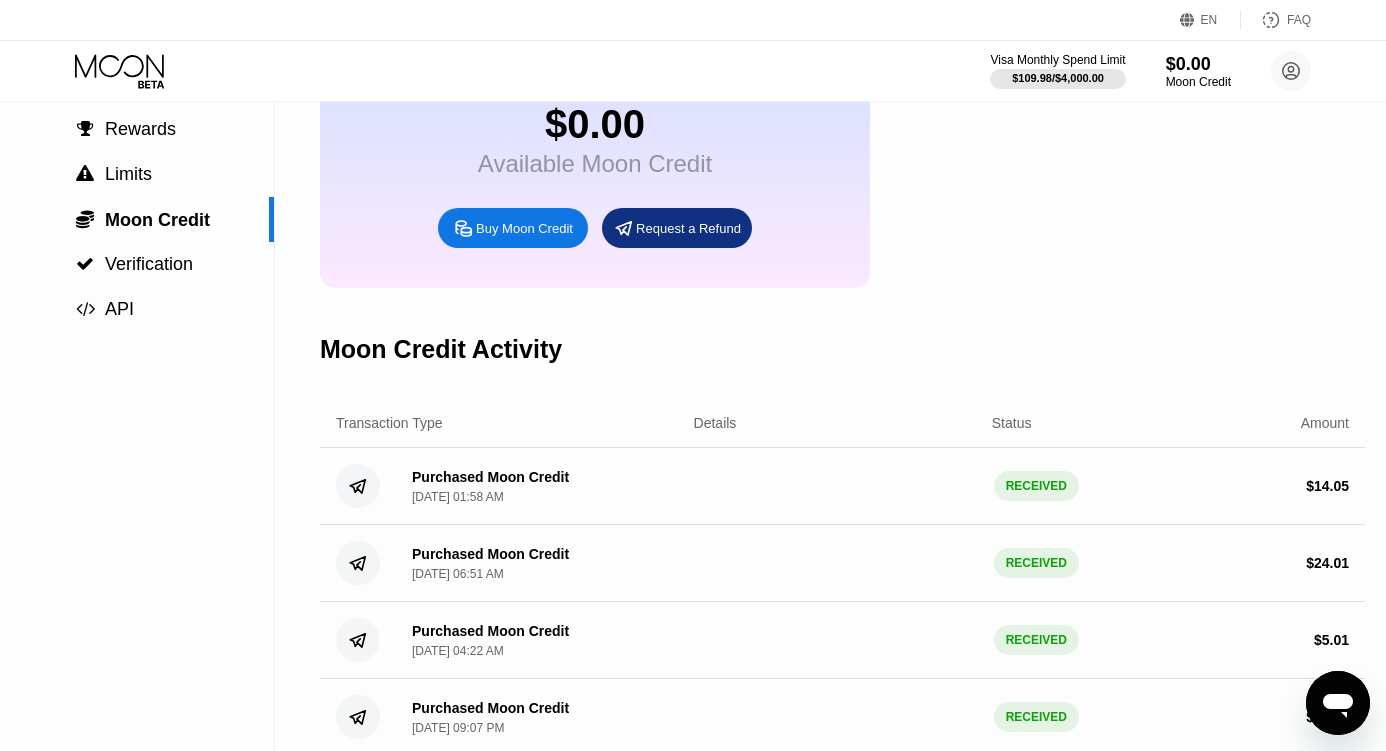 scroll, scrollTop: 146, scrollLeft: 0, axis: vertical 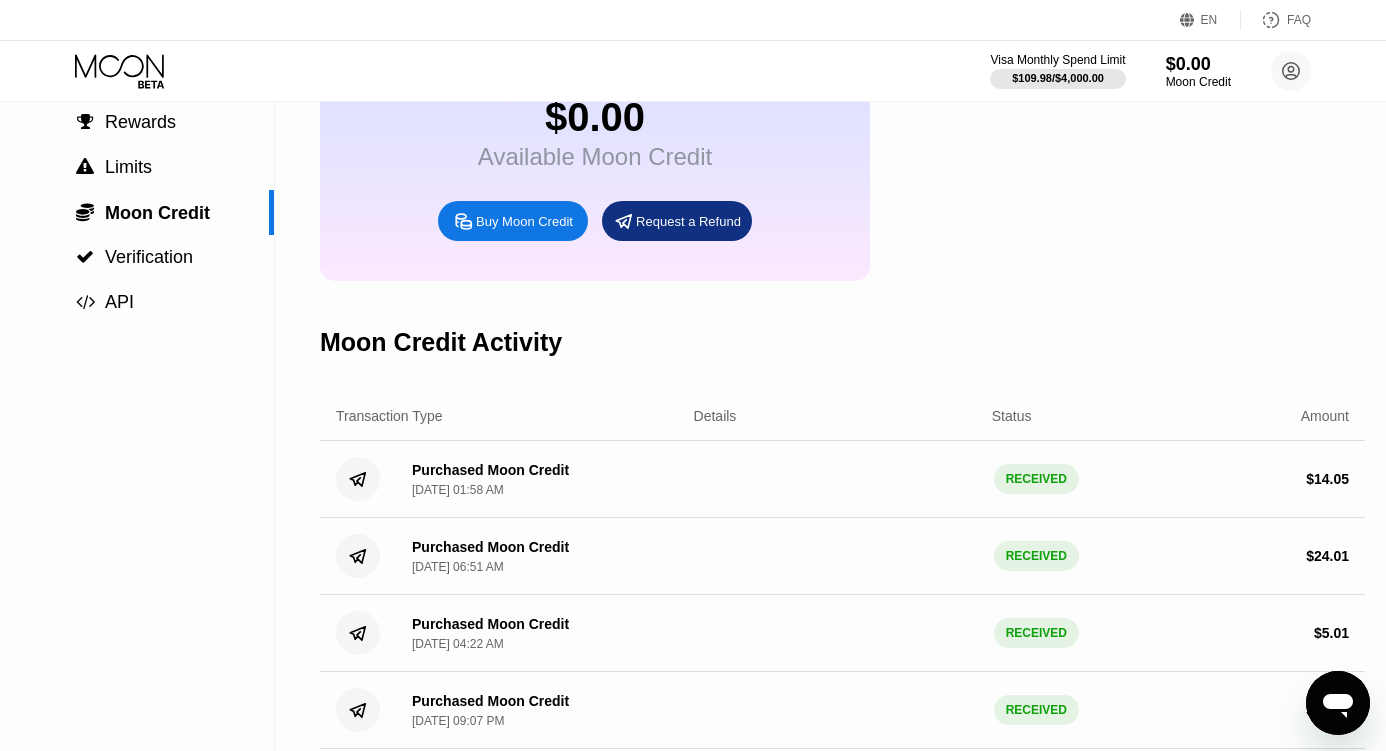 click on "RECEIVED" at bounding box center [1036, 479] 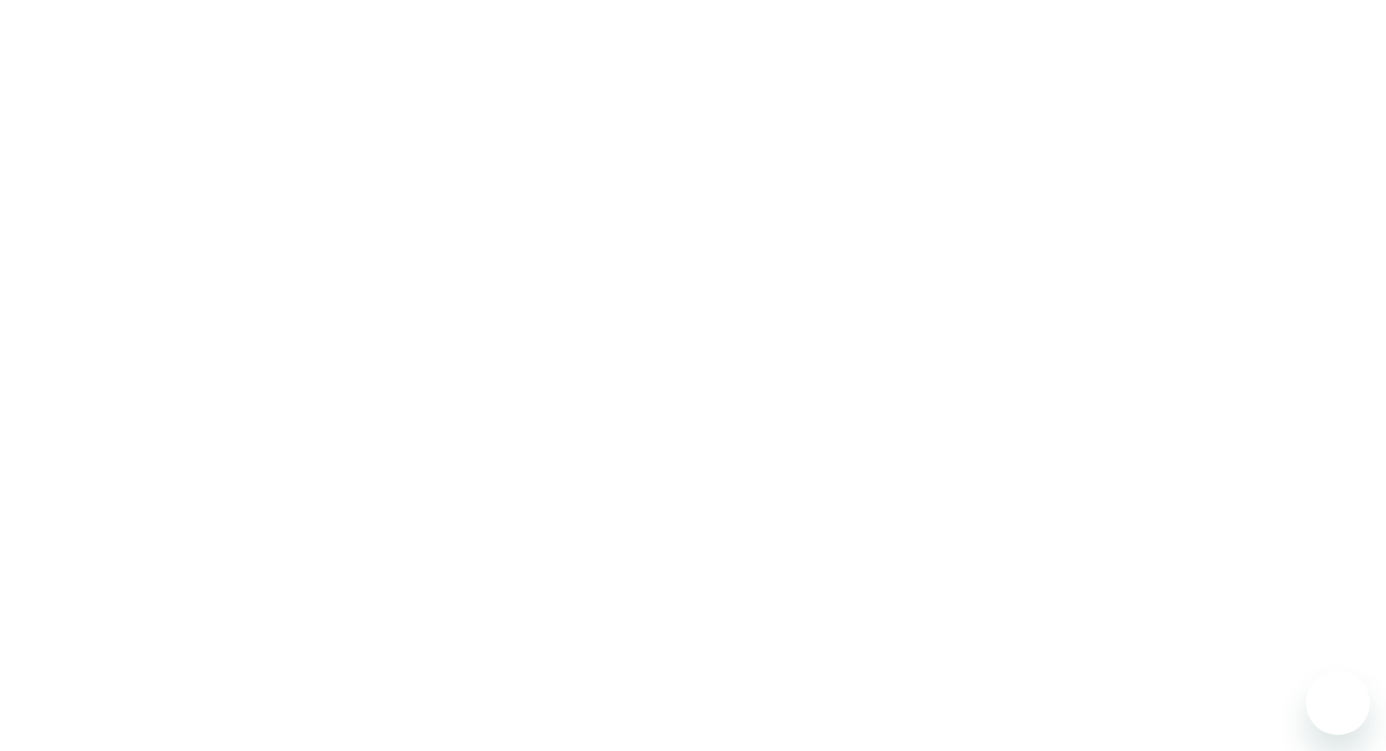 scroll, scrollTop: 0, scrollLeft: 0, axis: both 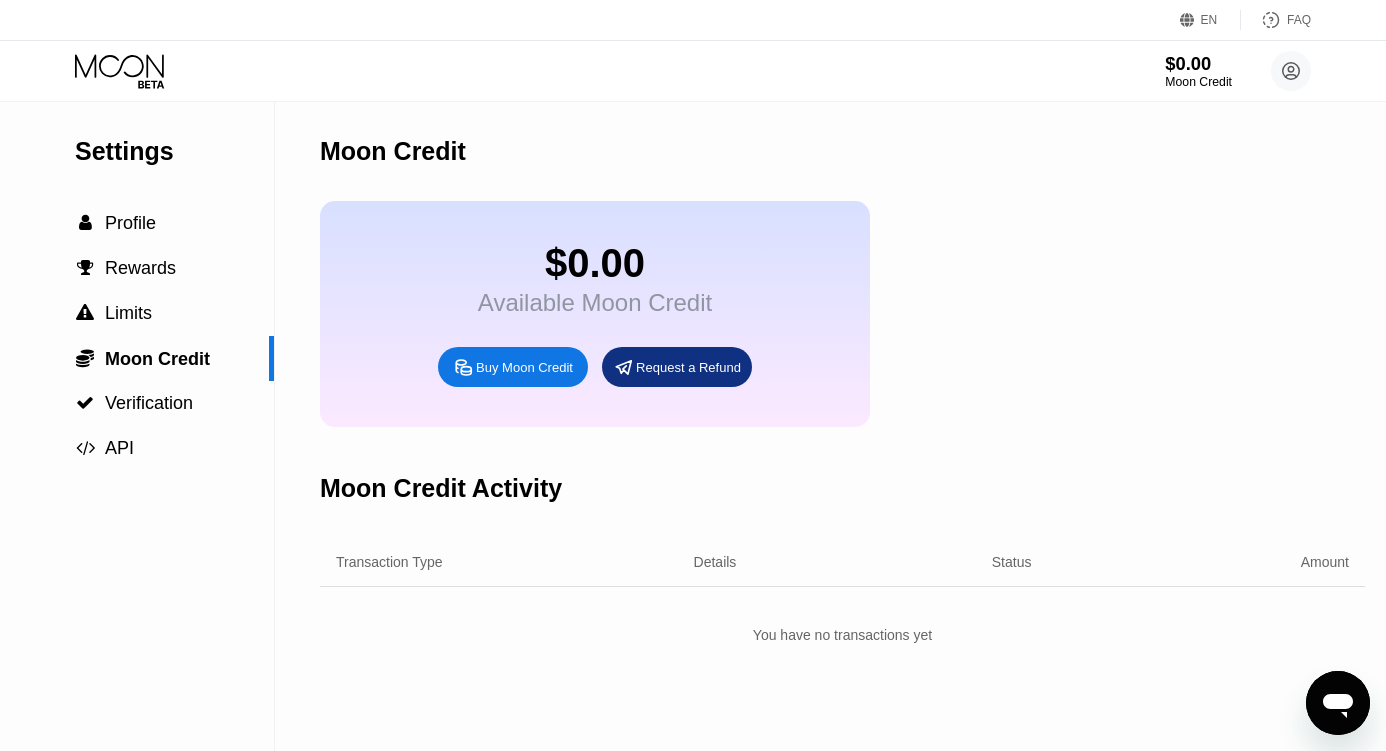click on "Moon Credit" at bounding box center [1198, 82] 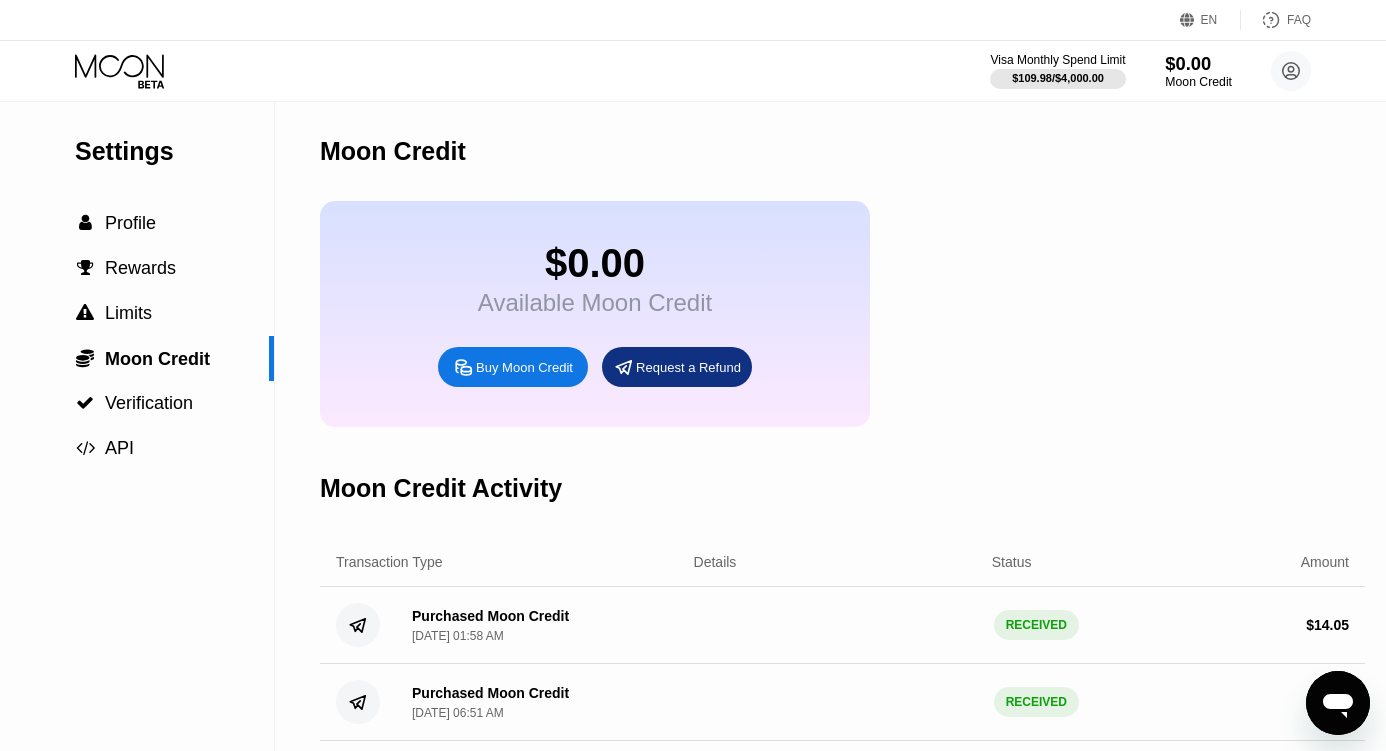 click on "Moon Credit" at bounding box center (1198, 82) 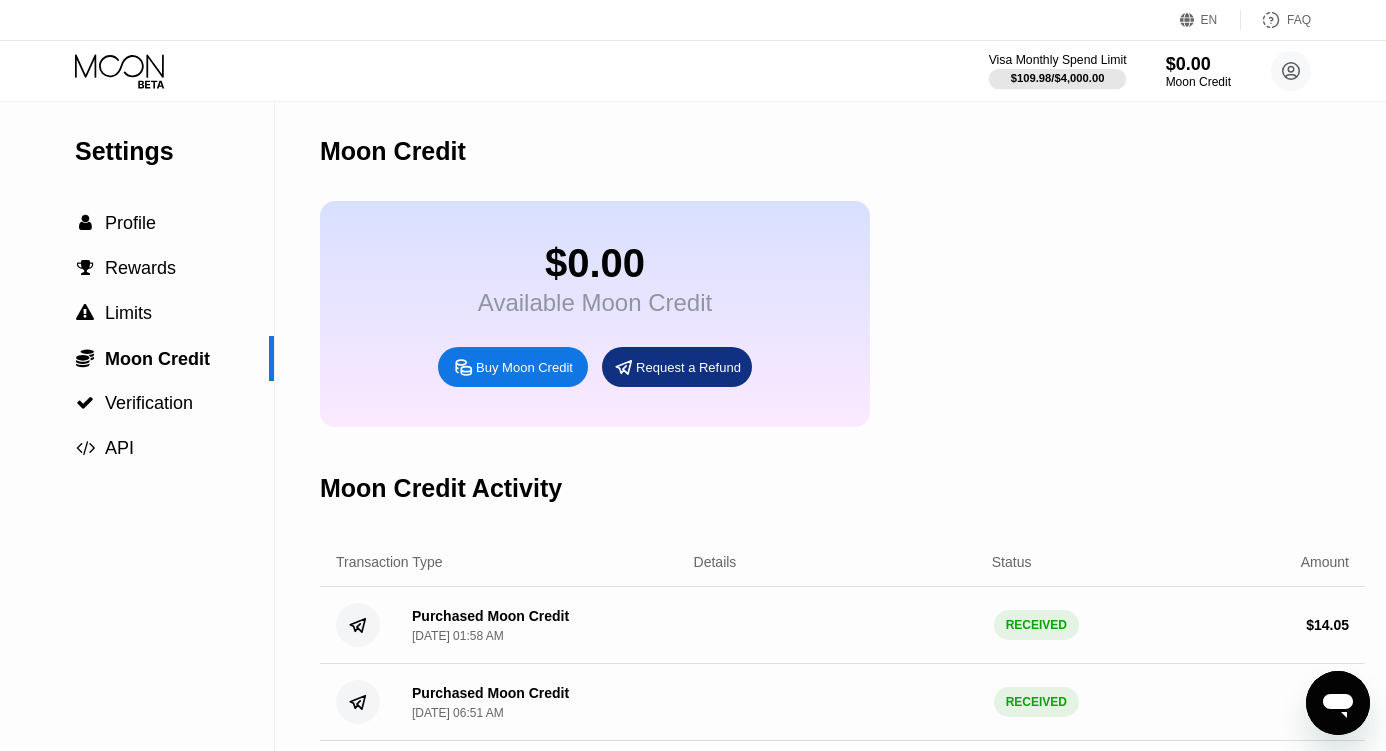 click on "Visa Monthly Spend Limit" at bounding box center [1058, 60] 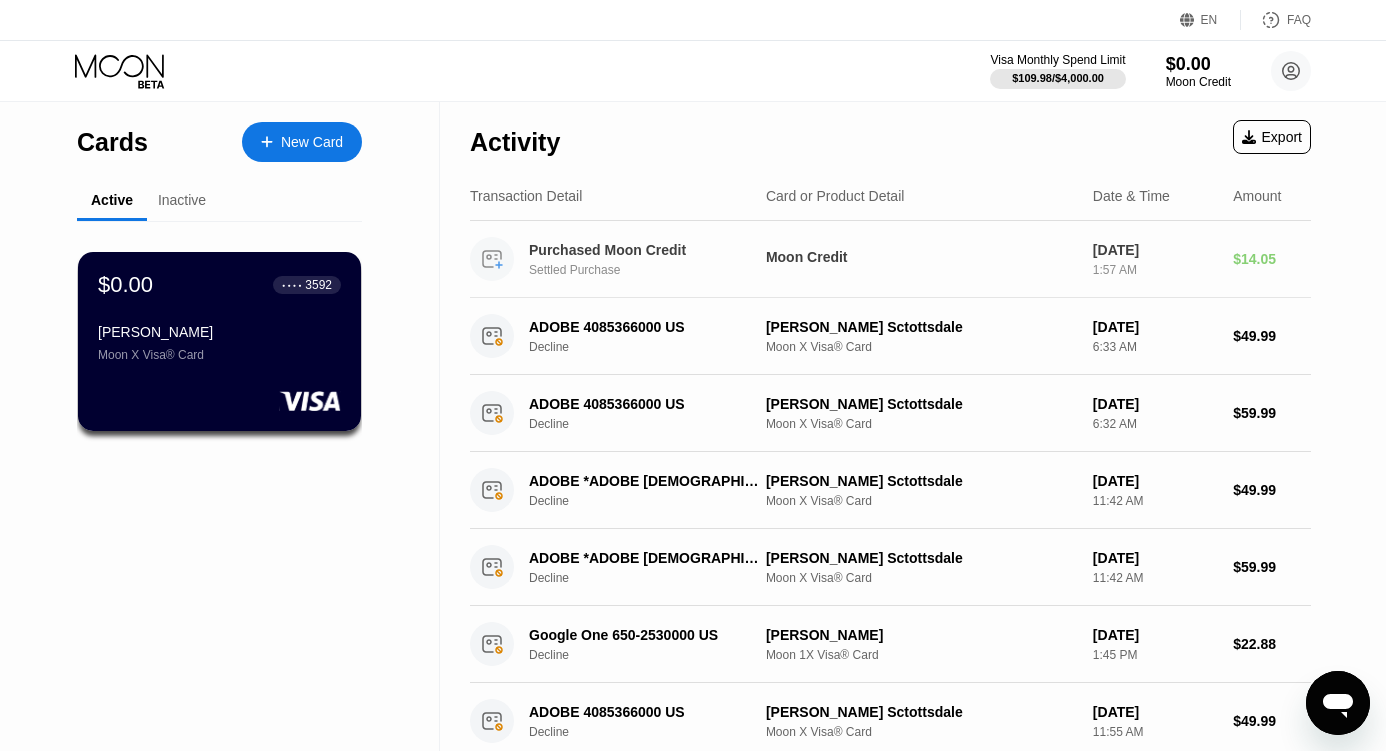click on "$14.05" at bounding box center [1272, 259] 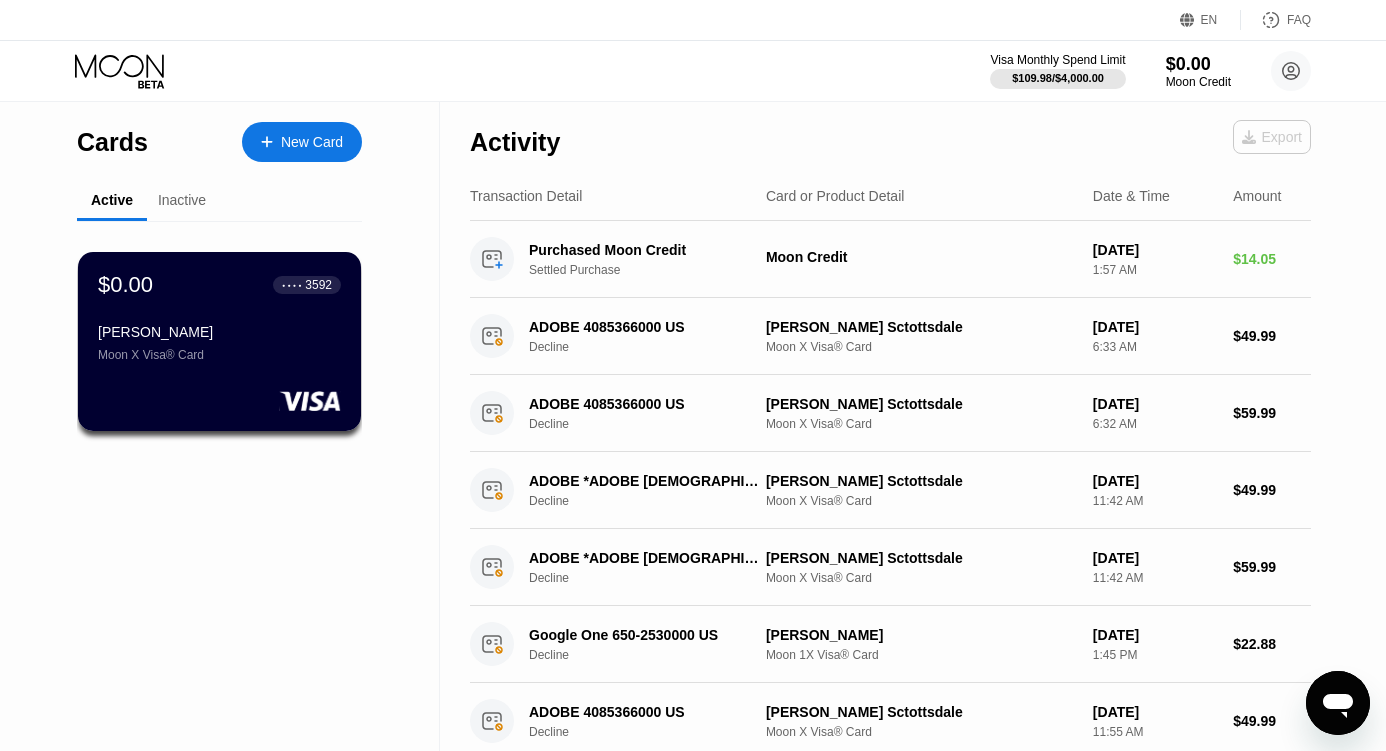 click on "Export" at bounding box center (1272, 137) 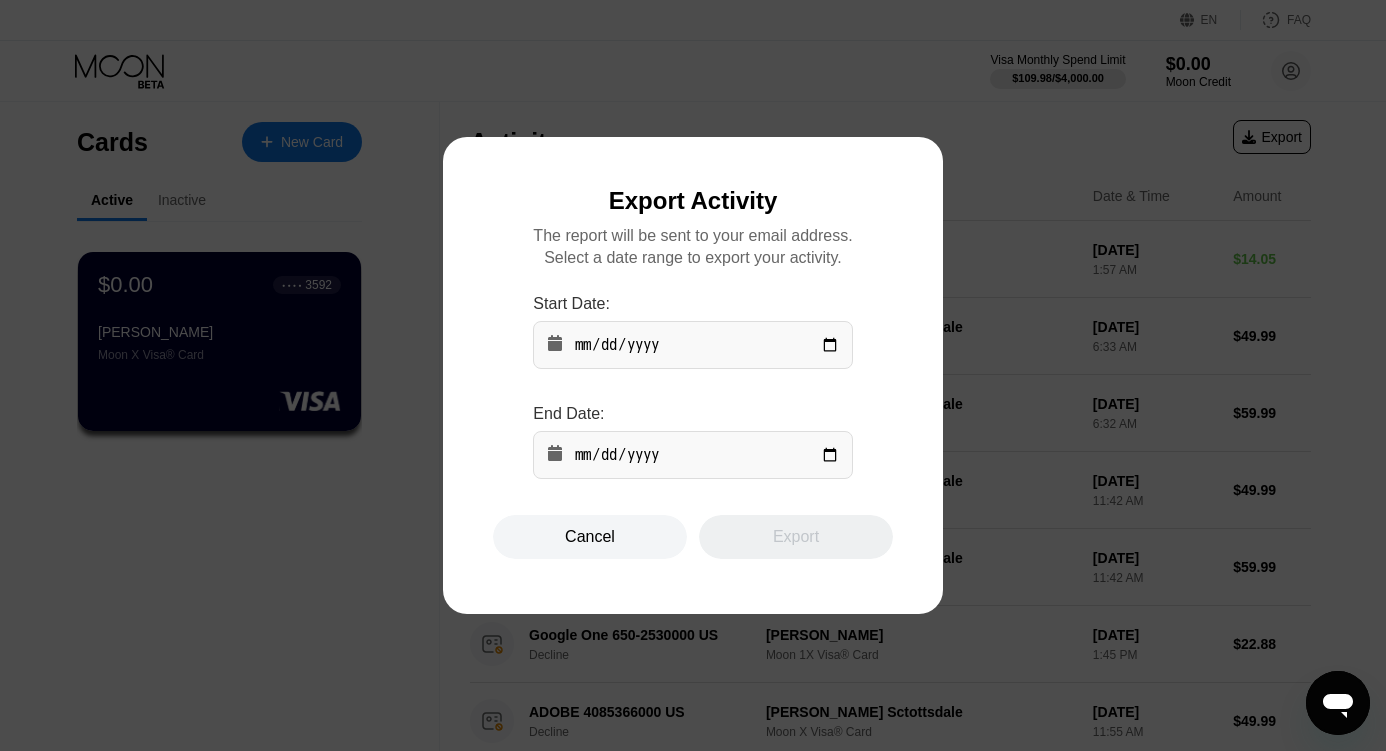 click at bounding box center [692, 345] 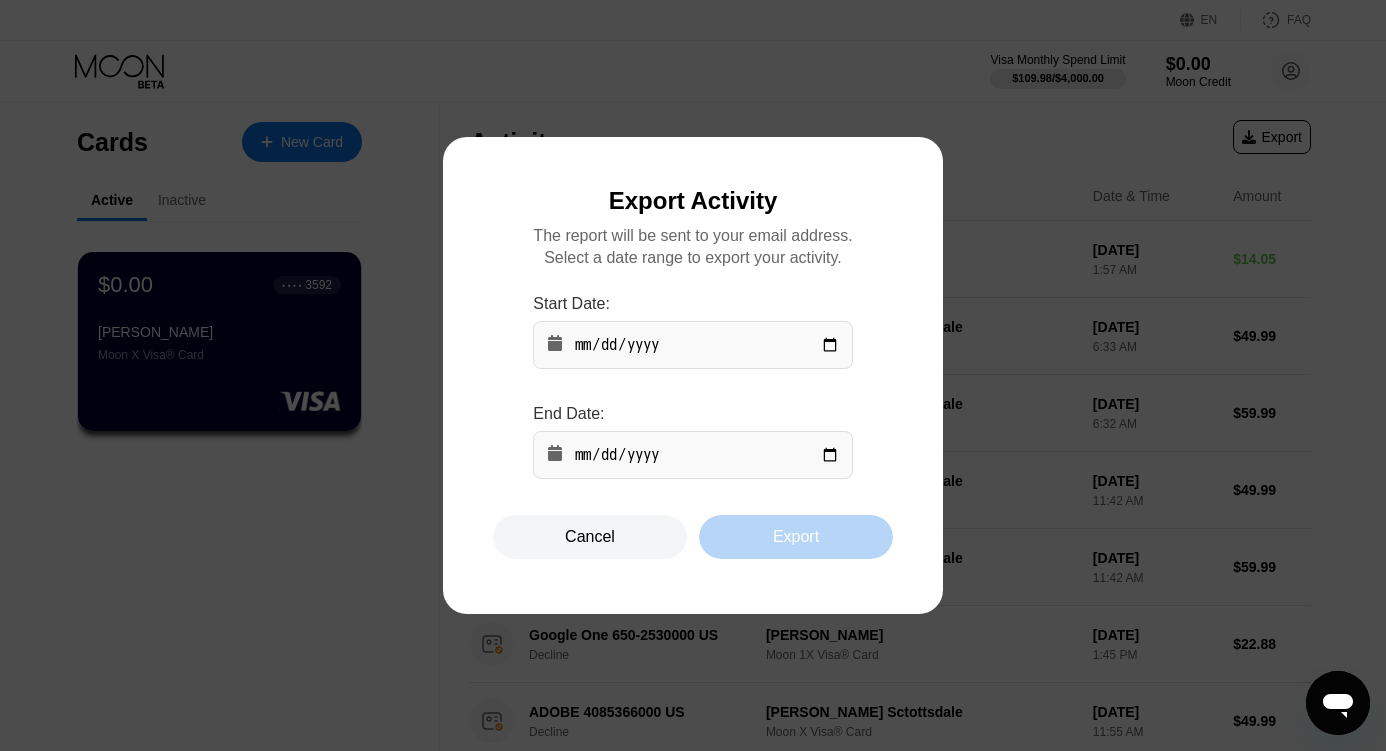 click on "Export" at bounding box center (796, 537) 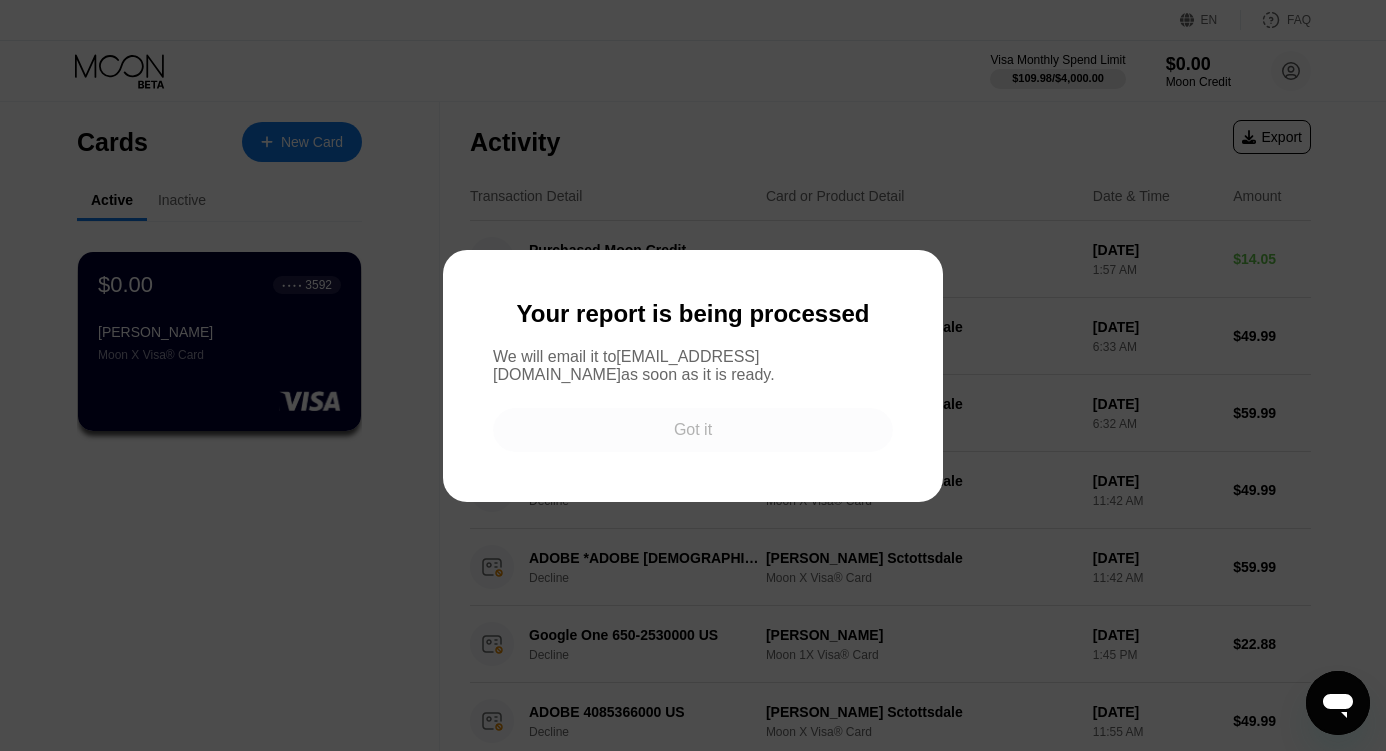 click on "Got it" at bounding box center (693, 430) 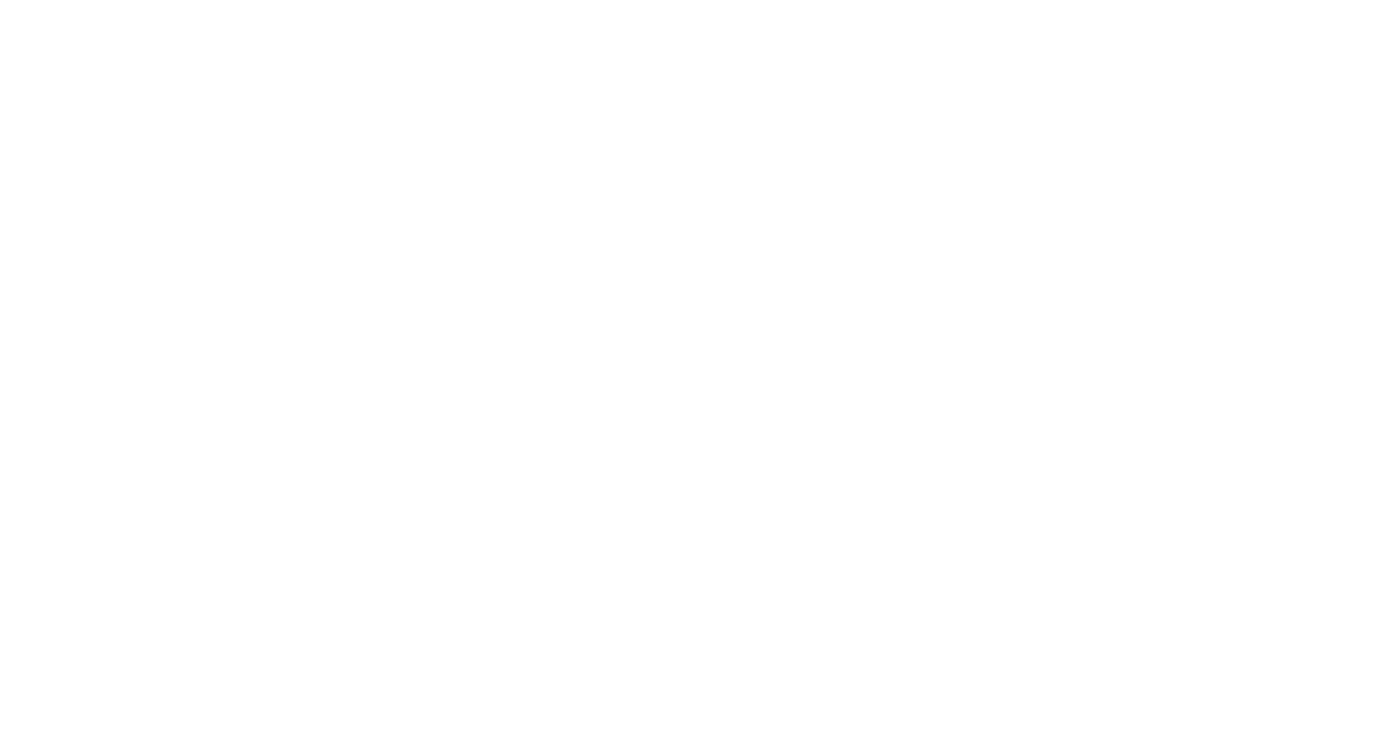 scroll, scrollTop: 0, scrollLeft: 0, axis: both 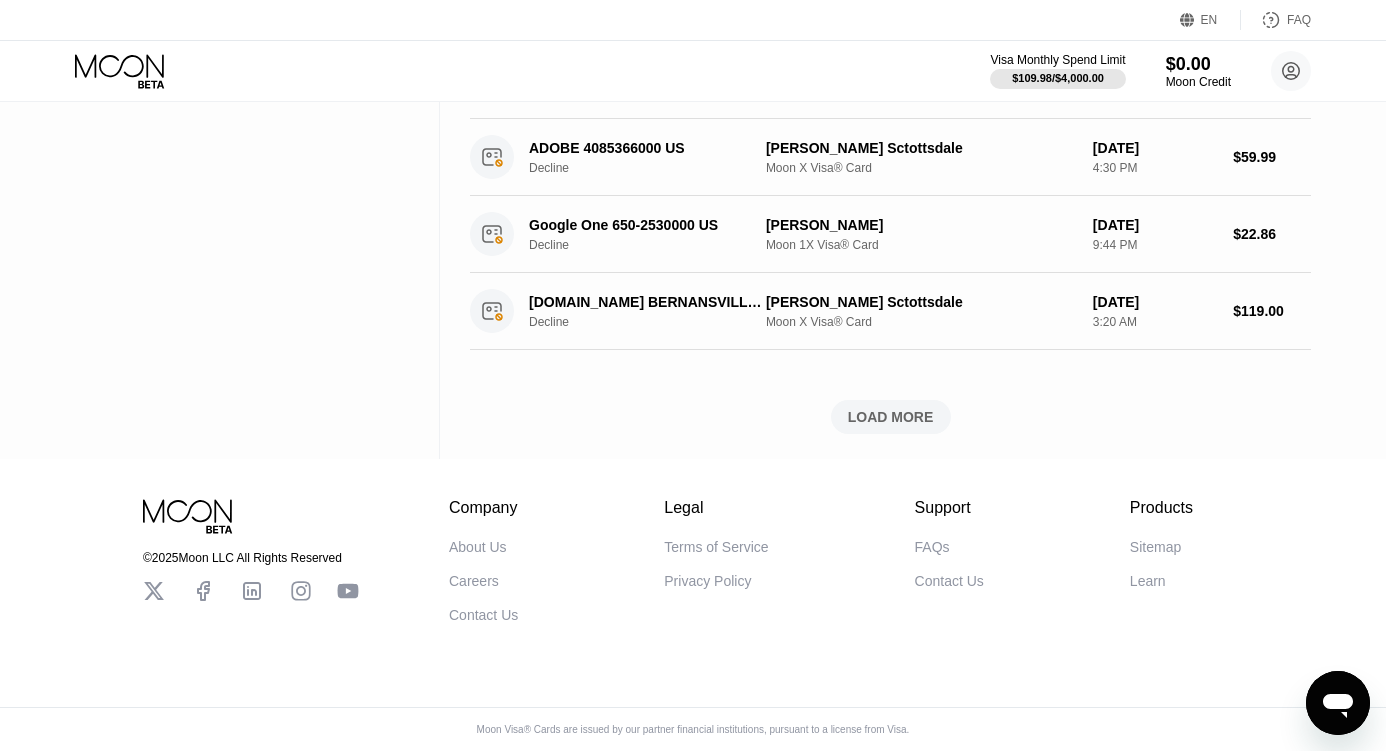 click on "LOAD MORE" at bounding box center (891, 417) 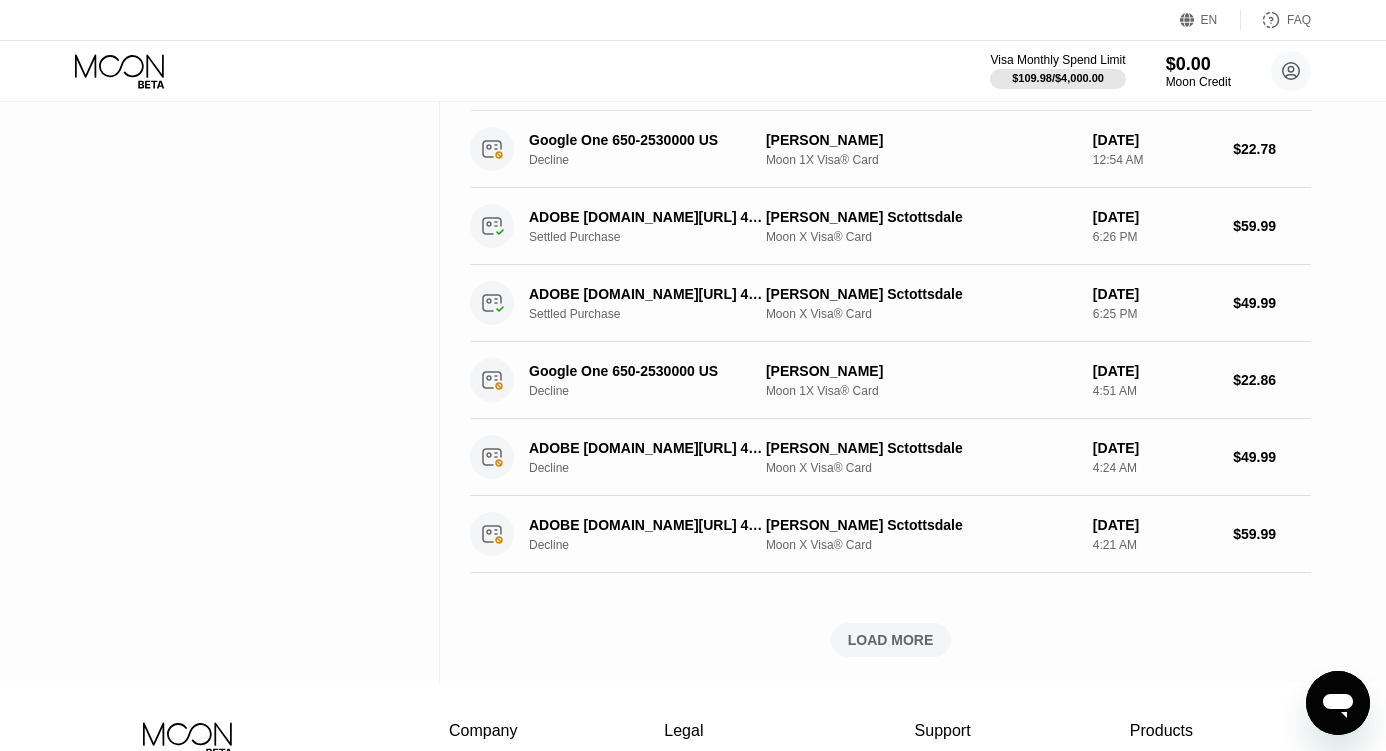 scroll, scrollTop: 1501, scrollLeft: 0, axis: vertical 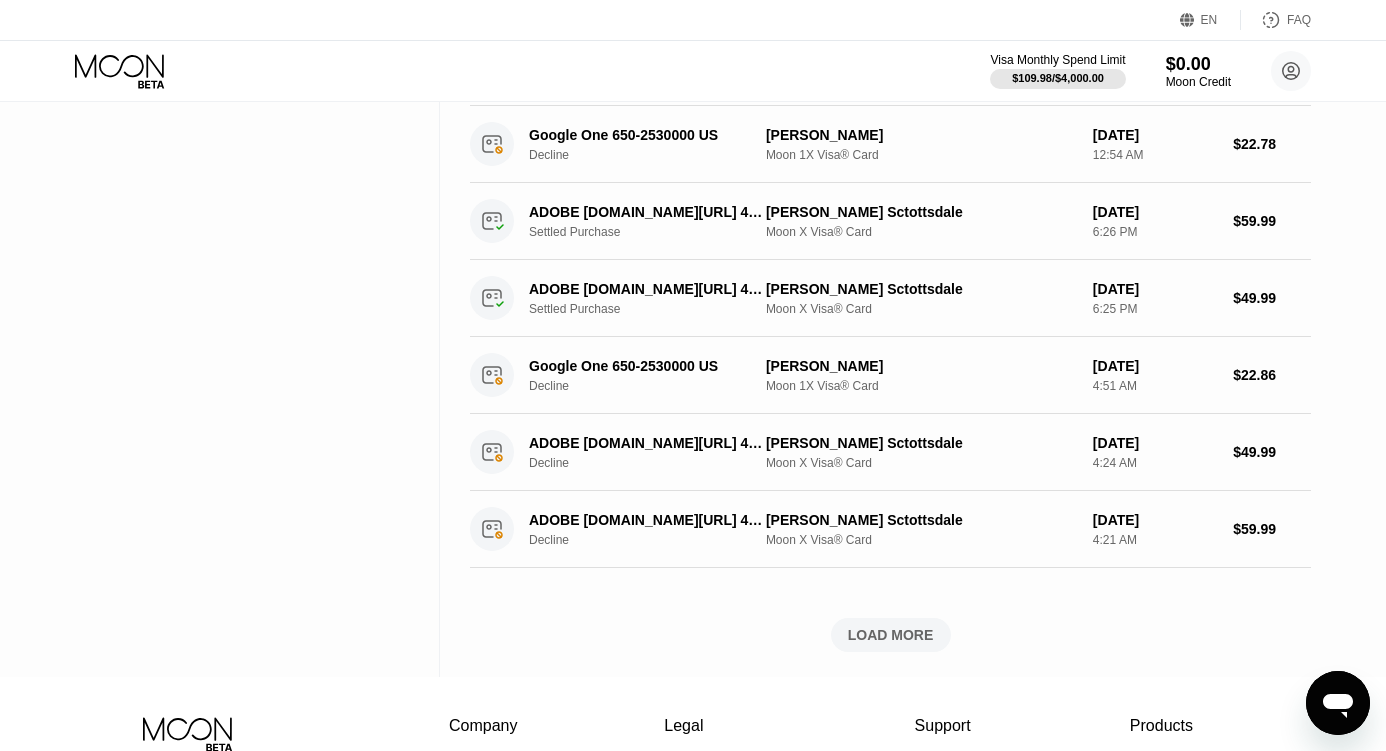 click on "LOAD MORE" at bounding box center (891, 635) 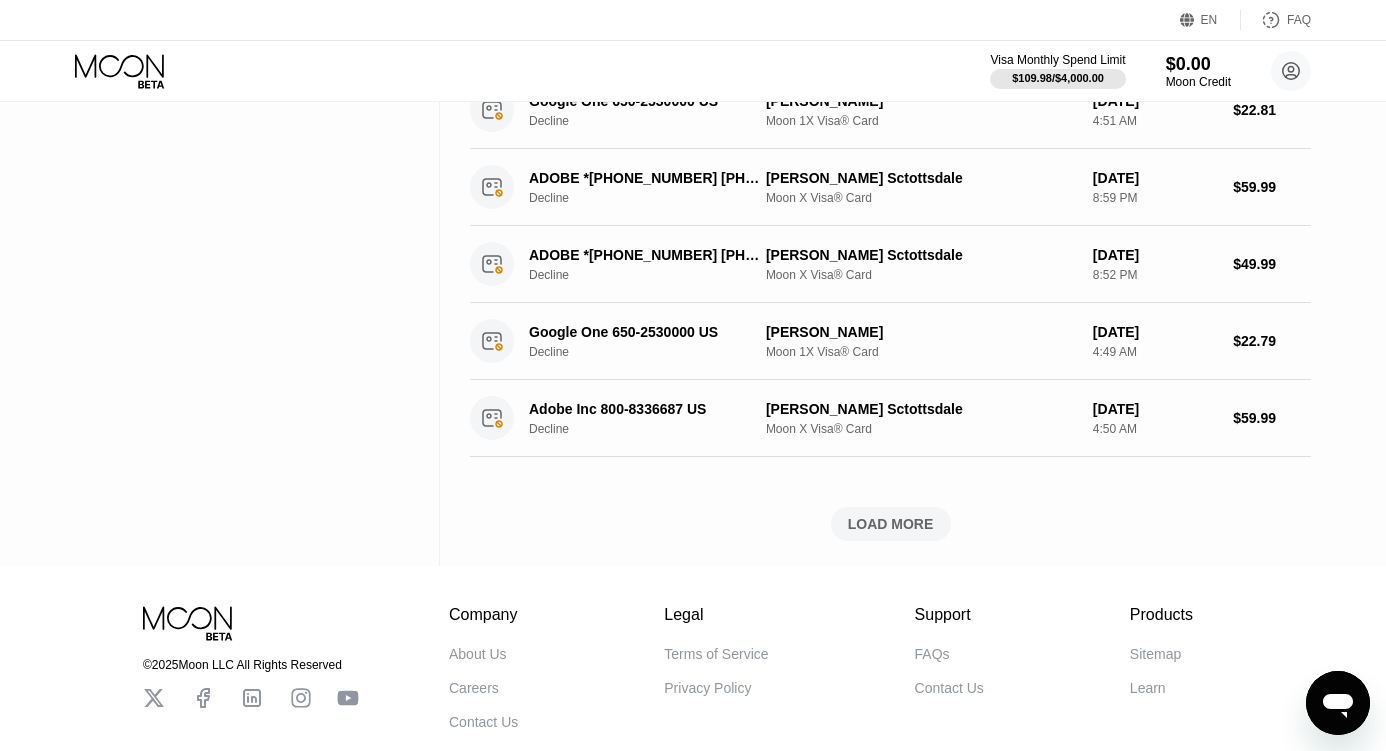scroll, scrollTop: 2537, scrollLeft: 0, axis: vertical 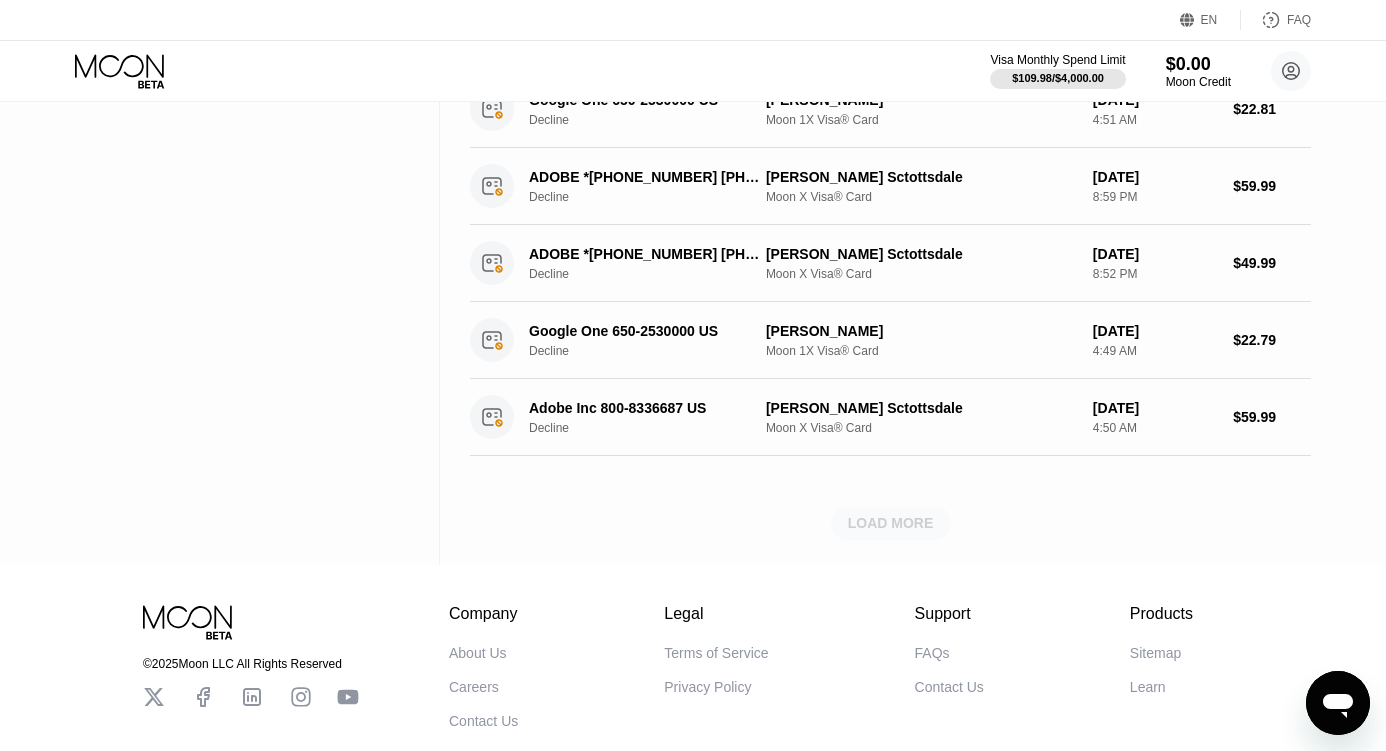 click on "LOAD MORE" at bounding box center (891, 523) 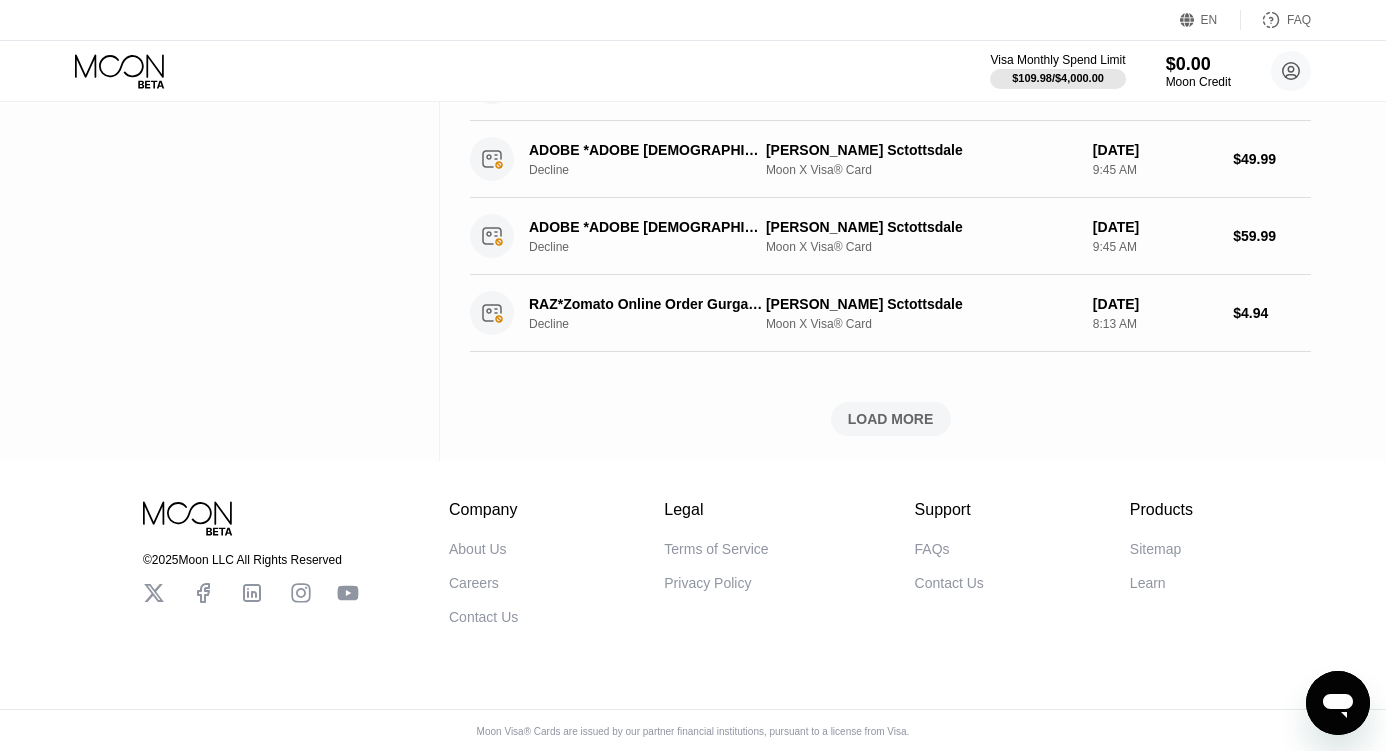 scroll, scrollTop: 3570, scrollLeft: 0, axis: vertical 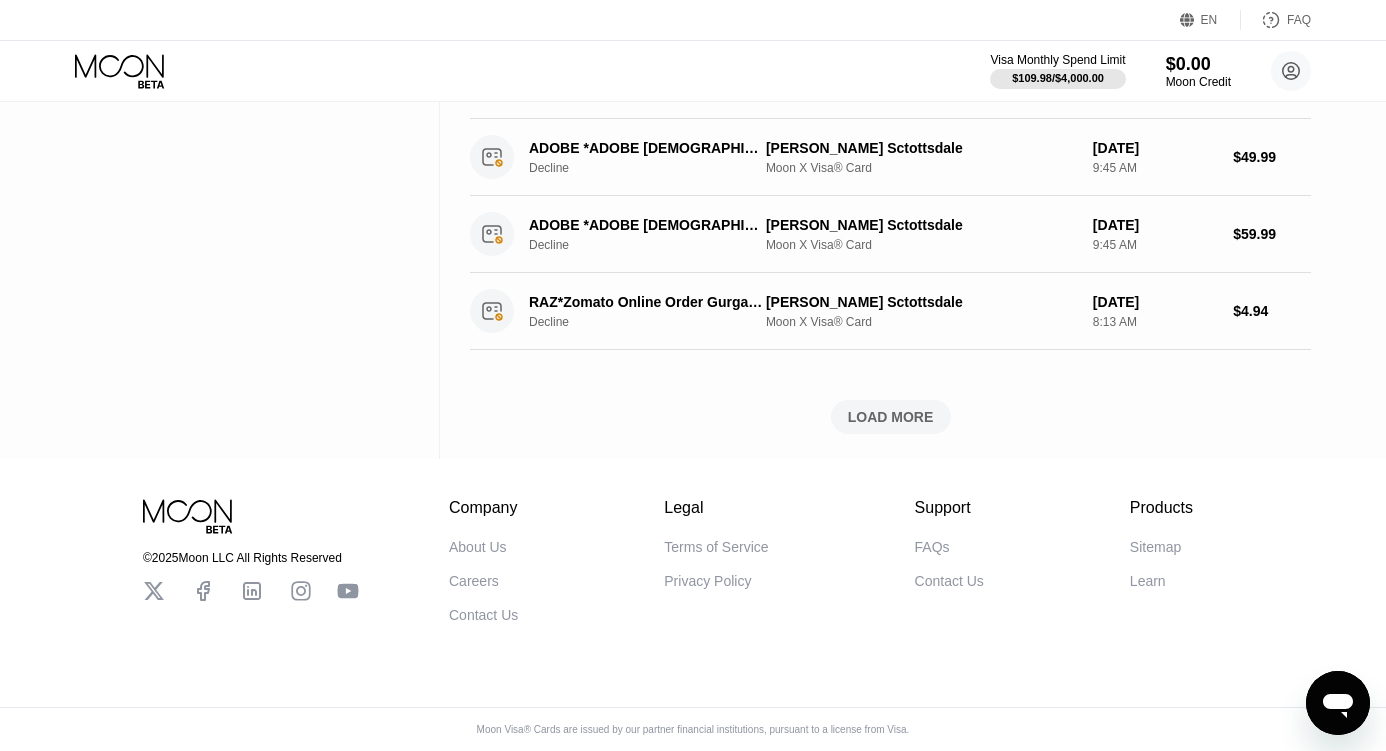 click on "LOAD MORE" at bounding box center [891, 417] 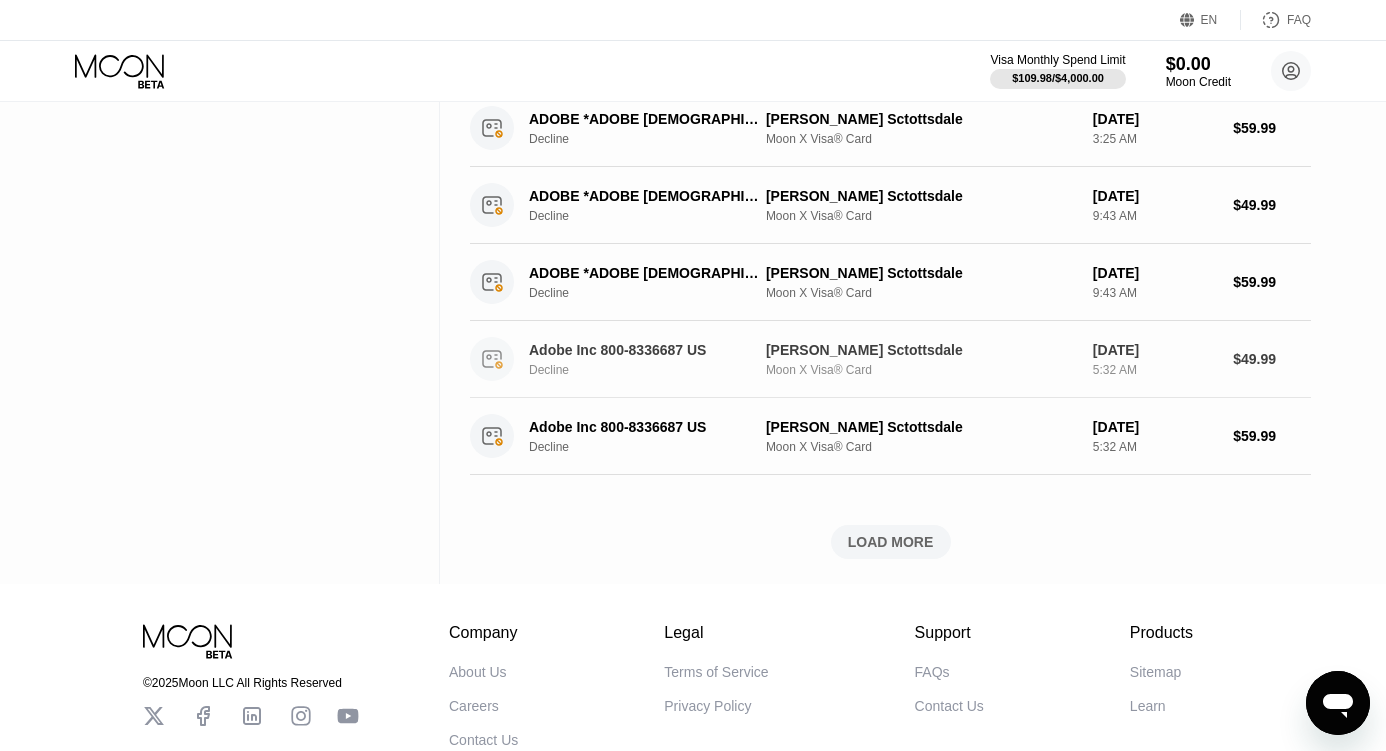 scroll, scrollTop: 4374, scrollLeft: 0, axis: vertical 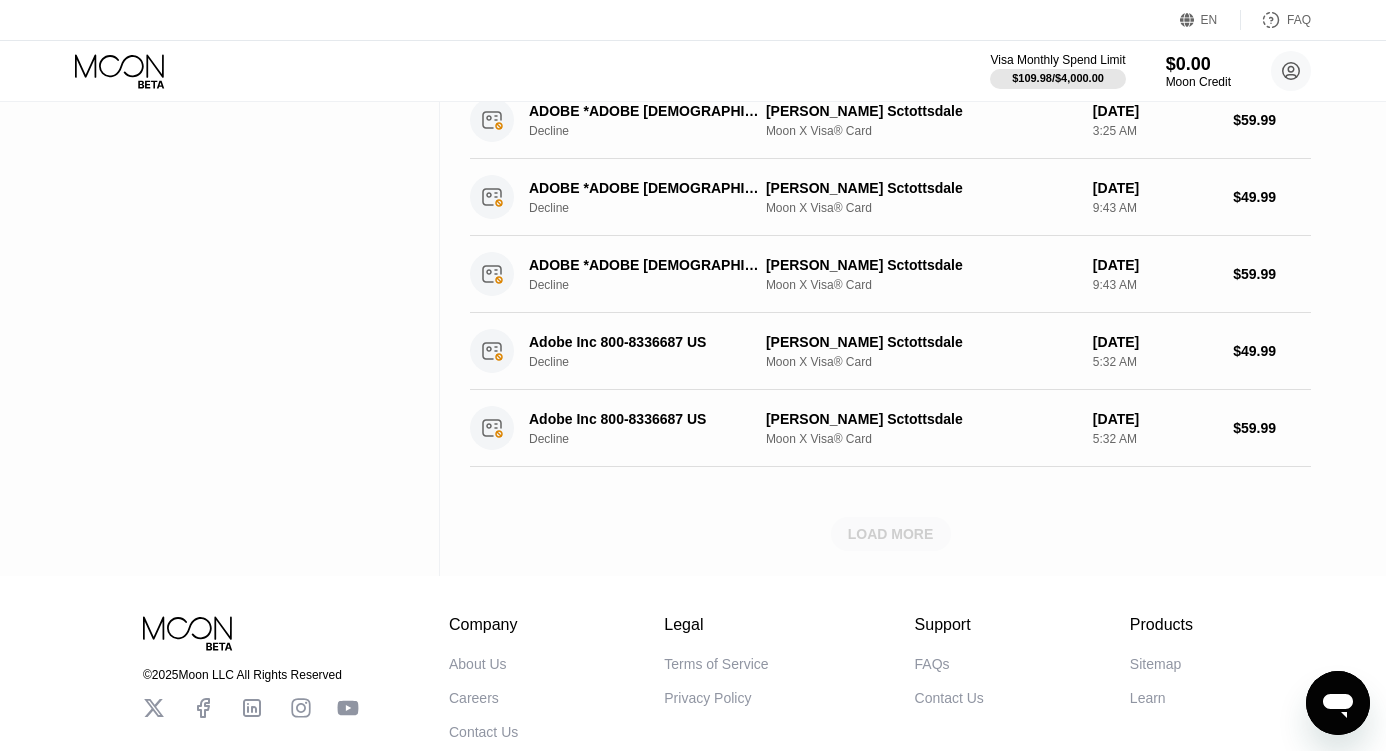 click on "LOAD MORE" at bounding box center [891, 534] 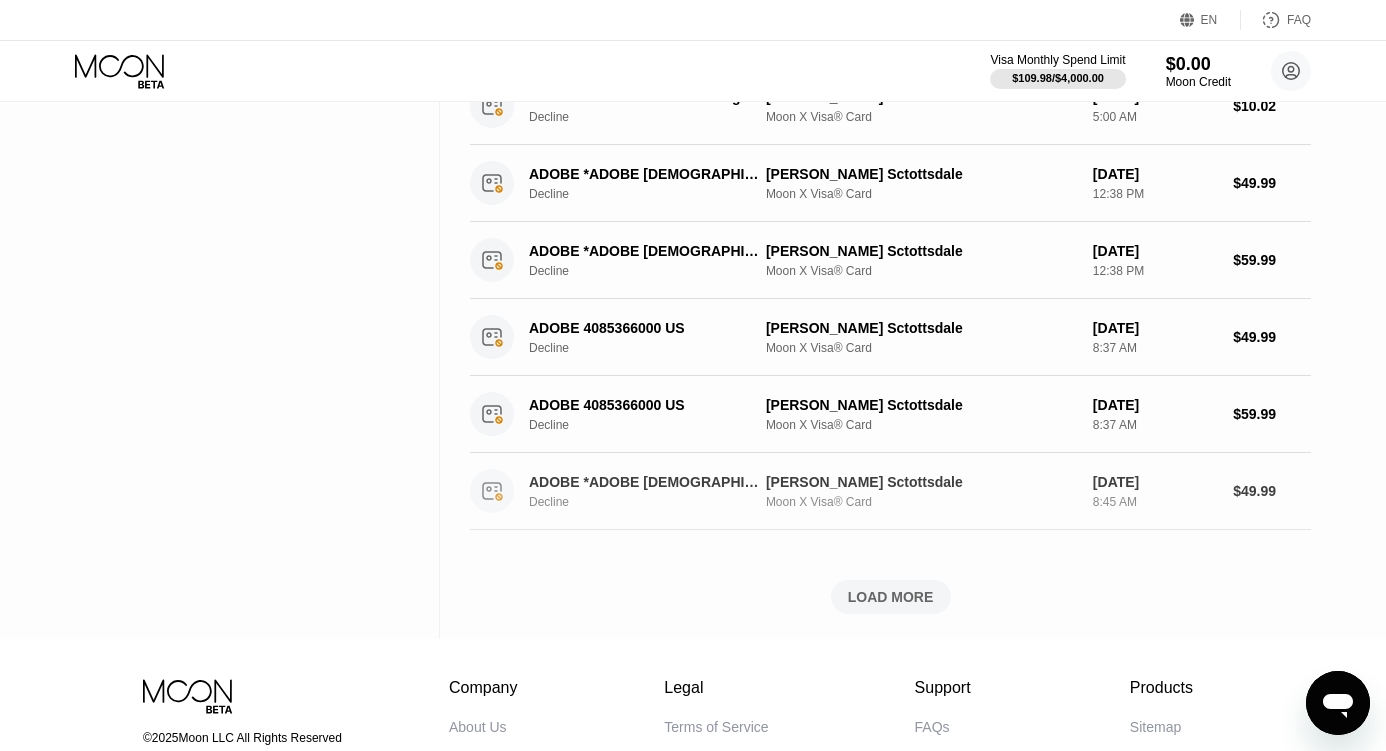 scroll, scrollTop: 5244, scrollLeft: 0, axis: vertical 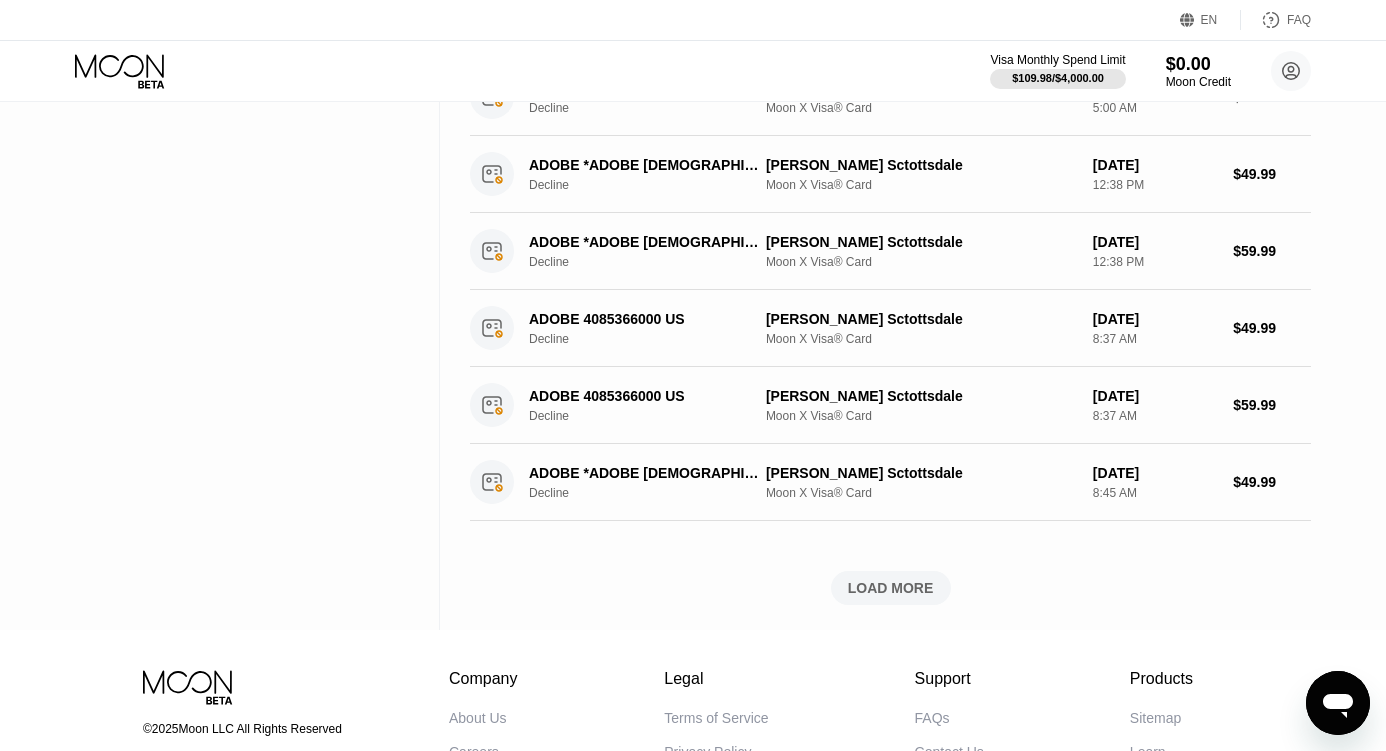 click on "LOAD MORE" at bounding box center [891, 588] 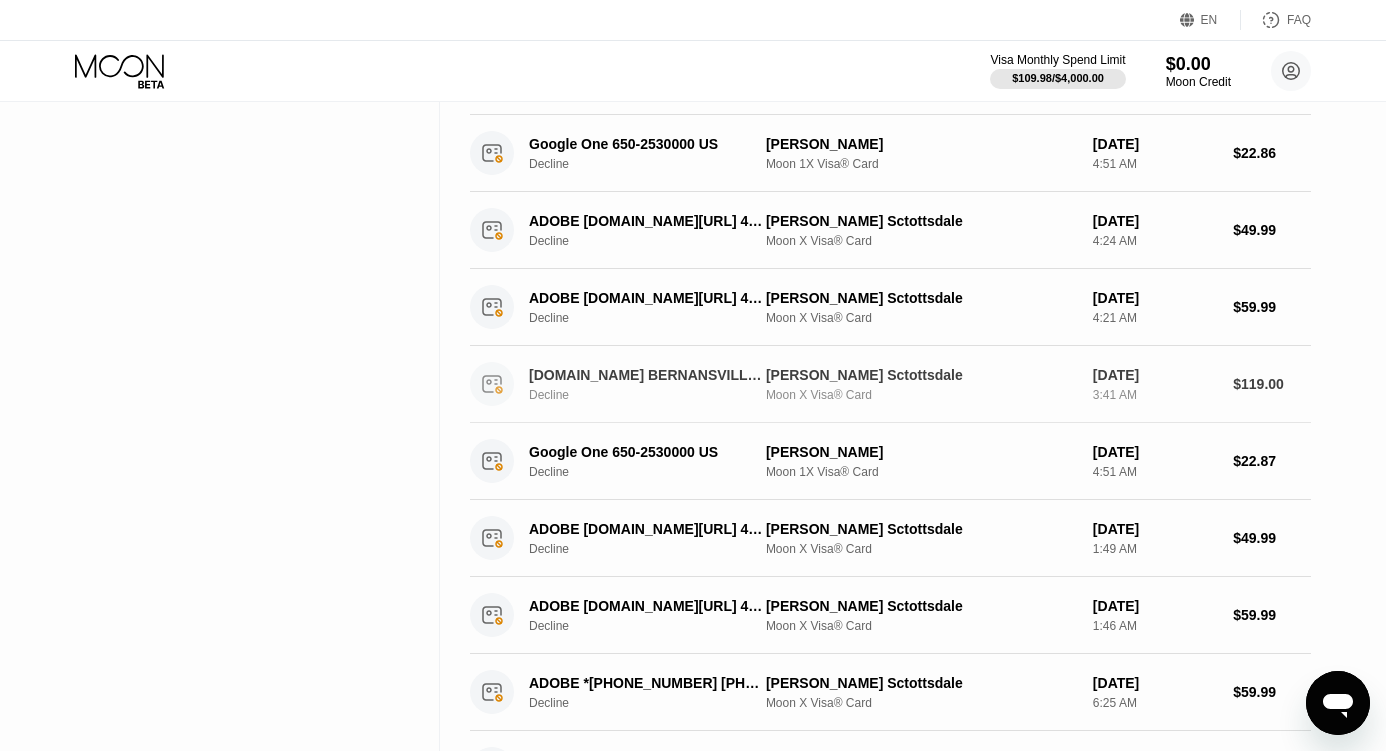 scroll, scrollTop: 0, scrollLeft: 0, axis: both 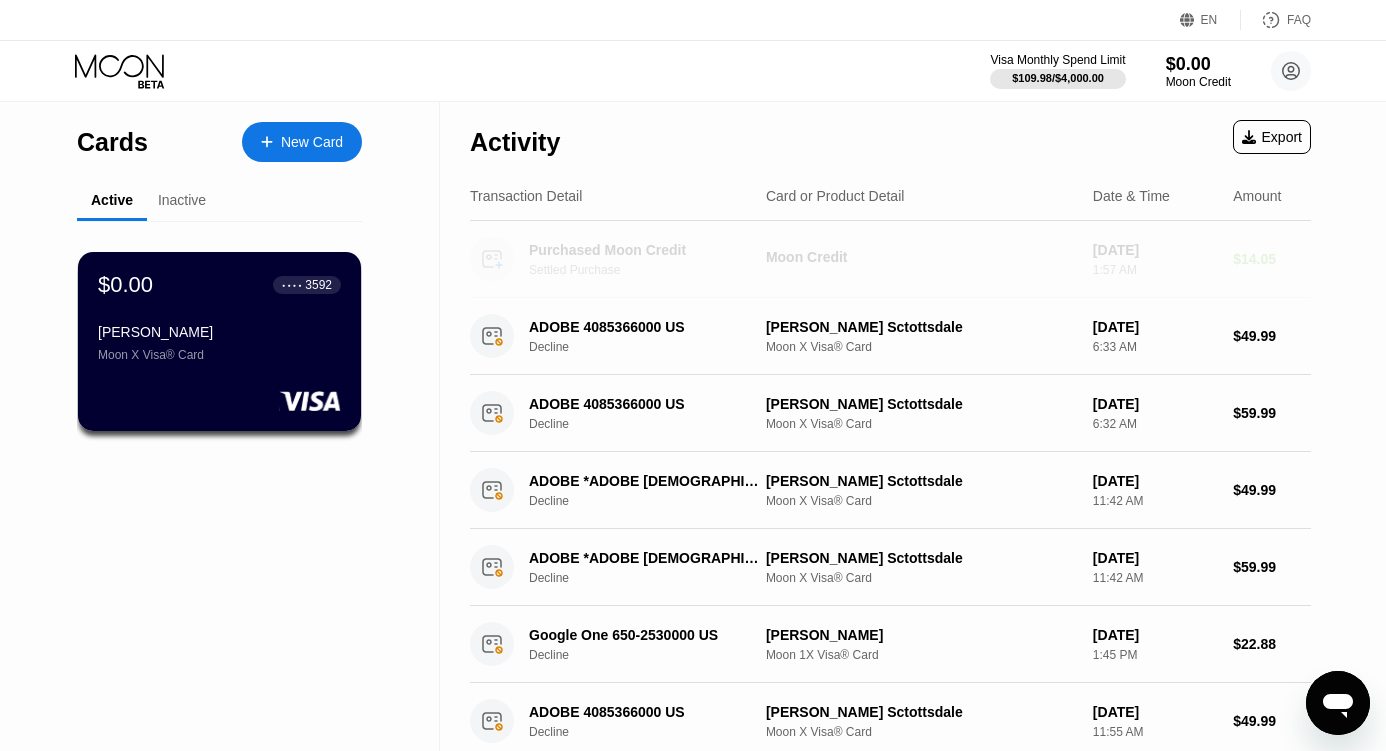 click on "Purchased Moon Credit Settled Purchase Moon Credit Jul 12, 2025 1:57 AM $14.05" at bounding box center [890, 259] 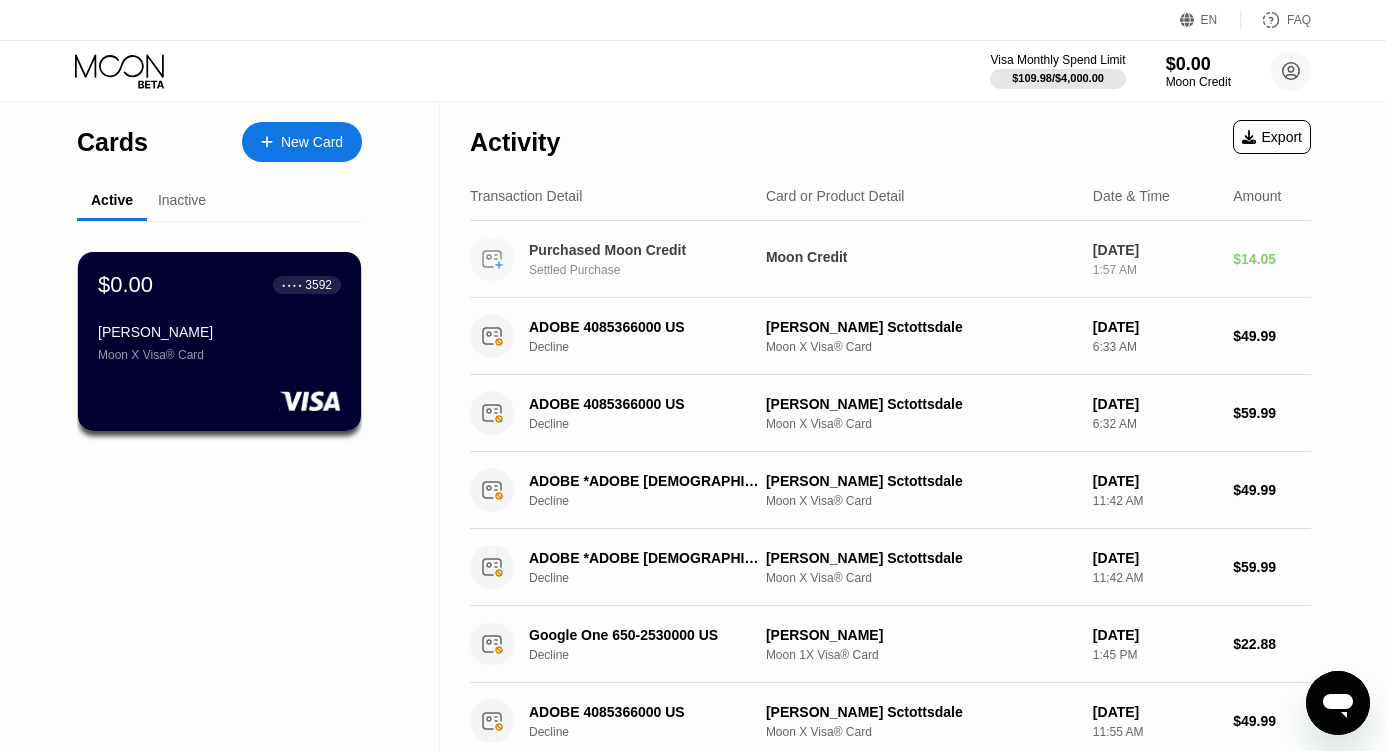 click on "Purchased Moon Credit" at bounding box center [646, 250] 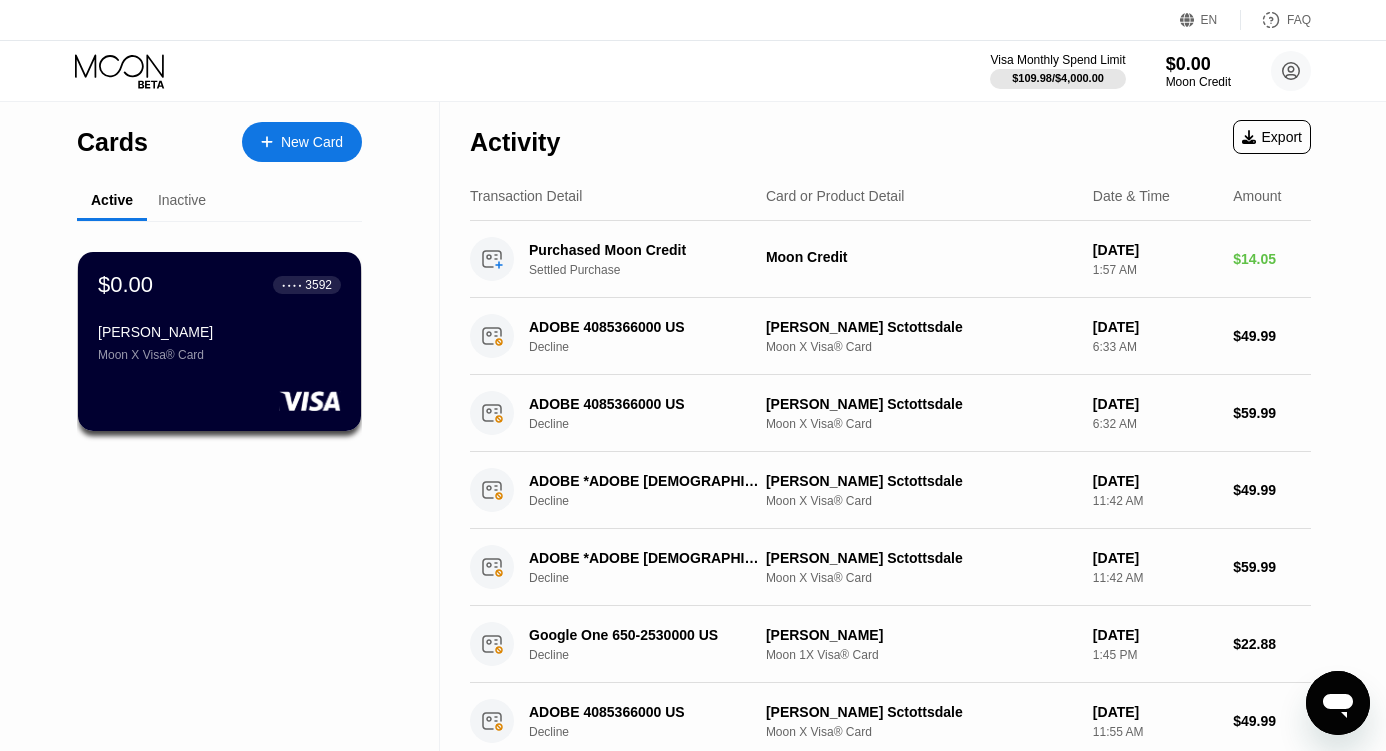 click on "Date & Time" at bounding box center [1131, 196] 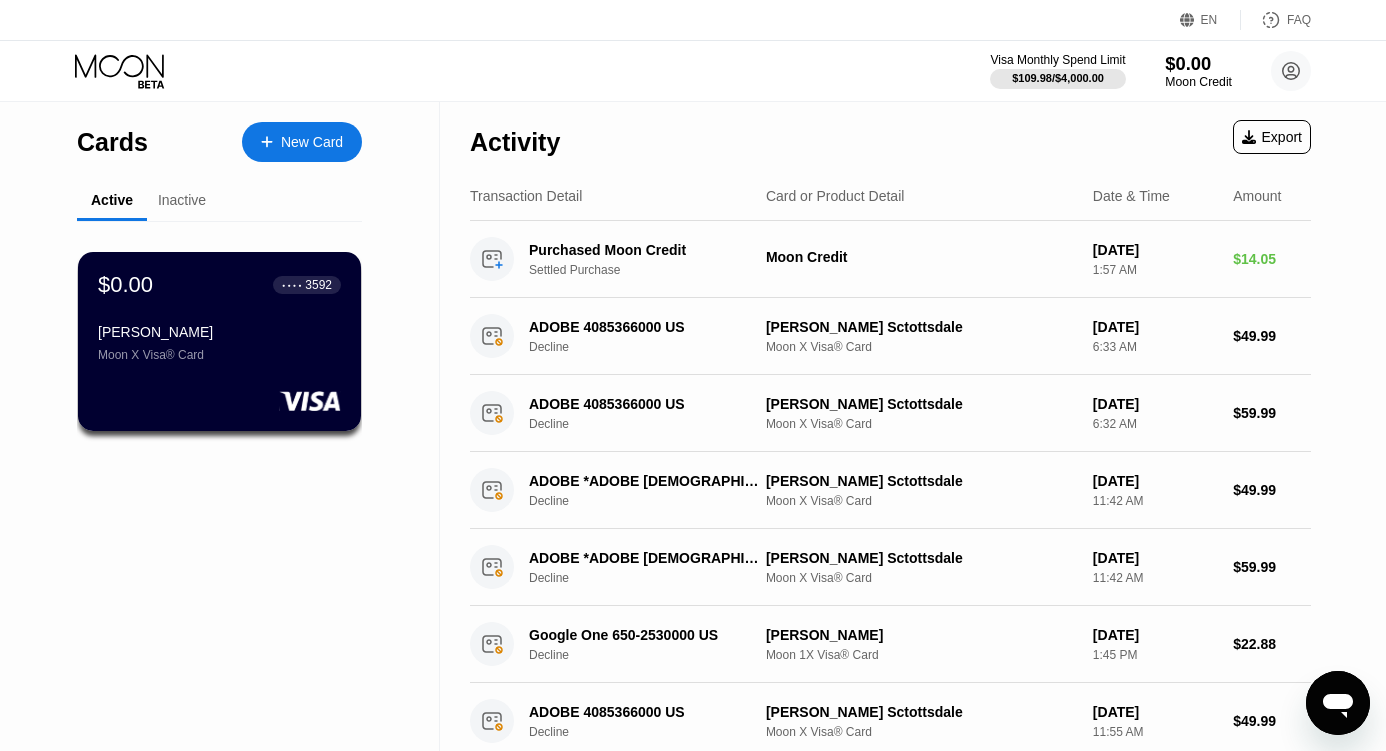 click on "Moon Credit" at bounding box center (1198, 82) 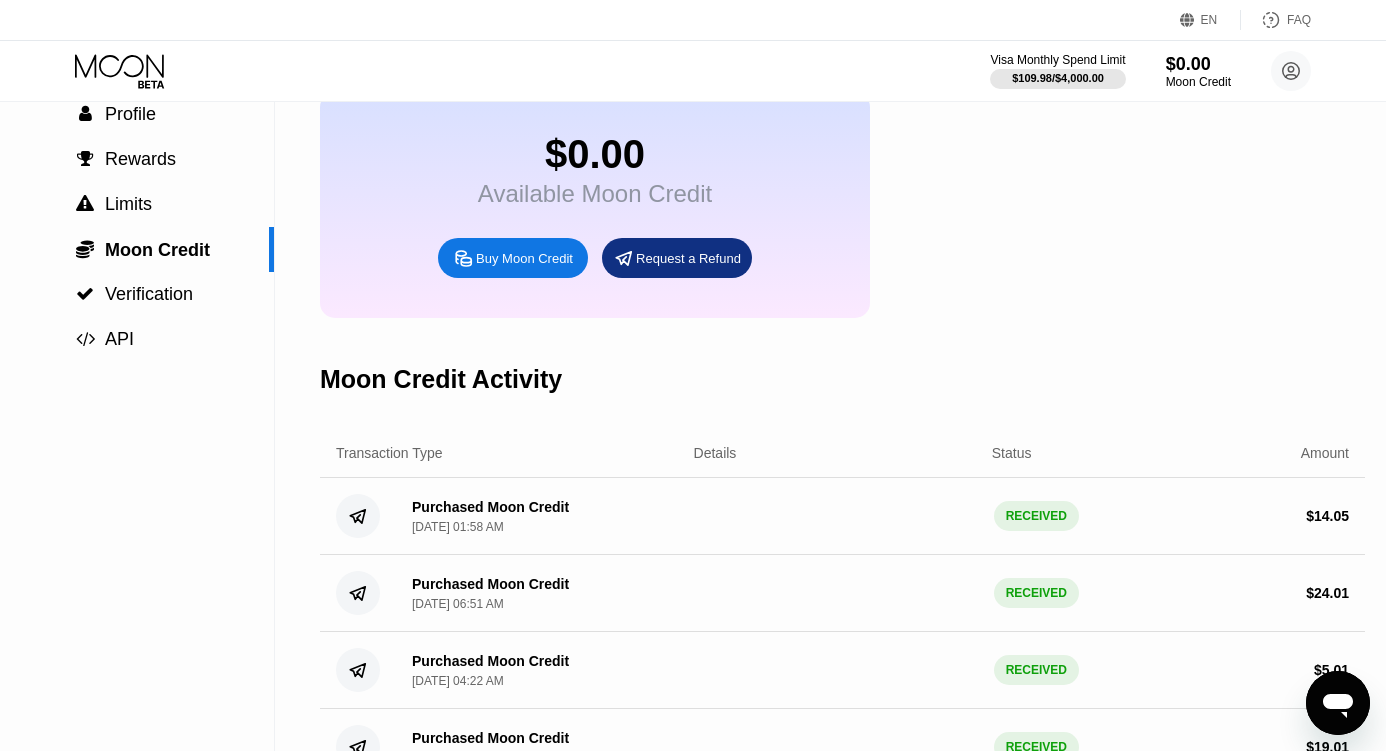 scroll, scrollTop: 110, scrollLeft: 0, axis: vertical 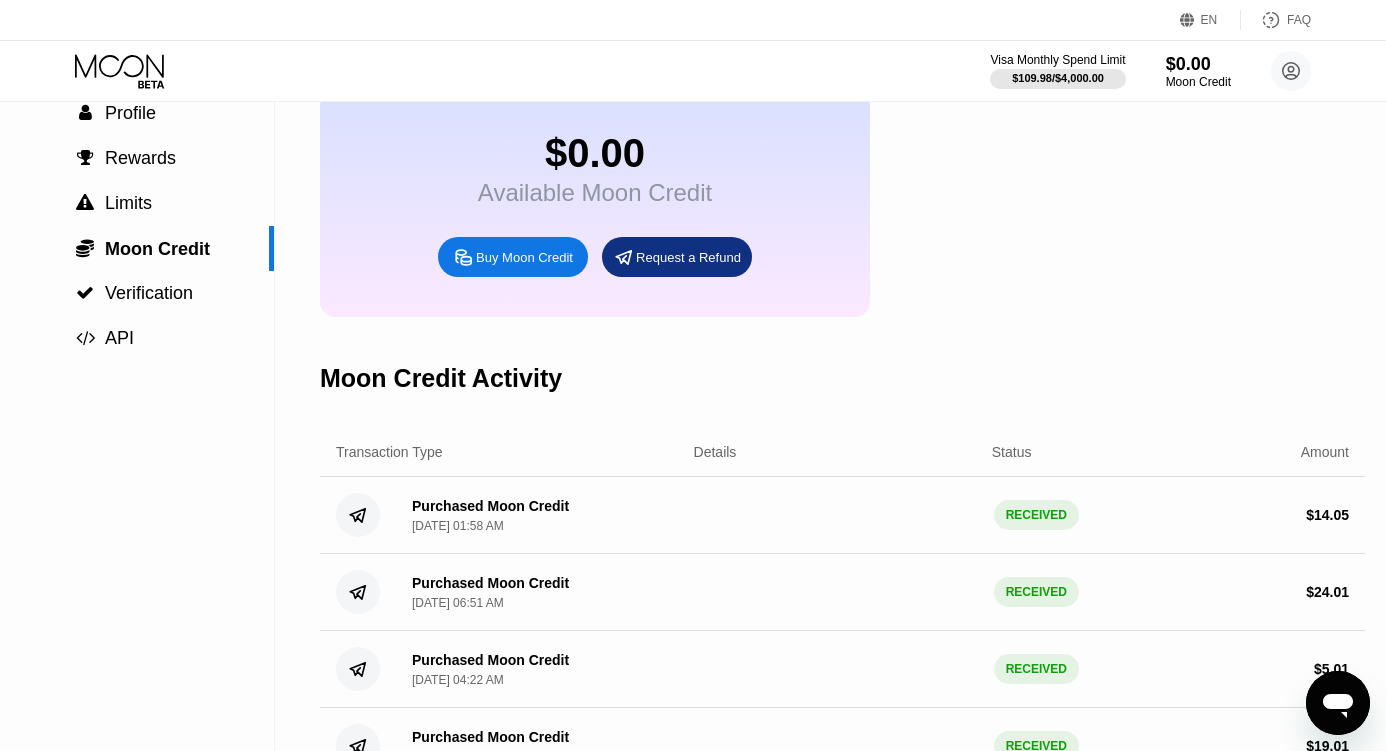 click on "RECEIVED" at bounding box center [1036, 515] 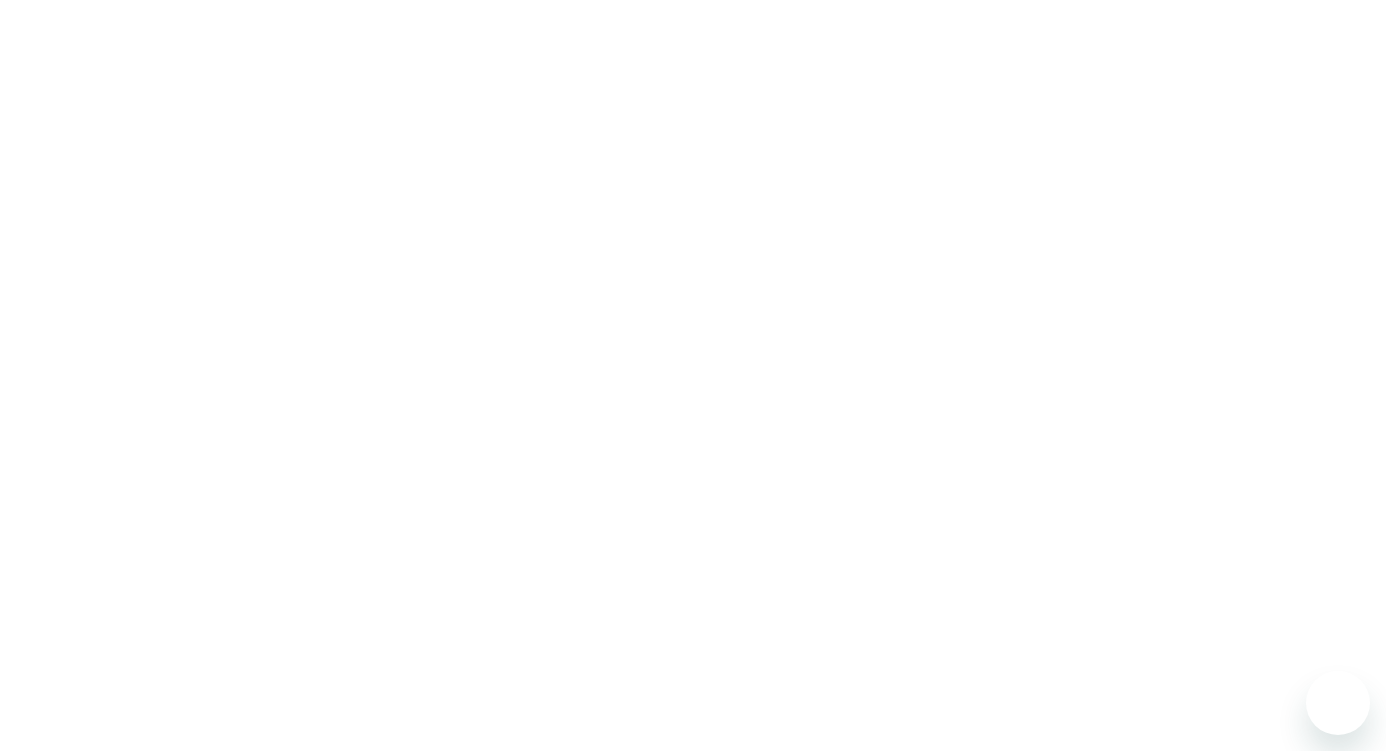 scroll, scrollTop: 0, scrollLeft: 0, axis: both 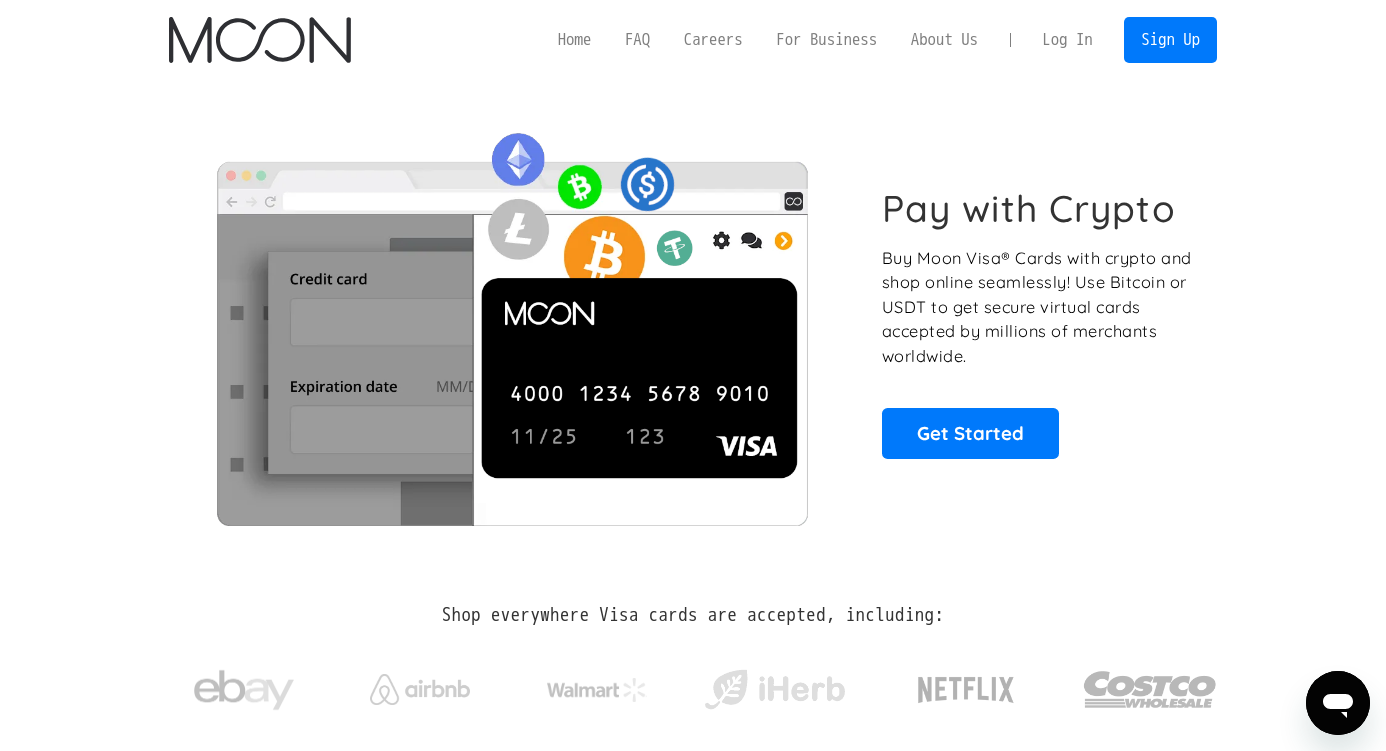 click 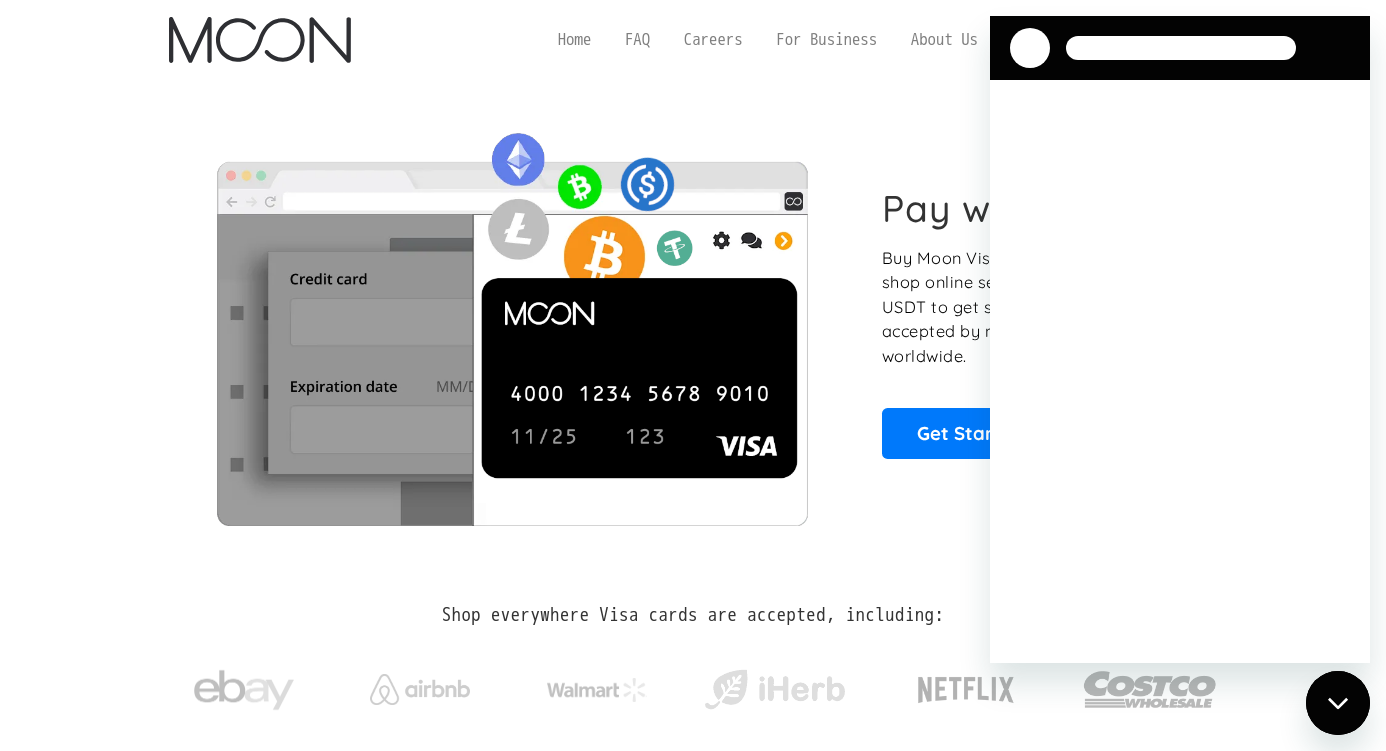 scroll, scrollTop: 0, scrollLeft: 0, axis: both 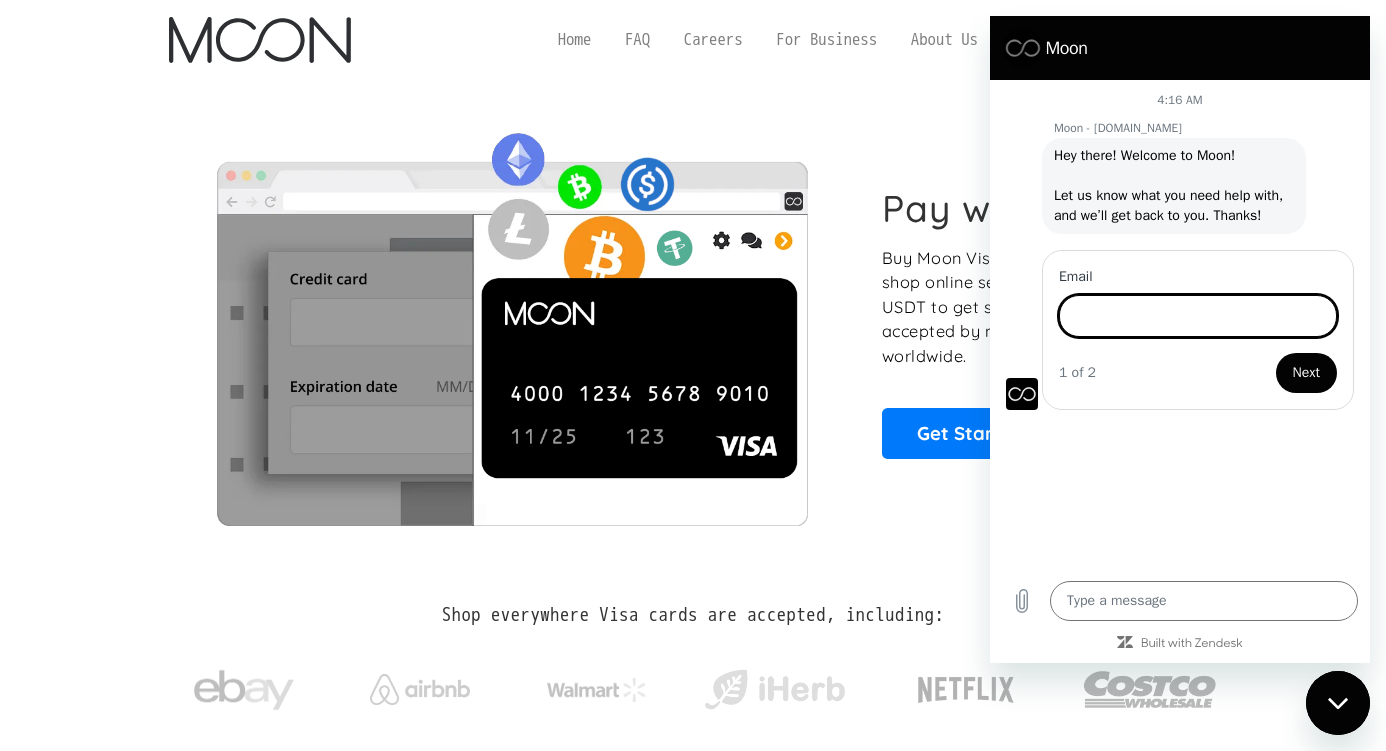 click on "Pay with Crypto Buy Moon Visa® Cards with crypto and shop online seamlessly! Use Bitcoin or USDT to get secure virtual cards accepted by millions of merchants worldwide. Get Started" at bounding box center (693, 322) 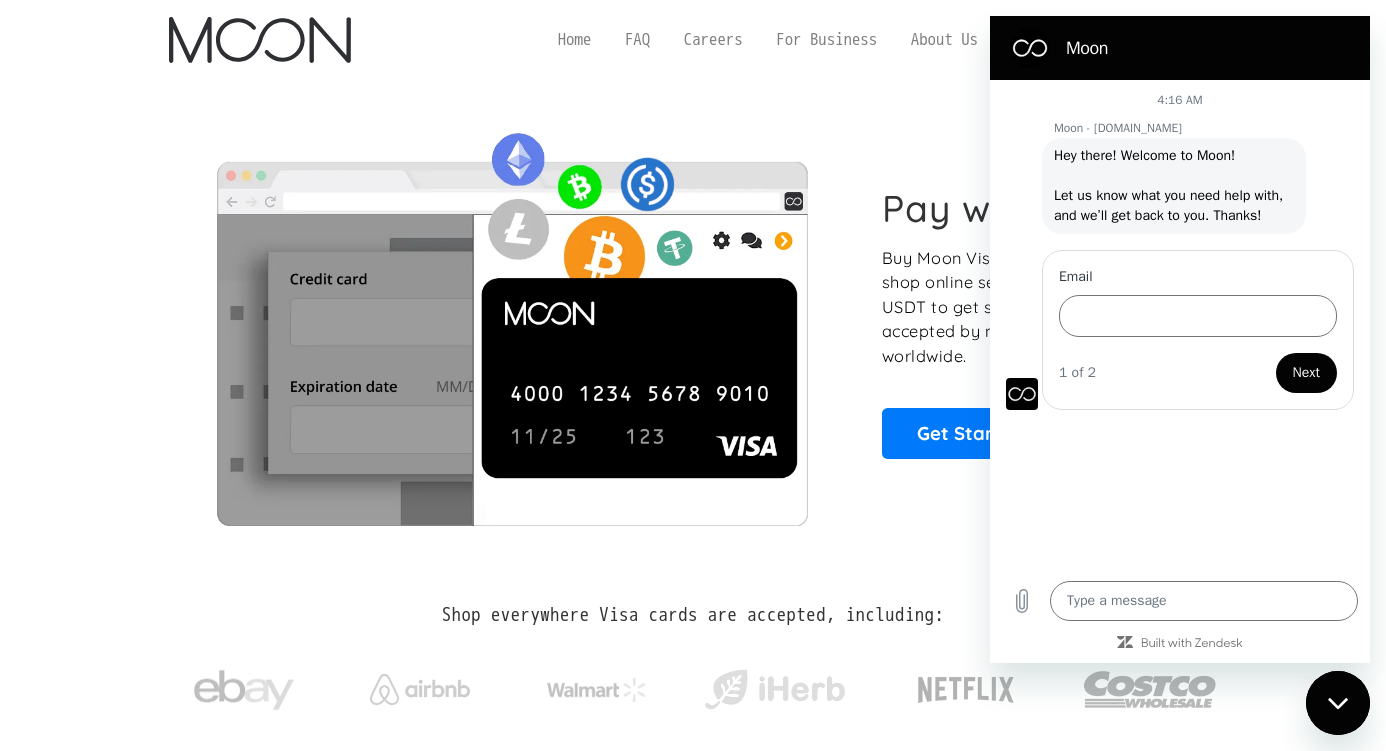 click at bounding box center (1338, 703) 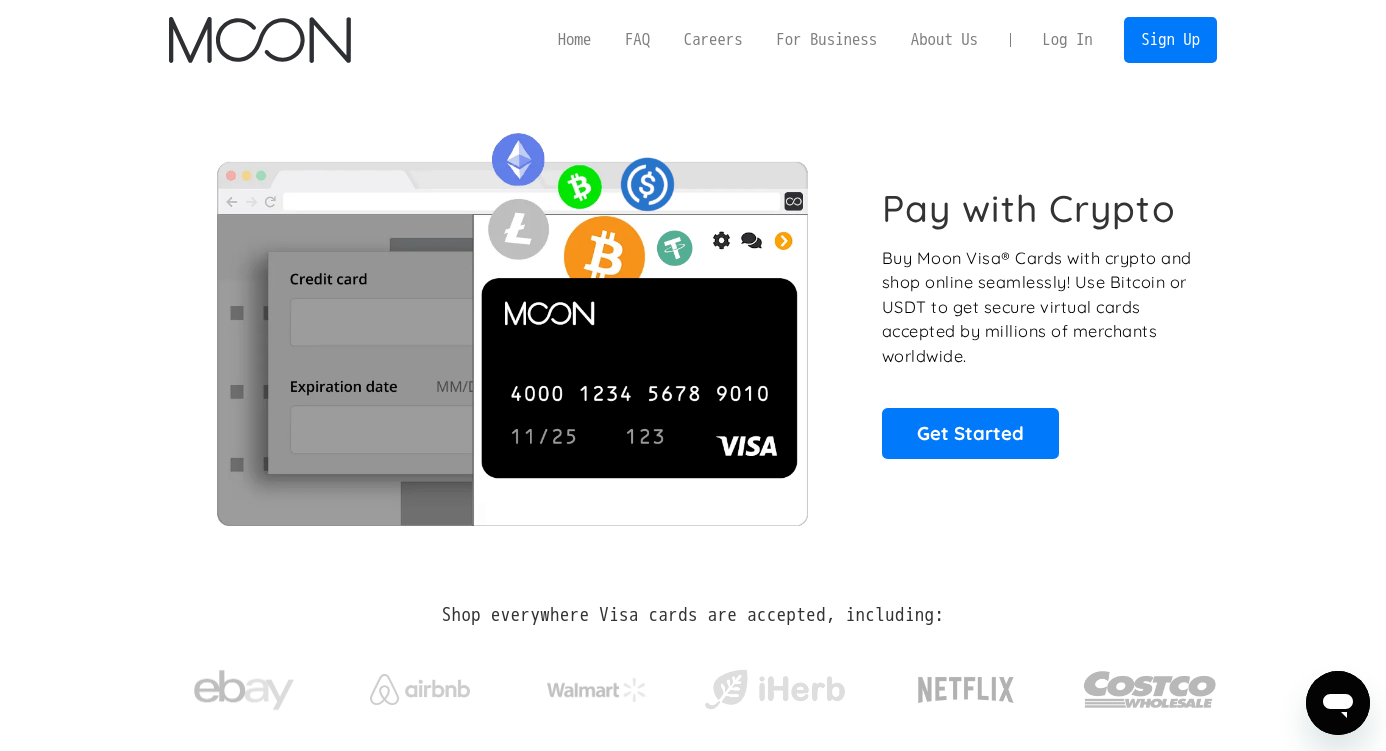 click on "Log In" at bounding box center [1067, 40] 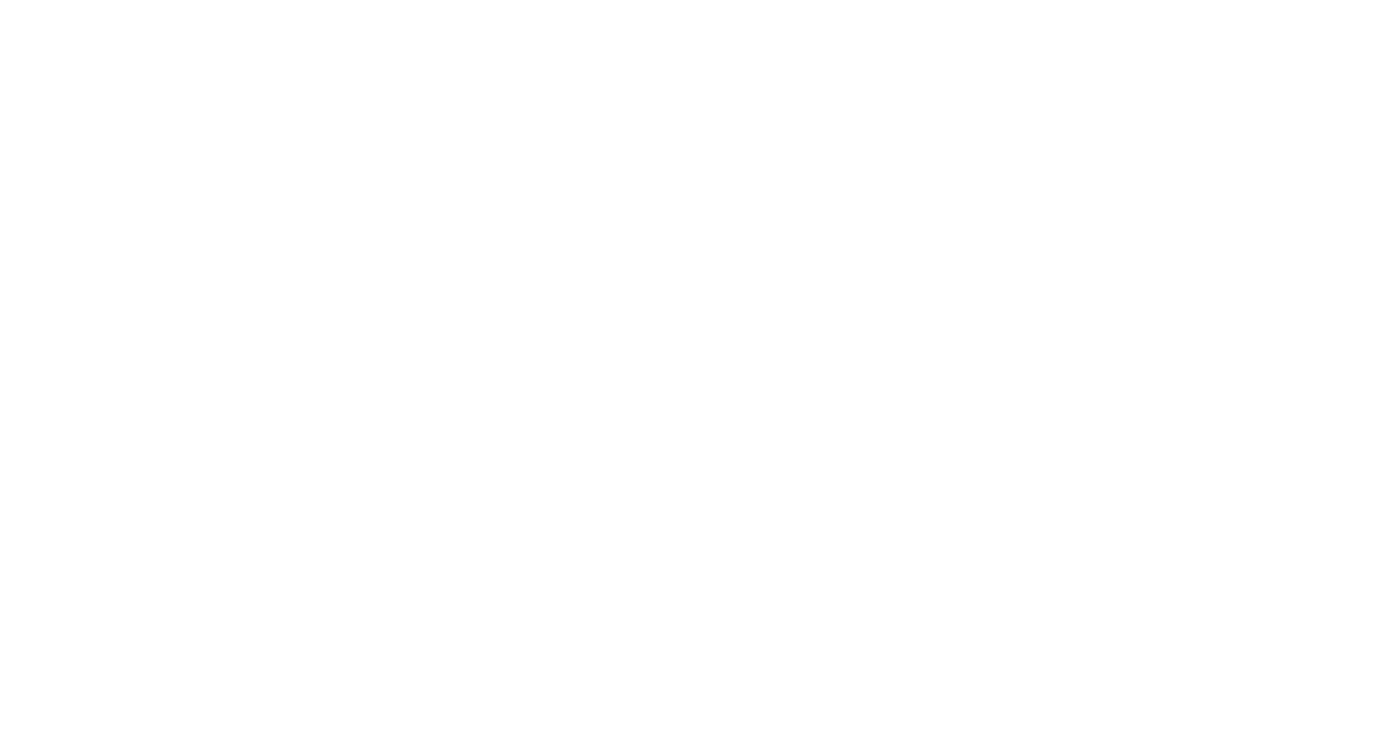 scroll, scrollTop: 0, scrollLeft: 0, axis: both 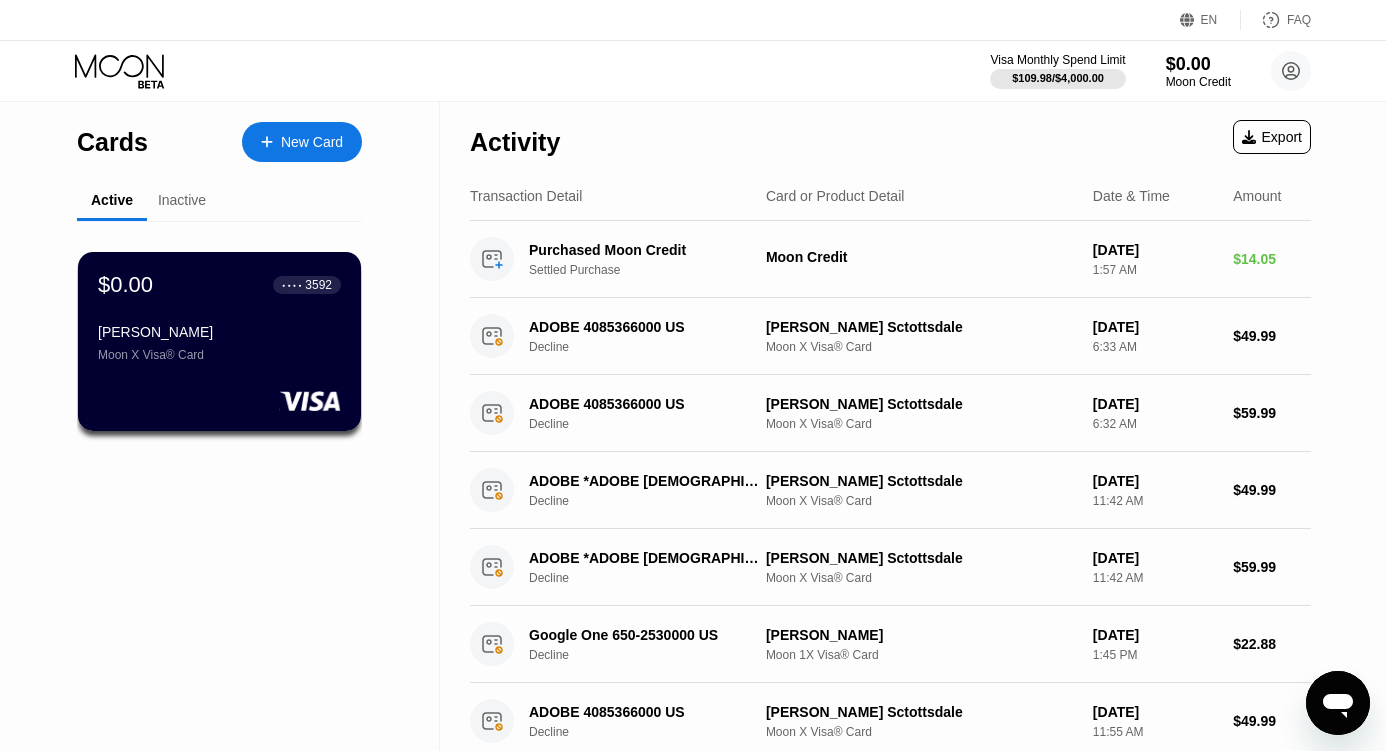 click 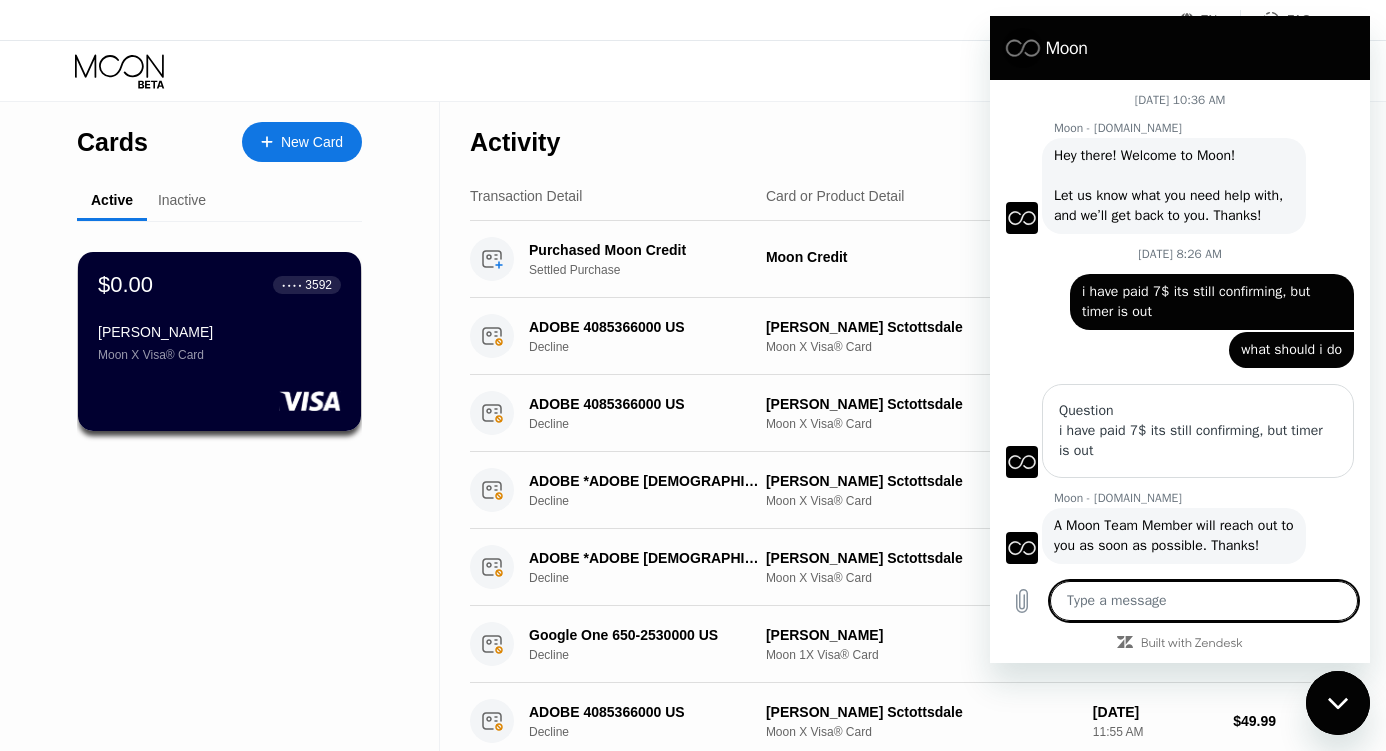 scroll, scrollTop: 0, scrollLeft: 0, axis: both 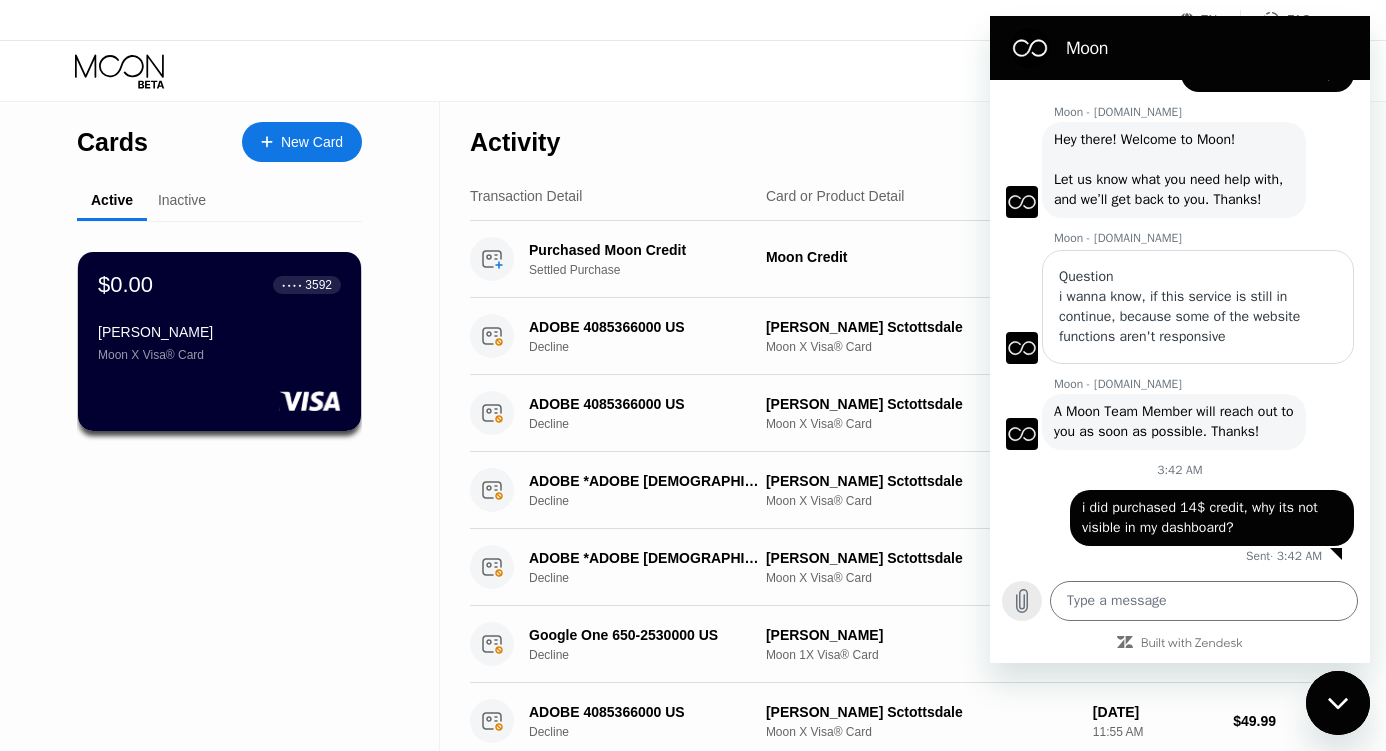 click 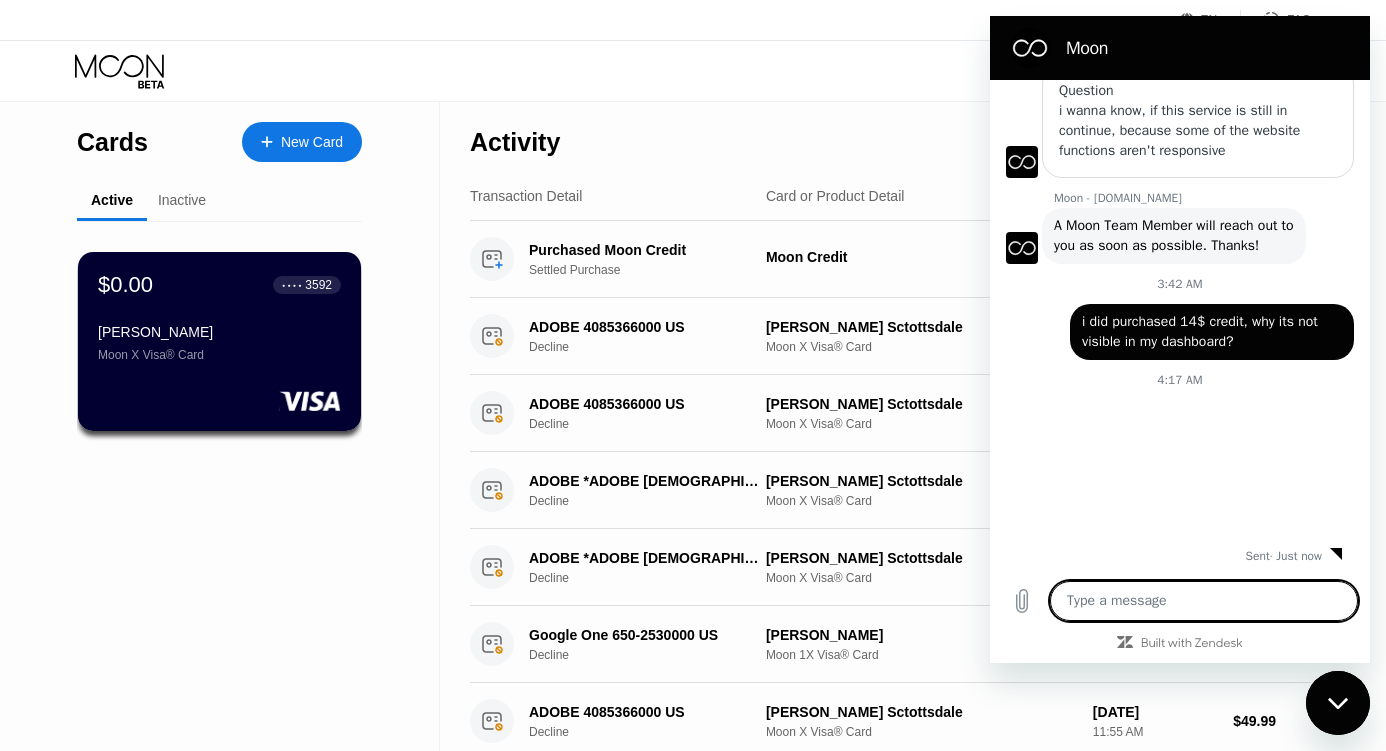 scroll, scrollTop: 948, scrollLeft: 0, axis: vertical 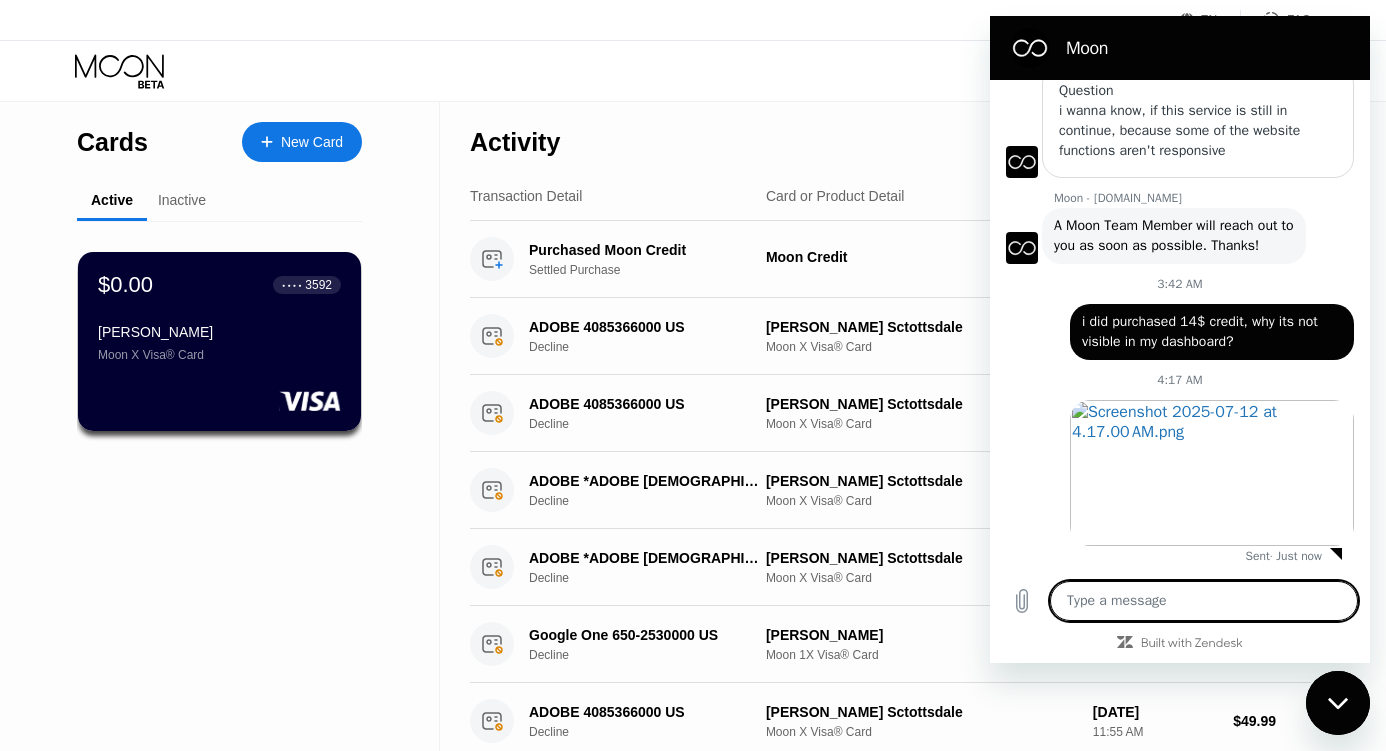 click at bounding box center (1204, 601) 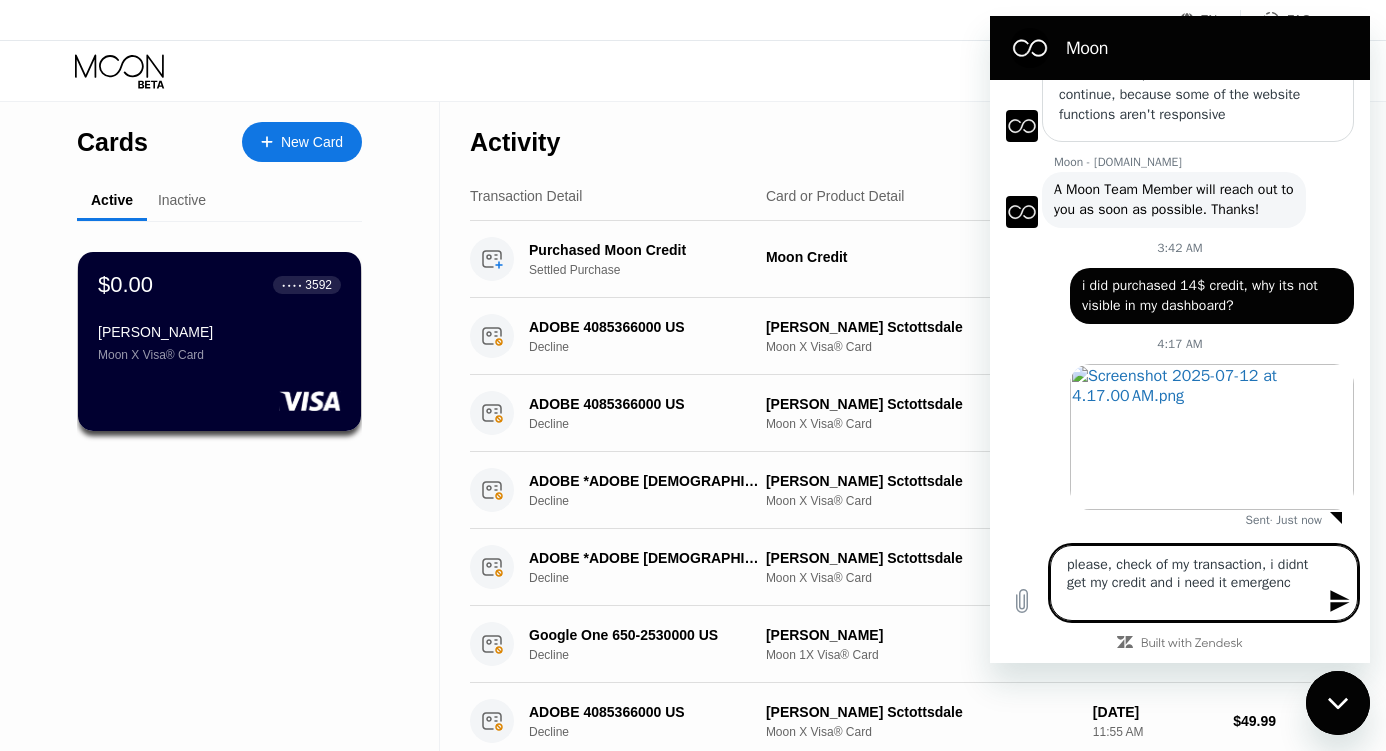 type on "please, check of my transaction, i didnt get my credit and i need it emergency" 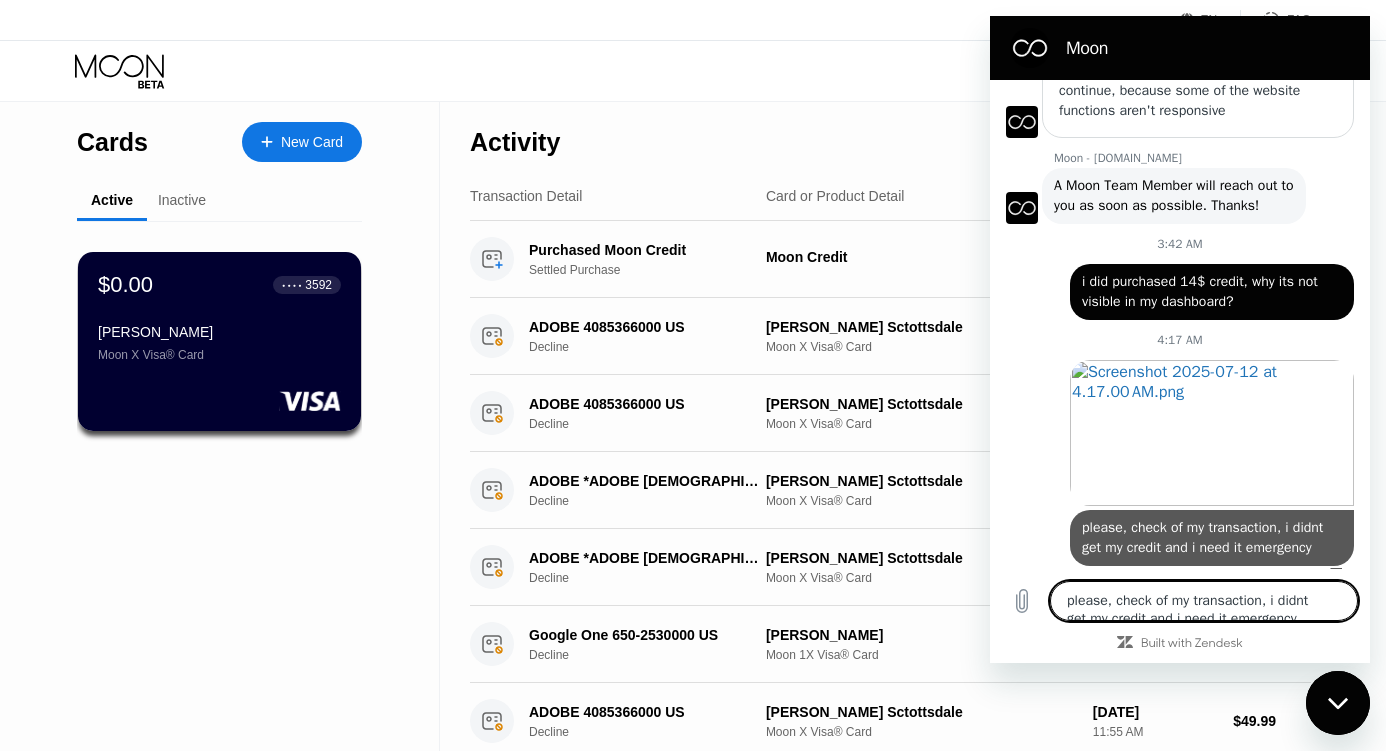 type 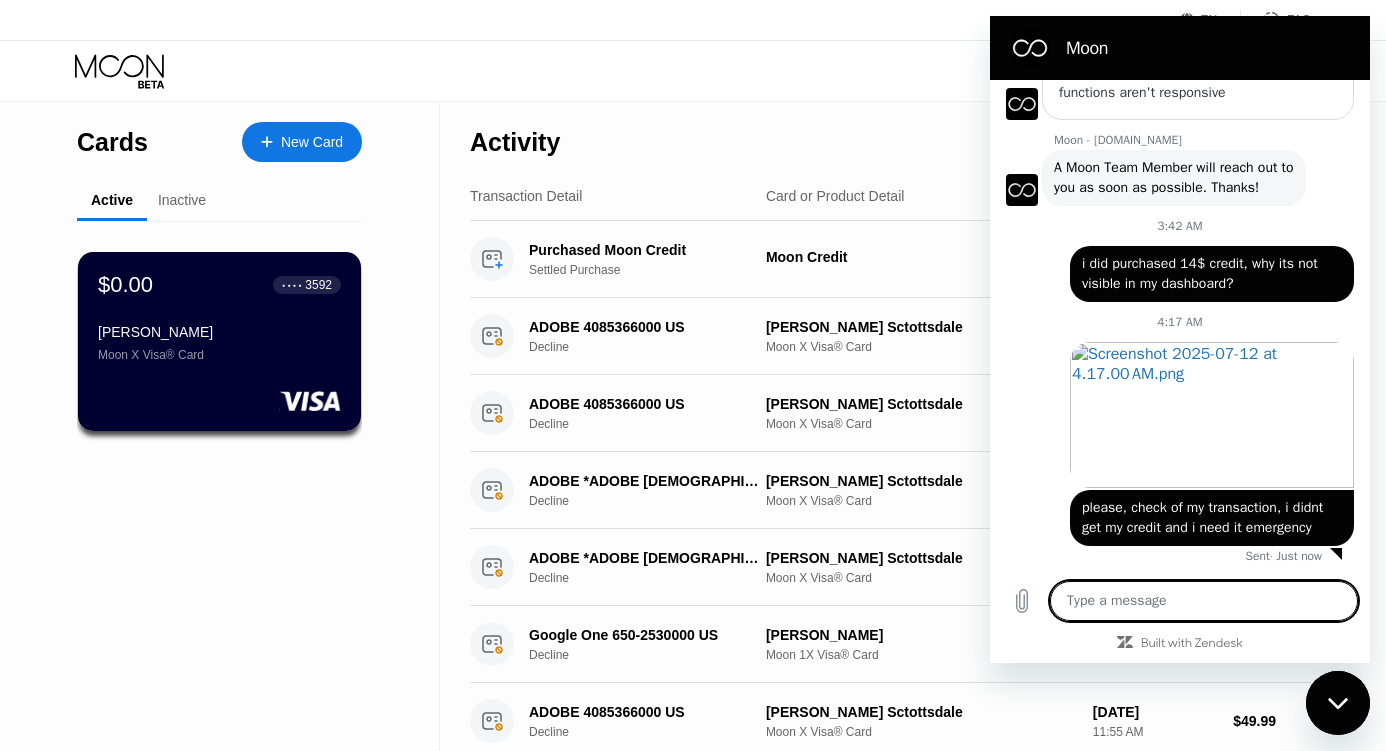 scroll, scrollTop: 1006, scrollLeft: 0, axis: vertical 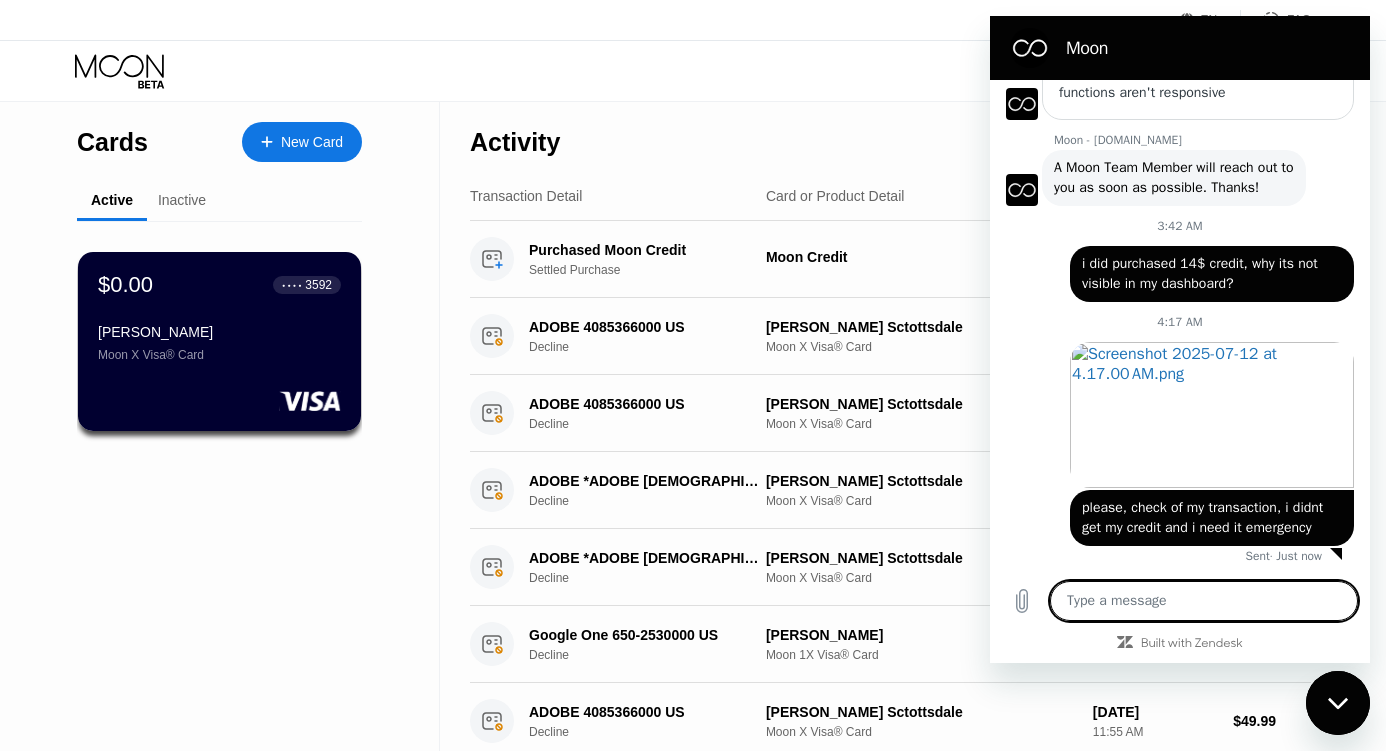 click at bounding box center [1338, 703] 